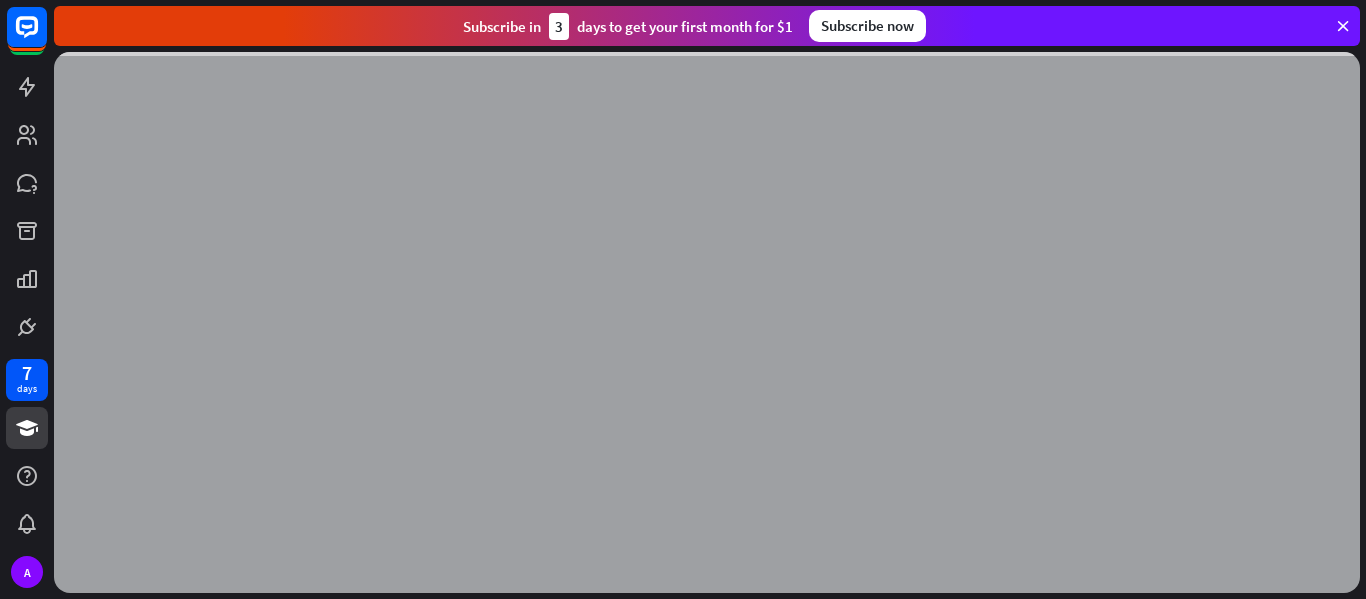scroll, scrollTop: 0, scrollLeft: 0, axis: both 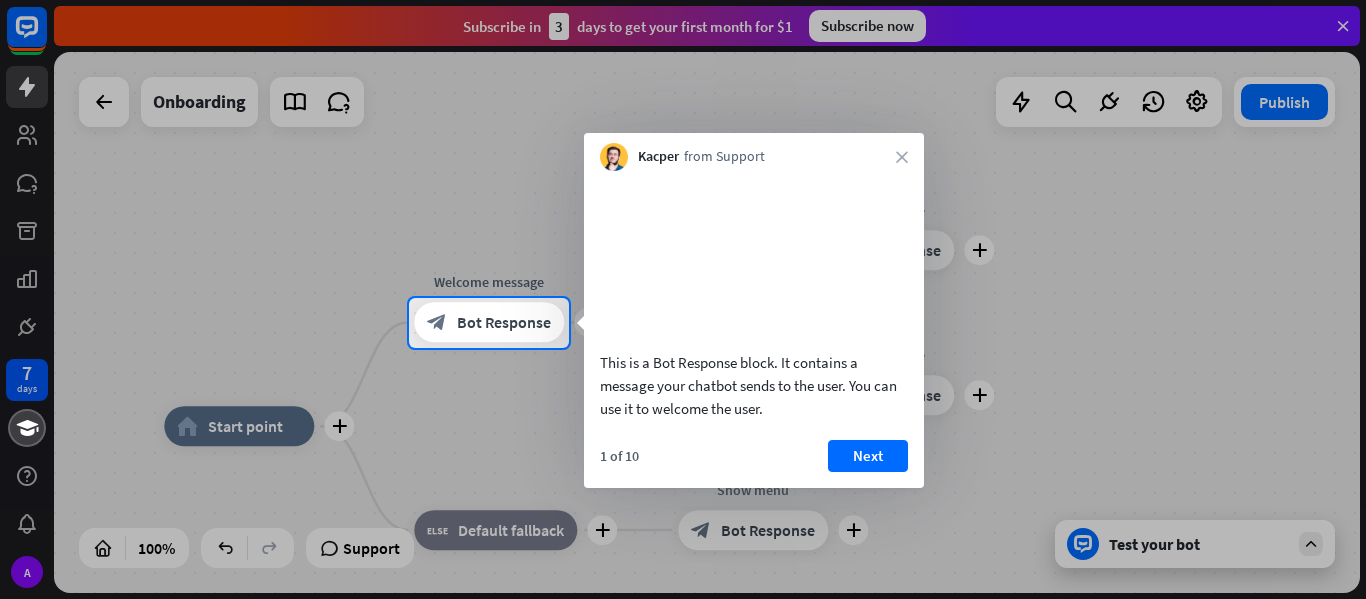 click on "Kacper
from Support
close" at bounding box center (754, 152) 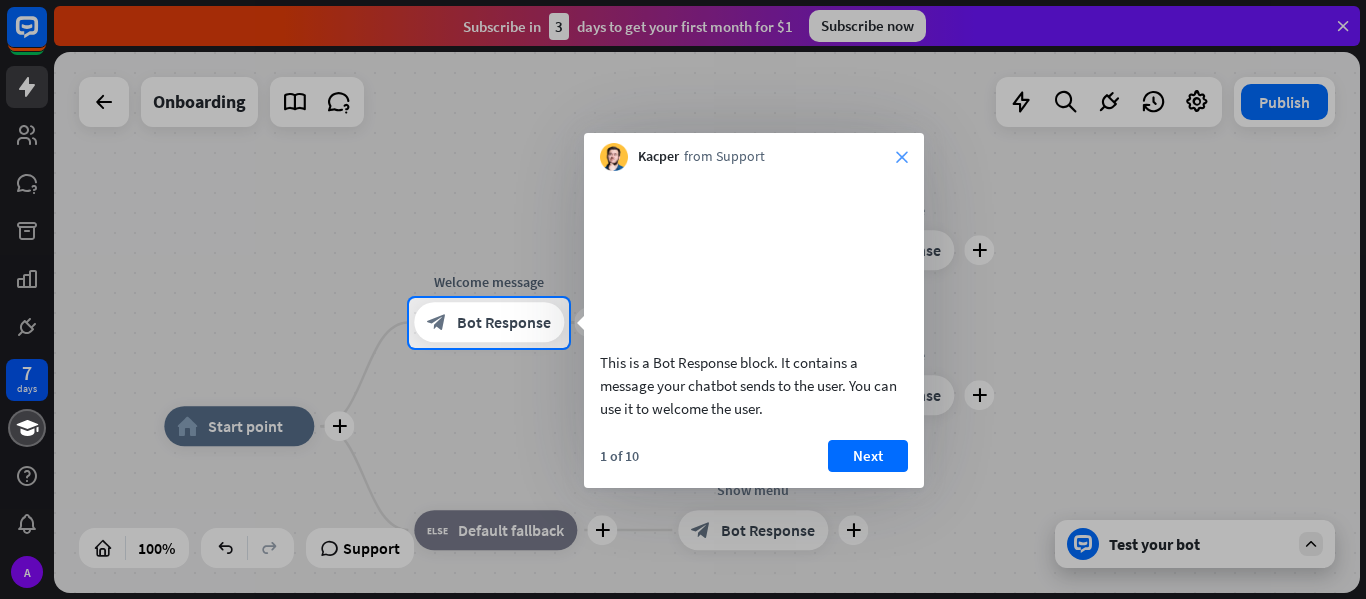 click on "Kacper
from Support
close" at bounding box center [754, 152] 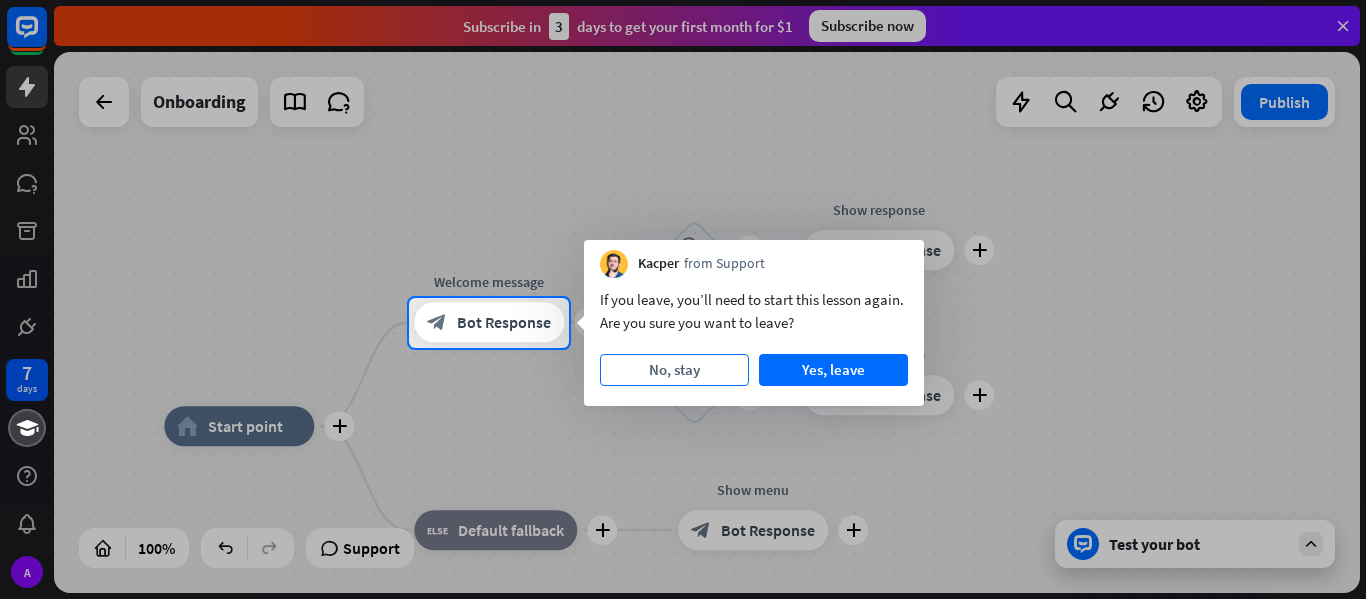 click on "No, stay" at bounding box center (674, 370) 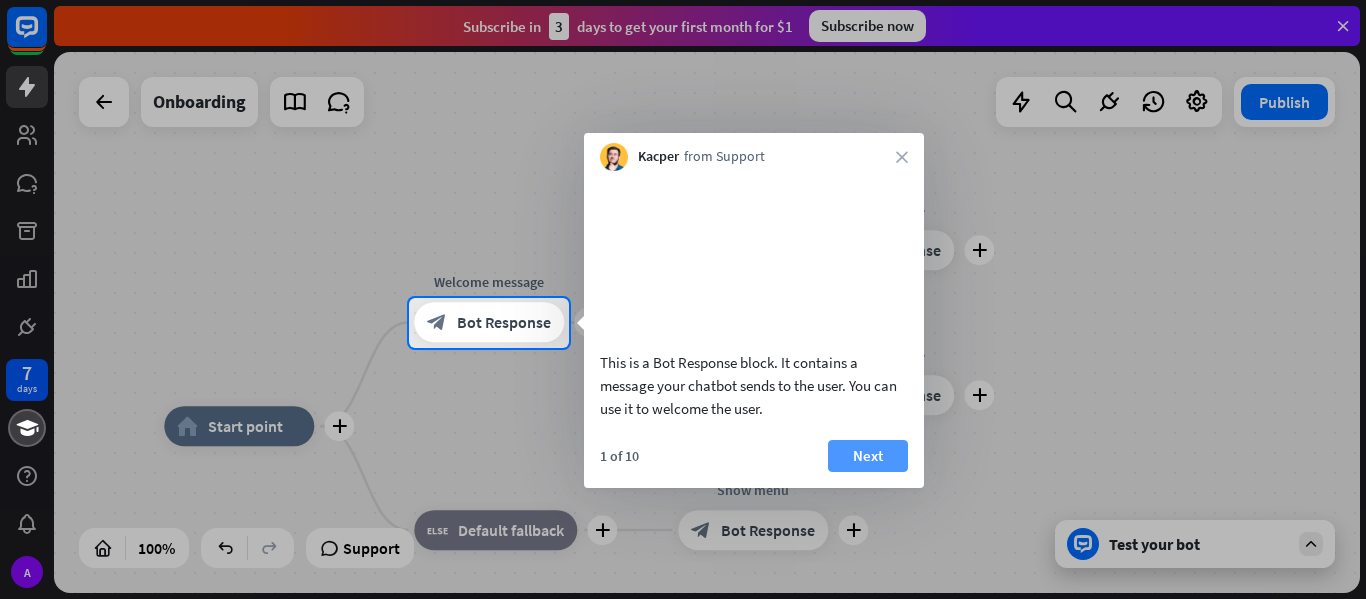 click on "Next" at bounding box center (868, 456) 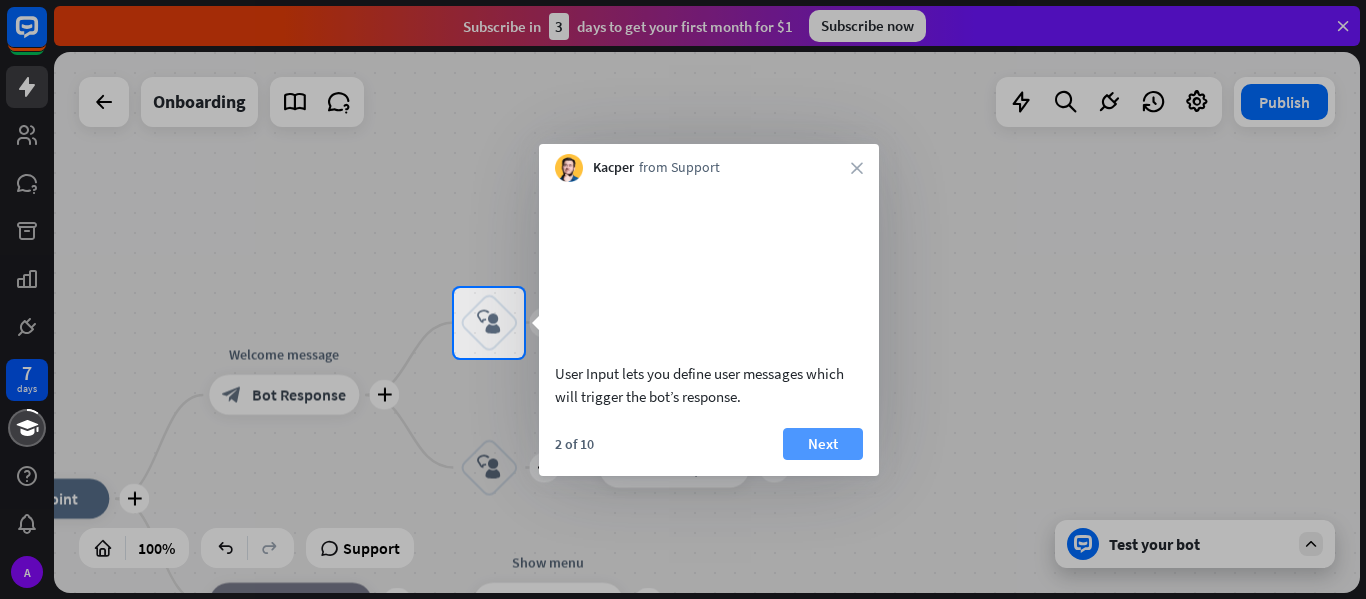 click on "Next" at bounding box center (823, 444) 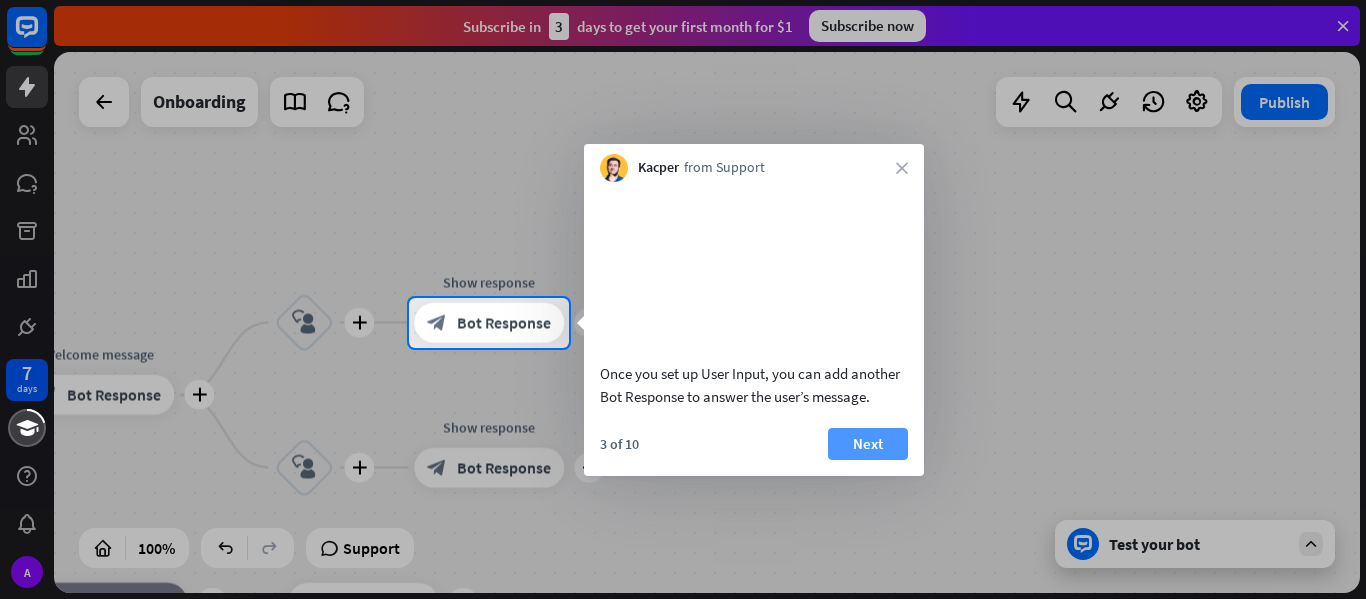 click on "Next" at bounding box center (868, 444) 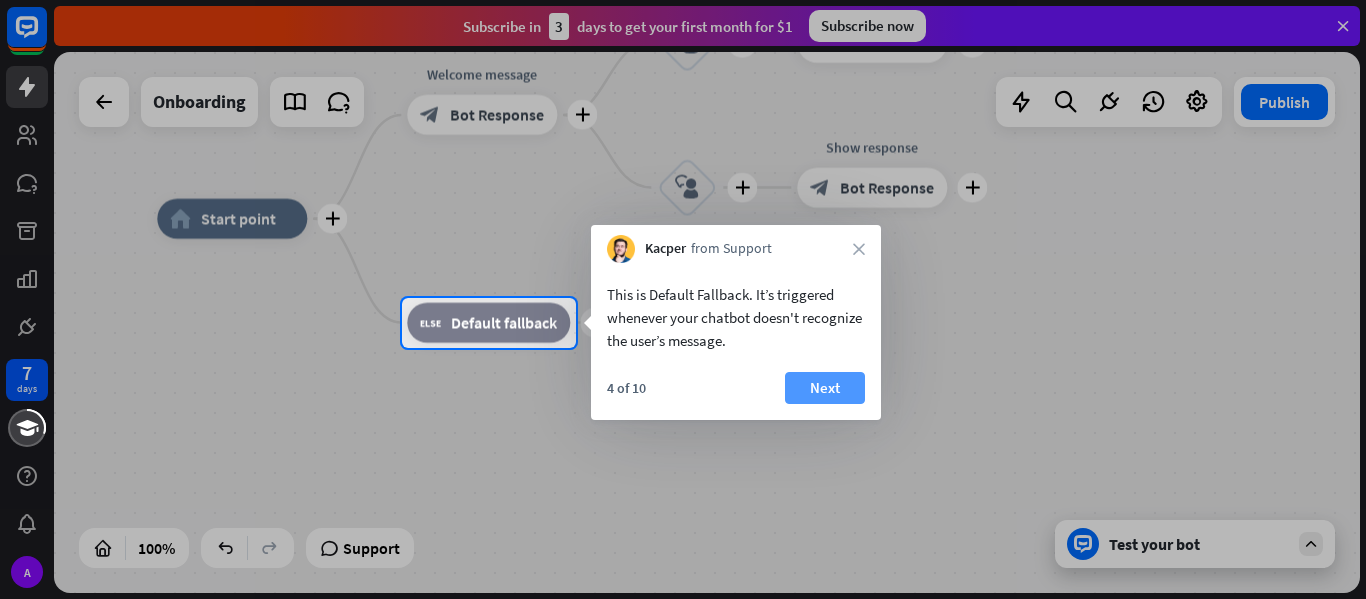 click on "Next" at bounding box center (825, 388) 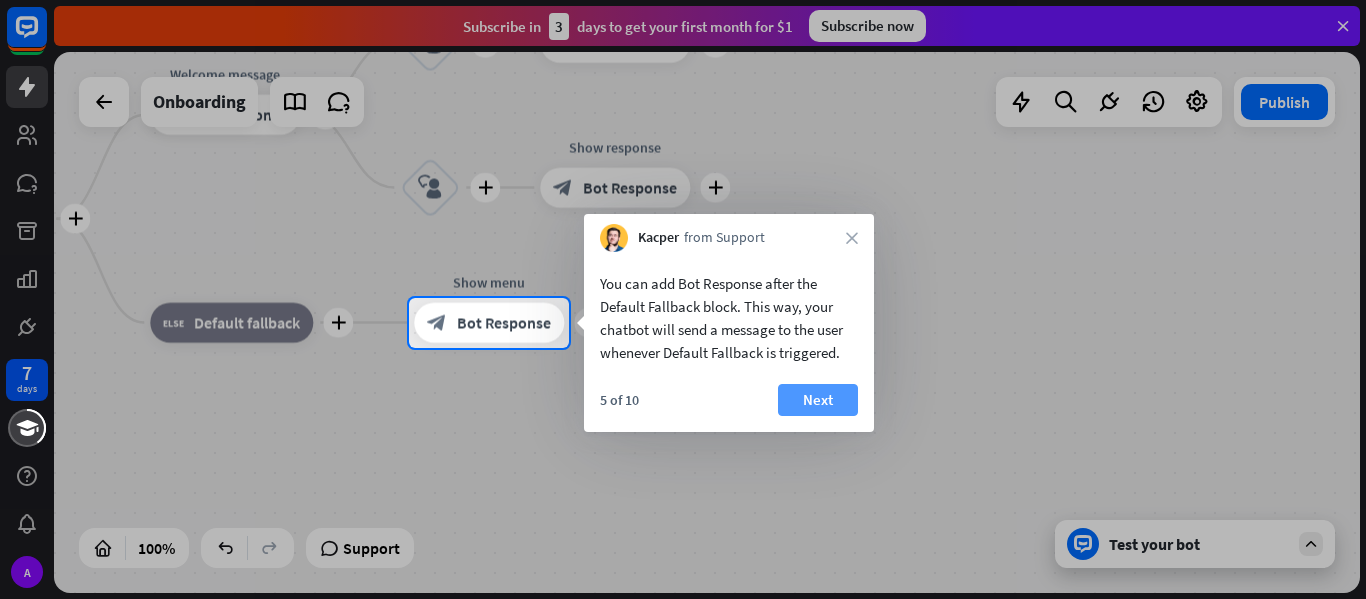 click on "Next" at bounding box center (818, 400) 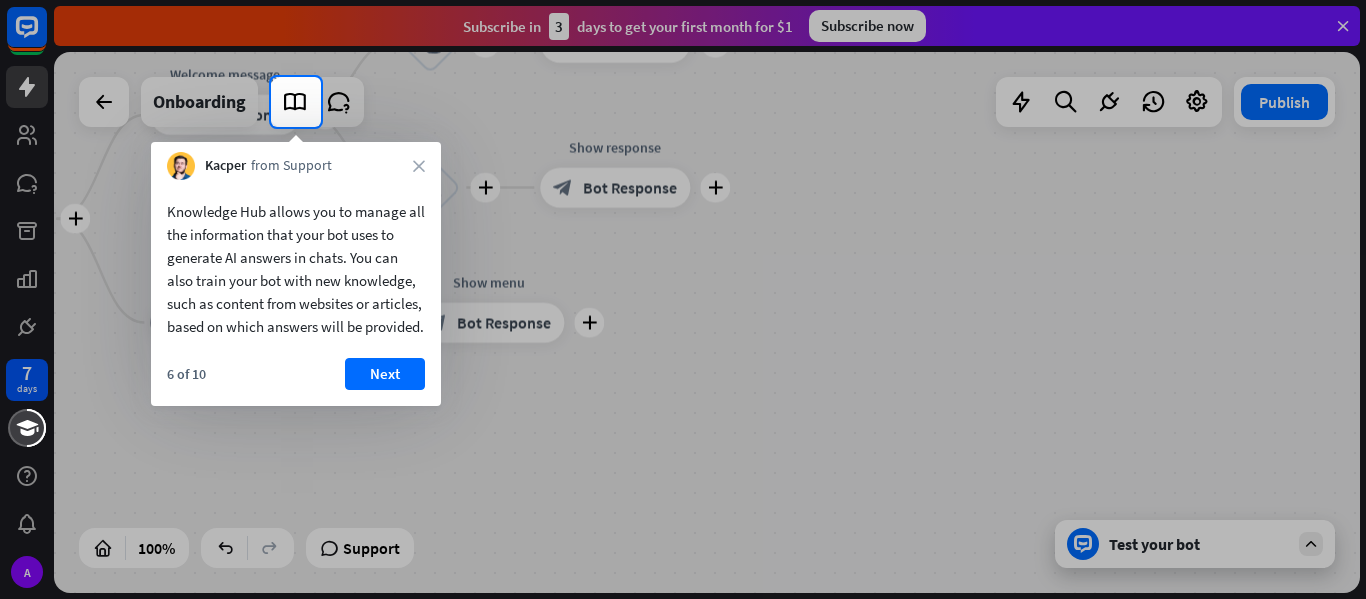 drag, startPoint x: 378, startPoint y: 398, endPoint x: 379, endPoint y: 388, distance: 10.049875 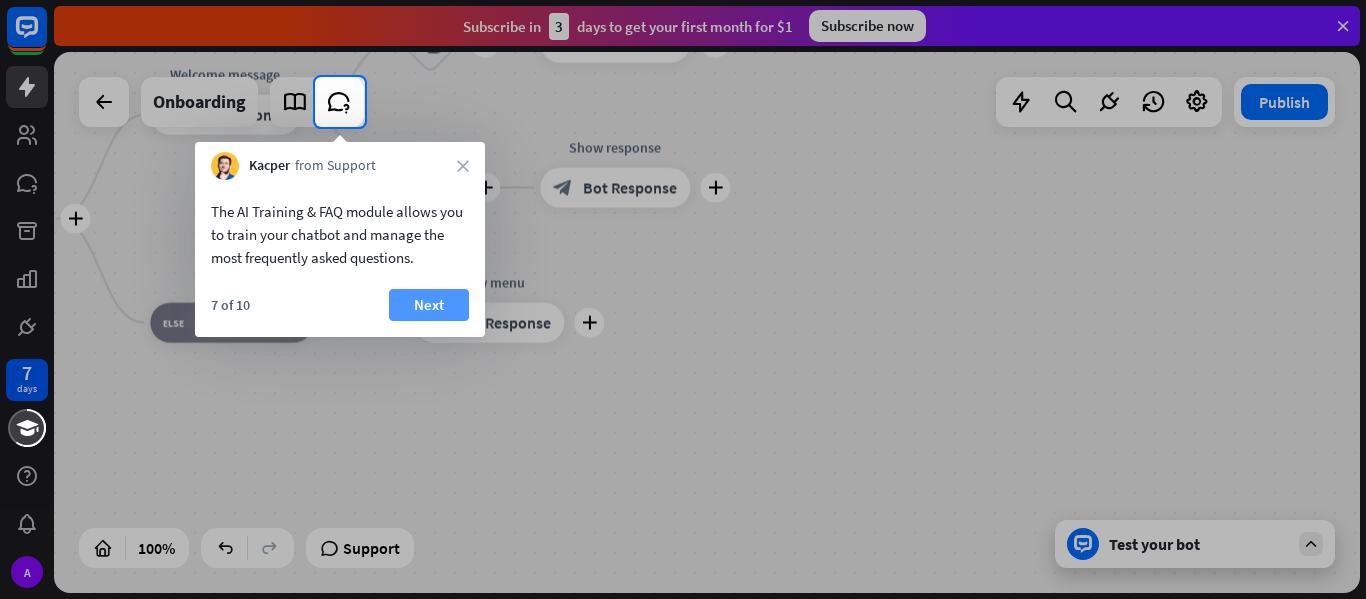 click on "Next" at bounding box center (429, 305) 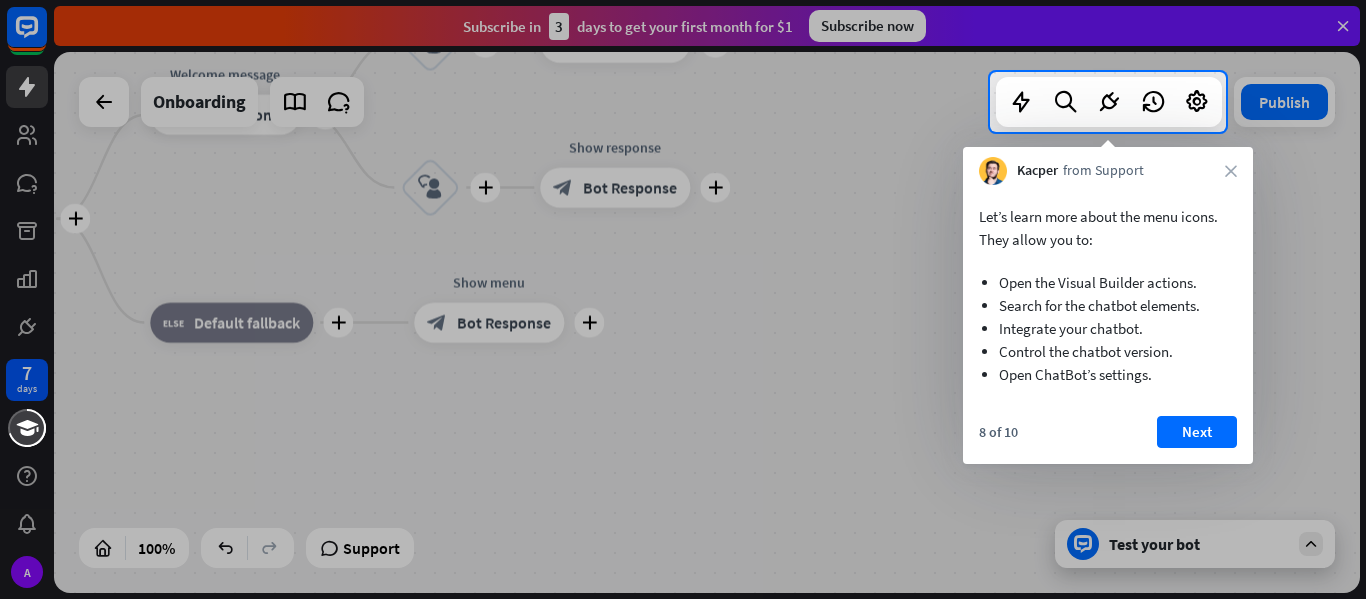 drag, startPoint x: 1183, startPoint y: 425, endPoint x: 1192, endPoint y: 409, distance: 18.35756 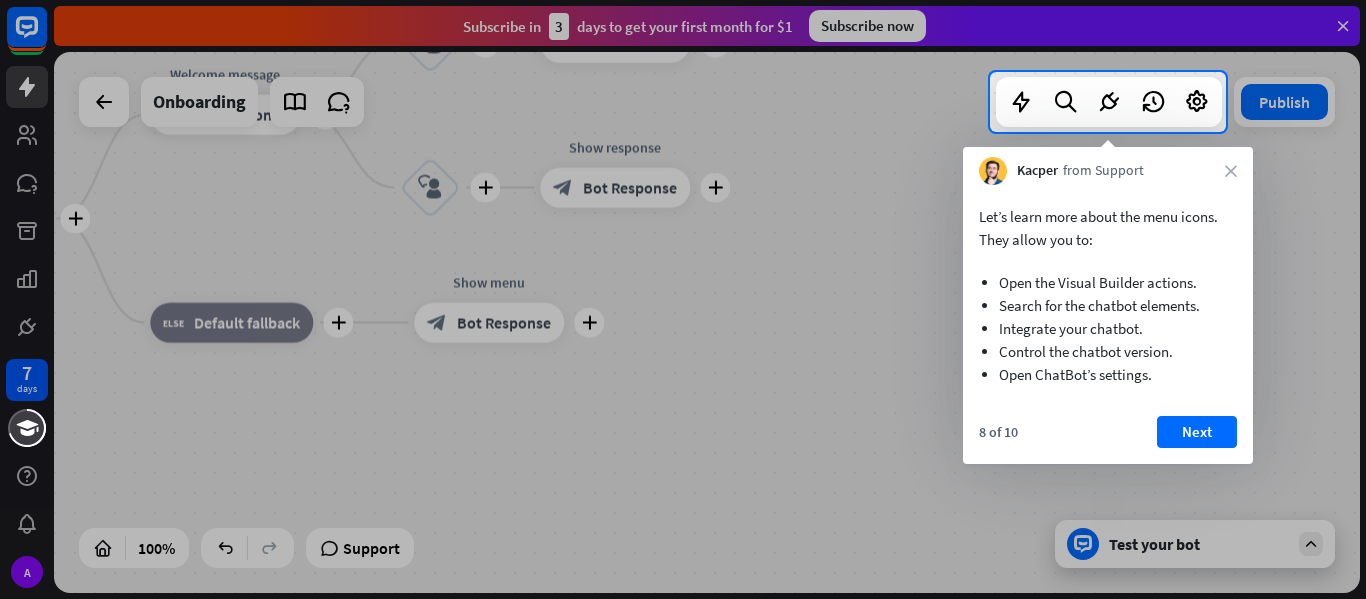 click on "Let’s learn more about the menu icons. They allow you to:
Open the Visual Builder actions.
Search for the chatbot elements.
Integrate your chatbot.
Control the chatbot version.
Open ChatBot’s settings.
8 of 10
Next" at bounding box center (1108, 324) 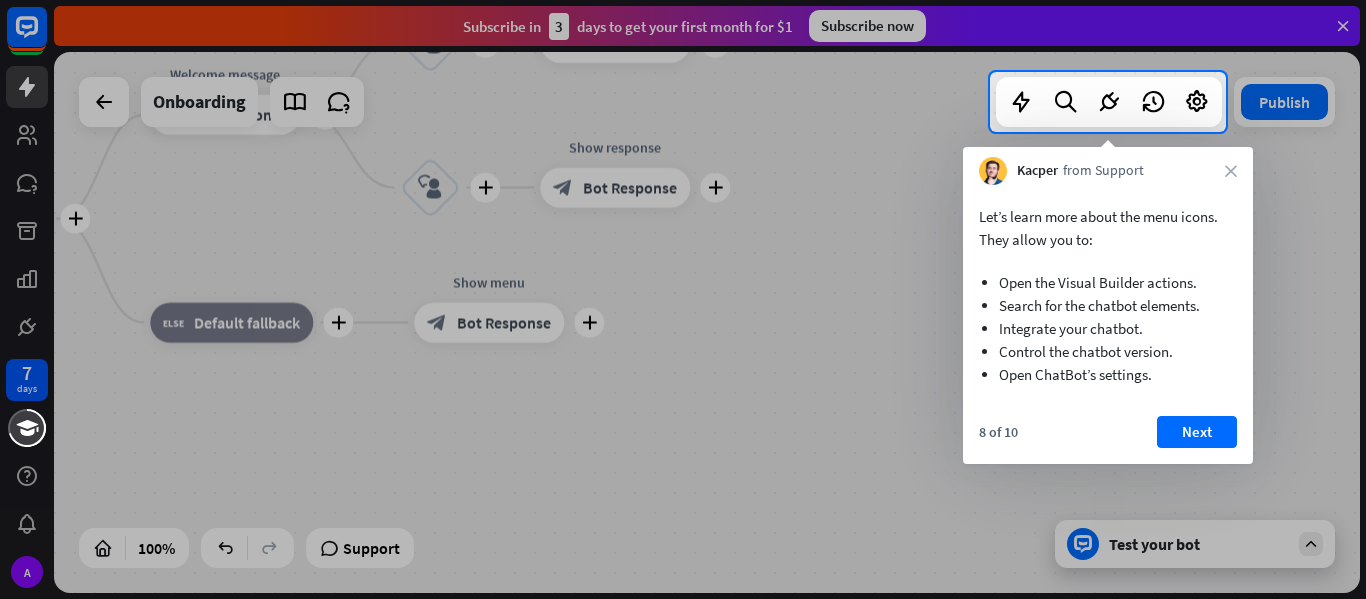 click on "Next" at bounding box center [1197, 432] 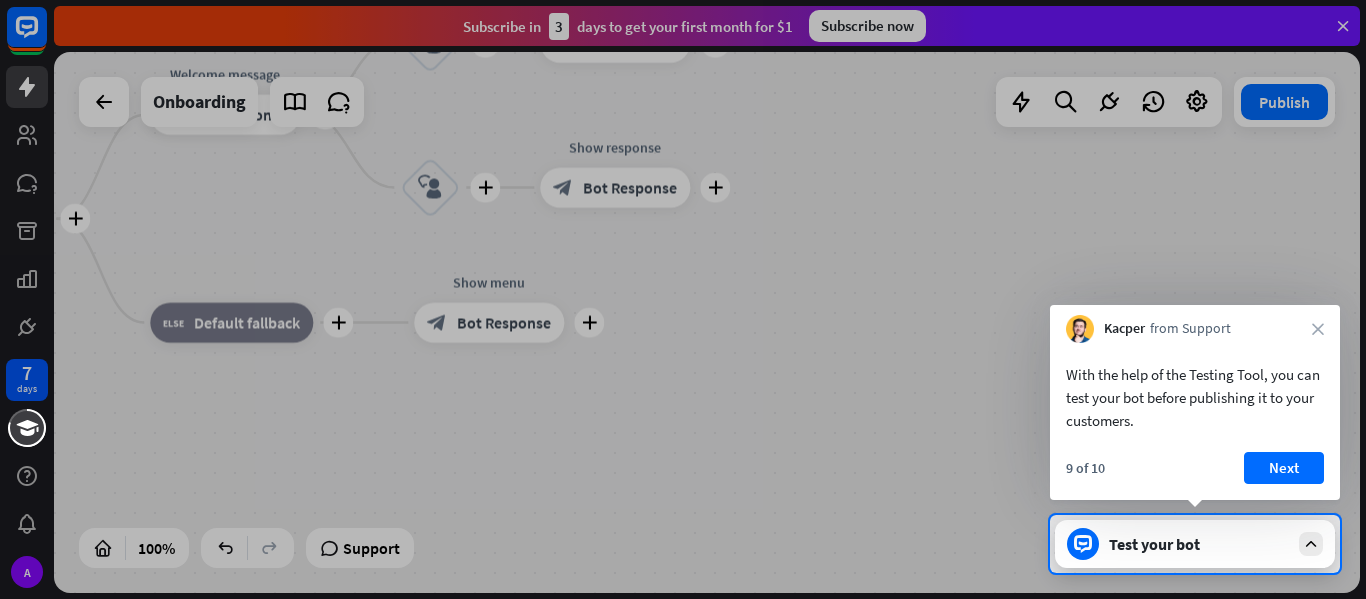 click on "With the help of the Testing Tool, you can test your bot before publishing it to your customers." at bounding box center [1195, 392] 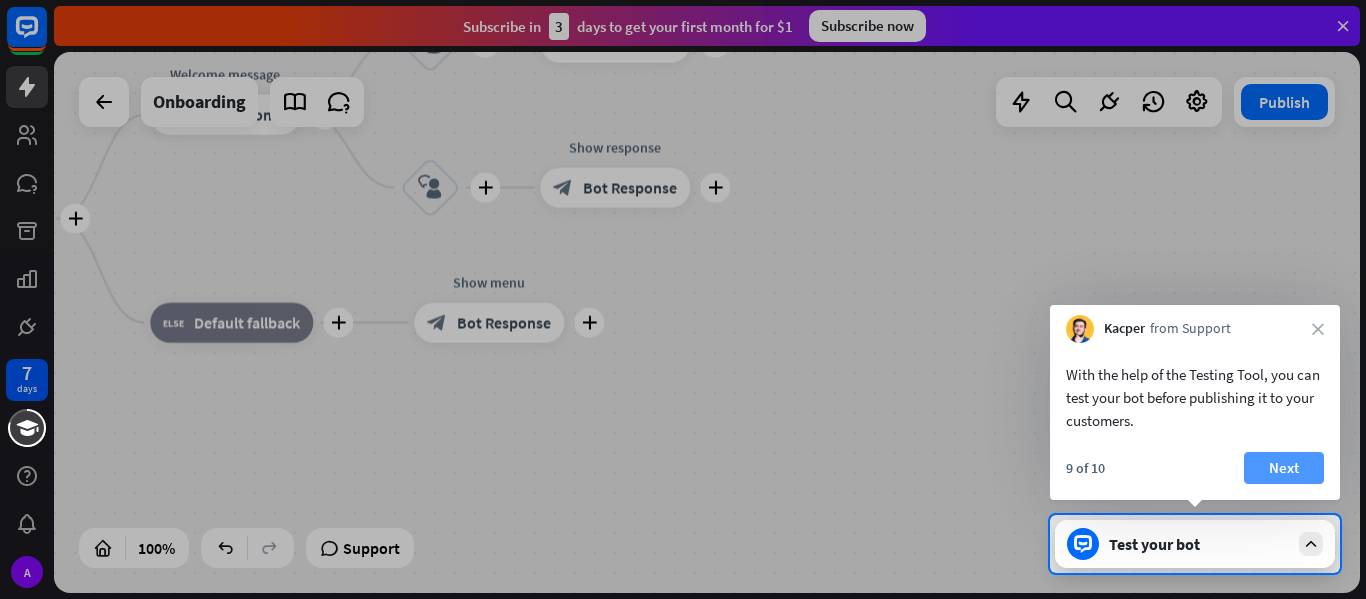 click on "Next" at bounding box center [1284, 468] 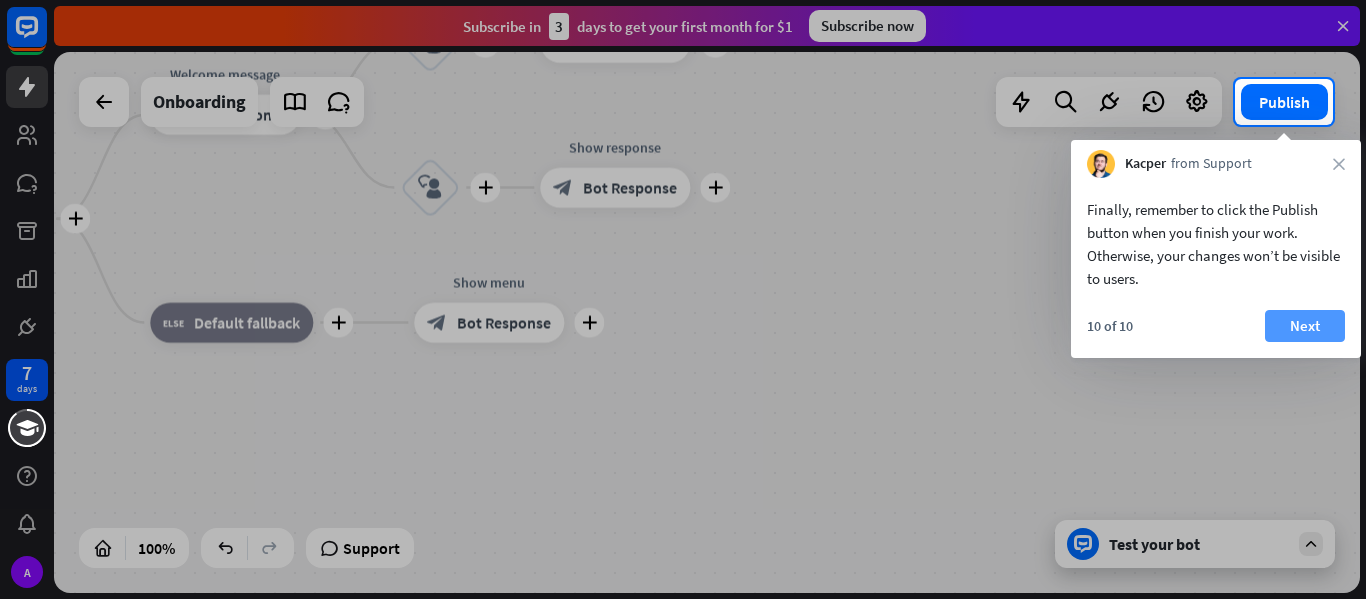 click on "Next" at bounding box center (1305, 326) 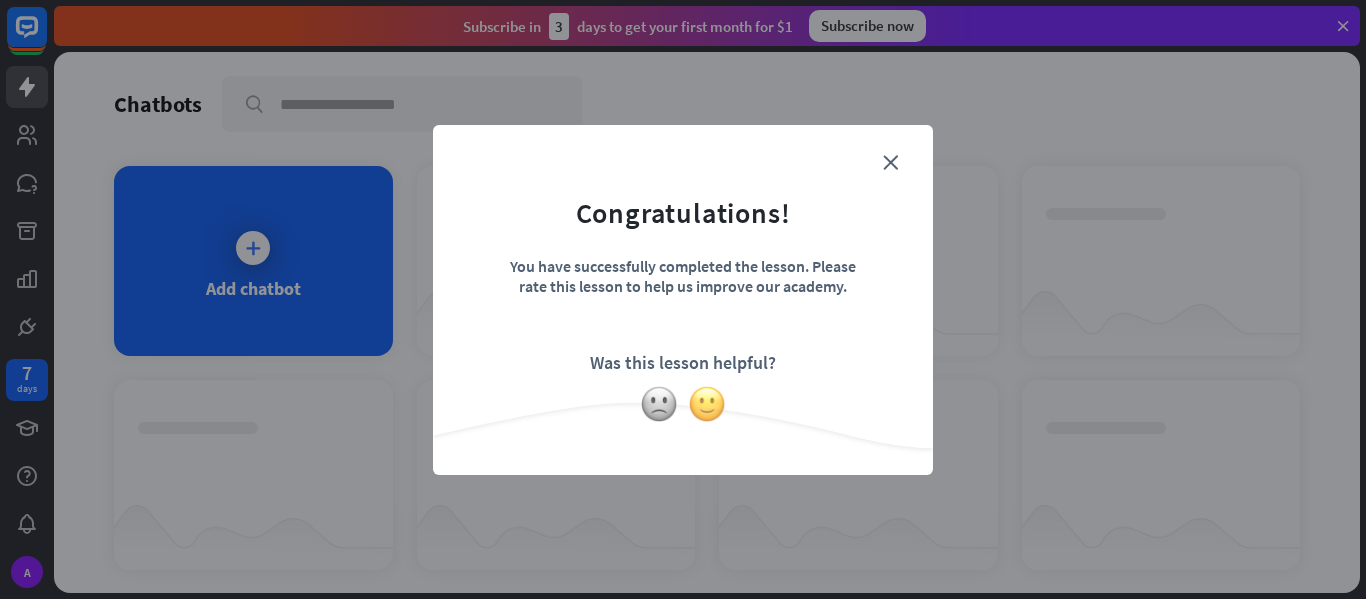 click at bounding box center [707, 404] 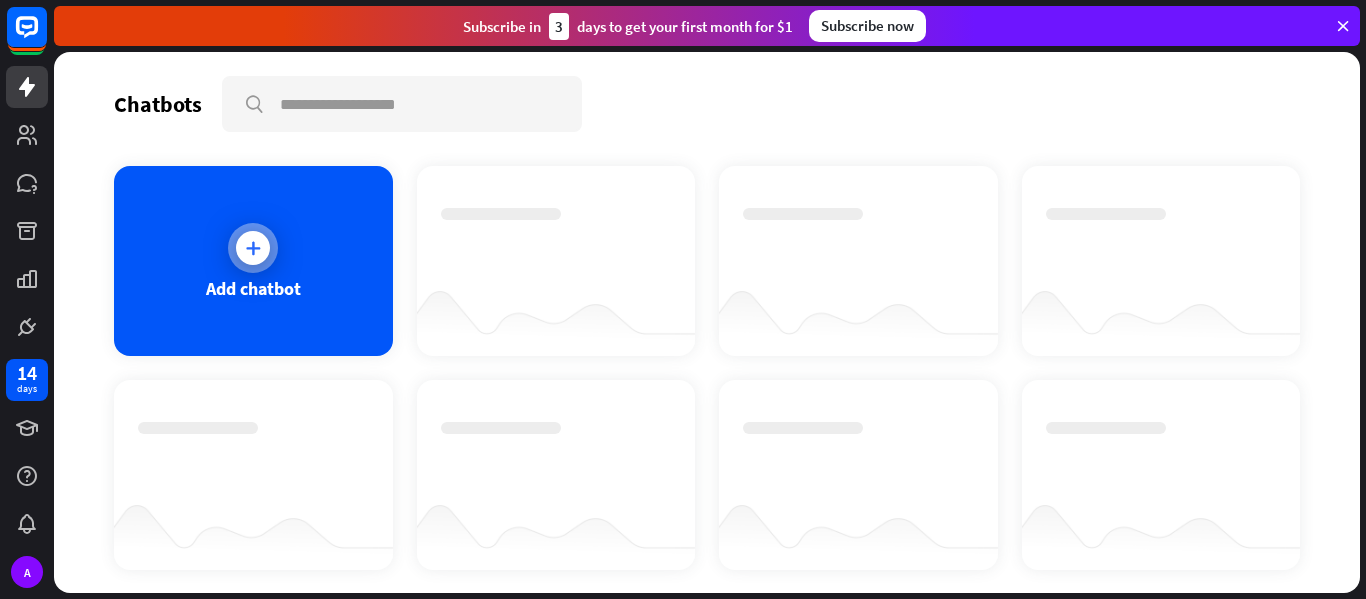 click at bounding box center [253, 248] 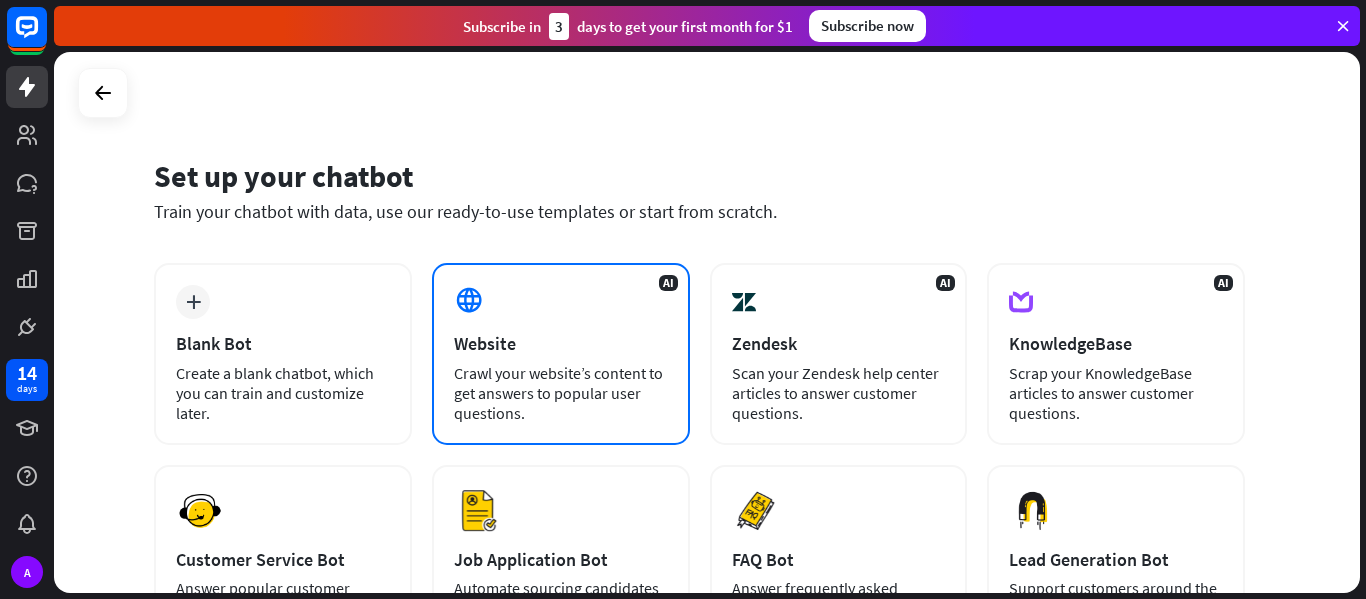 drag, startPoint x: 476, startPoint y: 331, endPoint x: 473, endPoint y: 350, distance: 19.235384 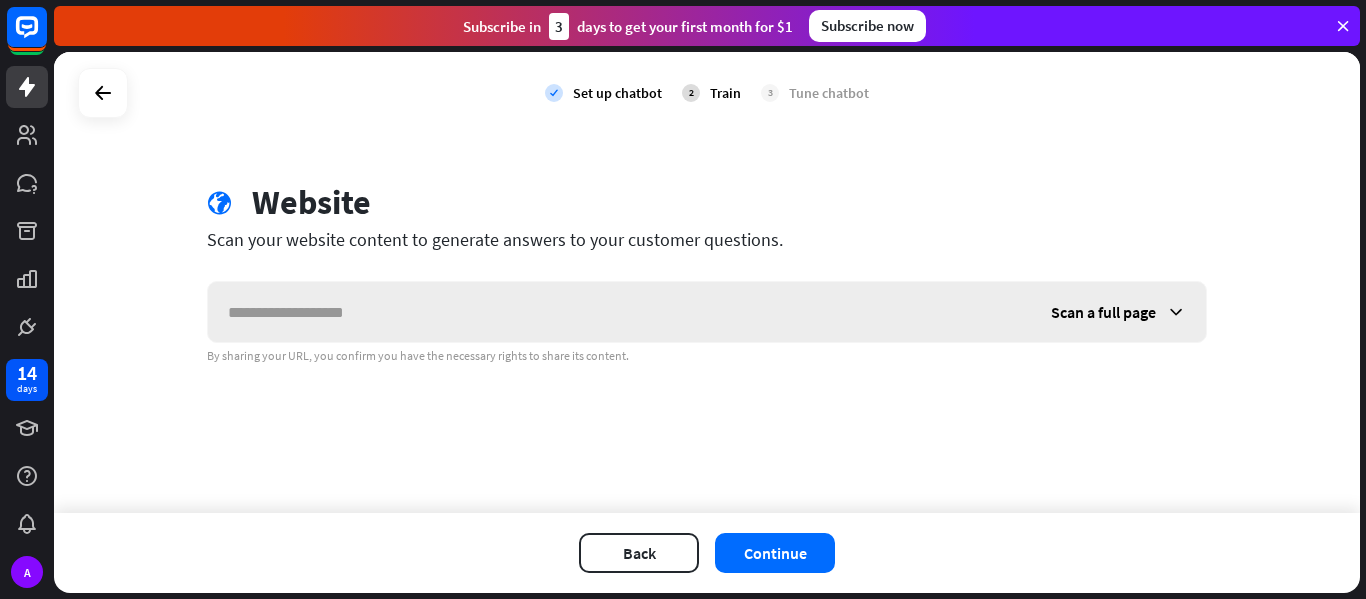 click at bounding box center [619, 312] 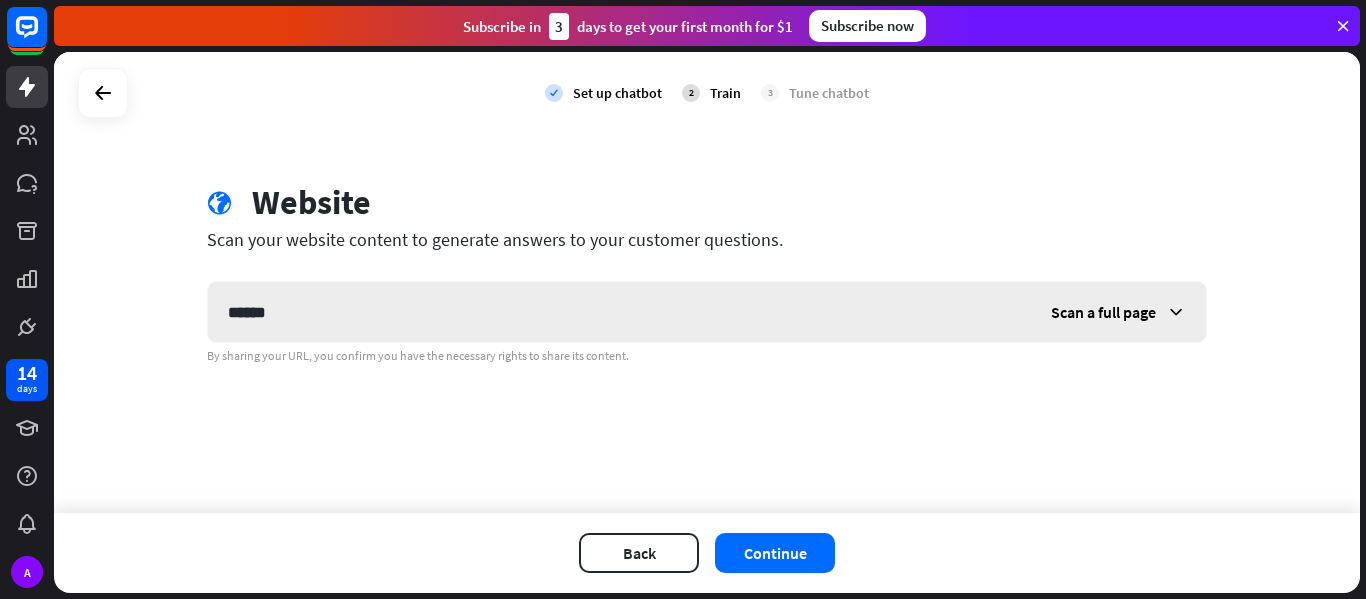 click on "******" at bounding box center (619, 312) 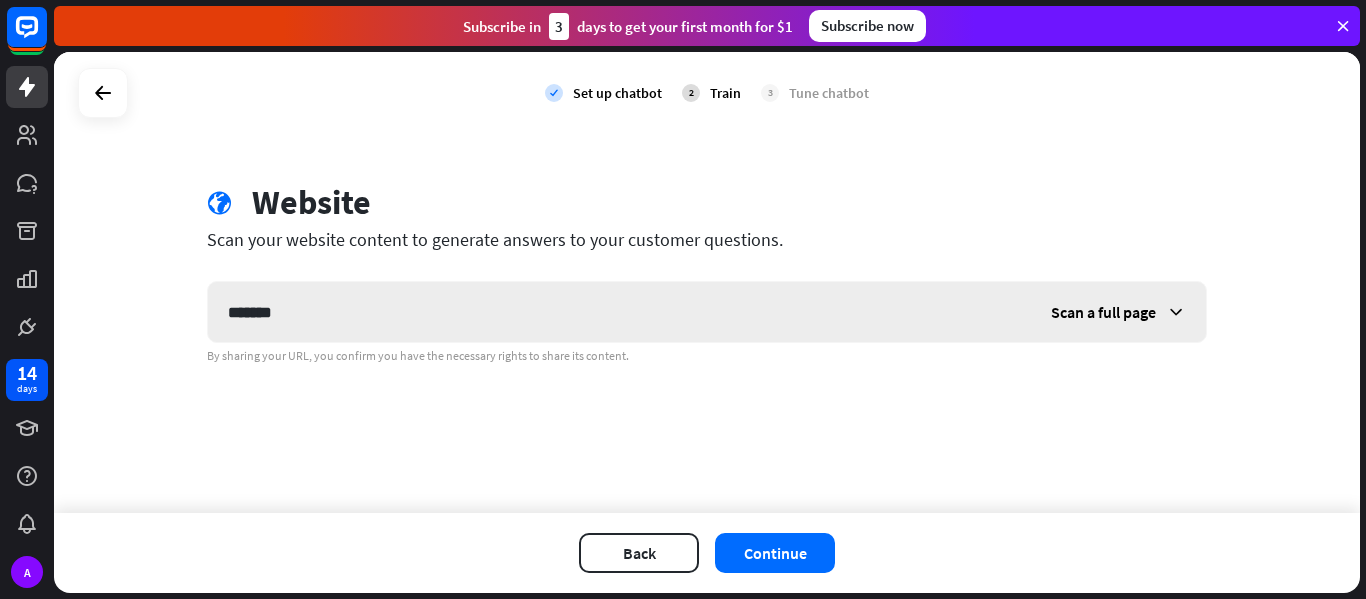 click on "*******" at bounding box center (619, 312) 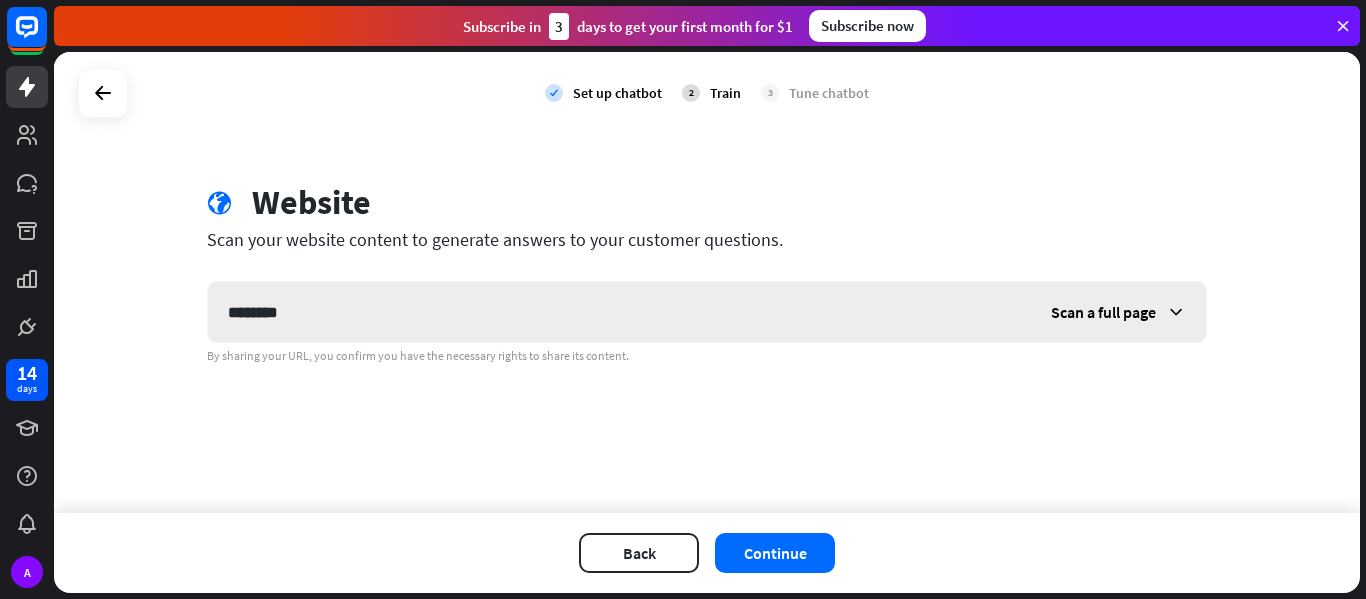 click on "********" at bounding box center [619, 312] 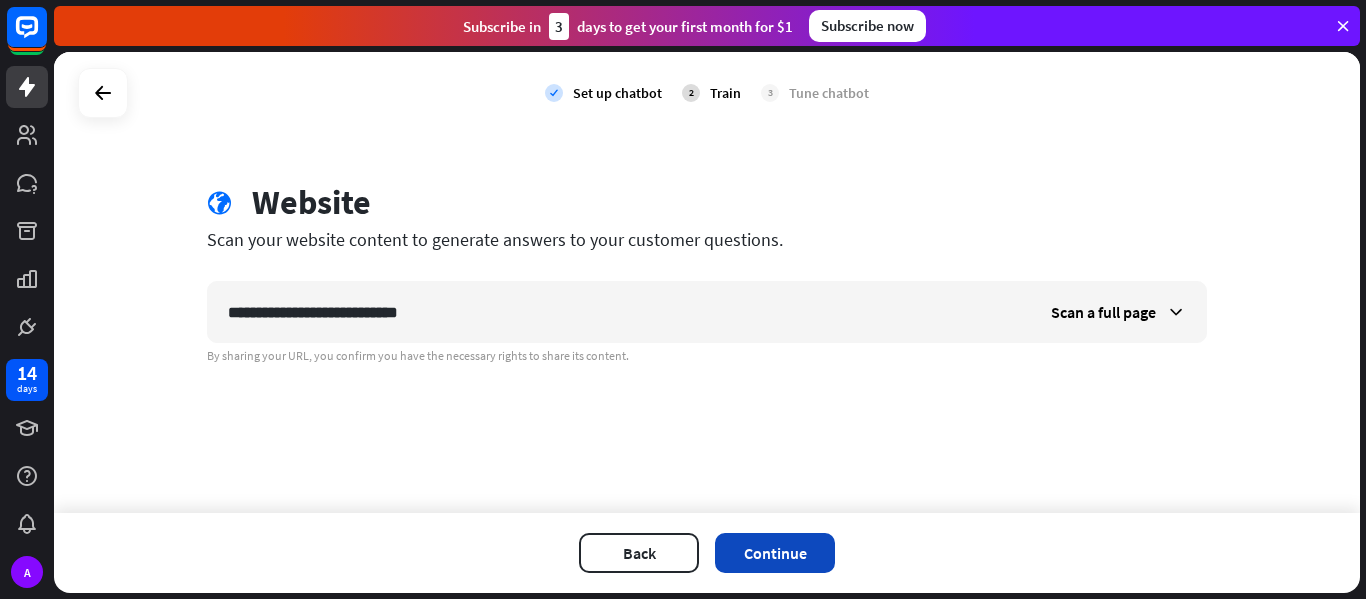 click on "Continue" at bounding box center (775, 553) 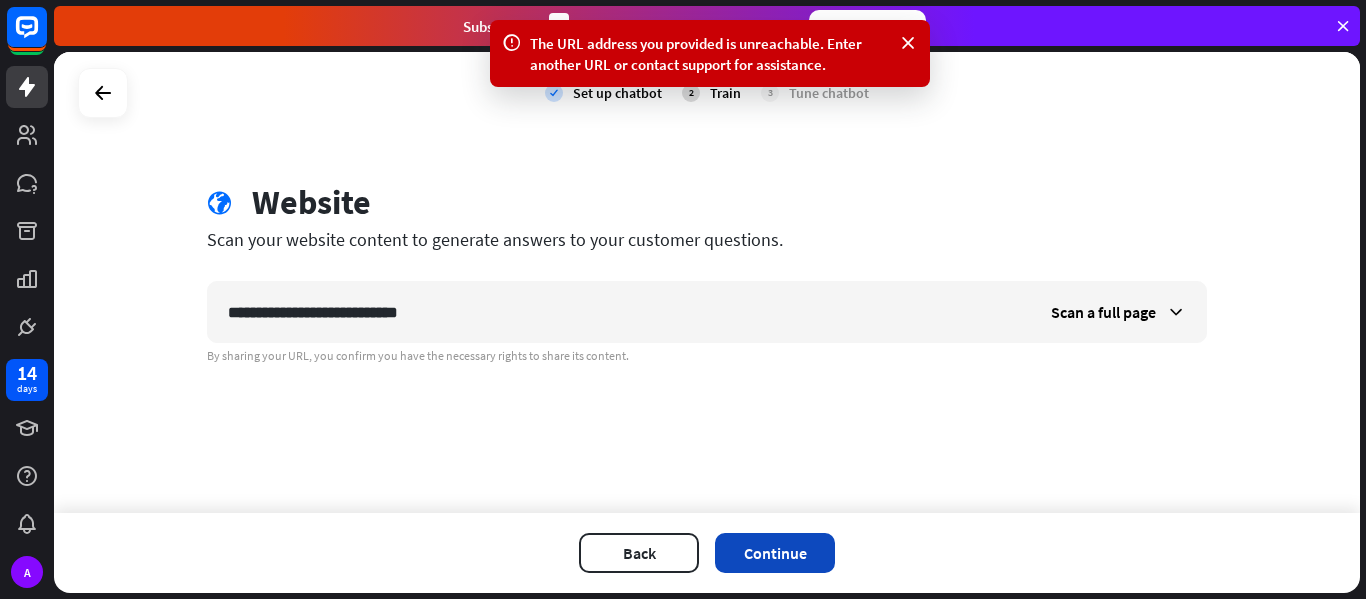 click on "Continue" at bounding box center (775, 553) 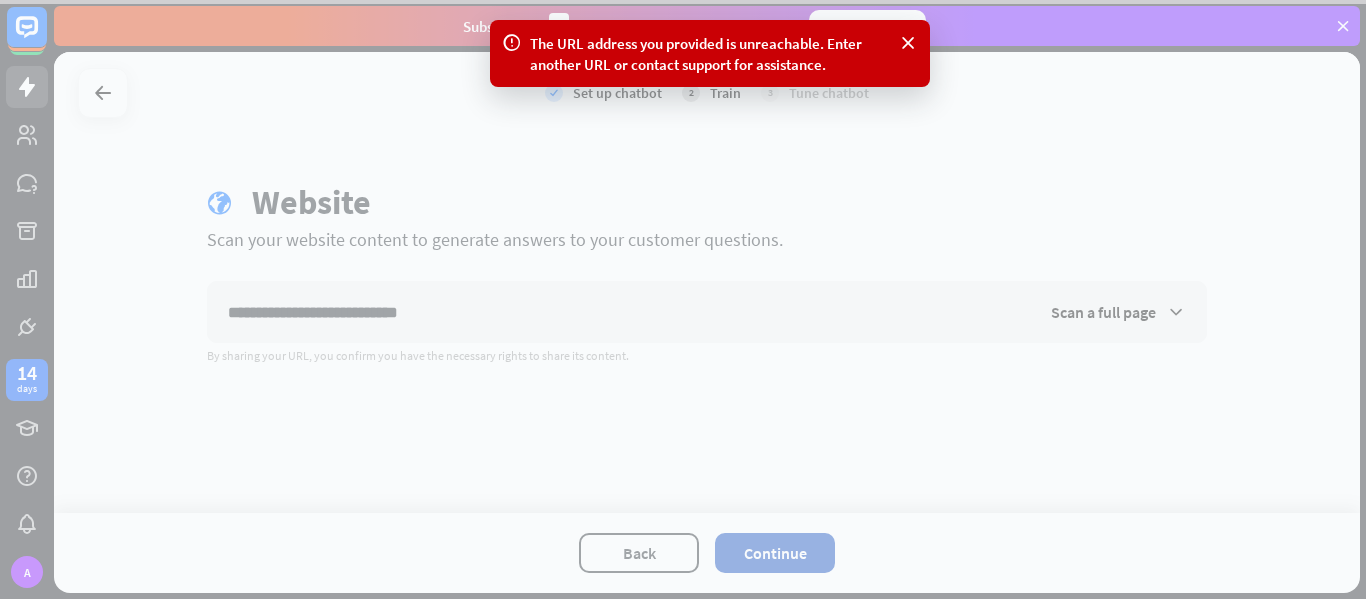 click at bounding box center [683, 299] 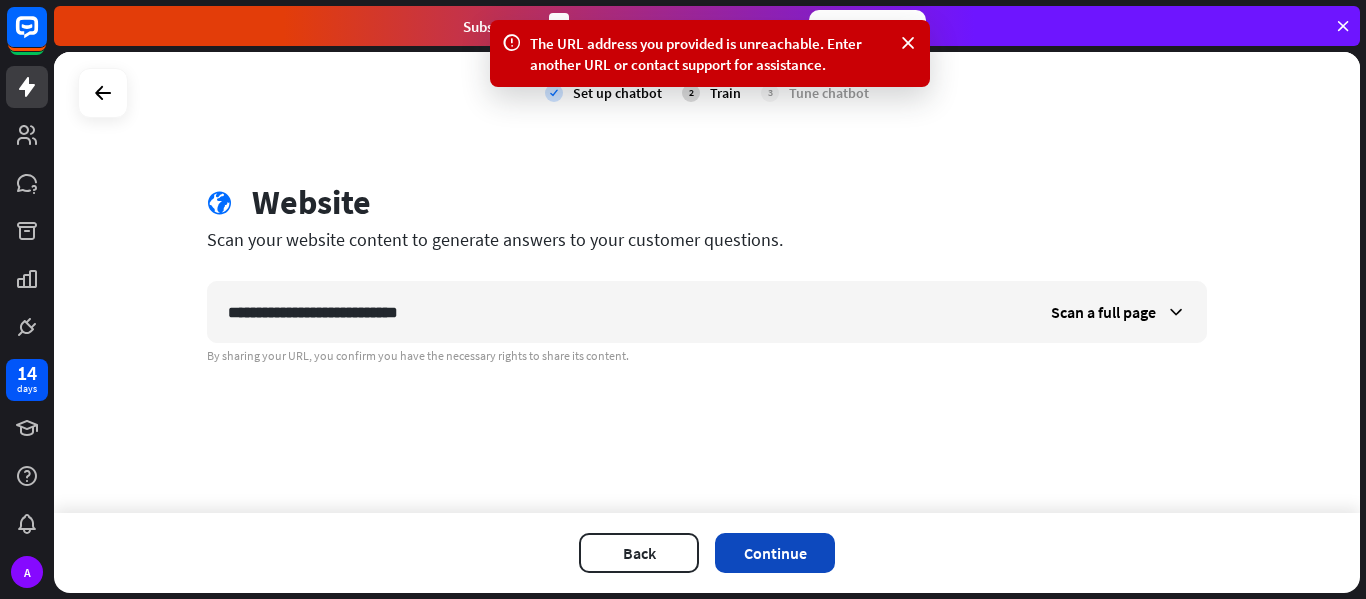click on "Continue" at bounding box center [775, 553] 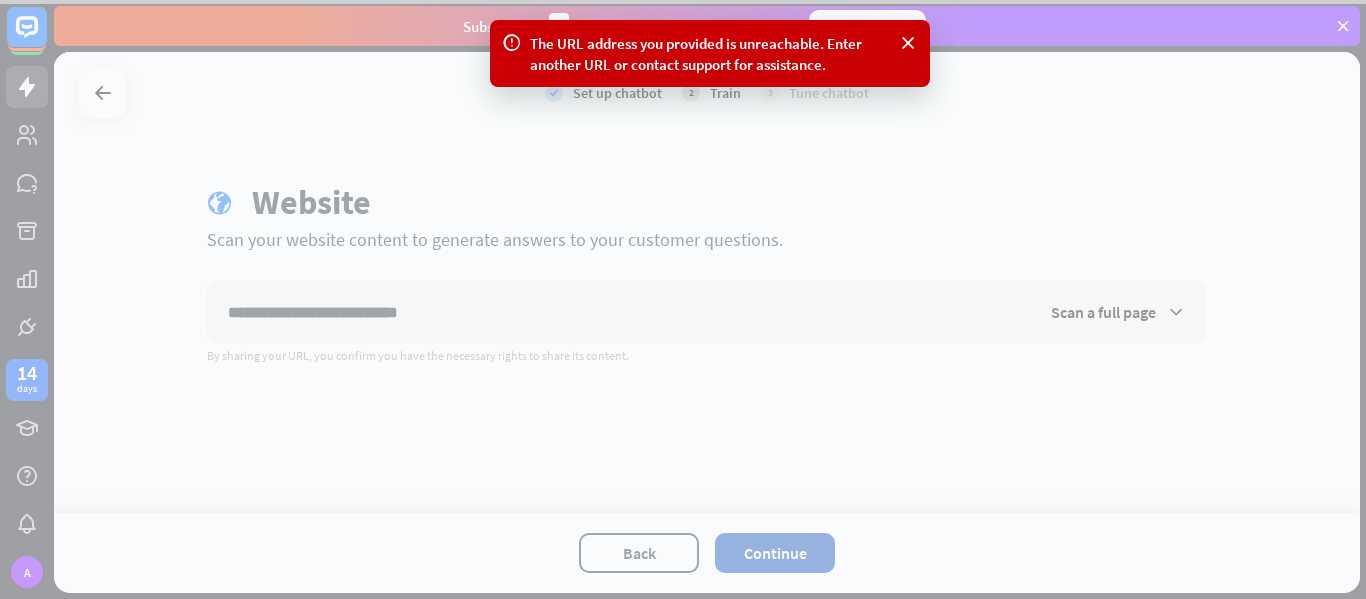 click at bounding box center (683, 299) 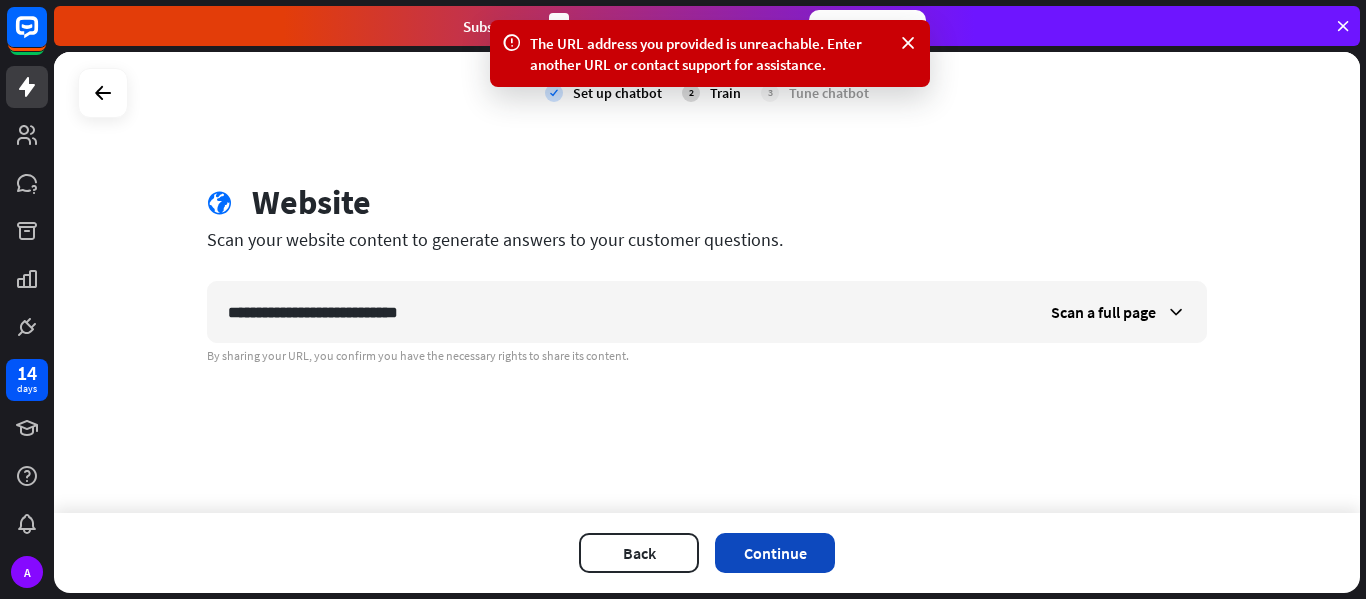 click on "Continue" at bounding box center (775, 553) 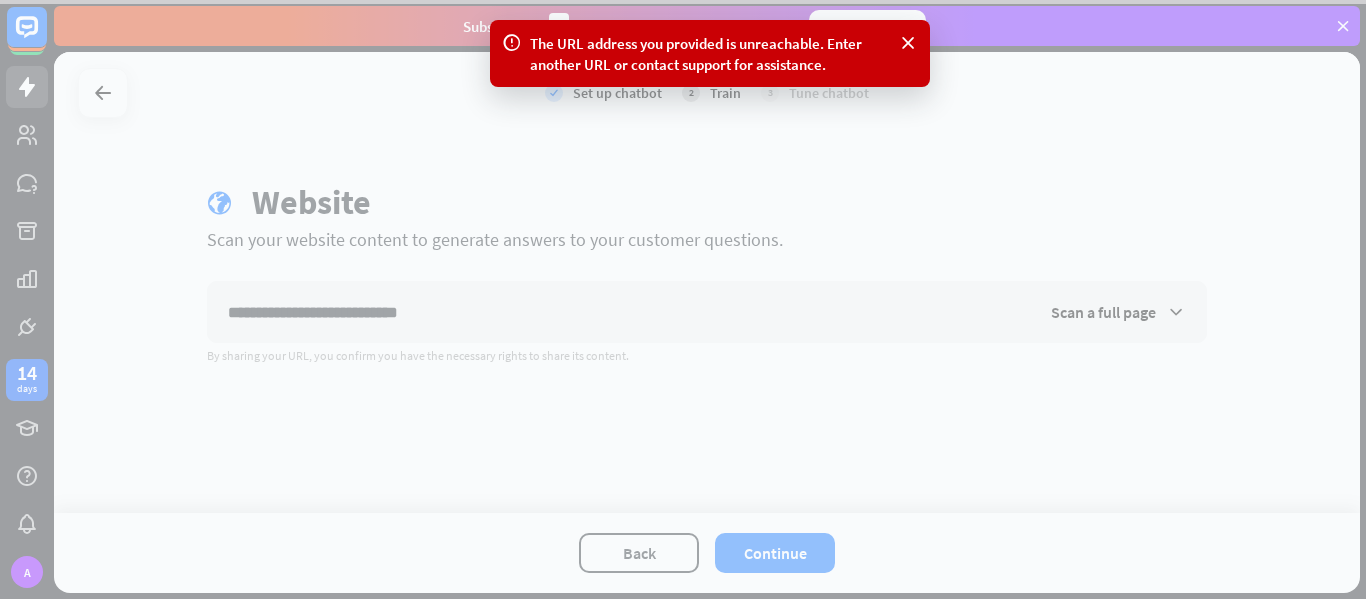 click at bounding box center [683, 299] 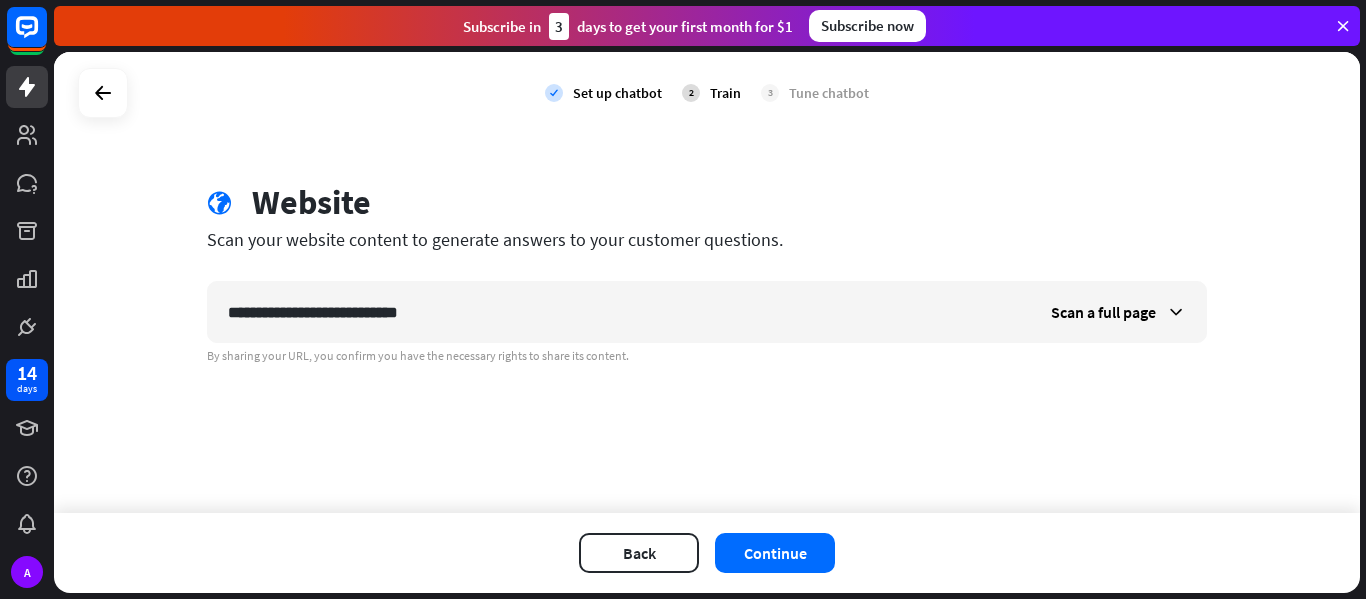 click at bounding box center [707, 322] 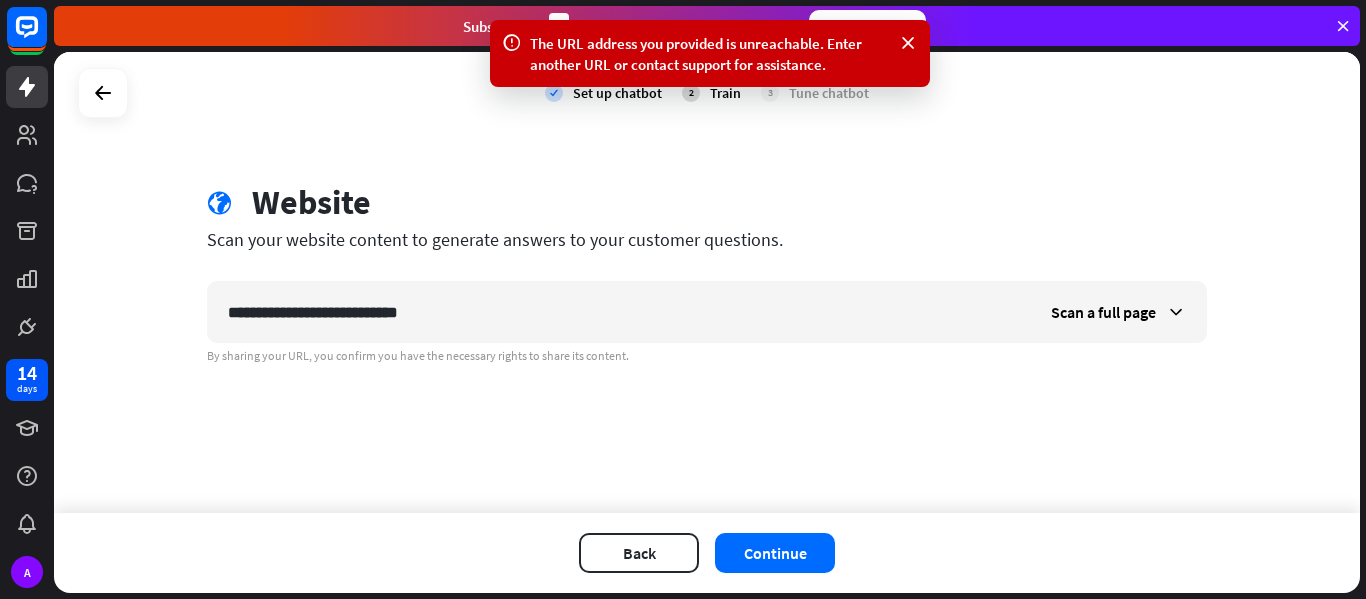 click on "Back
Continue" at bounding box center [707, 553] 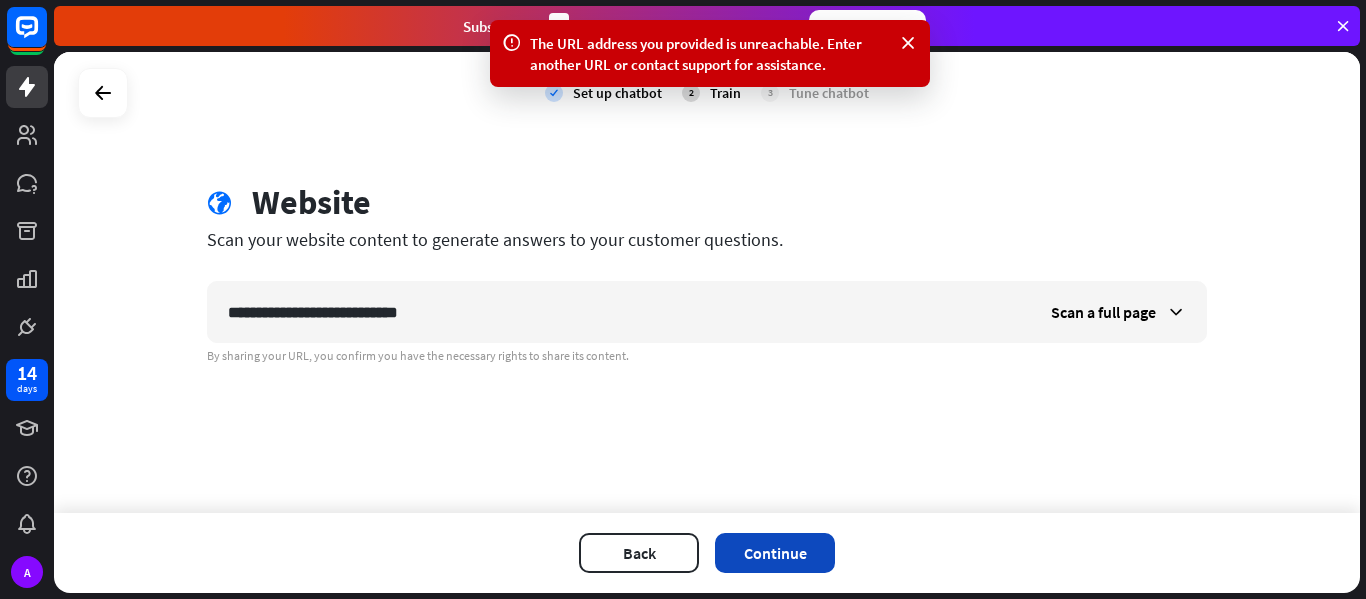 click on "Continue" at bounding box center (775, 553) 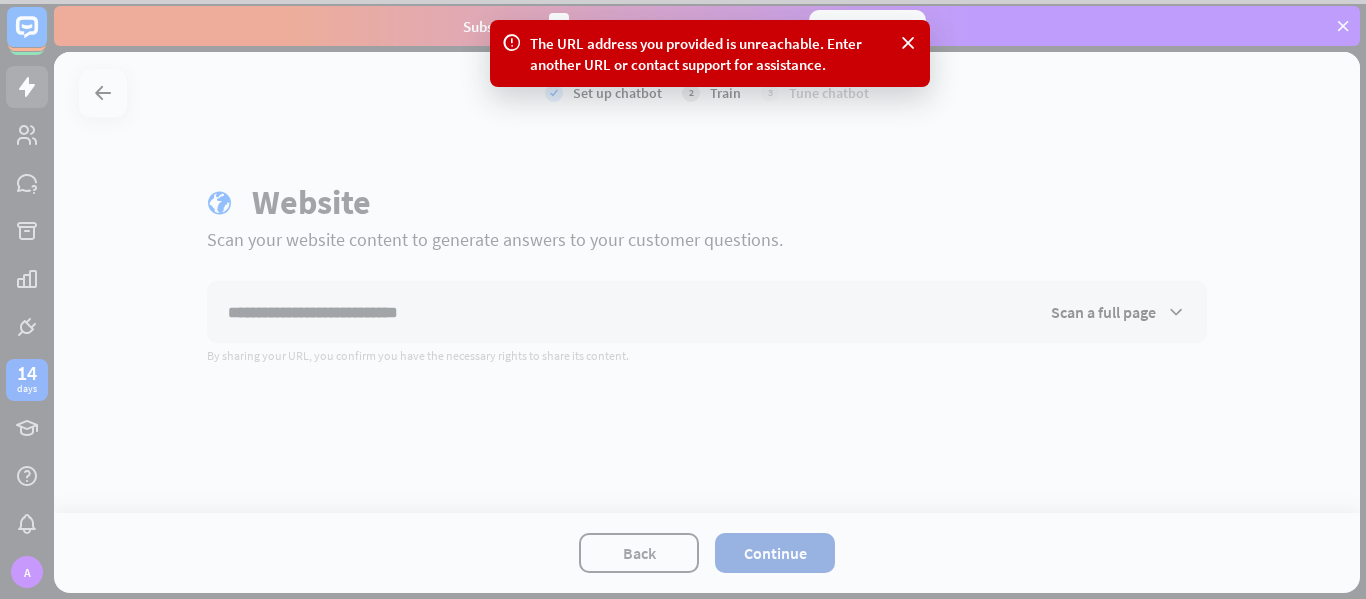 click at bounding box center (683, 299) 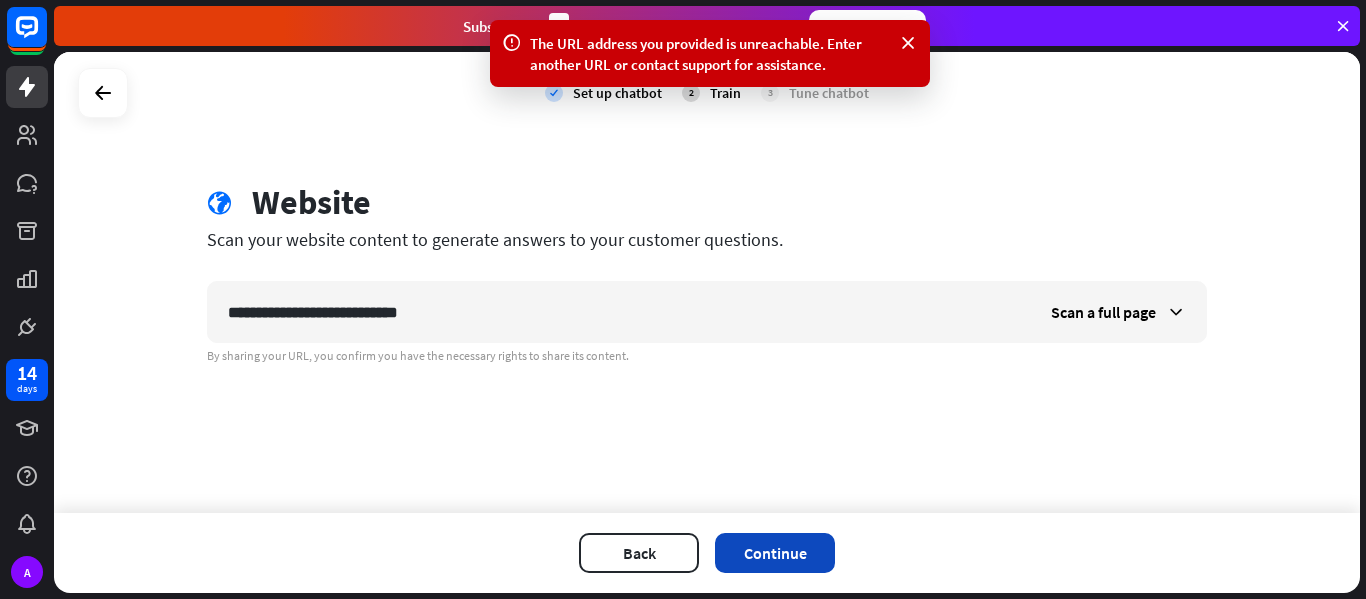 click on "Continue" at bounding box center (775, 553) 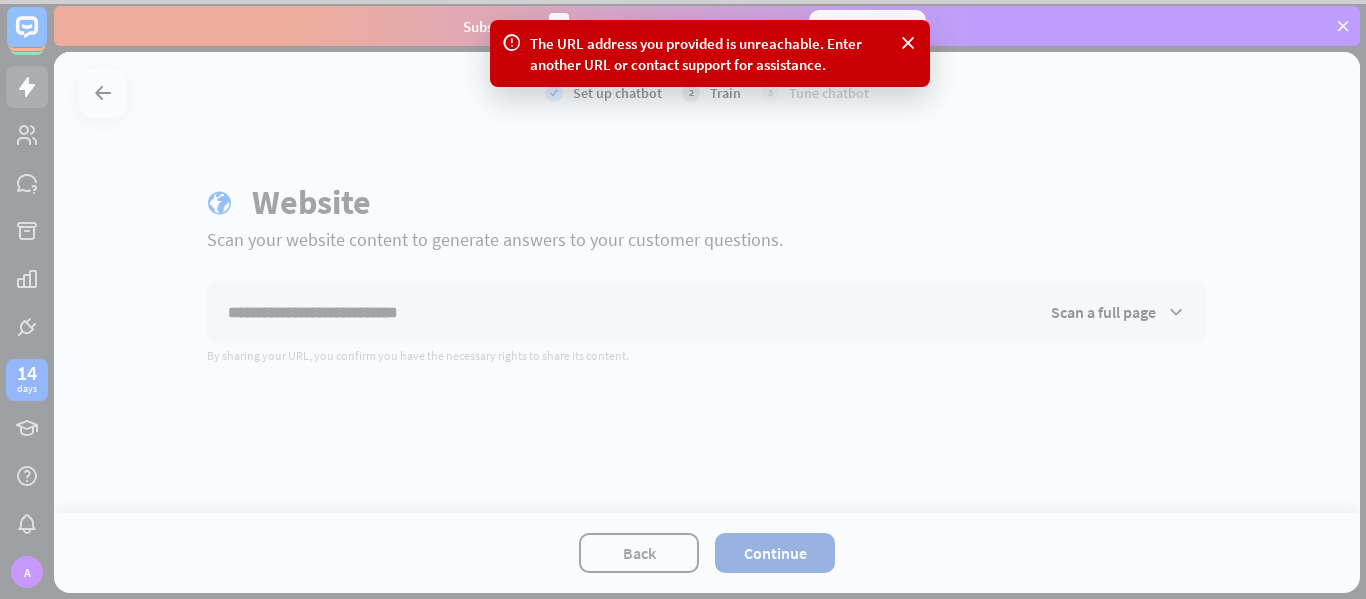 click at bounding box center [683, 299] 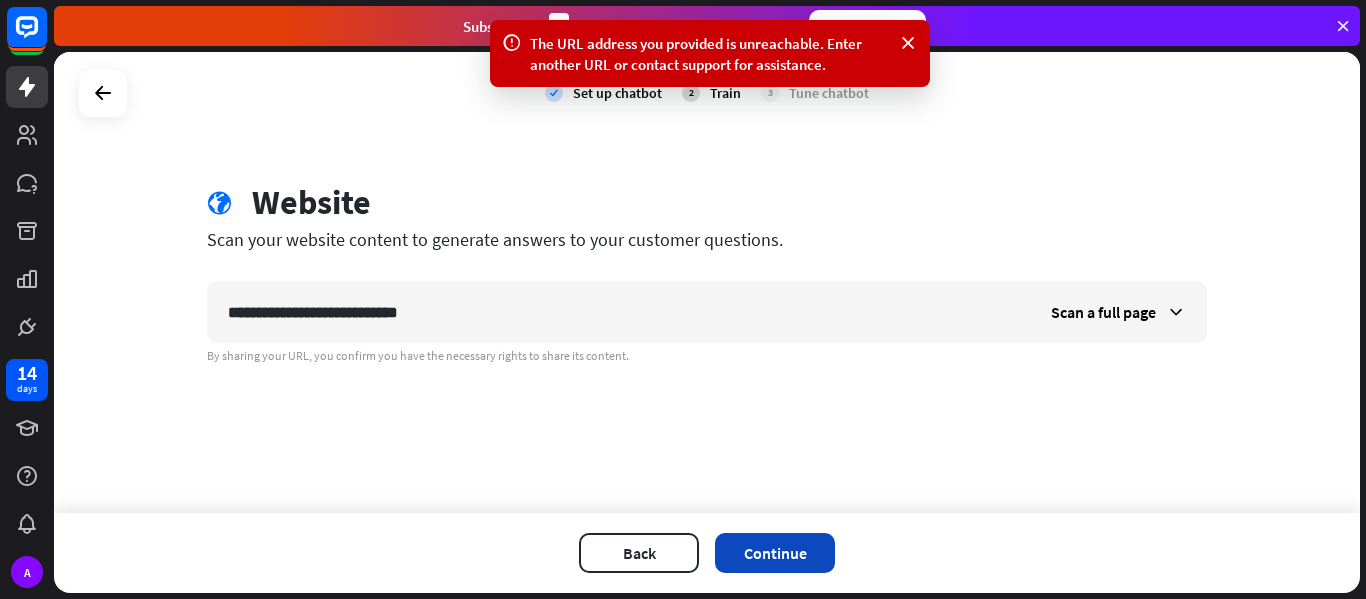 click on "Continue" at bounding box center (775, 553) 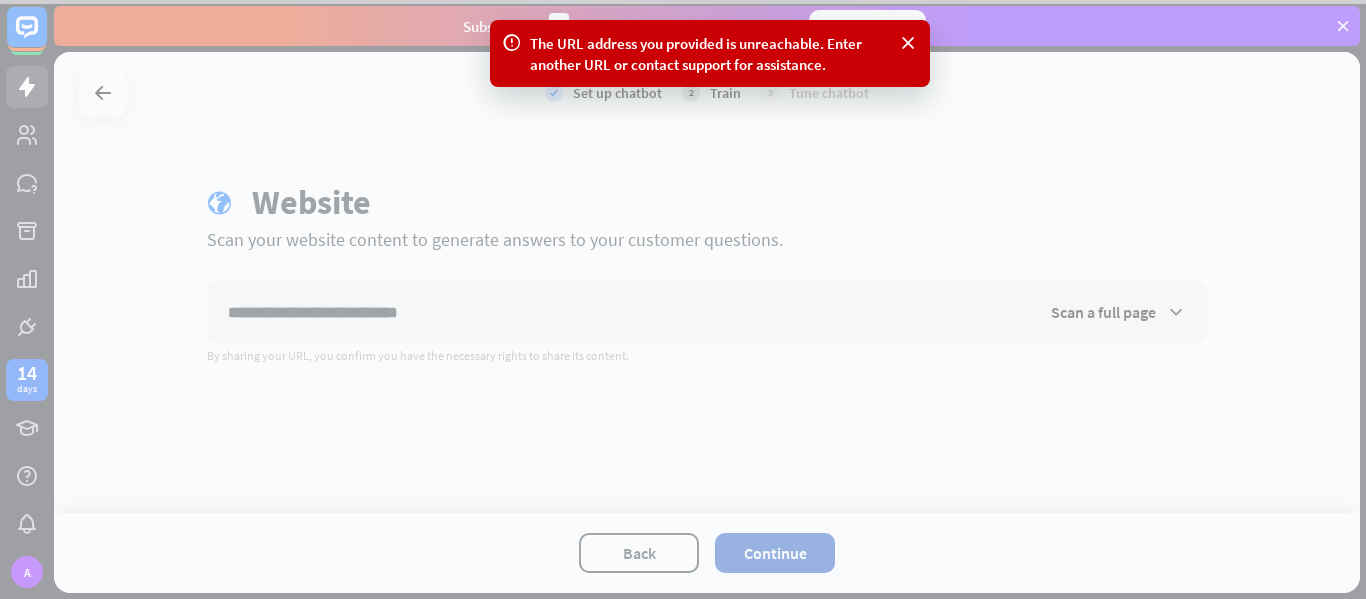 click at bounding box center [683, 299] 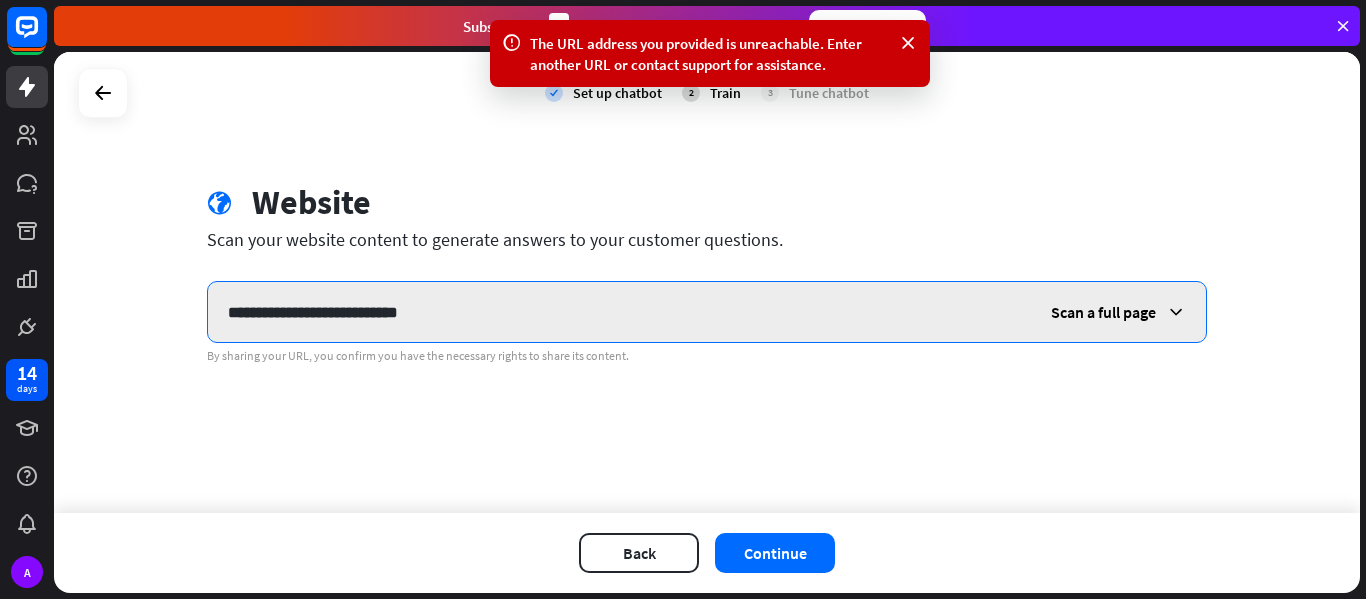 click on "**********" at bounding box center [619, 312] 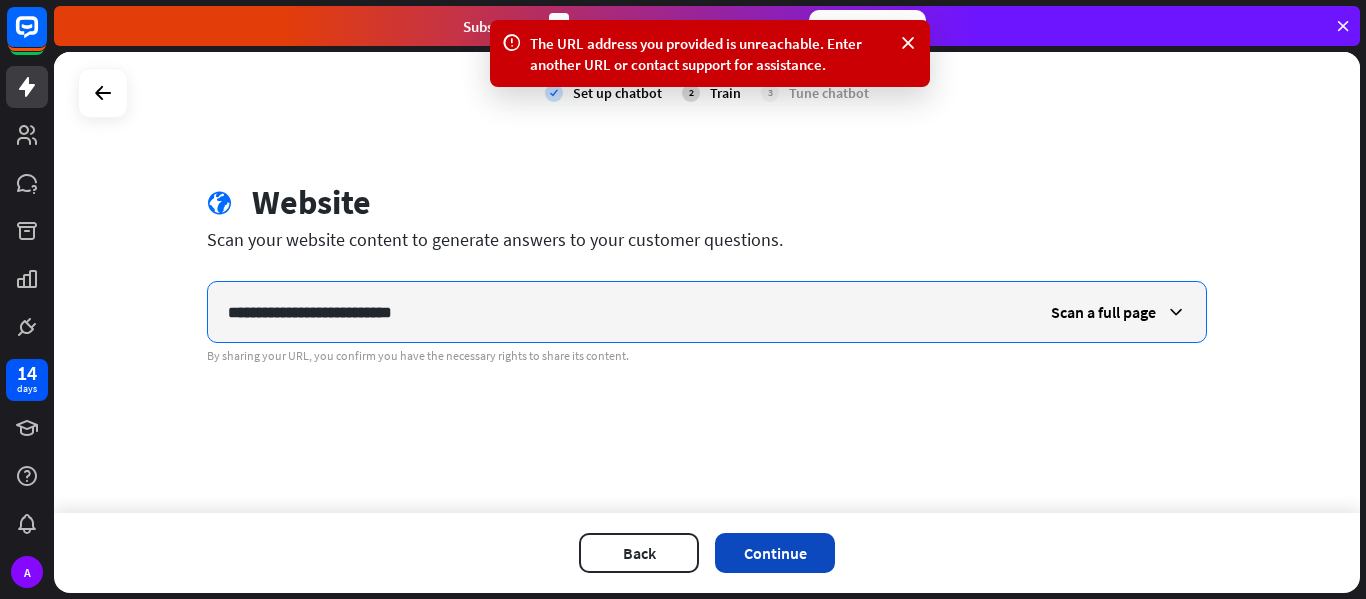 type on "**********" 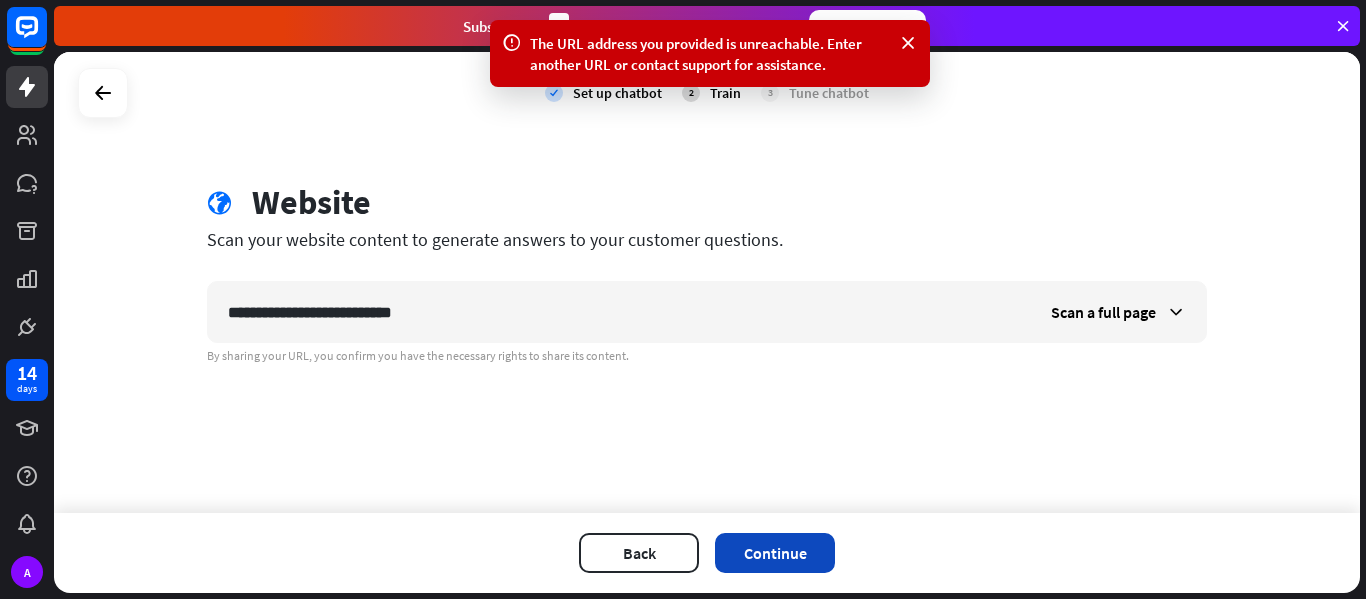 click on "Continue" at bounding box center [775, 553] 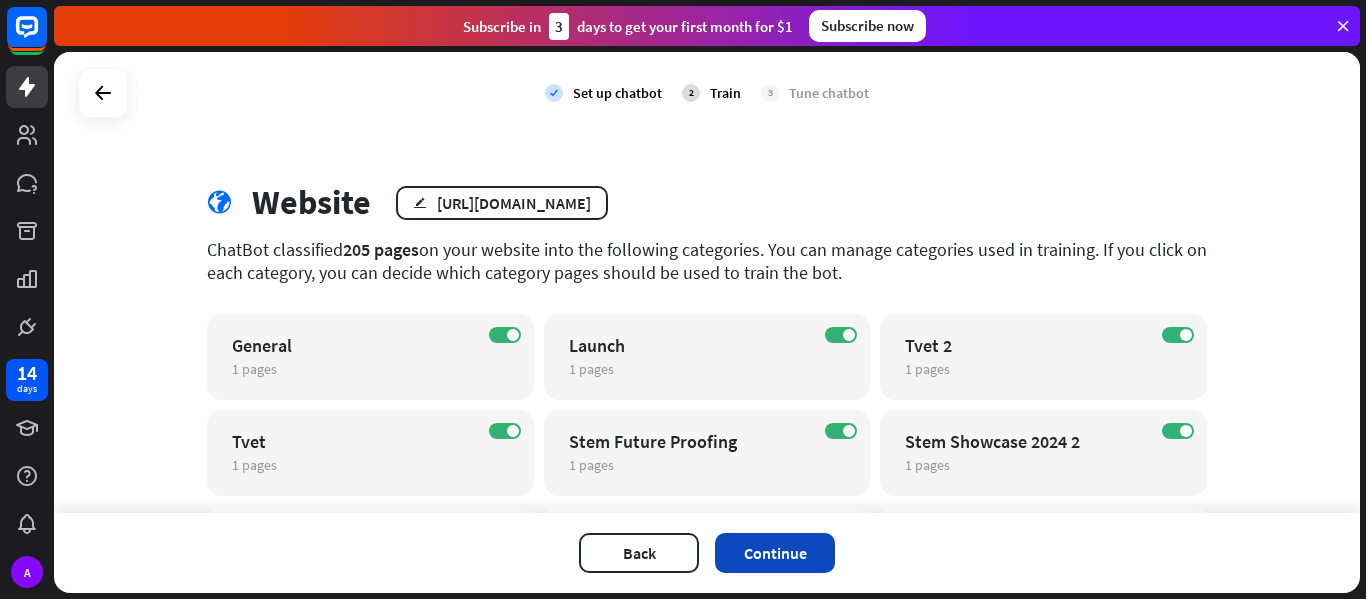 click on "Continue" at bounding box center [775, 553] 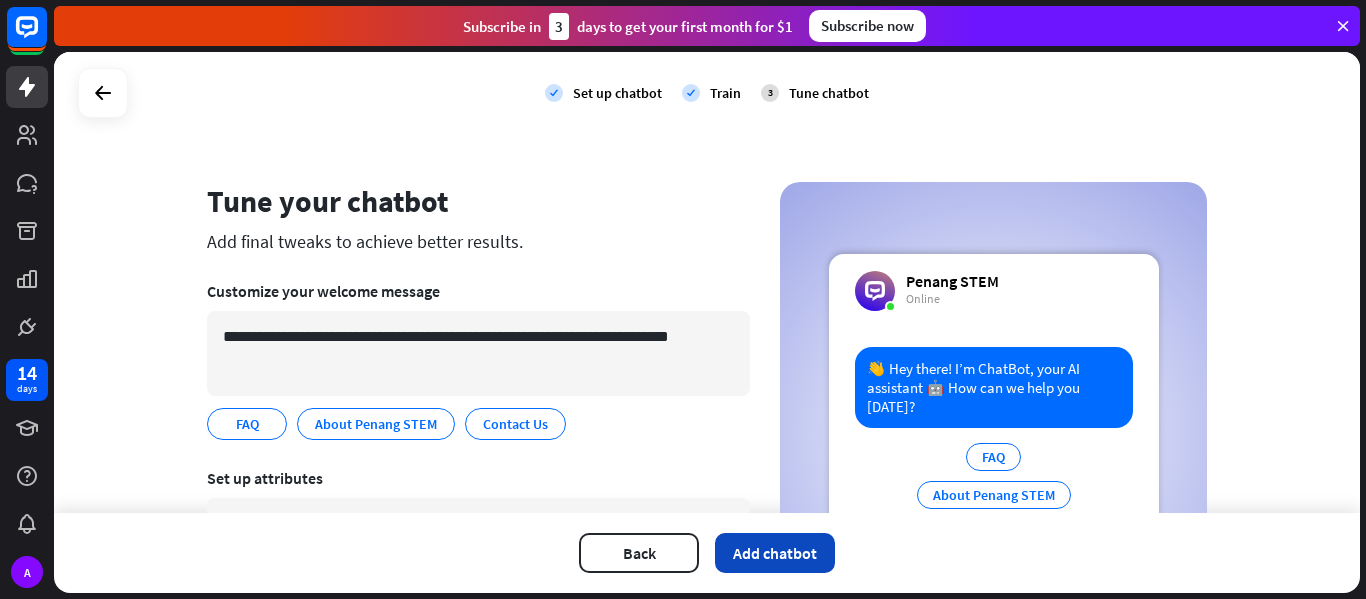 click on "Add chatbot" at bounding box center (775, 553) 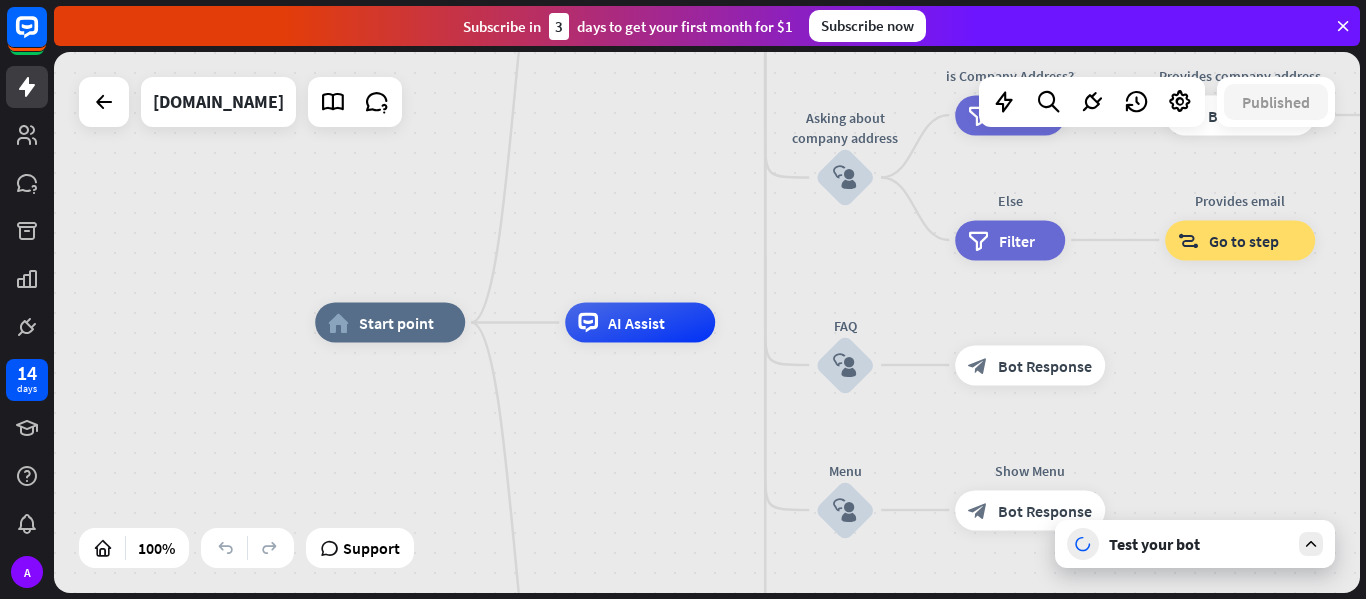 click on "Test your bot" at bounding box center [1199, 544] 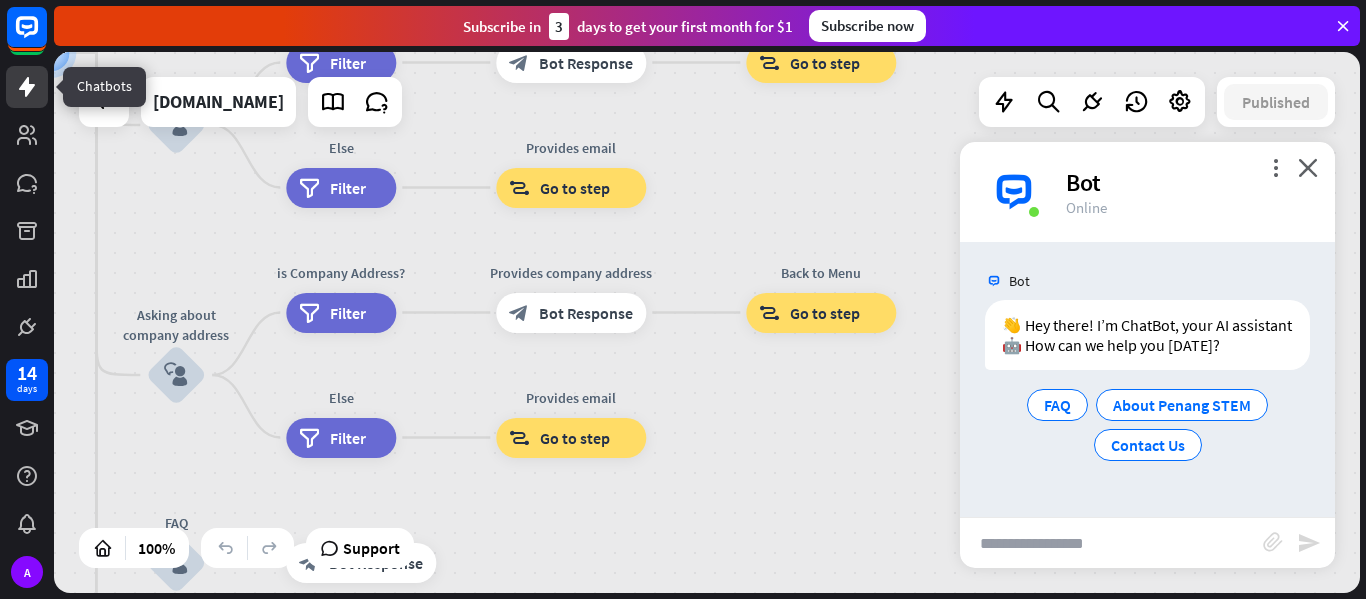 drag, startPoint x: 562, startPoint y: 361, endPoint x: 29, endPoint y: 100, distance: 593.47284 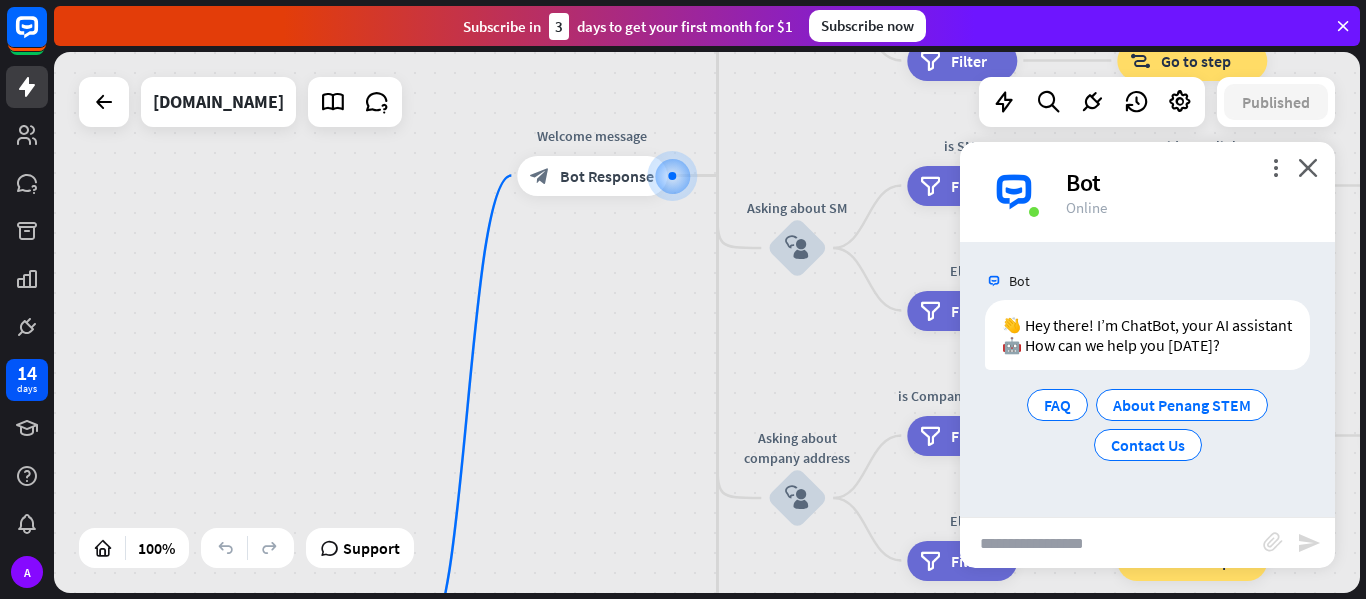 drag, startPoint x: 109, startPoint y: 217, endPoint x: 726, endPoint y: 331, distance: 627.44324 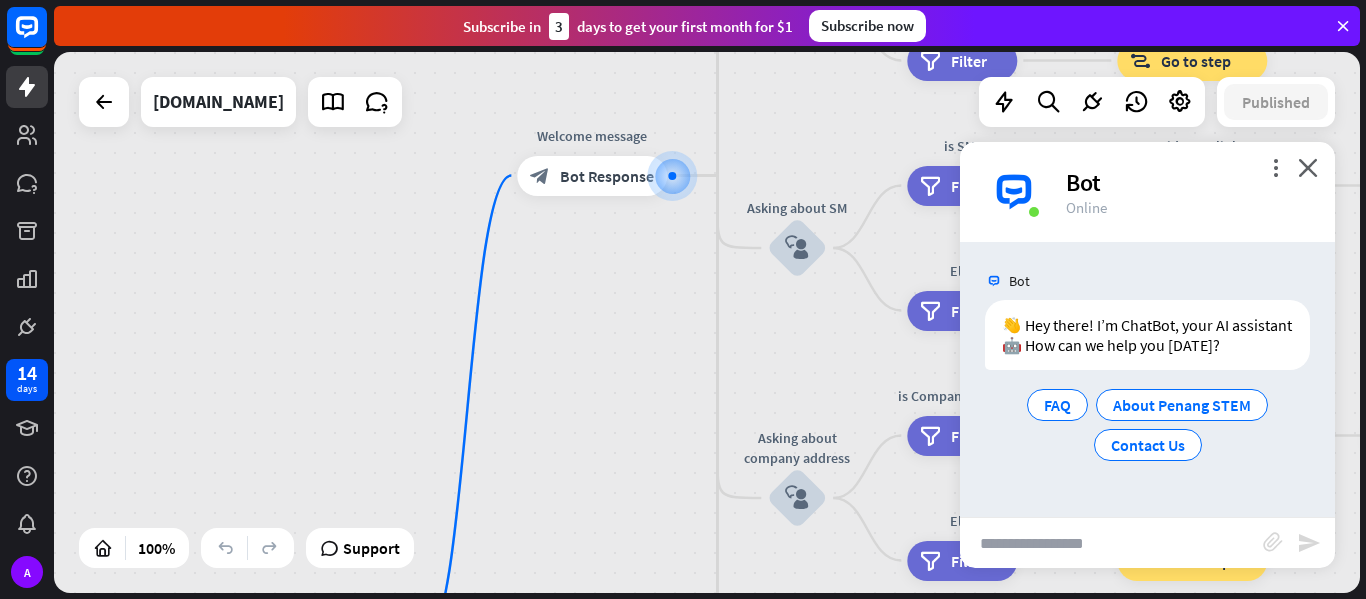 click on "home_2   Start point                 Welcome message   block_bot_response   Bot Response                     About us   block_user_input                 Provide company information   block_bot_response   Bot Response                 Back to Menu   block_user_input                 Was it helpful?   block_bot_response   Bot Response                 Yes   block_user_input                 Thank you!   block_bot_response   Bot Response                 No   block_user_input                 Back to Menu   block_goto   Go to step                 Contact us   block_user_input                 Contact flow   builder_tree   Flow                 Asking about email   block_user_input                   block_goto   Go to step                 Asking about phone number   block_user_input                 Is phone number?   filter   Filter                 Provides phone number   block_bot_response   Bot Response                 Back to Menu   block_goto   Go to step                 Else   filter   Filter" at bounding box center (707, 322) 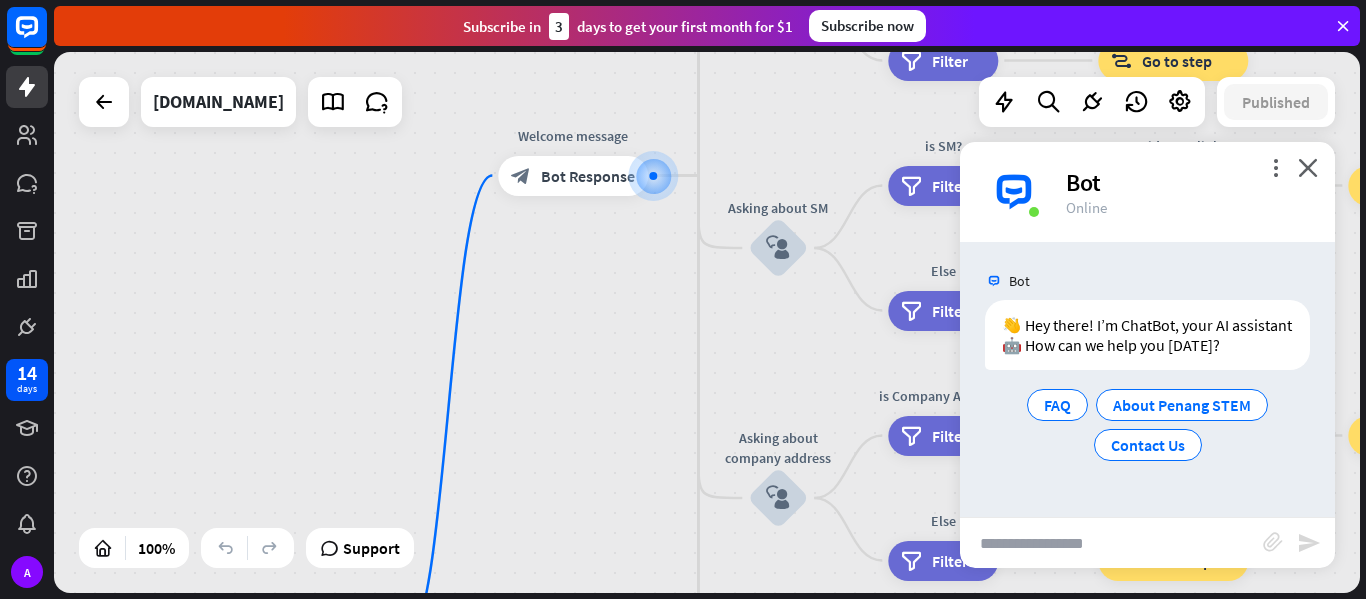 click at bounding box center (1111, 543) 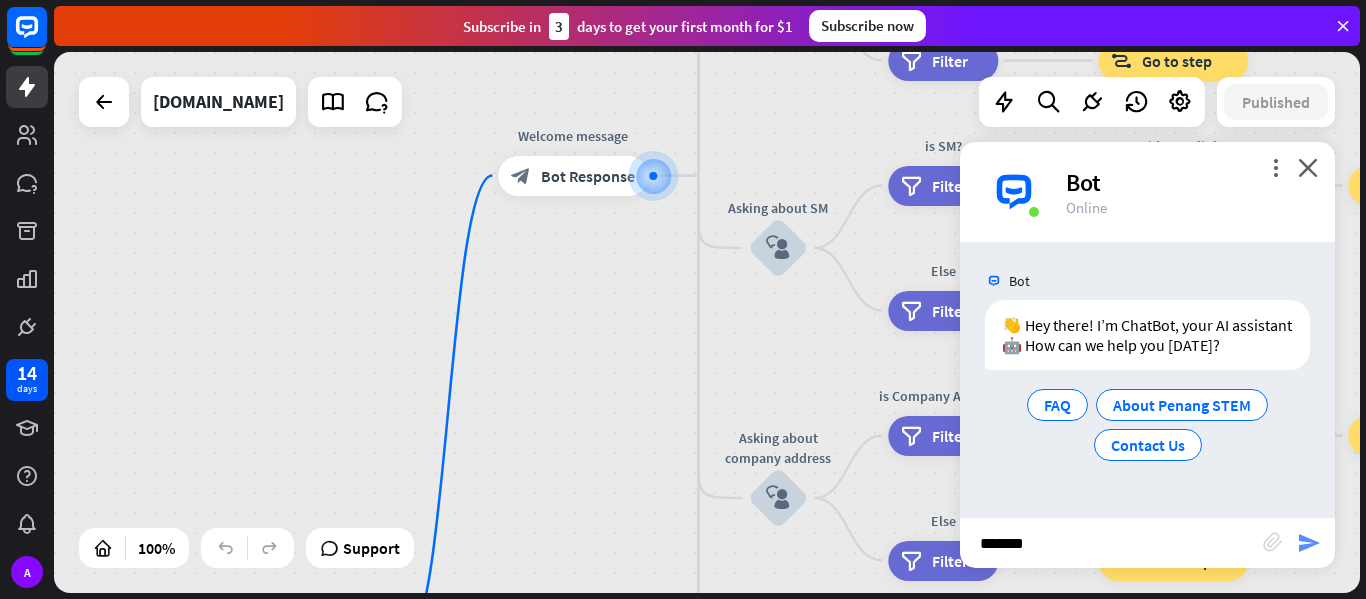 type on "*******" 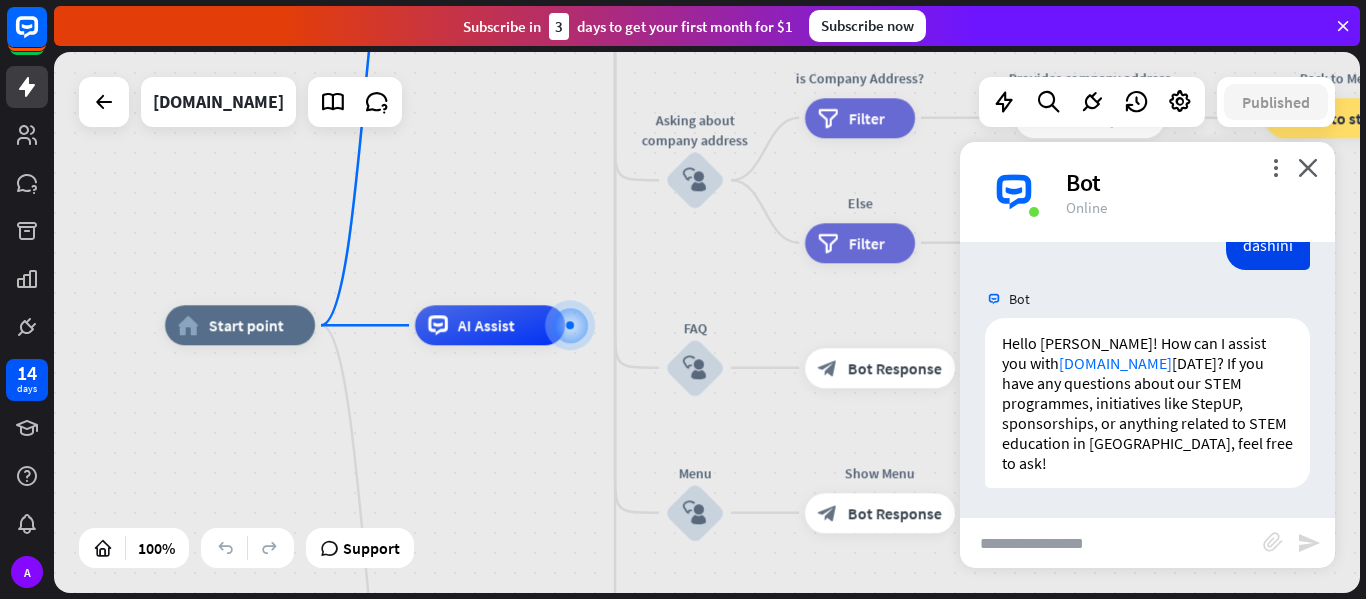 scroll, scrollTop: 219, scrollLeft: 0, axis: vertical 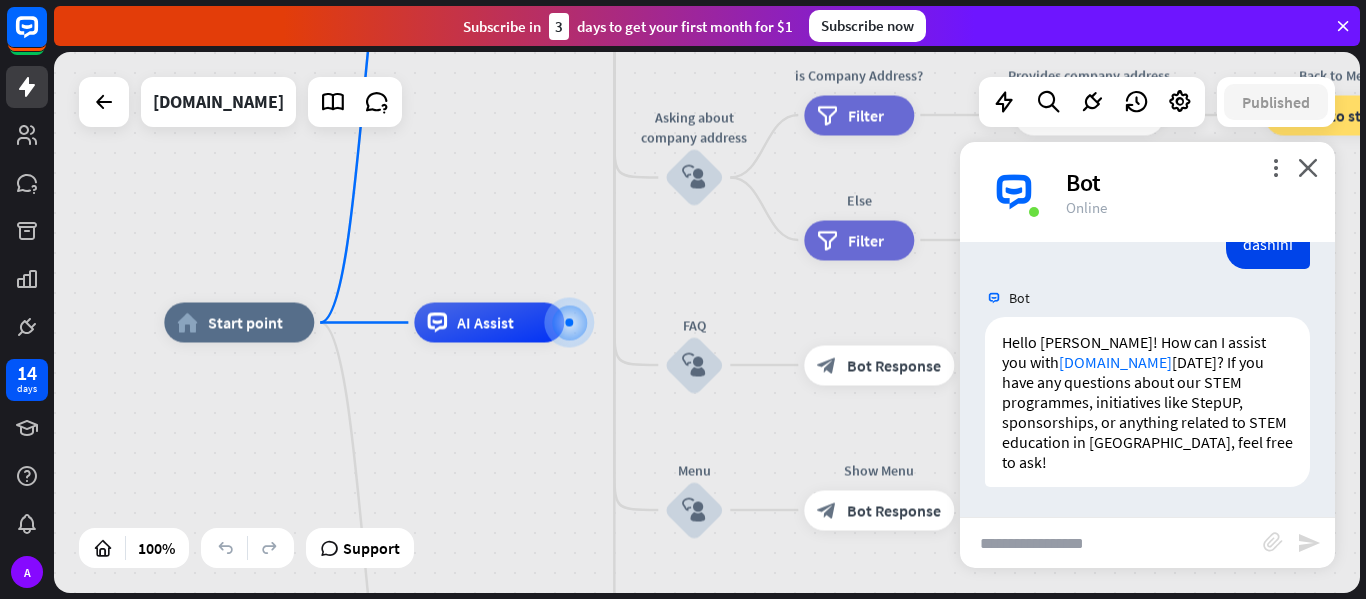 drag, startPoint x: 1071, startPoint y: 553, endPoint x: 1083, endPoint y: 553, distance: 12 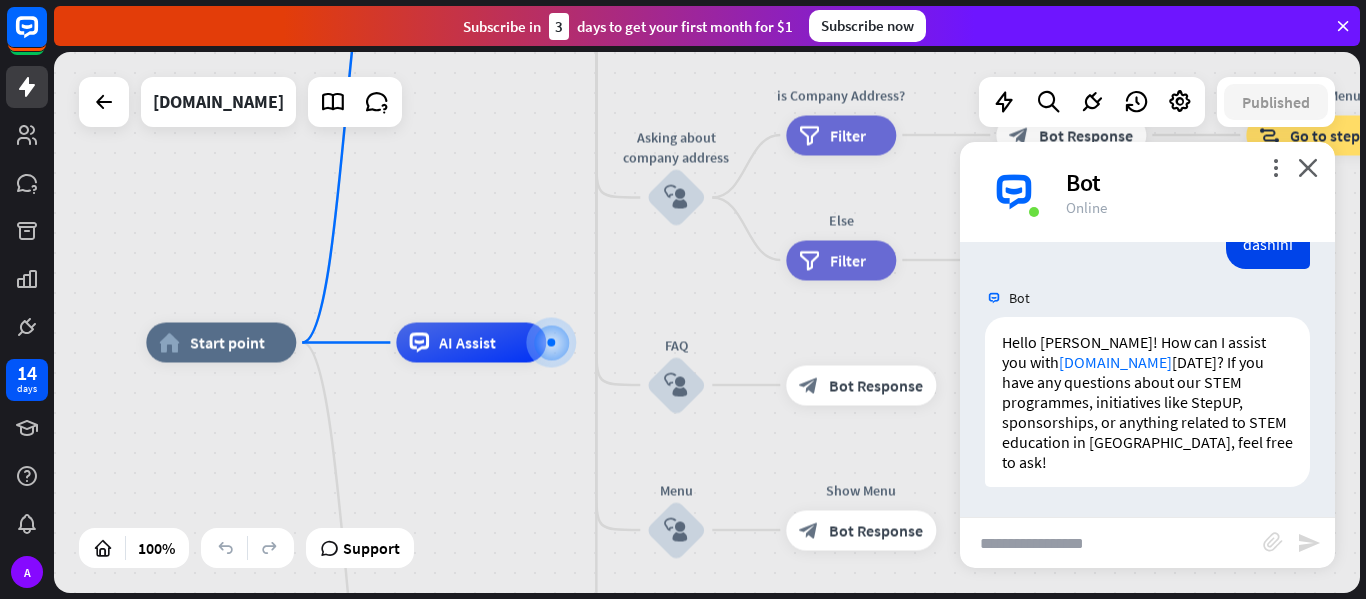 drag, startPoint x: 1014, startPoint y: 569, endPoint x: 996, endPoint y: 589, distance: 26.907248 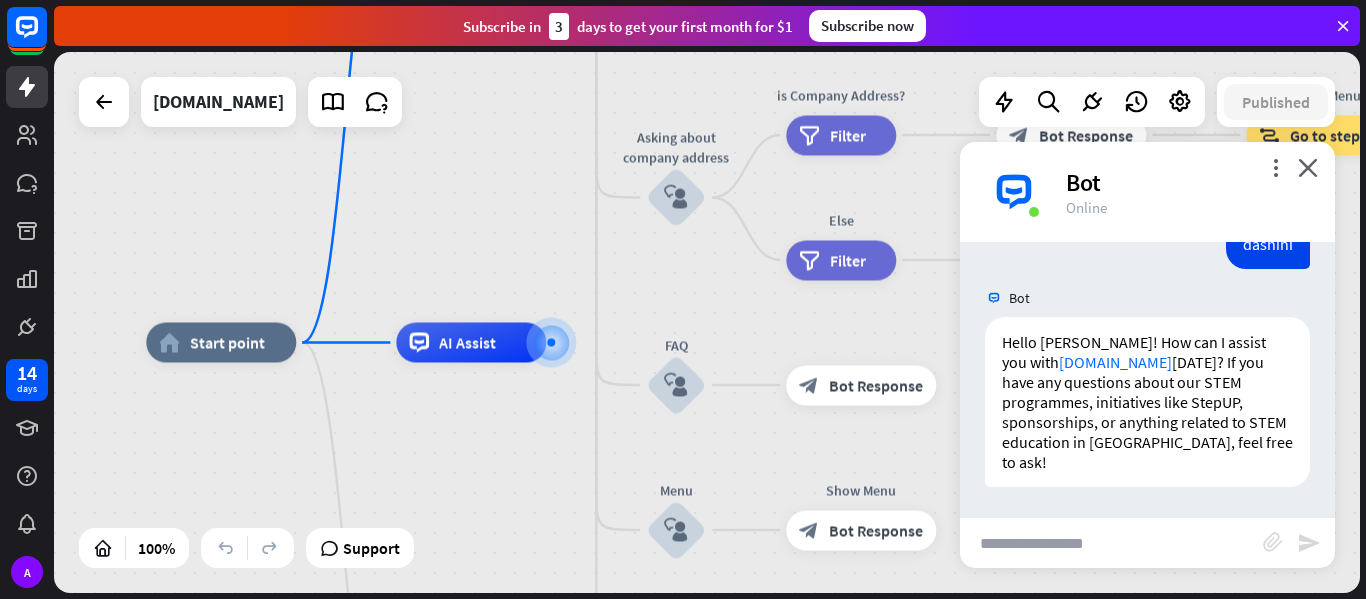 click on "home_2   Start point                 Welcome message   block_bot_response   Bot Response                 About us   block_user_input                 Provide company information   block_bot_response   Bot Response                 Back to Menu   block_user_input                 Was it helpful?   block_bot_response   Bot Response                 Yes   block_user_input                 Thank you!   block_bot_response   Bot Response                 No   block_user_input                 Back to Menu   block_goto   Go to step                 Contact us   block_user_input                 Contact flow   builder_tree   Flow                 Asking about email   block_user_input                   block_goto   Go to step                 Asking about phone number   block_user_input                 Is phone number?   filter   Filter                 Provides phone number   block_bot_response   Bot Response                 Back to Menu   block_goto   Go to step                 Else   filter   Filter" at bounding box center [799, 613] 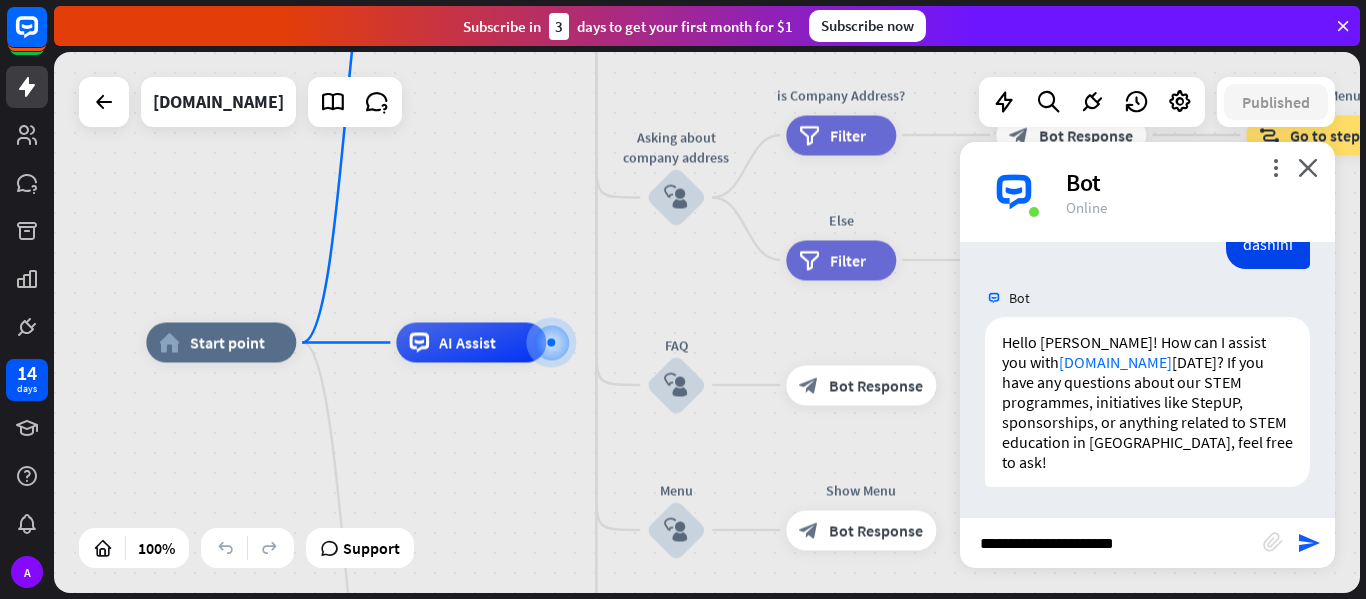 type on "**********" 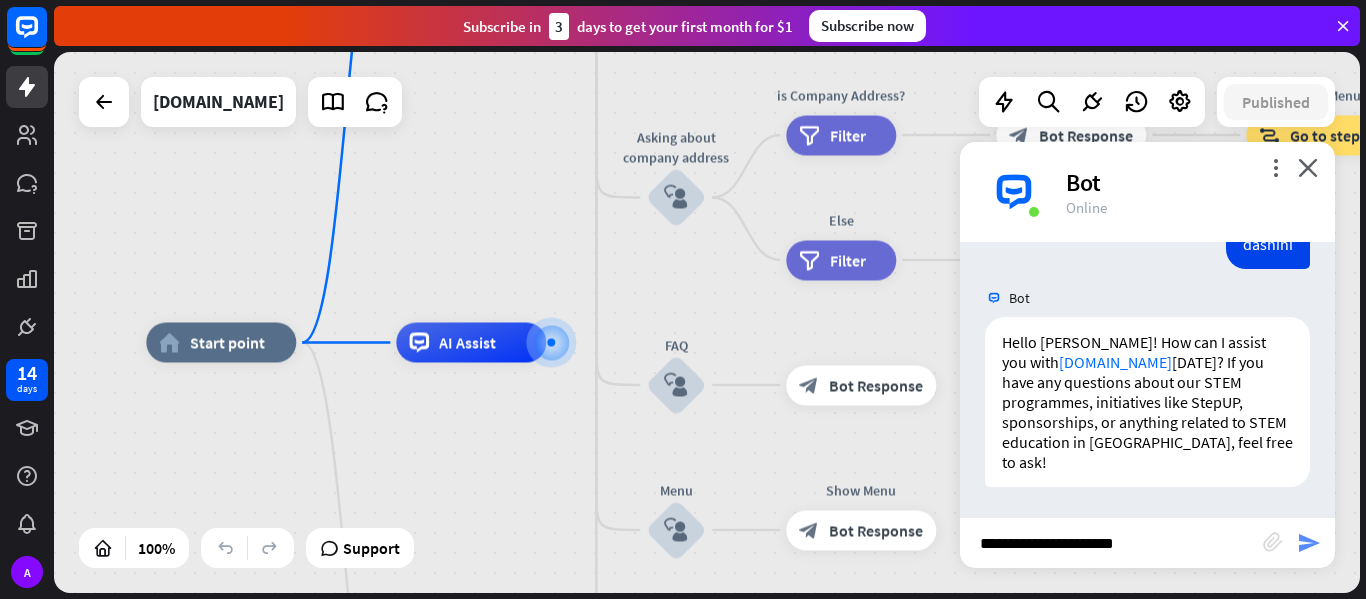 click on "send" at bounding box center (1309, 543) 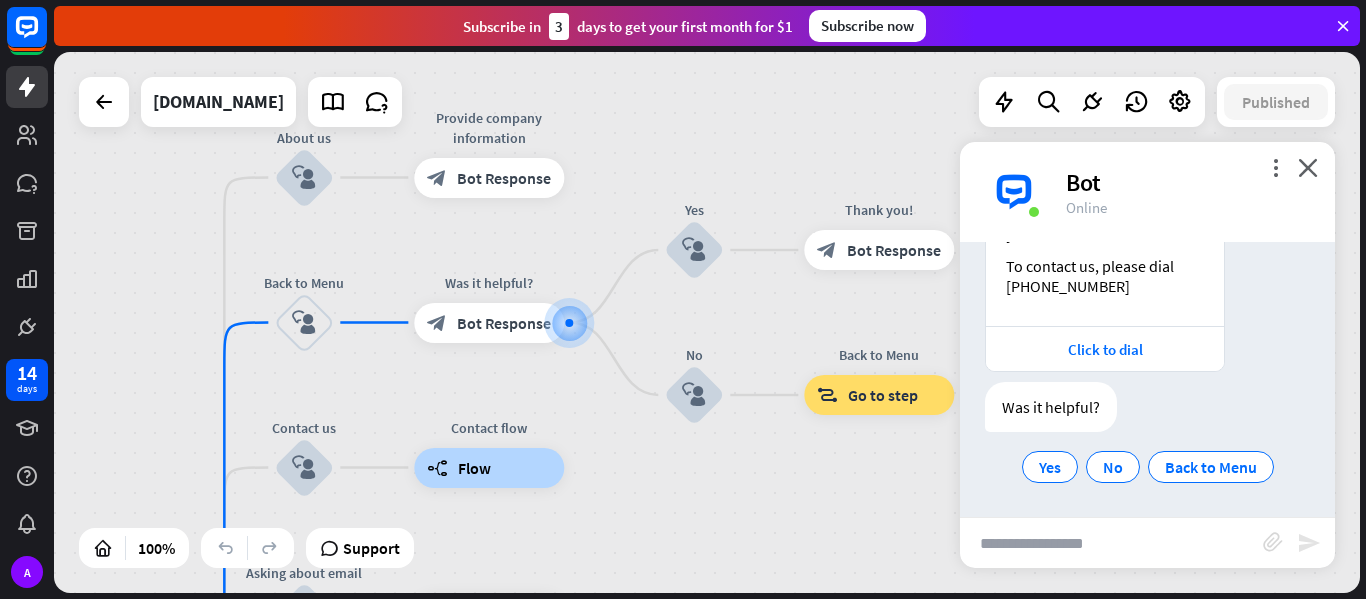 scroll, scrollTop: 661, scrollLeft: 0, axis: vertical 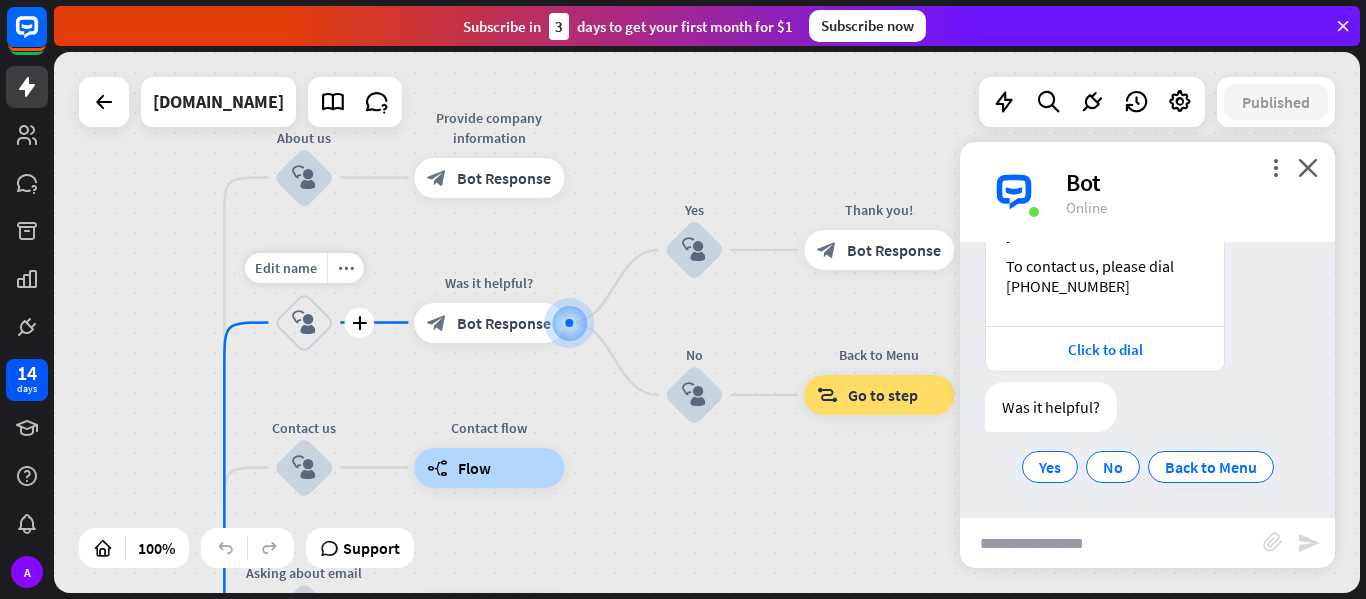 click on "block_user_input" at bounding box center [304, 323] 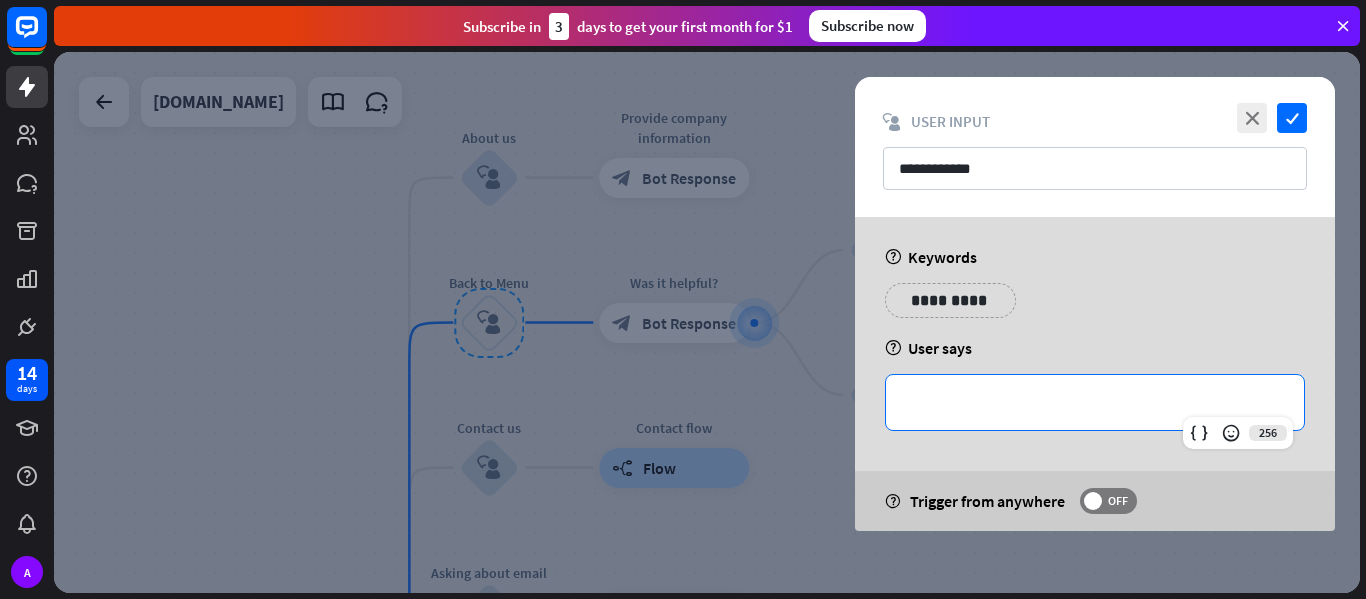 click on "**********" at bounding box center [1095, 402] 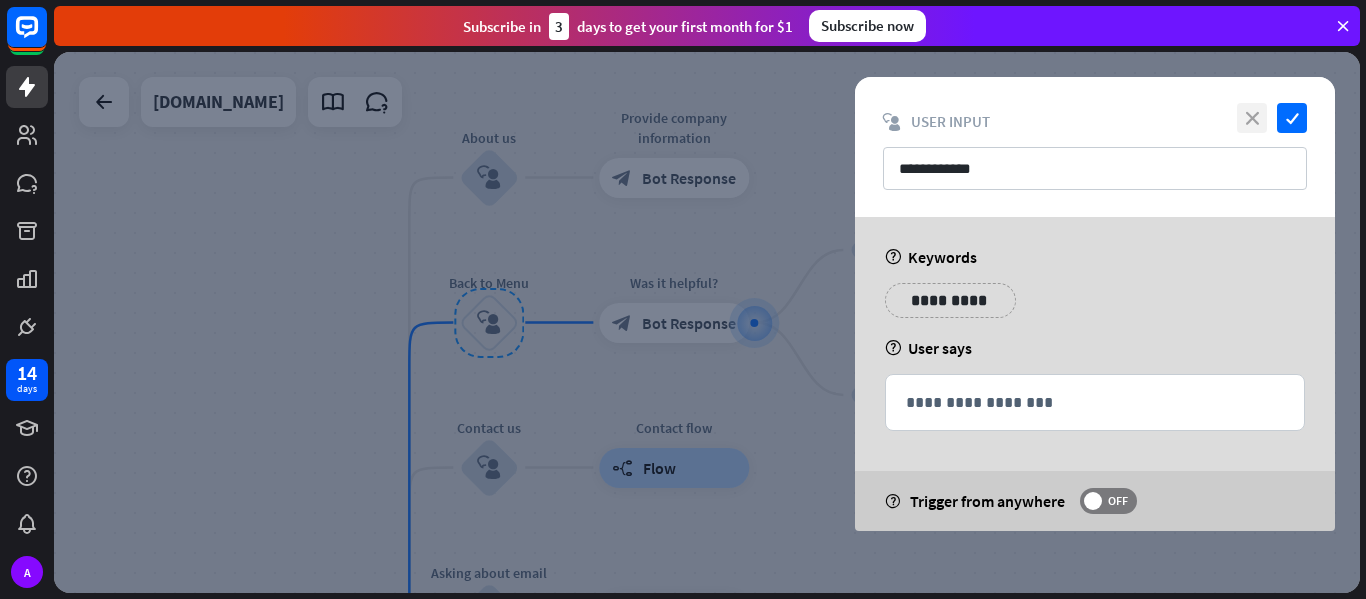 click on "close" at bounding box center (1252, 118) 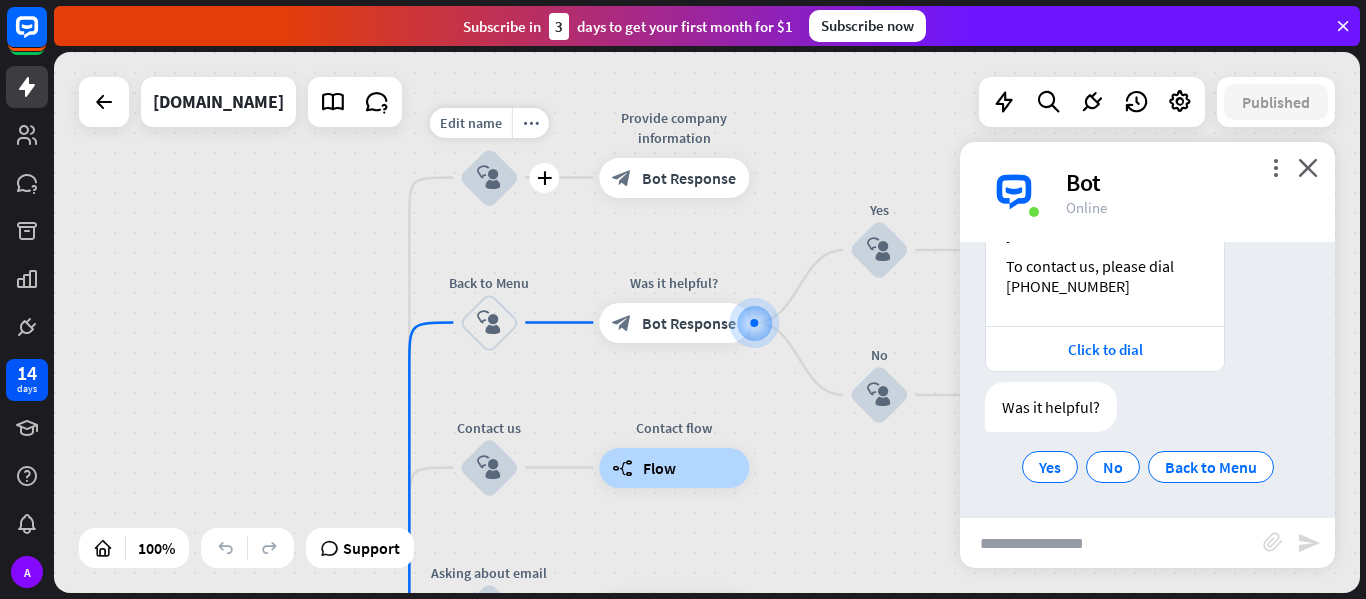click on "block_user_input" at bounding box center (489, 178) 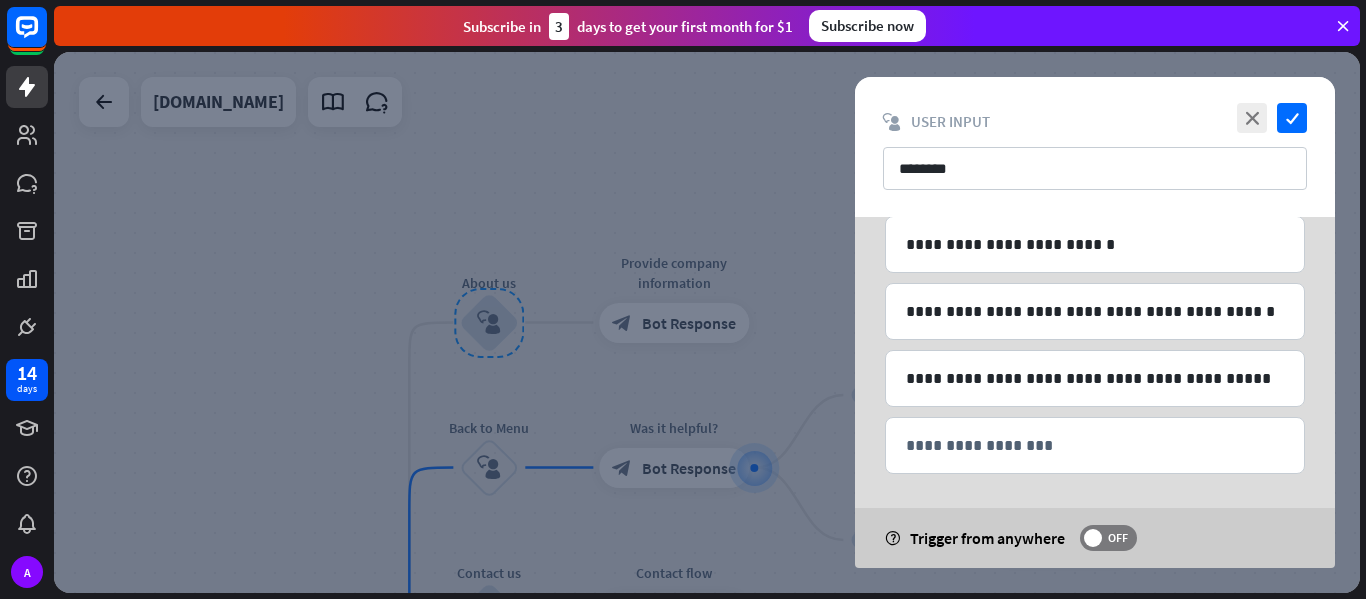 scroll, scrollTop: 432, scrollLeft: 0, axis: vertical 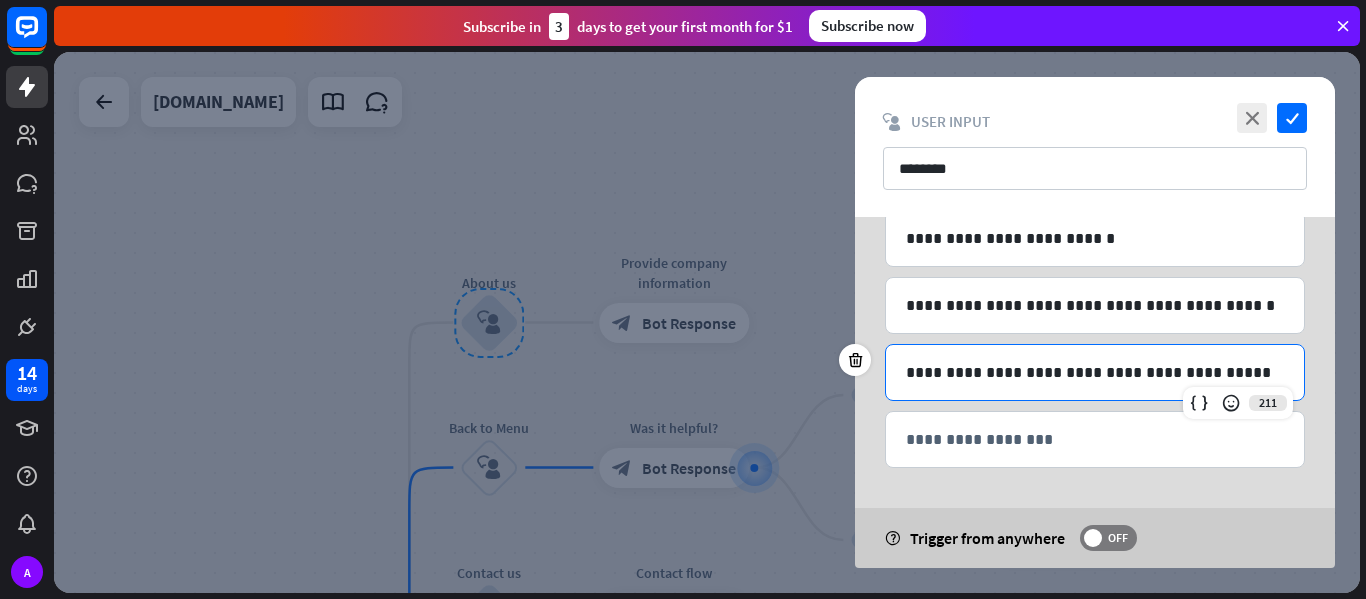 click on "**********" at bounding box center [1095, 372] 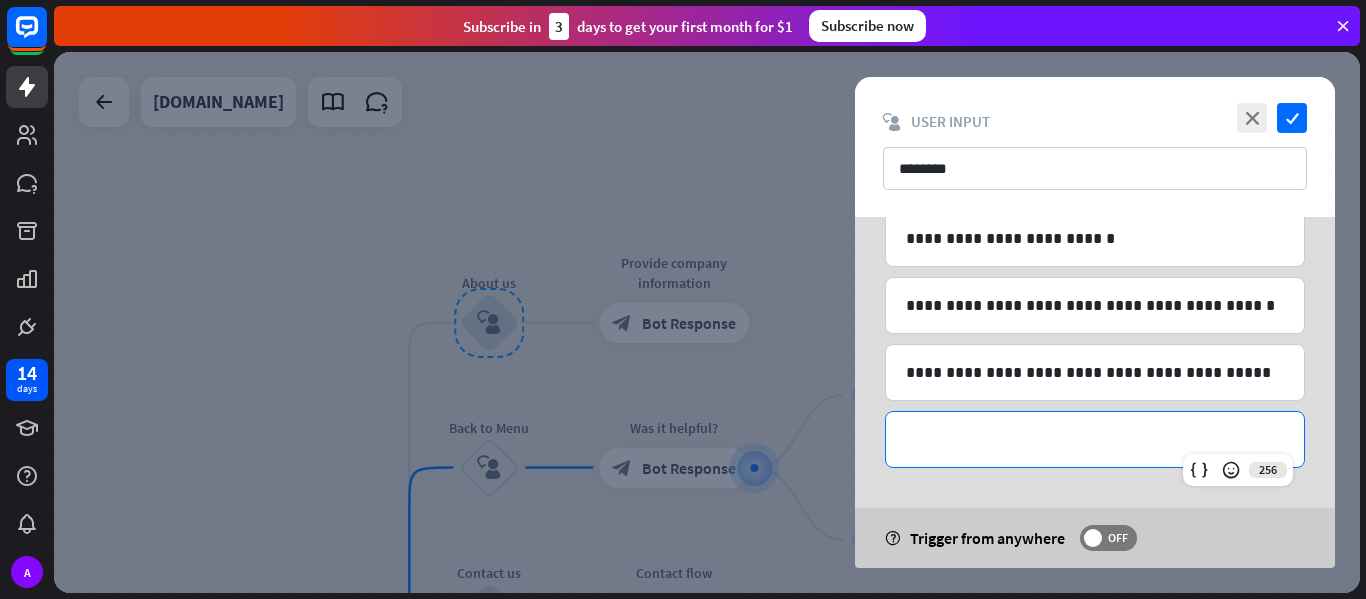 click on "**********" at bounding box center [1095, 439] 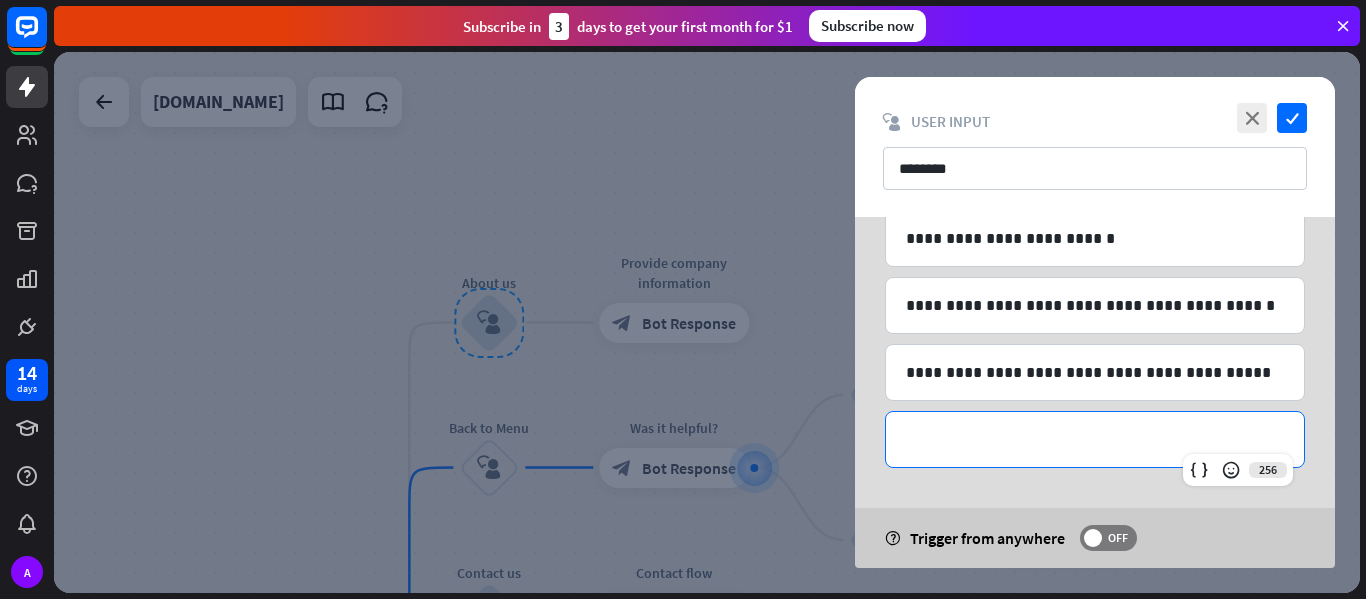 type 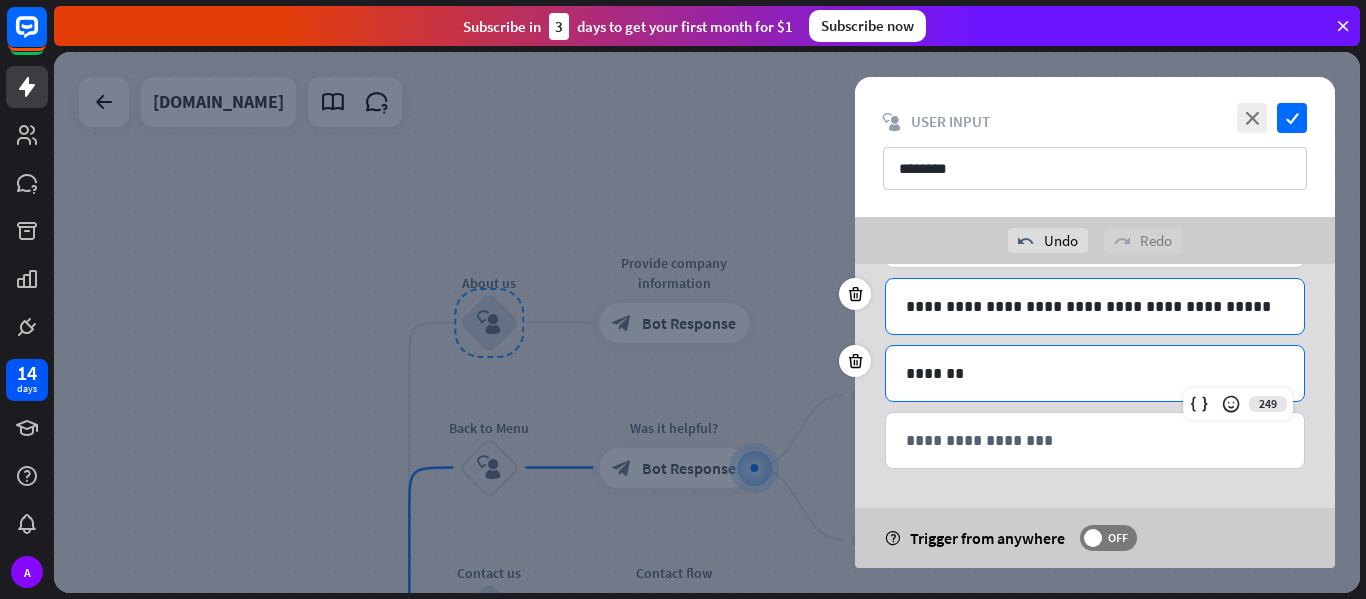 scroll, scrollTop: 546, scrollLeft: 0, axis: vertical 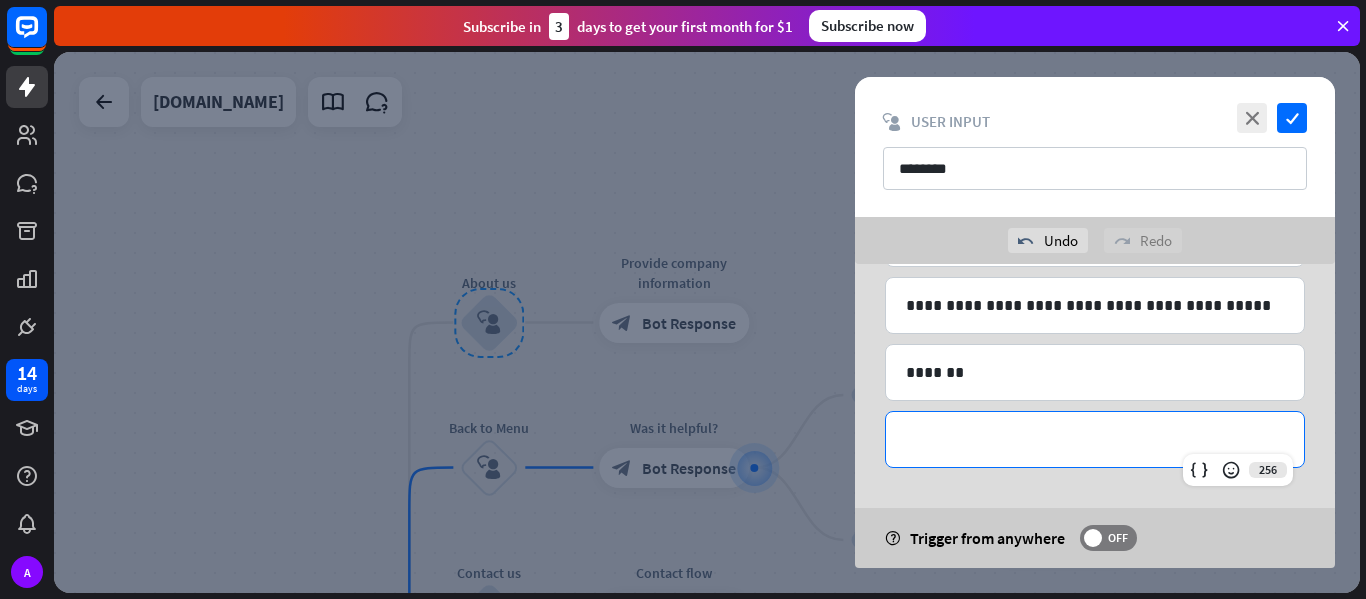 click on "**********" at bounding box center [1095, 439] 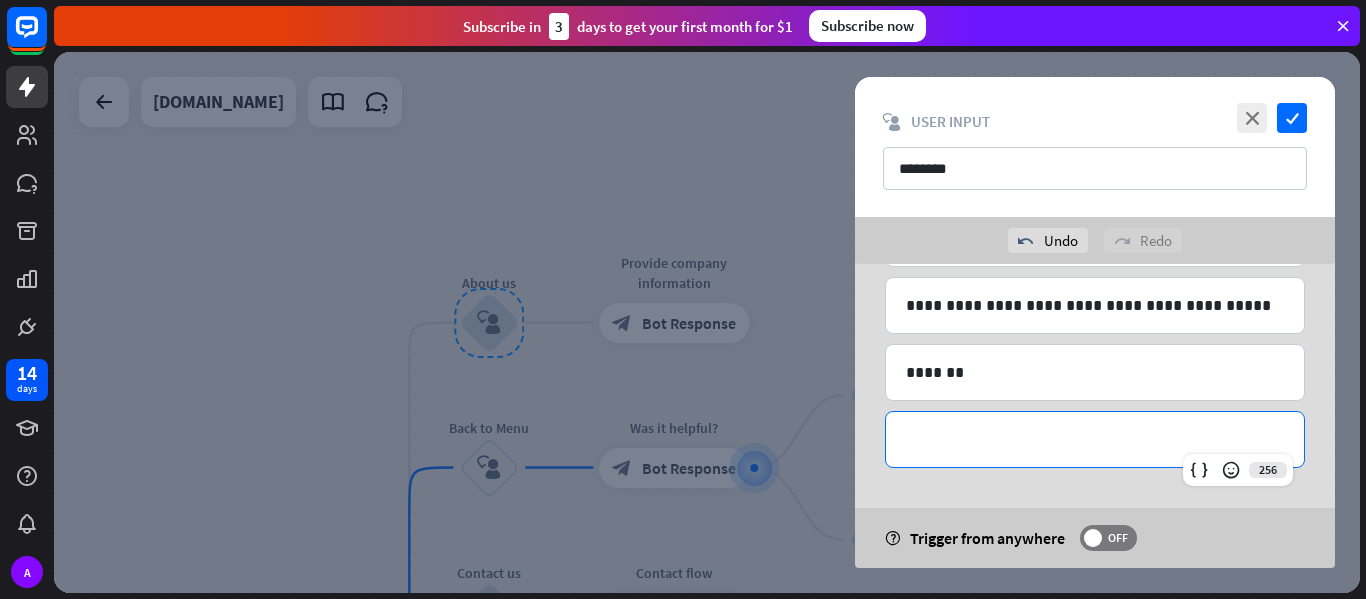 type 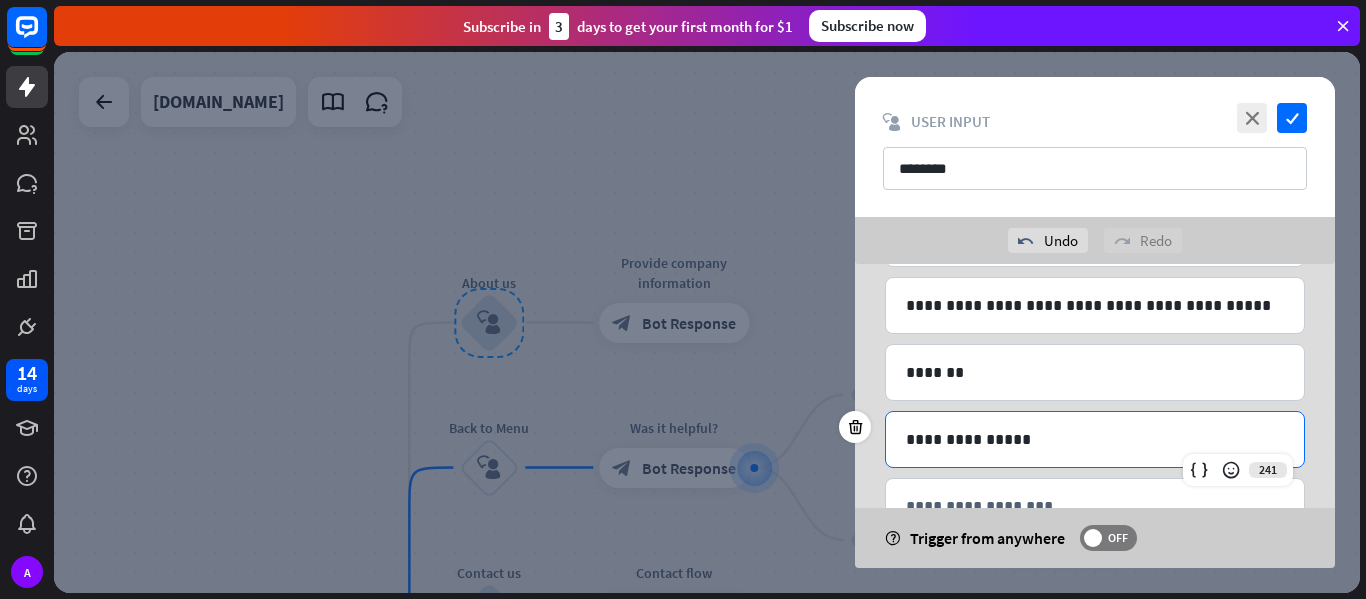 scroll, scrollTop: 613, scrollLeft: 0, axis: vertical 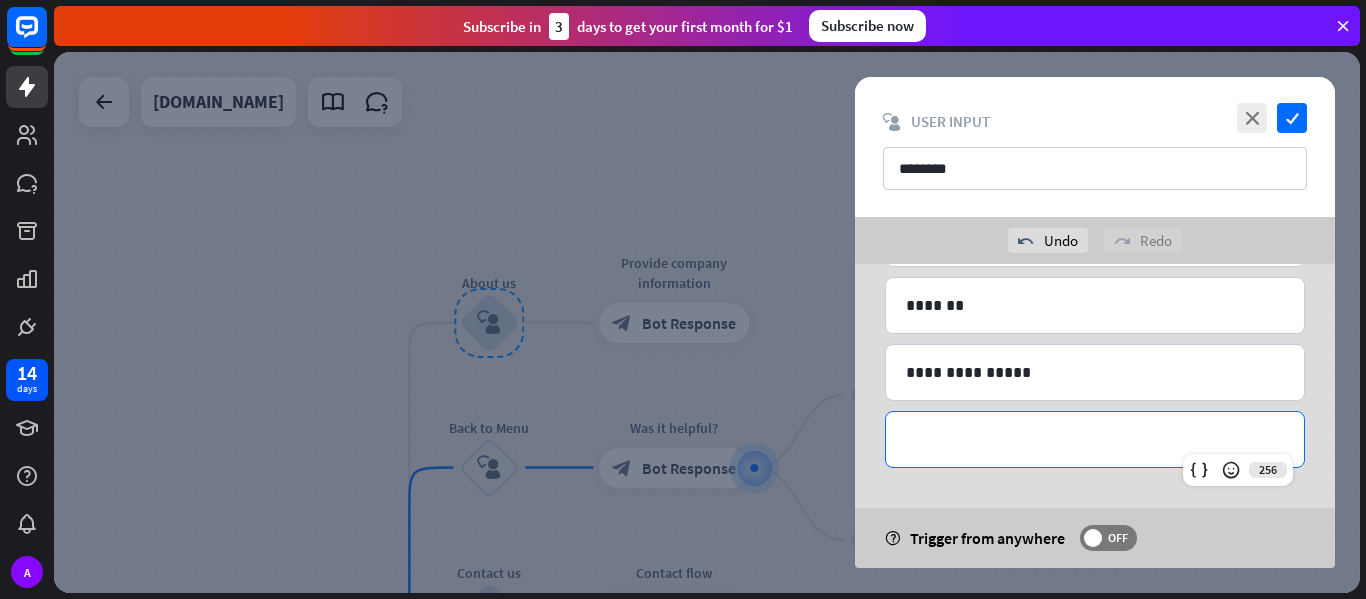 click on "**********" at bounding box center (1095, 439) 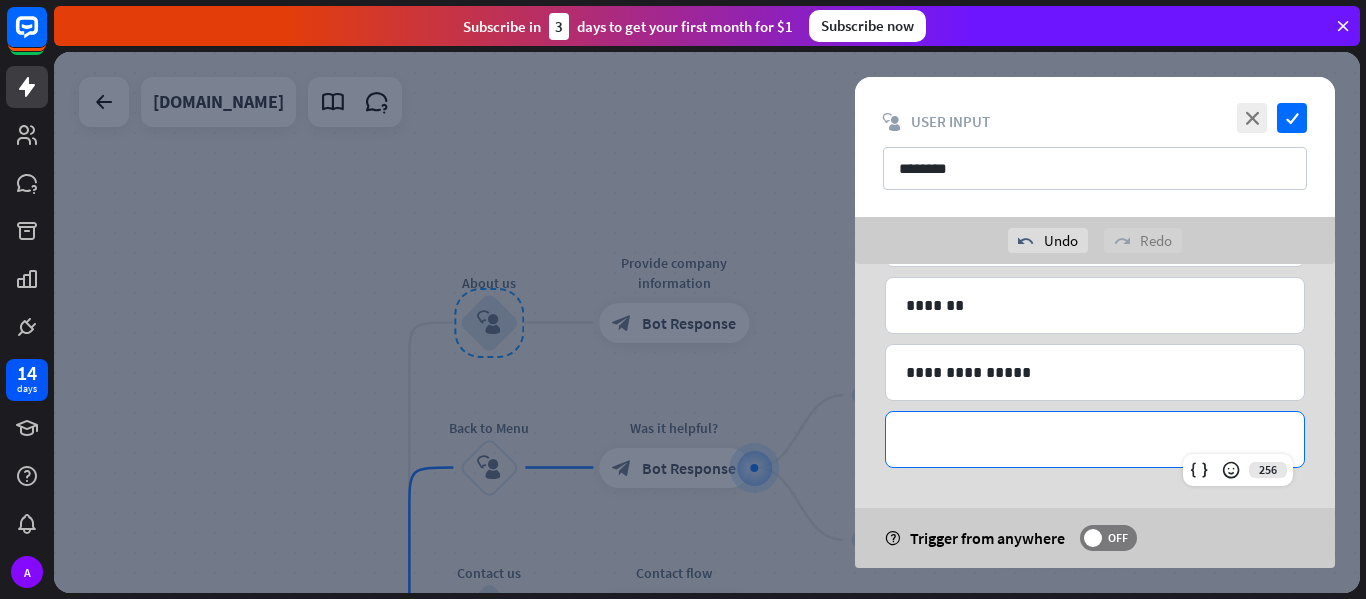 type 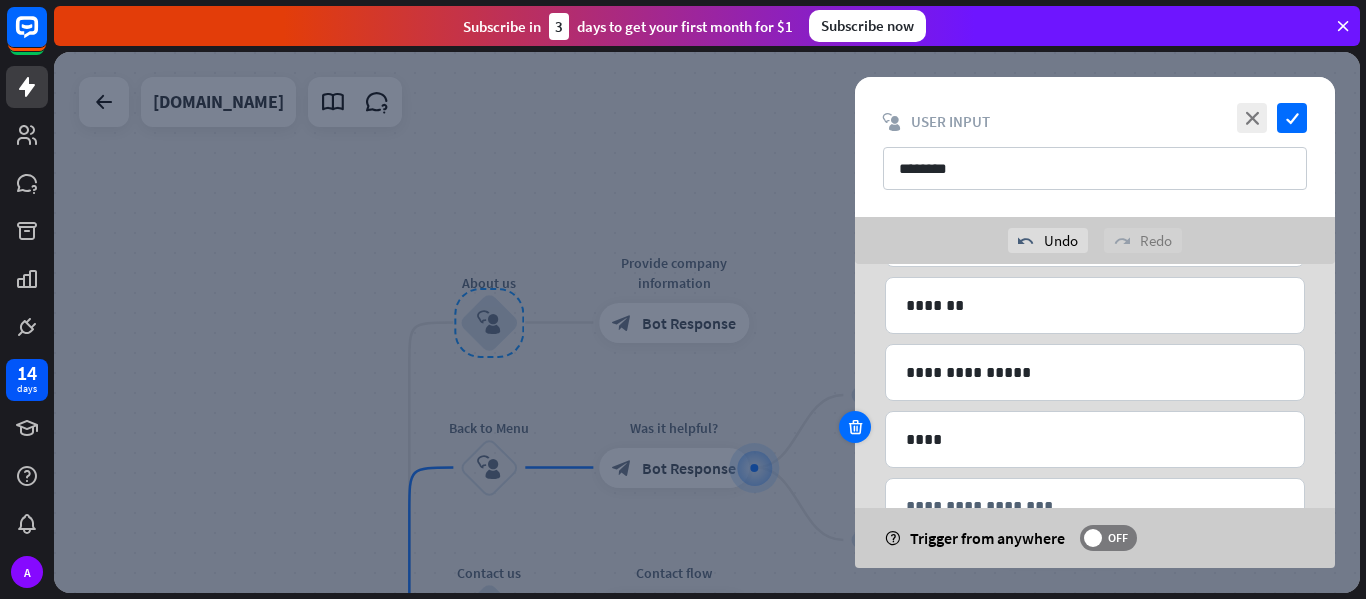 click at bounding box center (855, 427) 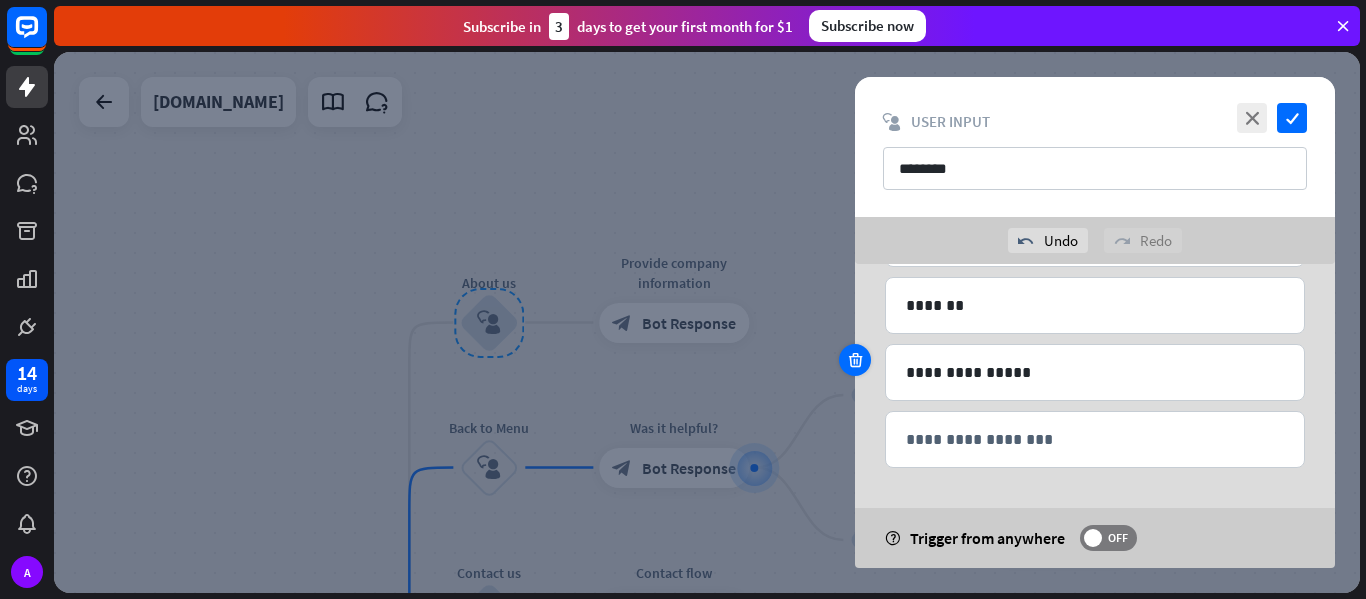 click at bounding box center [855, 360] 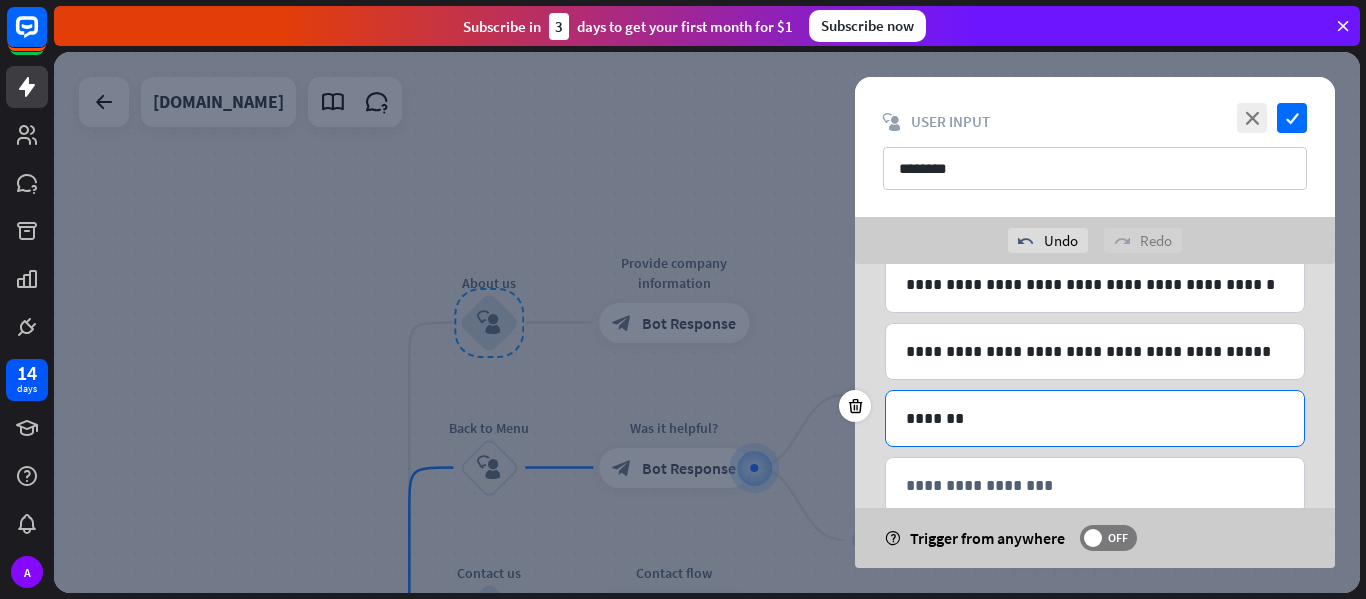 scroll, scrollTop: 546, scrollLeft: 0, axis: vertical 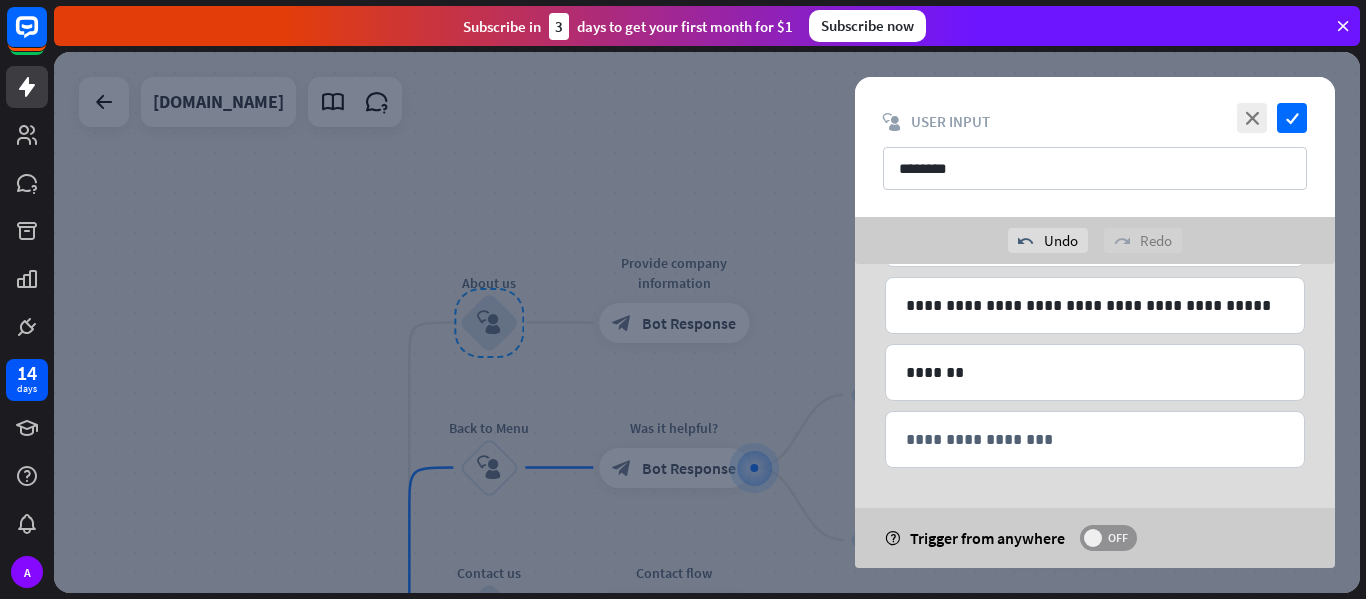 click on "OFF" at bounding box center [1108, 538] 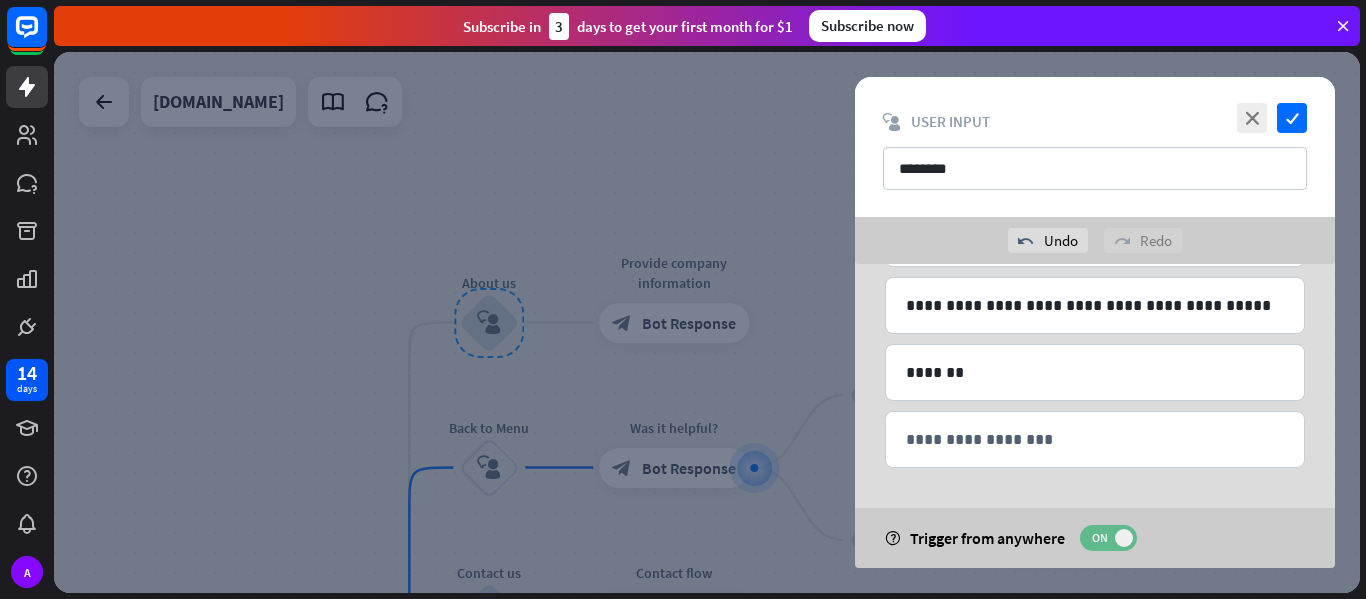 click at bounding box center (1124, 538) 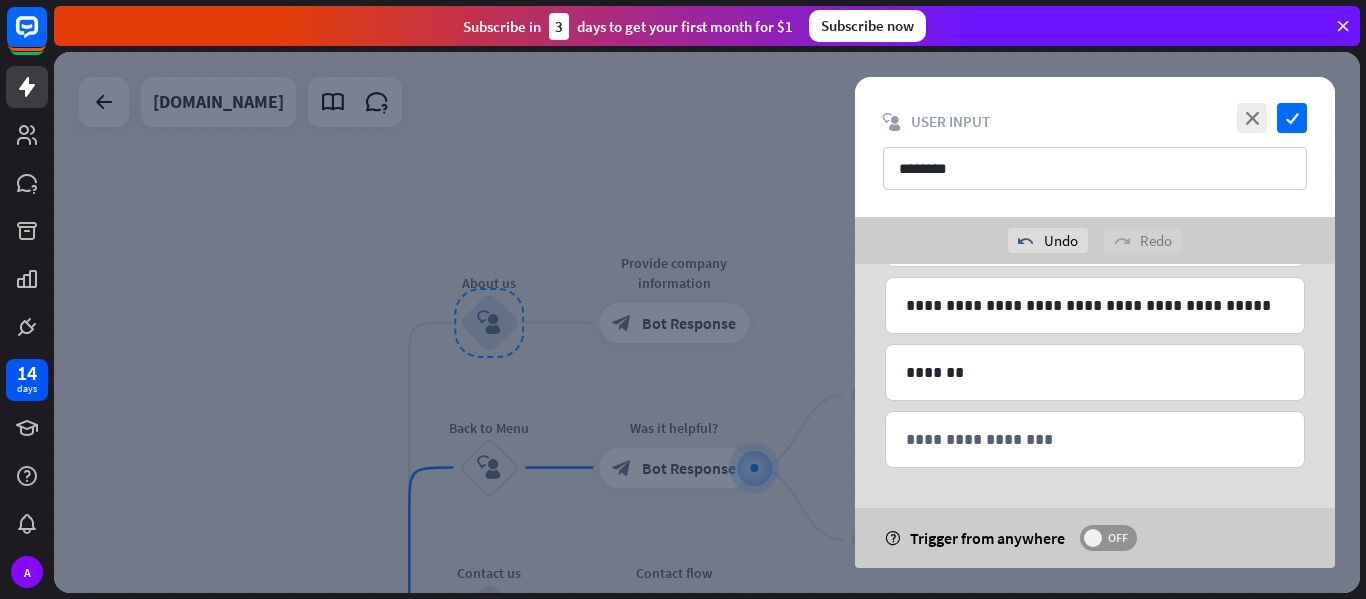 click at bounding box center (1093, 538) 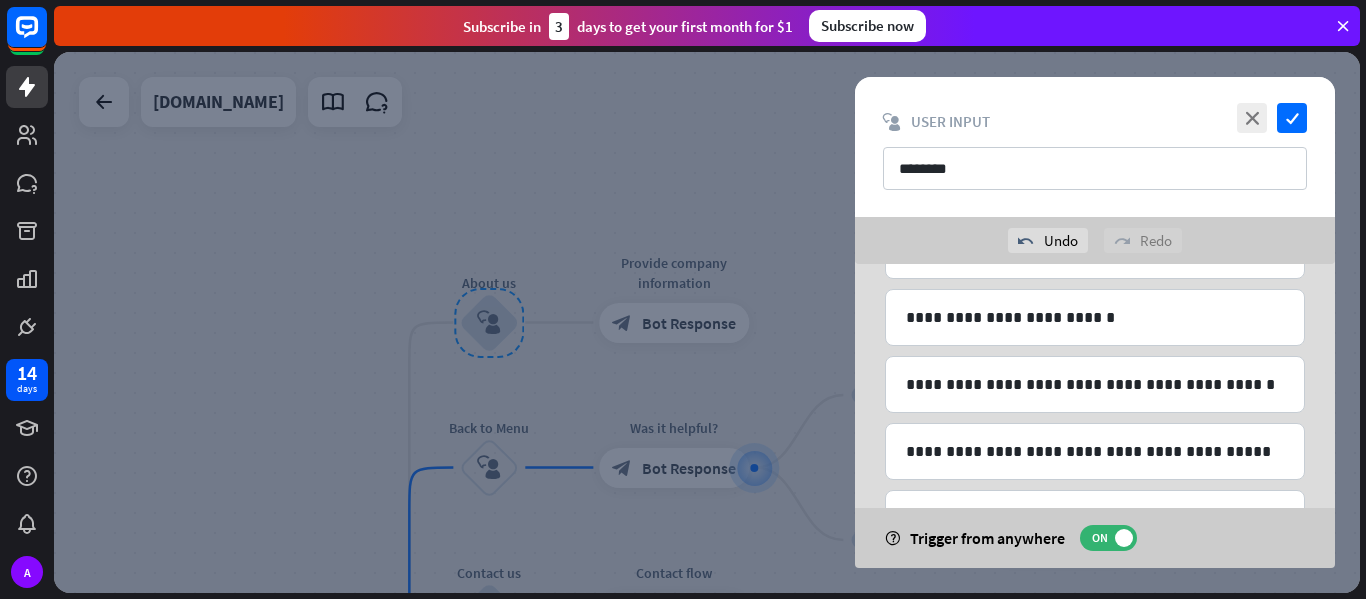 scroll, scrollTop: 546, scrollLeft: 0, axis: vertical 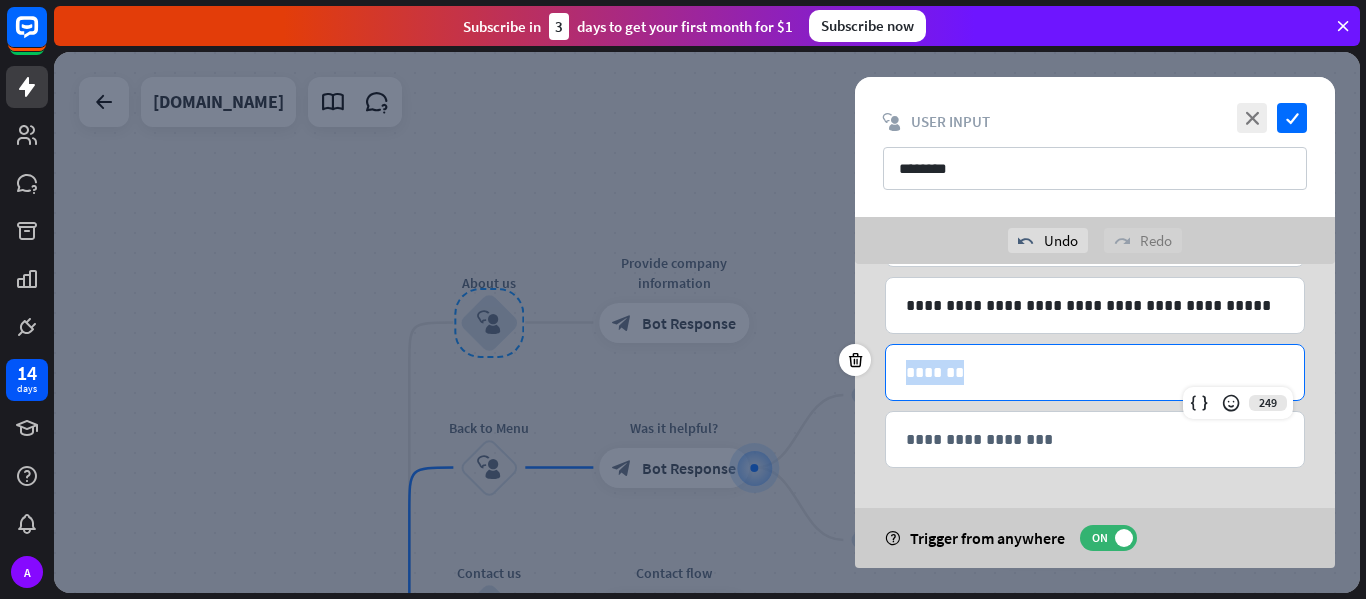 drag, startPoint x: 983, startPoint y: 372, endPoint x: 894, endPoint y: 369, distance: 89.050545 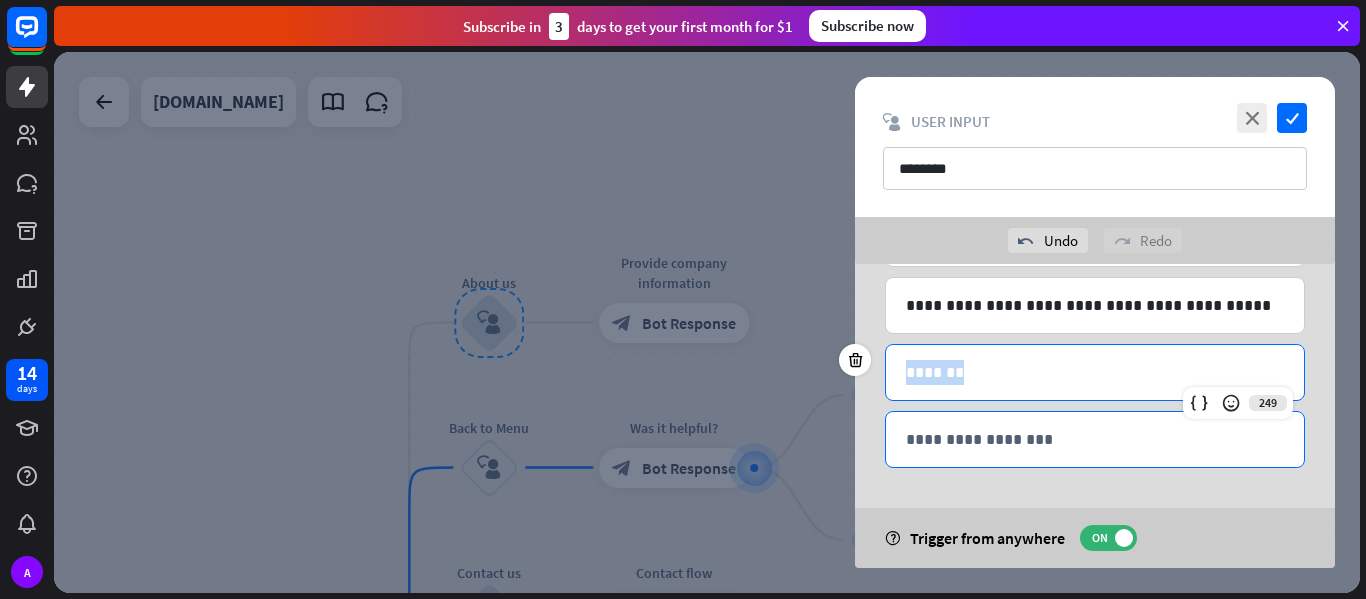 copy on "*******" 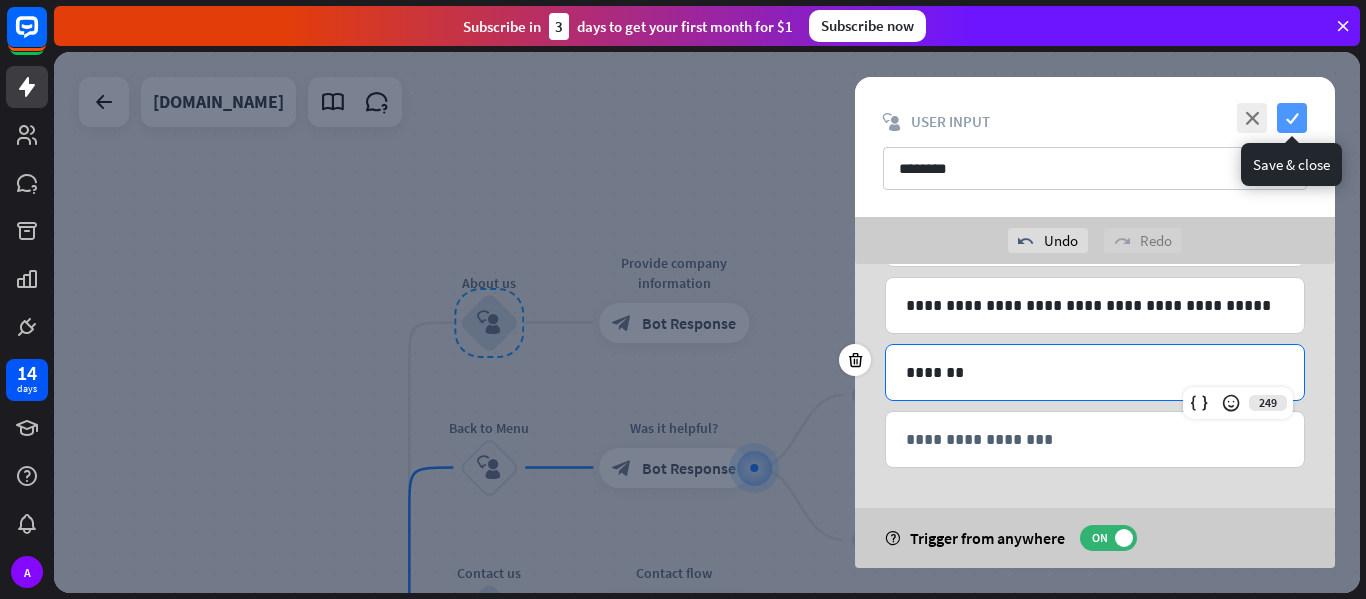click on "check" at bounding box center [1292, 118] 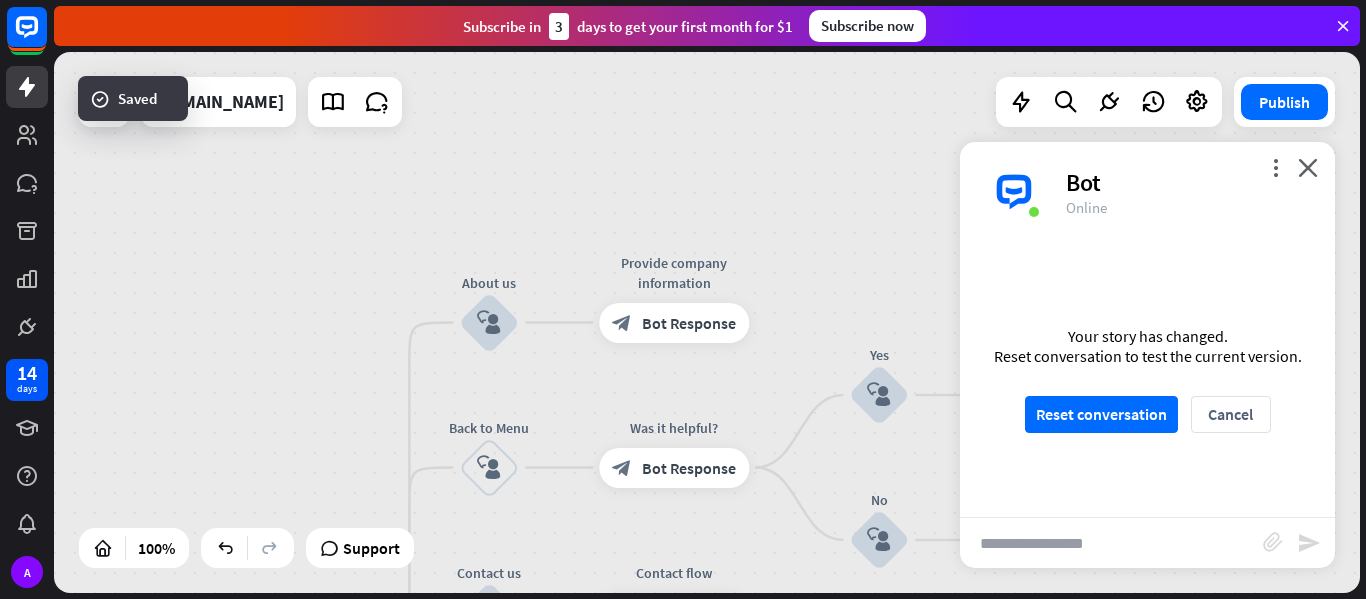 click at bounding box center [1111, 543] 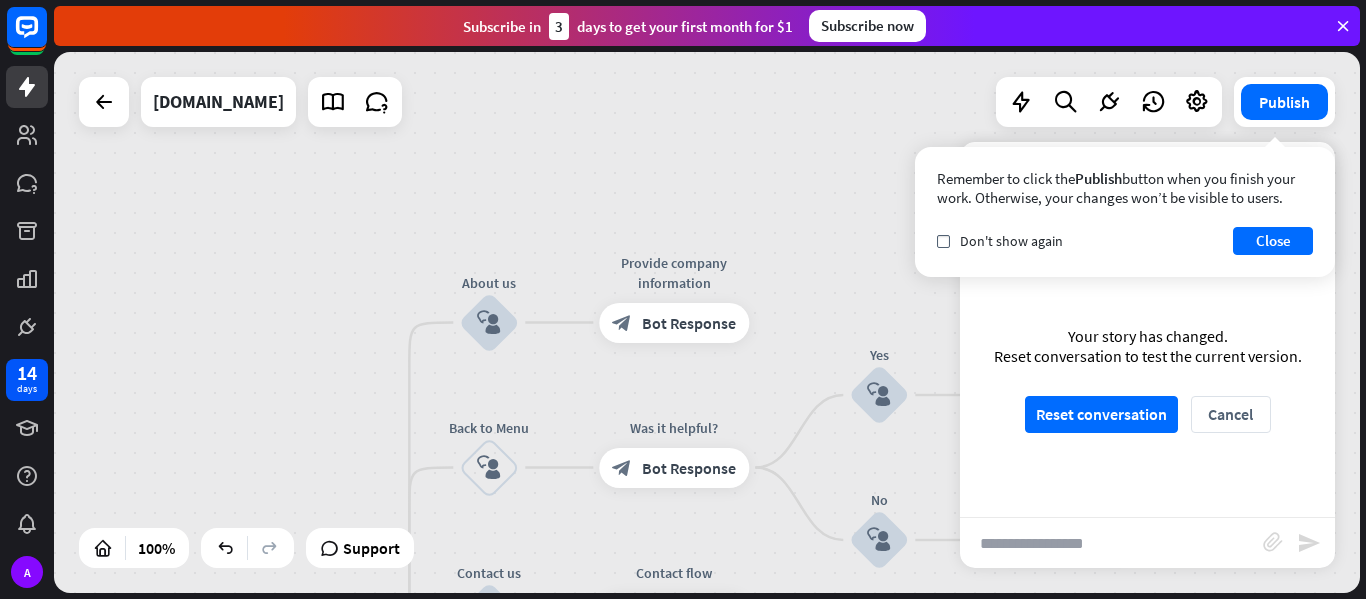 paste on "*******" 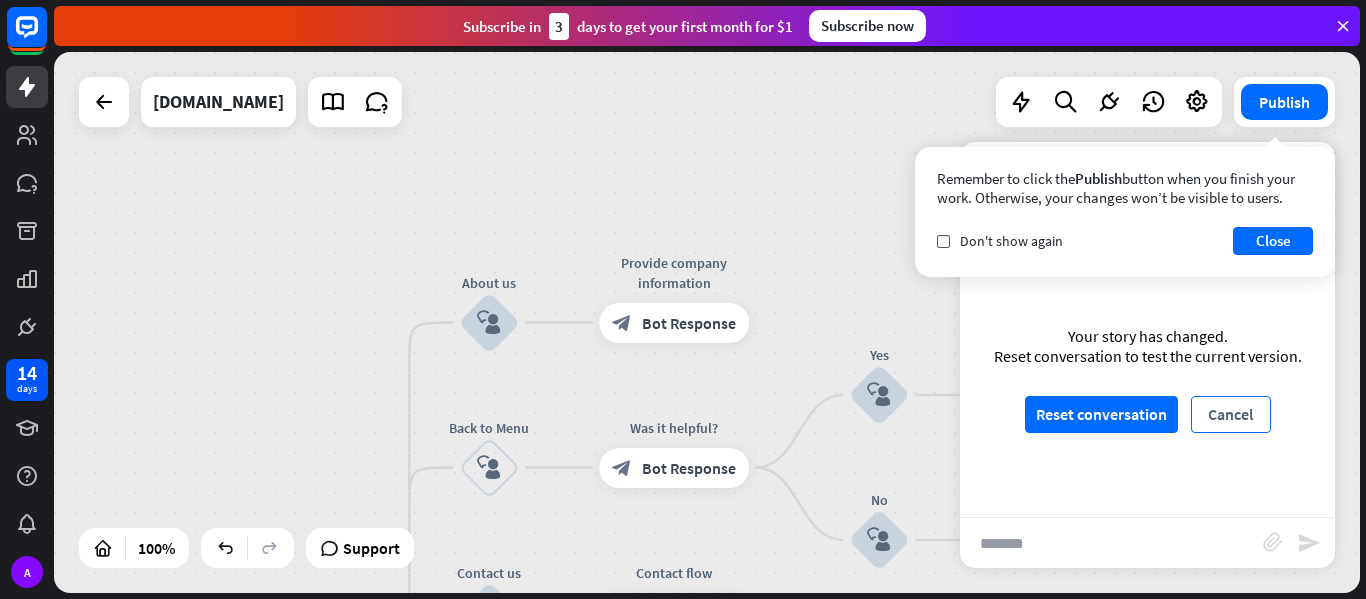type on "*******" 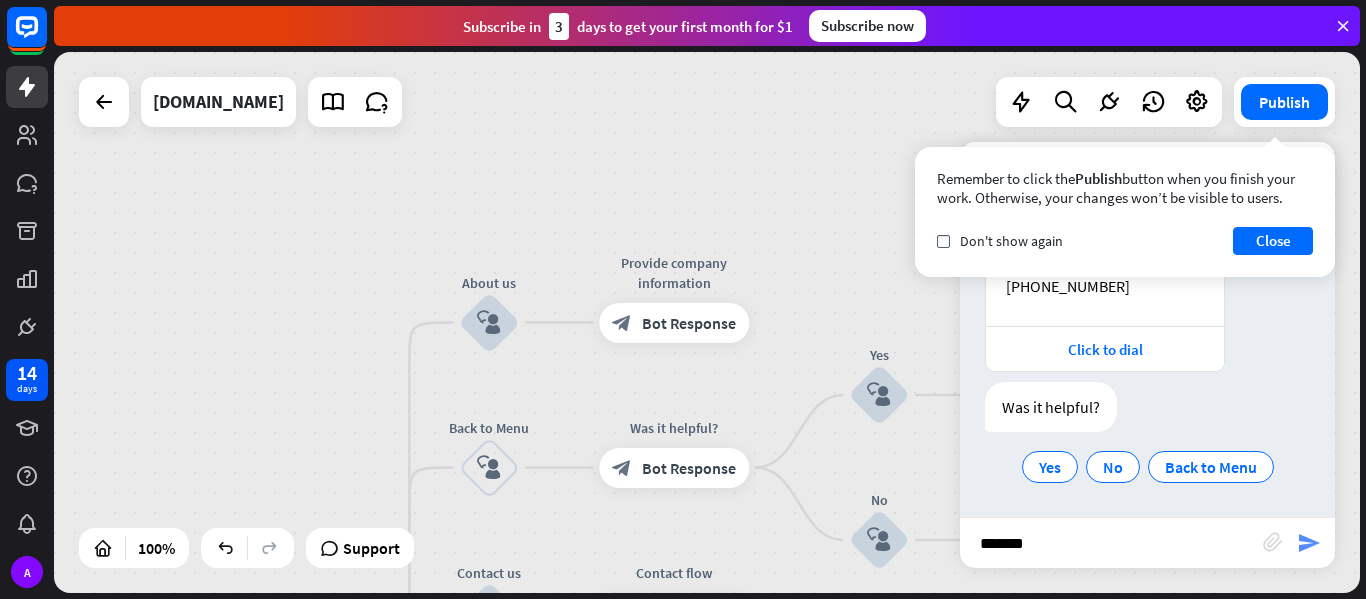 click on "send" at bounding box center (1309, 543) 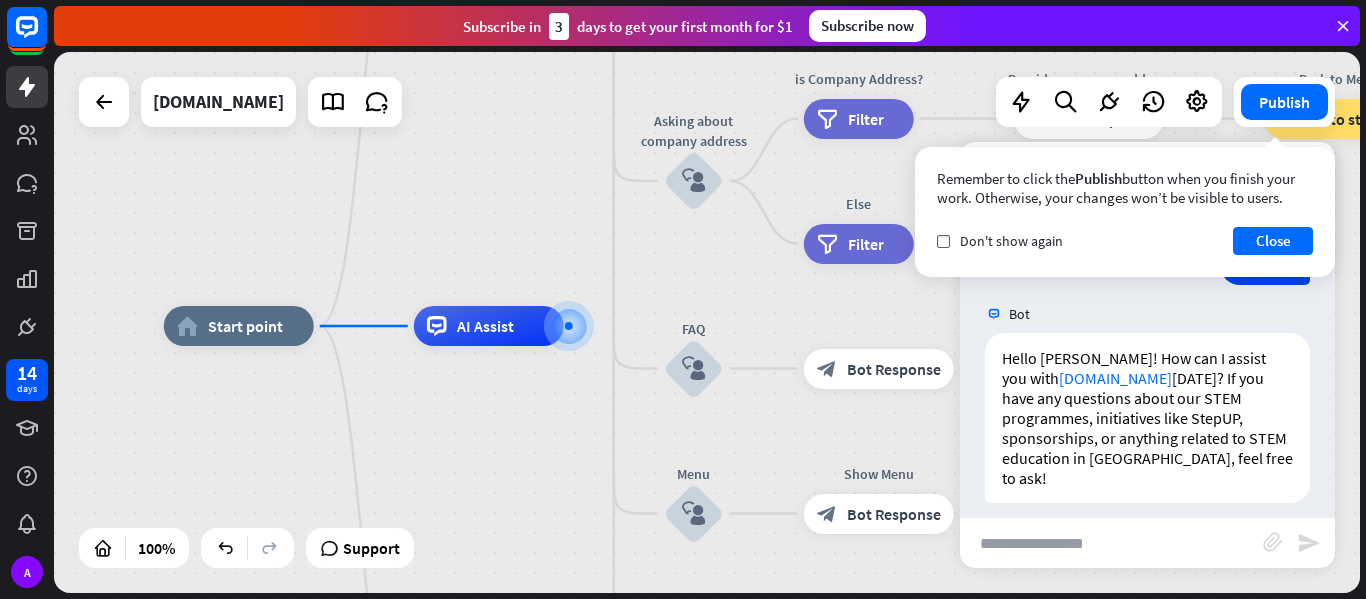 scroll, scrollTop: 922, scrollLeft: 0, axis: vertical 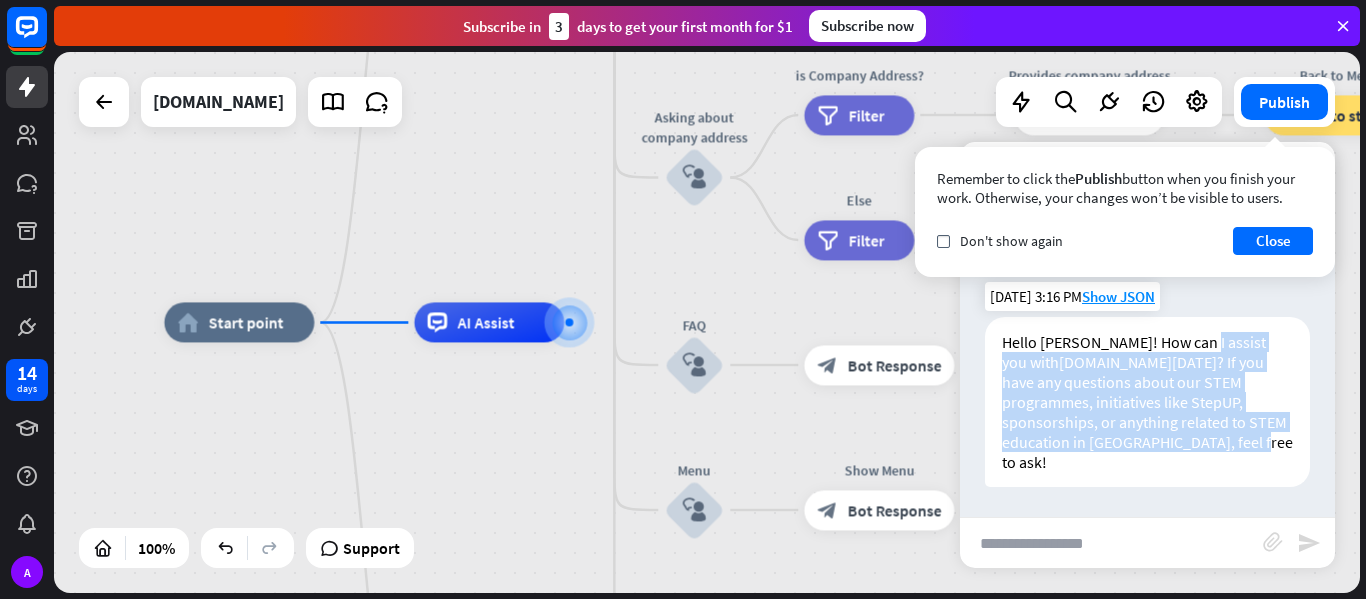 drag, startPoint x: 1194, startPoint y: 341, endPoint x: 1021, endPoint y: 351, distance: 173.28877 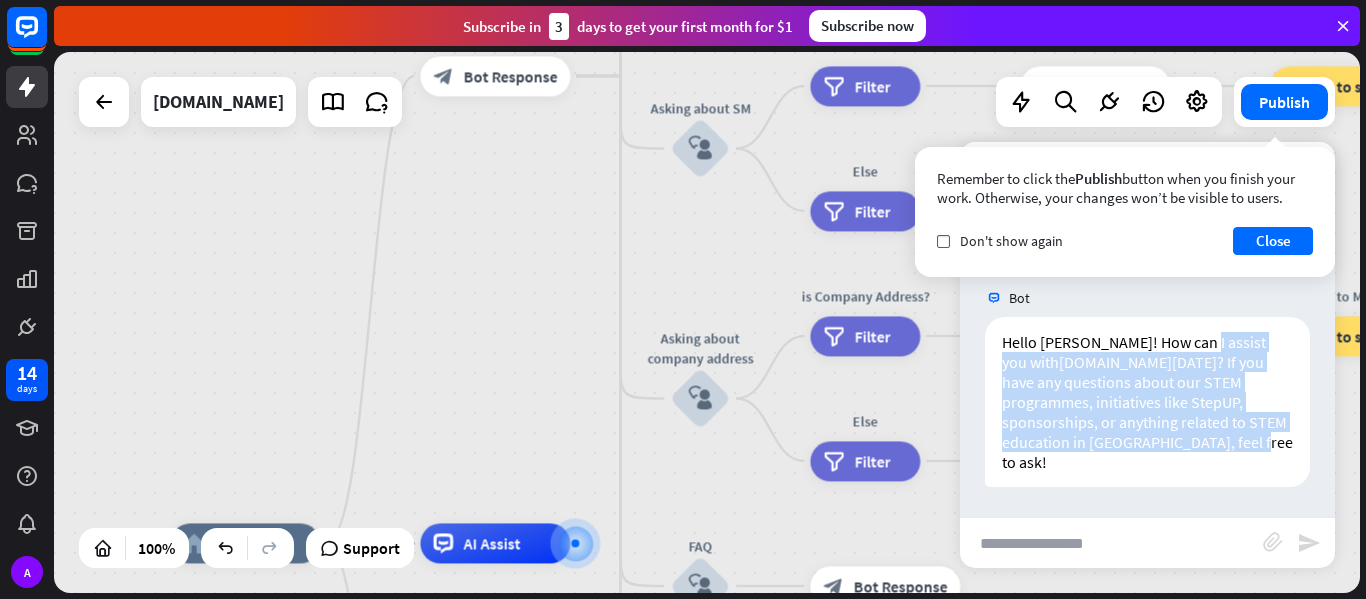 drag, startPoint x: 731, startPoint y: 269, endPoint x: 737, endPoint y: 490, distance: 221.08144 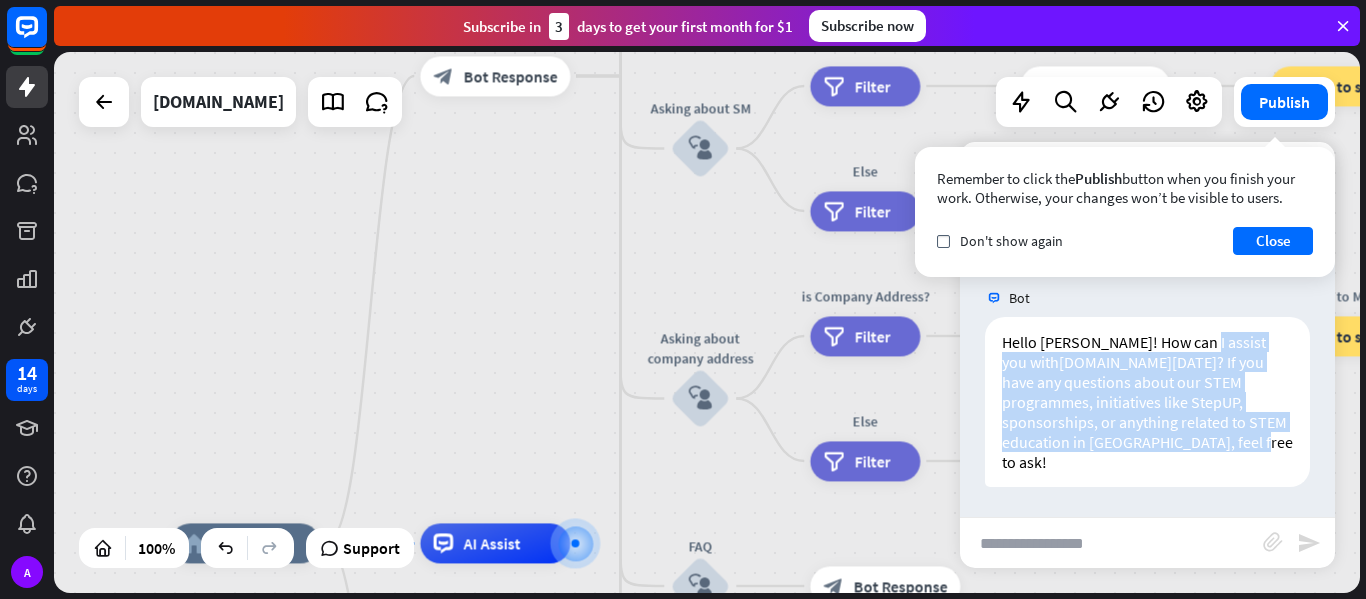 click on "home_2   Start point                 Welcome message   block_bot_response   Bot Response                 About us   block_user_input                 Provide company information   block_bot_response   Bot Response                 Back to Menu   block_user_input                 Was it helpful?   block_bot_response   Bot Response                 Yes   block_user_input                 Thank you!   block_bot_response   Bot Response                 No   block_user_input                 Back to Menu   block_goto   Go to step                 Contact us   block_user_input                 Contact flow   builder_tree   Flow                 Asking about email   block_user_input                   block_goto   Go to step                 Asking about phone number   block_user_input                 Is phone number?   filter   Filter                 Provides phone number   block_bot_response   Bot Response                 Back to Menu   block_goto   Go to step                 Else   filter   Filter" at bounding box center [707, 322] 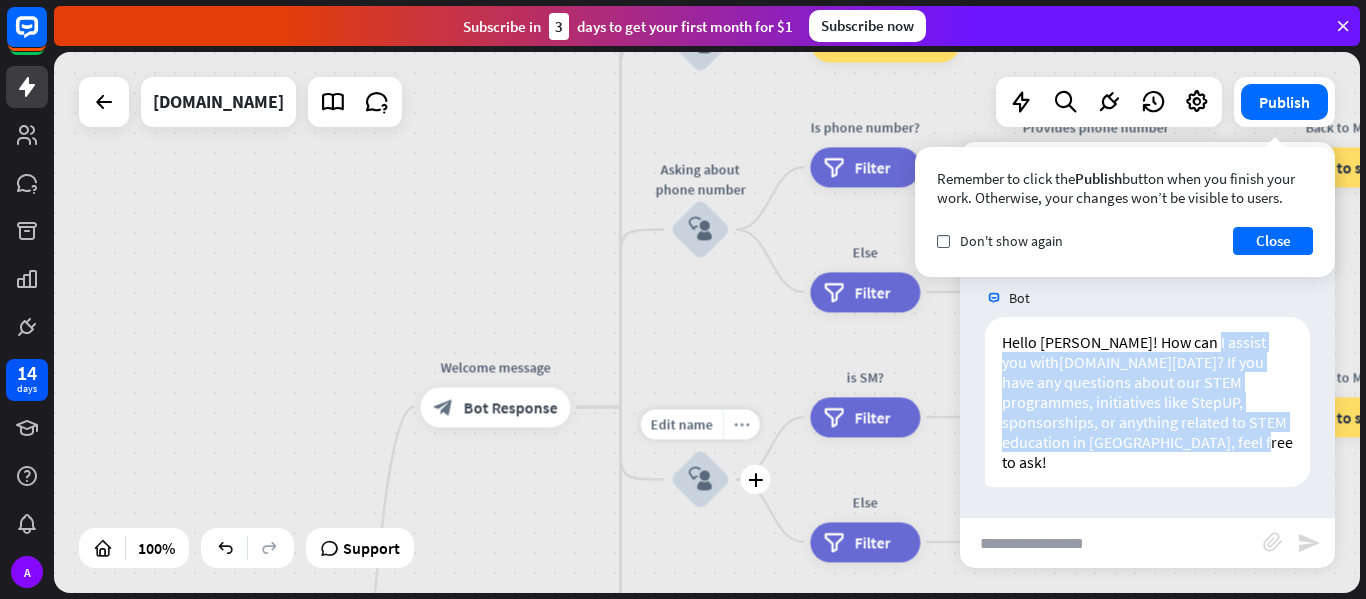 drag, startPoint x: 741, startPoint y: 221, endPoint x: 726, endPoint y: 411, distance: 190.59119 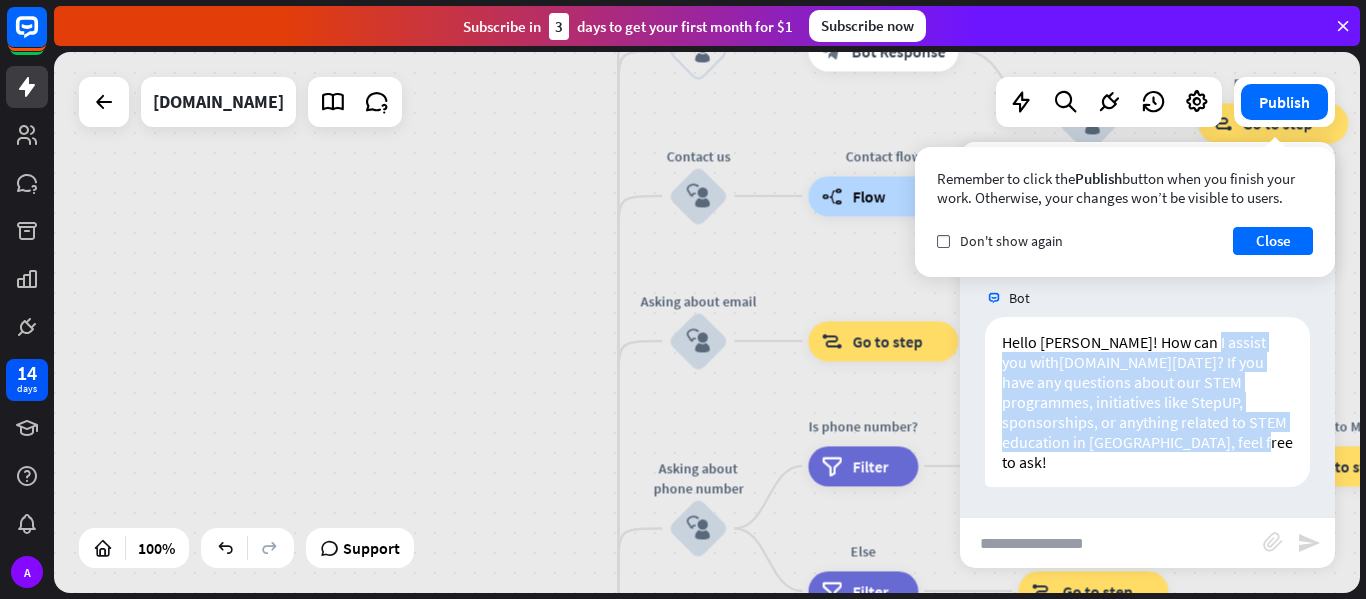 drag, startPoint x: 733, startPoint y: 311, endPoint x: 735, endPoint y: 438, distance: 127.01575 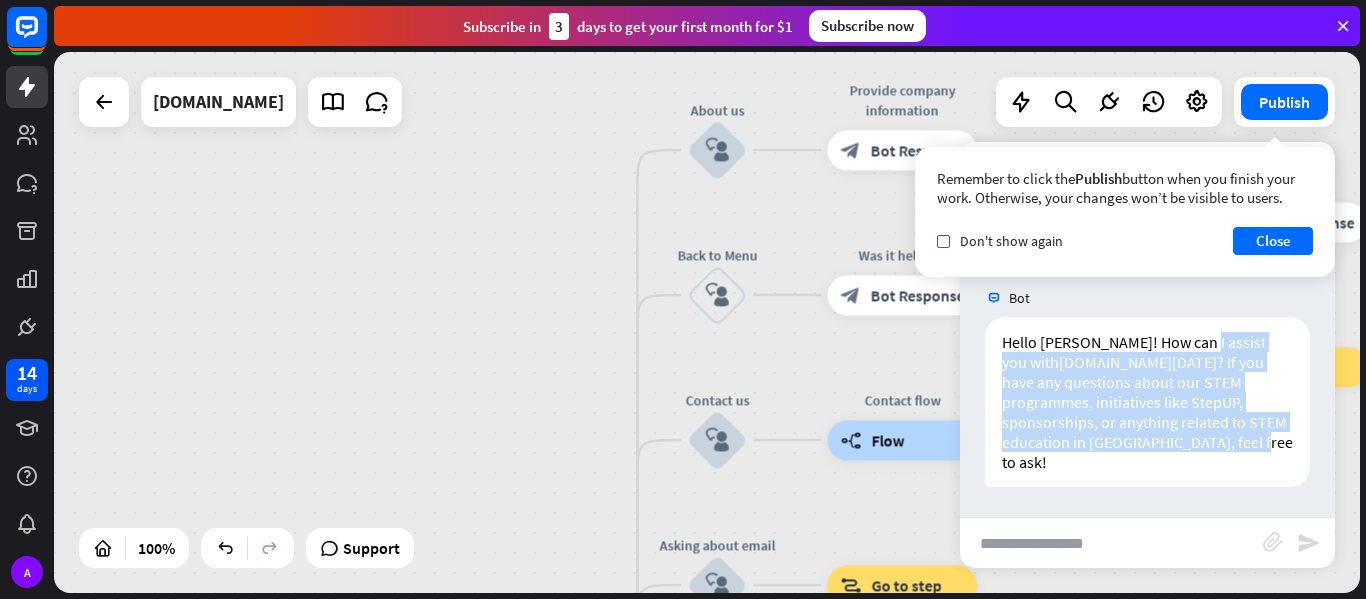 drag, startPoint x: 777, startPoint y: 261, endPoint x: 783, endPoint y: 511, distance: 250.07199 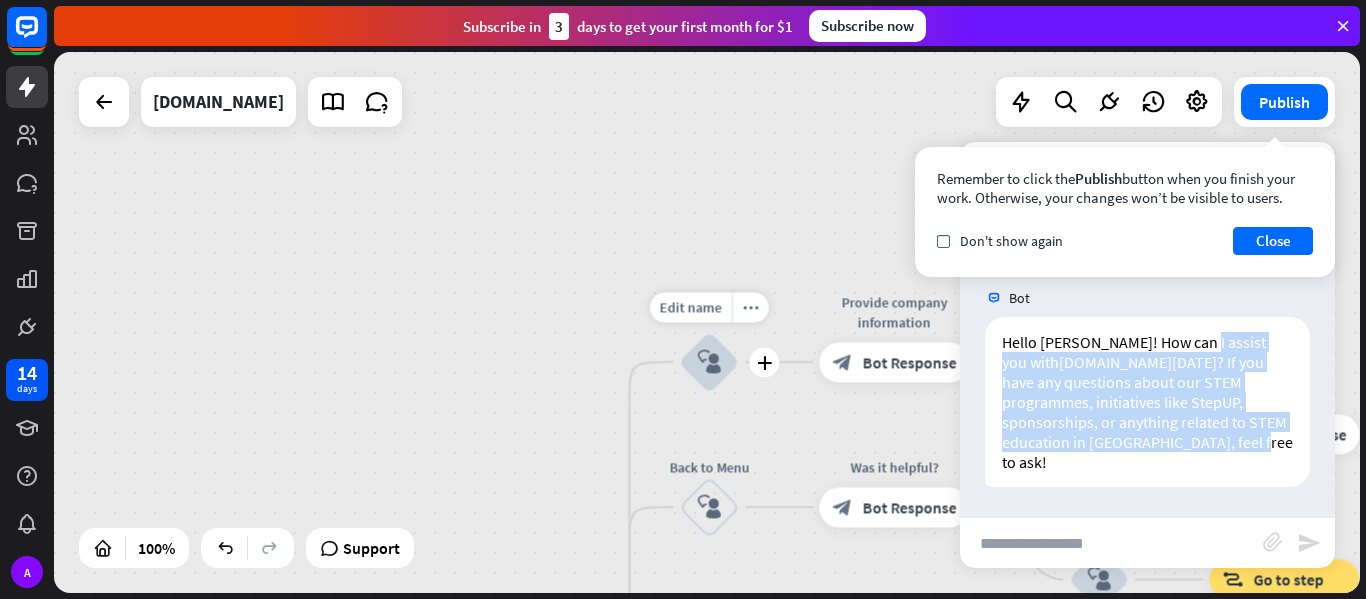 click on "Edit name   more_horiz         plus   About us   block_user_input" at bounding box center (709, 362) 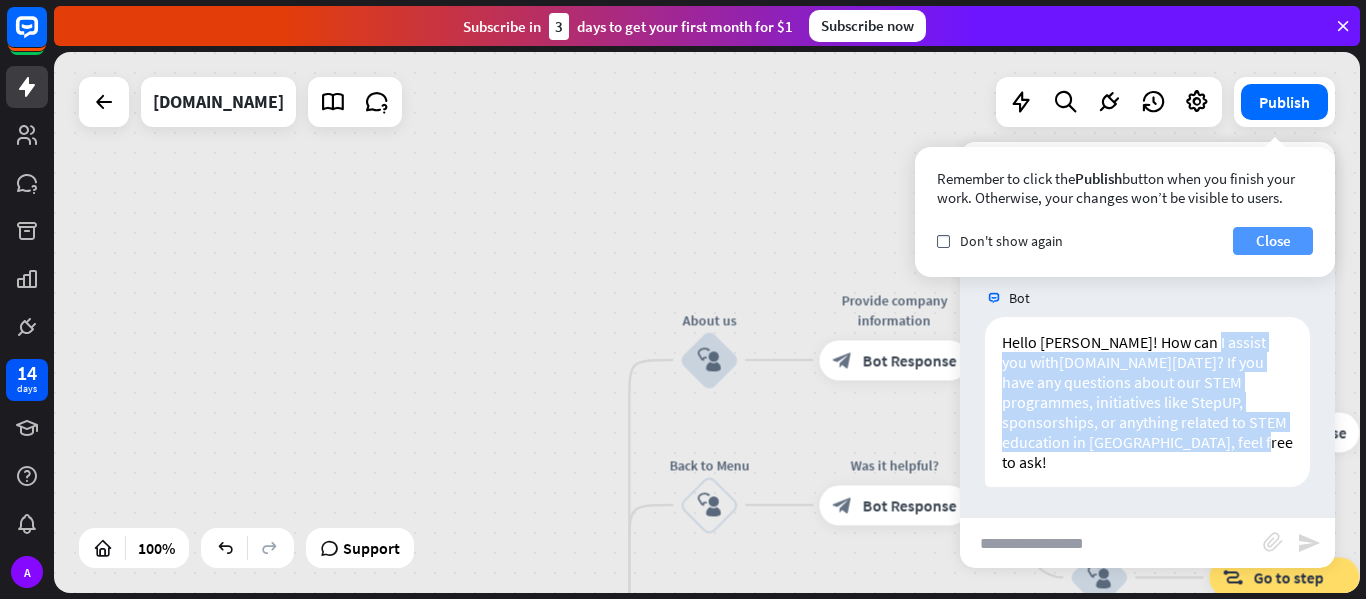 click on "Close" at bounding box center [1273, 241] 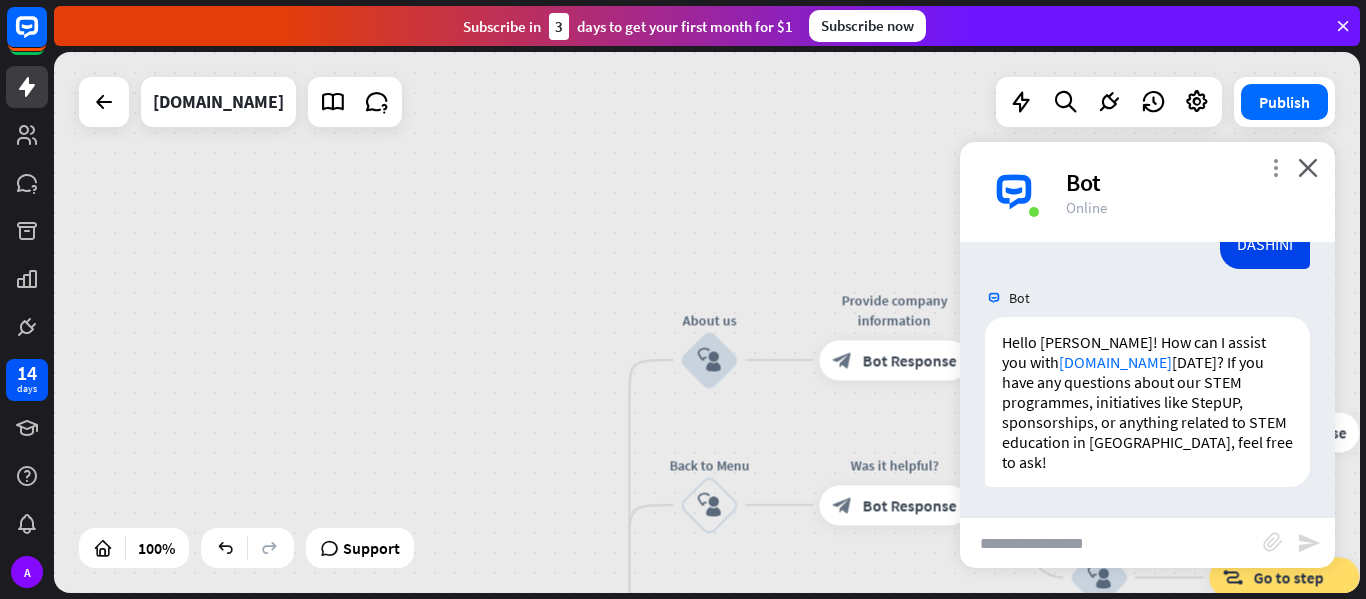 click on "more_vert" at bounding box center [1275, 167] 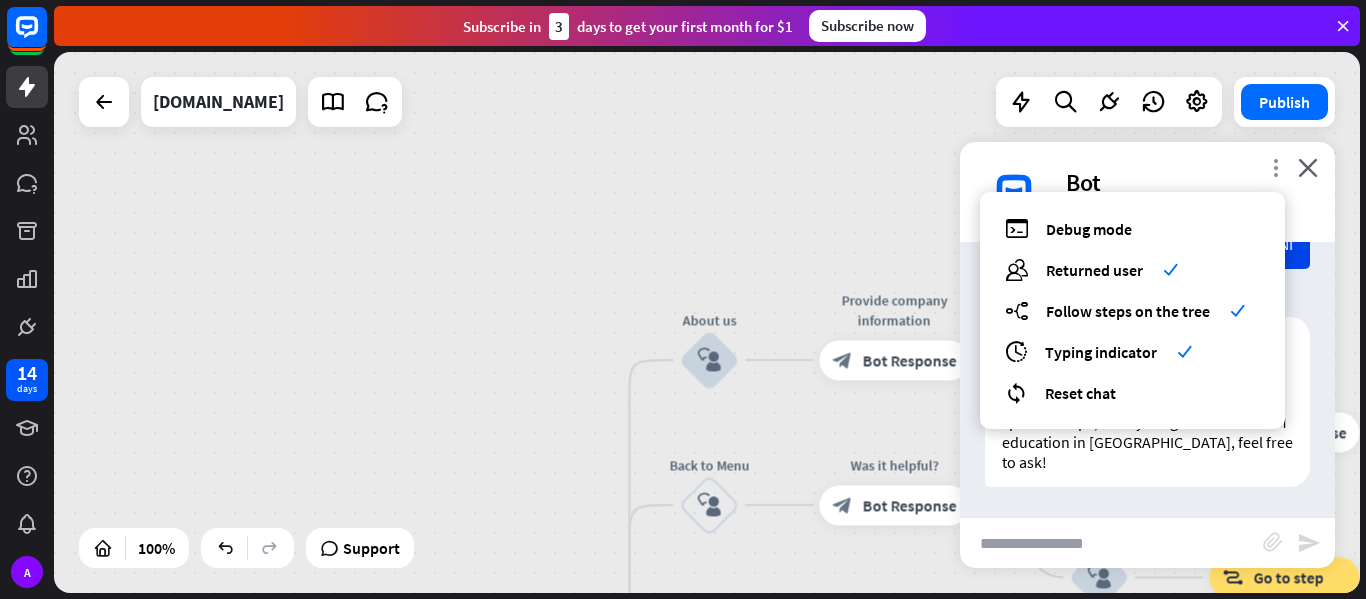 click on "more_vert" at bounding box center [1275, 167] 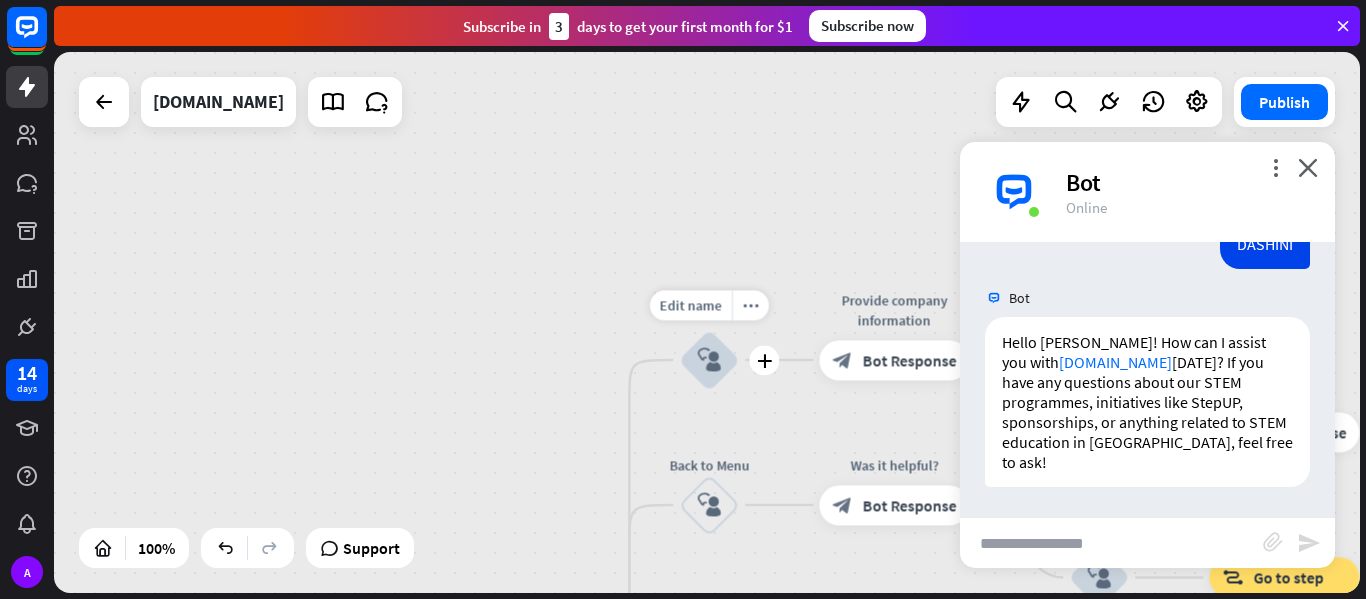 click on "block_user_input" at bounding box center [709, 360] 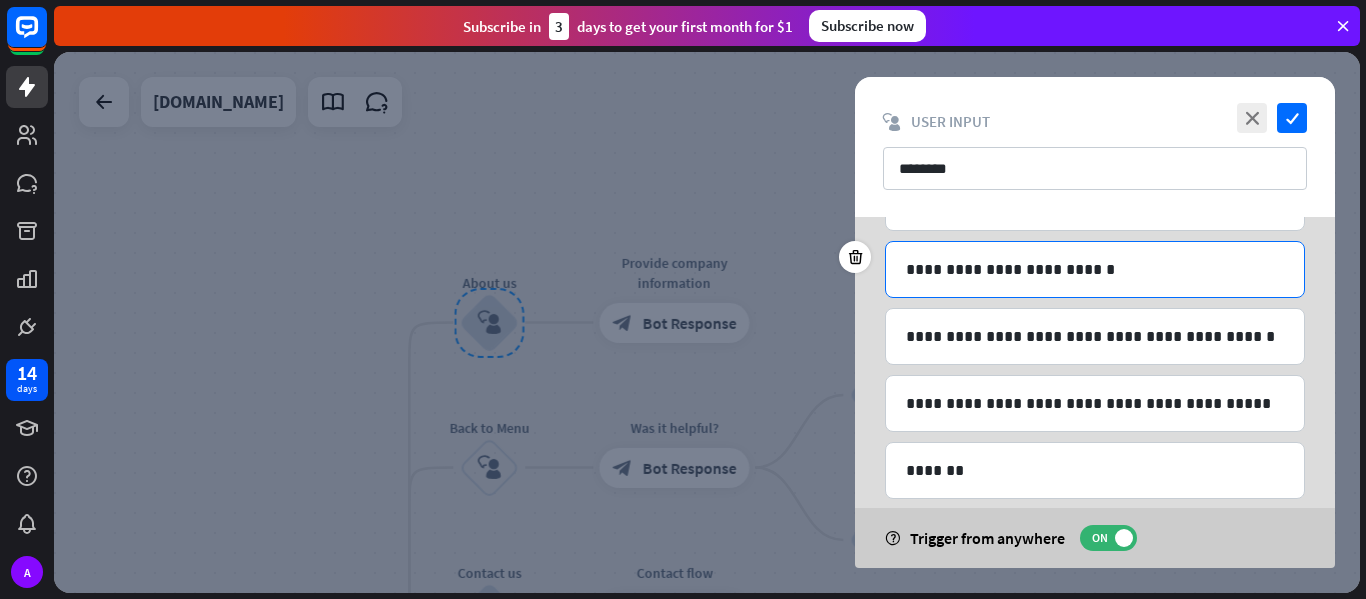 scroll, scrollTop: 499, scrollLeft: 0, axis: vertical 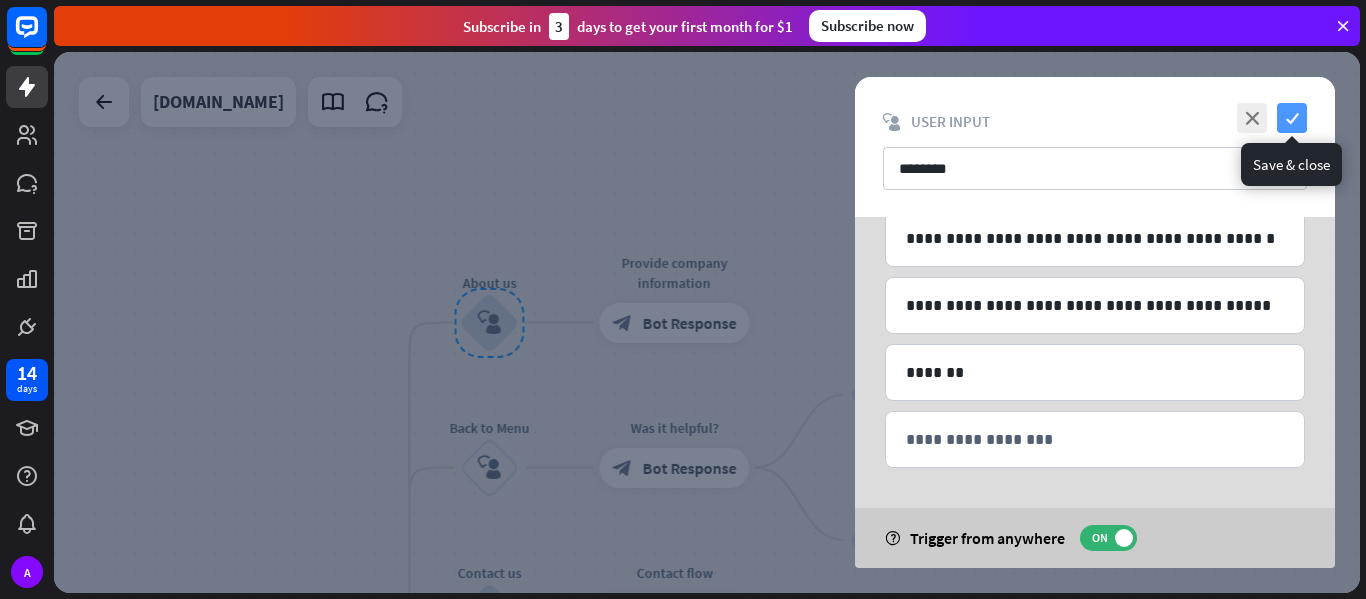 click on "check" at bounding box center (1292, 118) 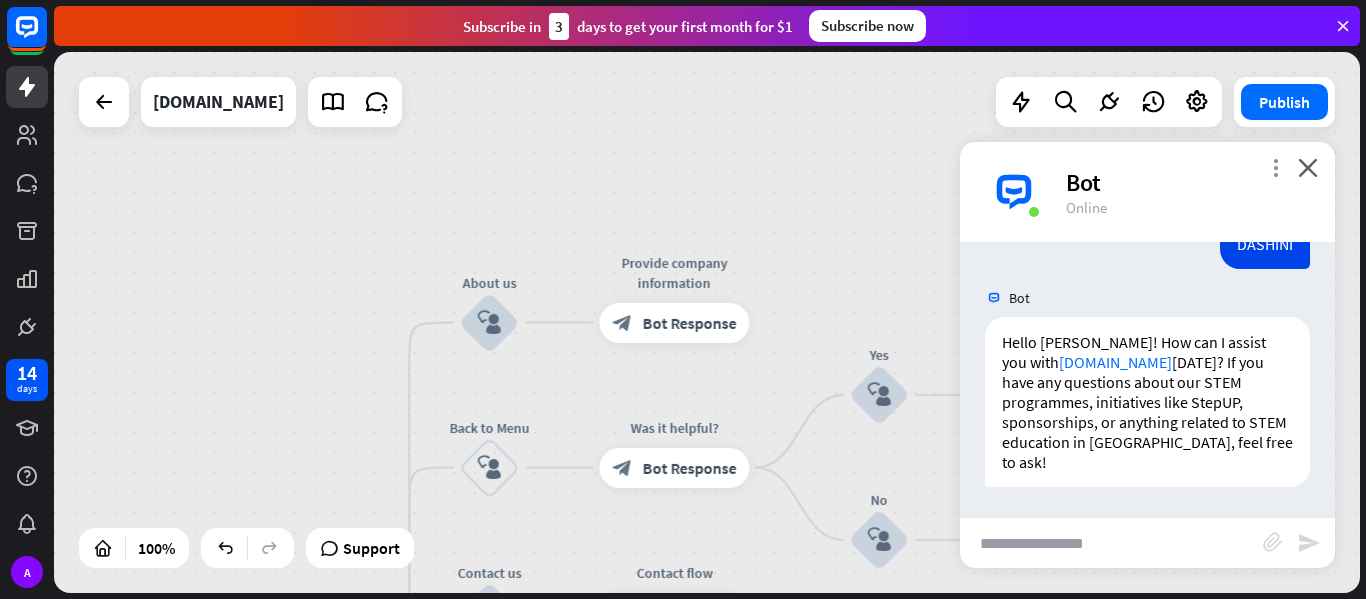 click on "more_vert" at bounding box center [1275, 167] 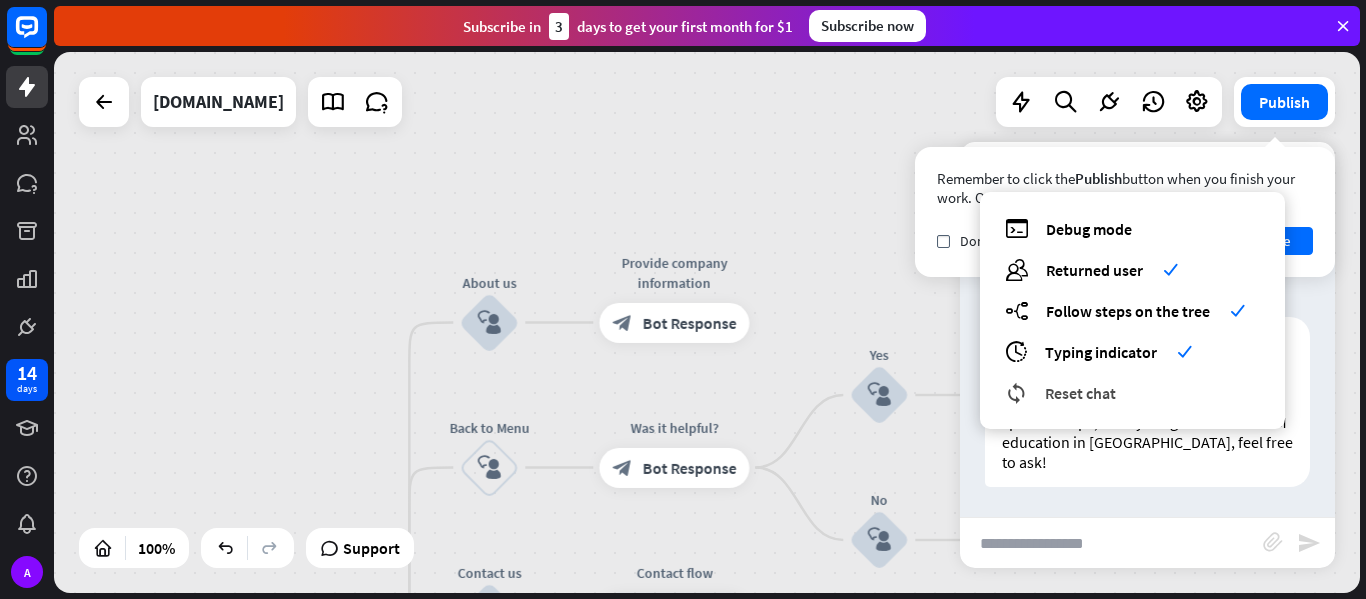 click on "Reset chat" at bounding box center (1080, 393) 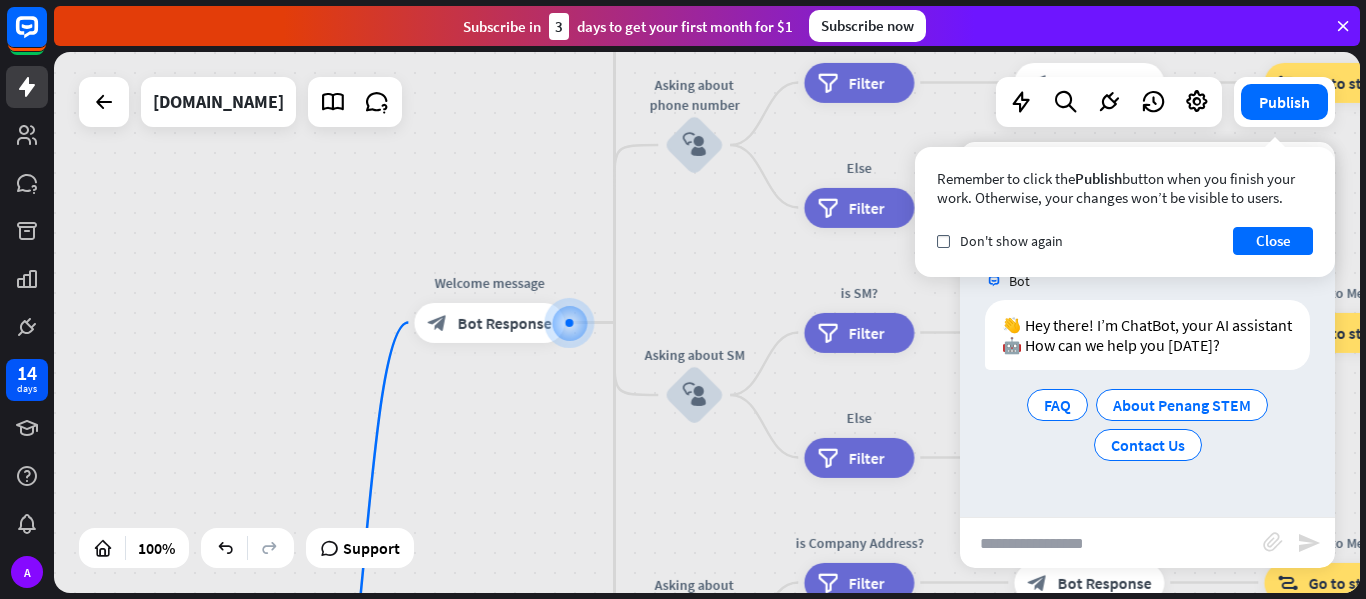 click at bounding box center (1111, 543) 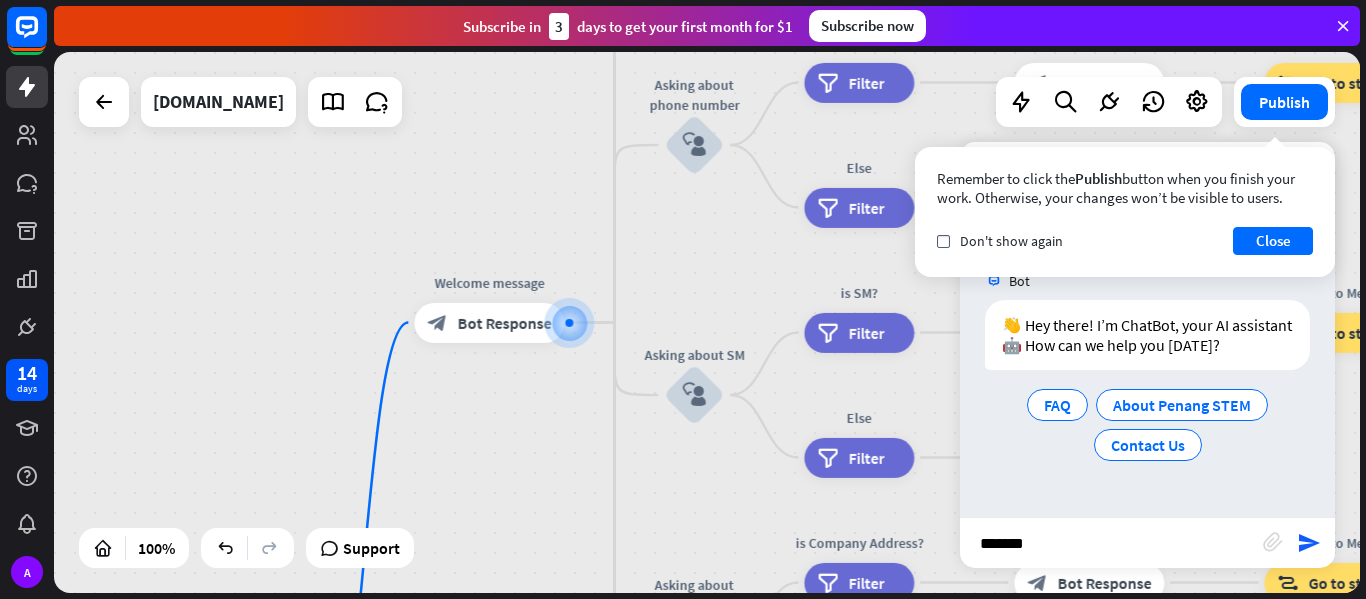 type on "*******" 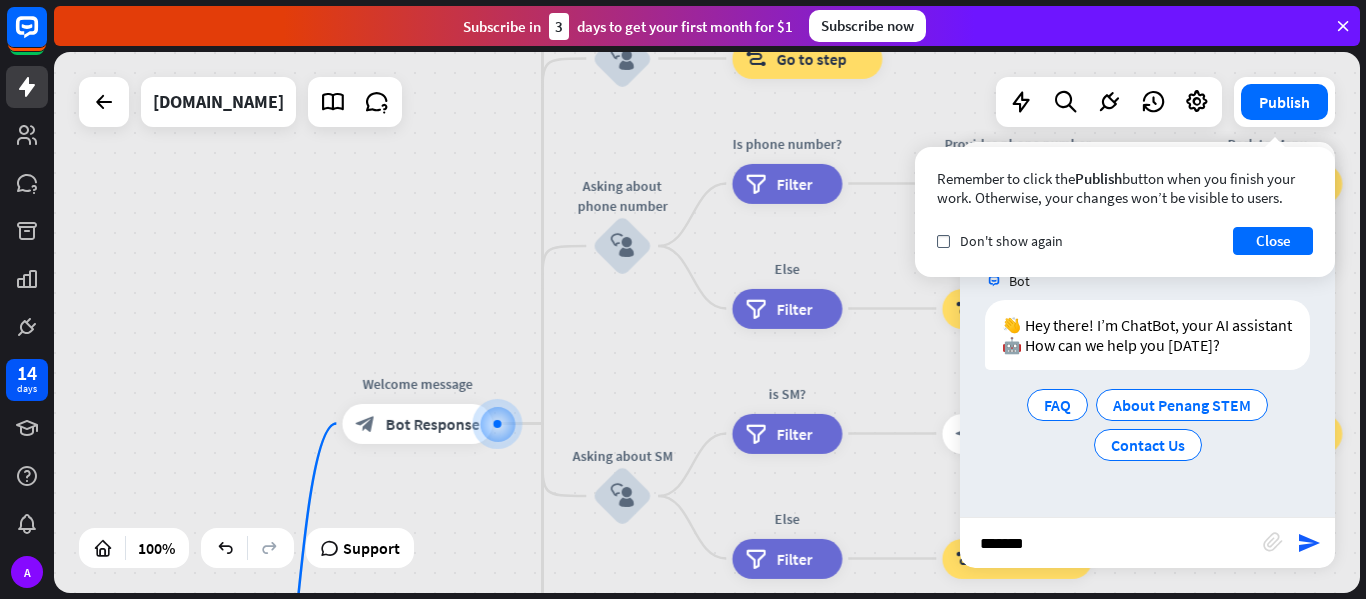 drag, startPoint x: 745, startPoint y: 228, endPoint x: 602, endPoint y: 470, distance: 281.0925 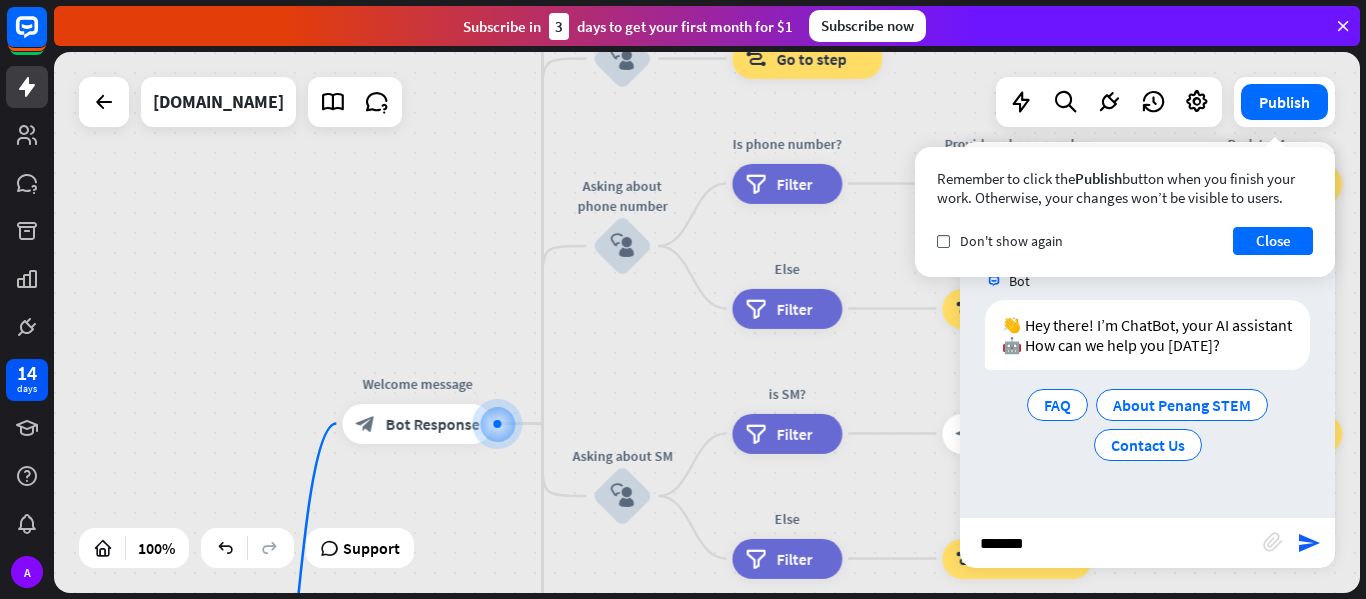 click on "home_2   Start point                 Welcome message   block_bot_response   Bot Response                     About us   block_user_input                 Provide company information   block_bot_response   Bot Response                 Back to Menu   block_user_input                 Was it helpful?   block_bot_response   Bot Response                 Yes   block_user_input                 Thank you!   block_bot_response   Bot Response                 No   block_user_input                 Back to Menu   block_goto   Go to step                 Contact us   block_user_input                 Contact flow   builder_tree   Flow                 Asking about email   block_user_input                   block_goto   Go to step                 Asking about phone number   block_user_input                 Is phone number?   filter   Filter                 Provides phone number   block_bot_response   Bot Response                 Back to Menu   block_goto   Go to step                 Else   filter   Filter" at bounding box center [707, 322] 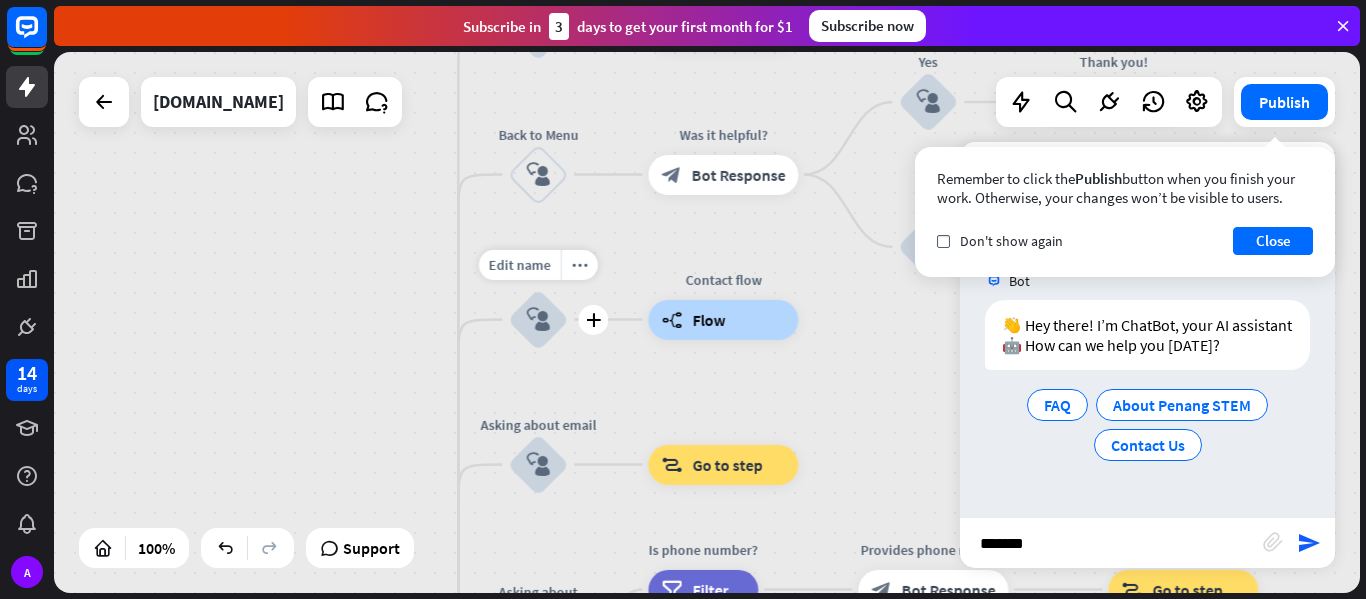 drag, startPoint x: 604, startPoint y: 366, endPoint x: 596, endPoint y: 382, distance: 17.888544 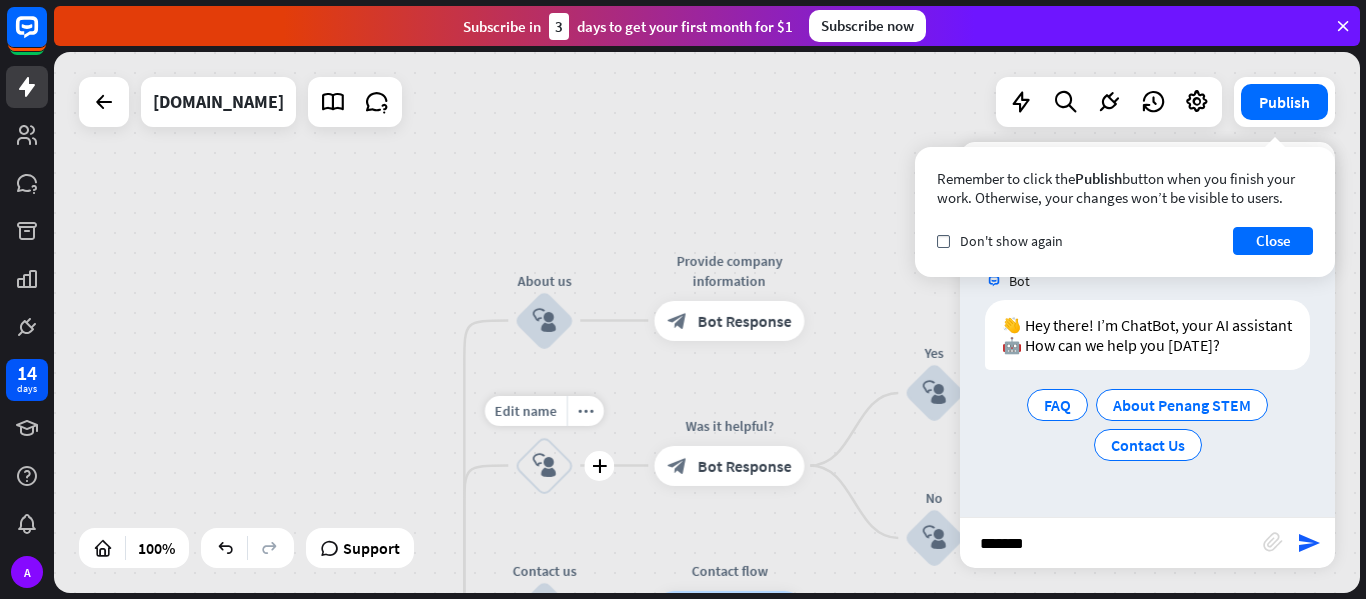 drag, startPoint x: 596, startPoint y: 127, endPoint x: 605, endPoint y: 416, distance: 289.1401 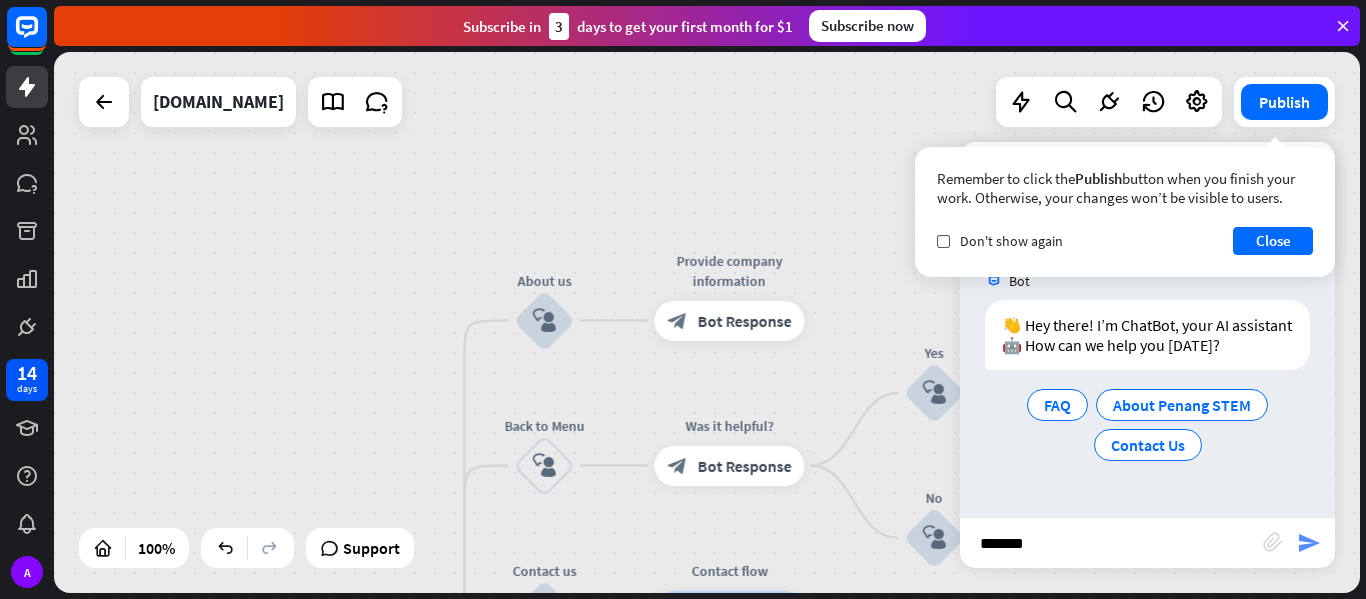 click on "send" at bounding box center [1309, 543] 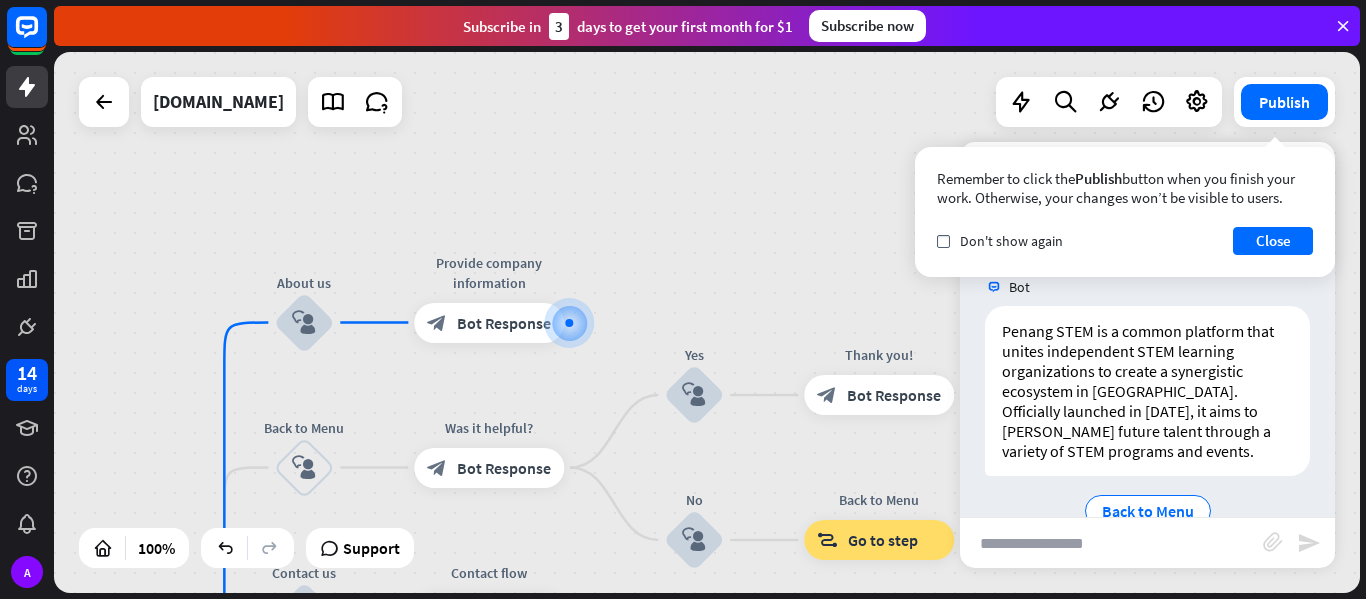 scroll, scrollTop: 274, scrollLeft: 0, axis: vertical 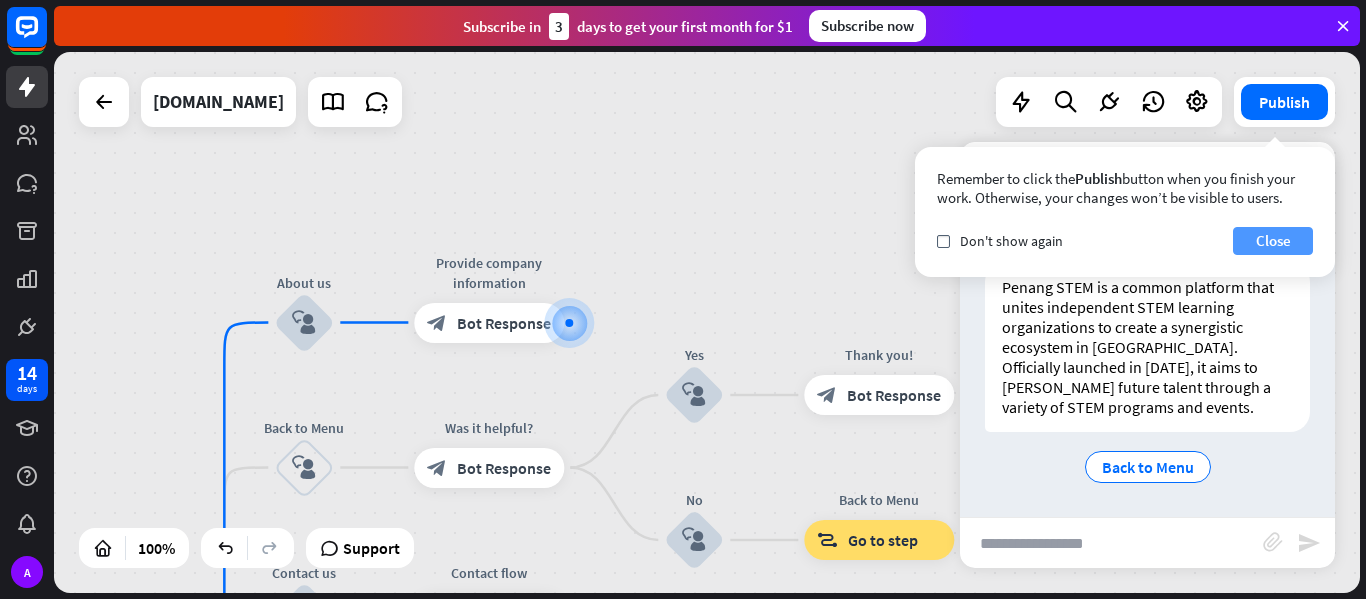 click on "Close" at bounding box center (1273, 241) 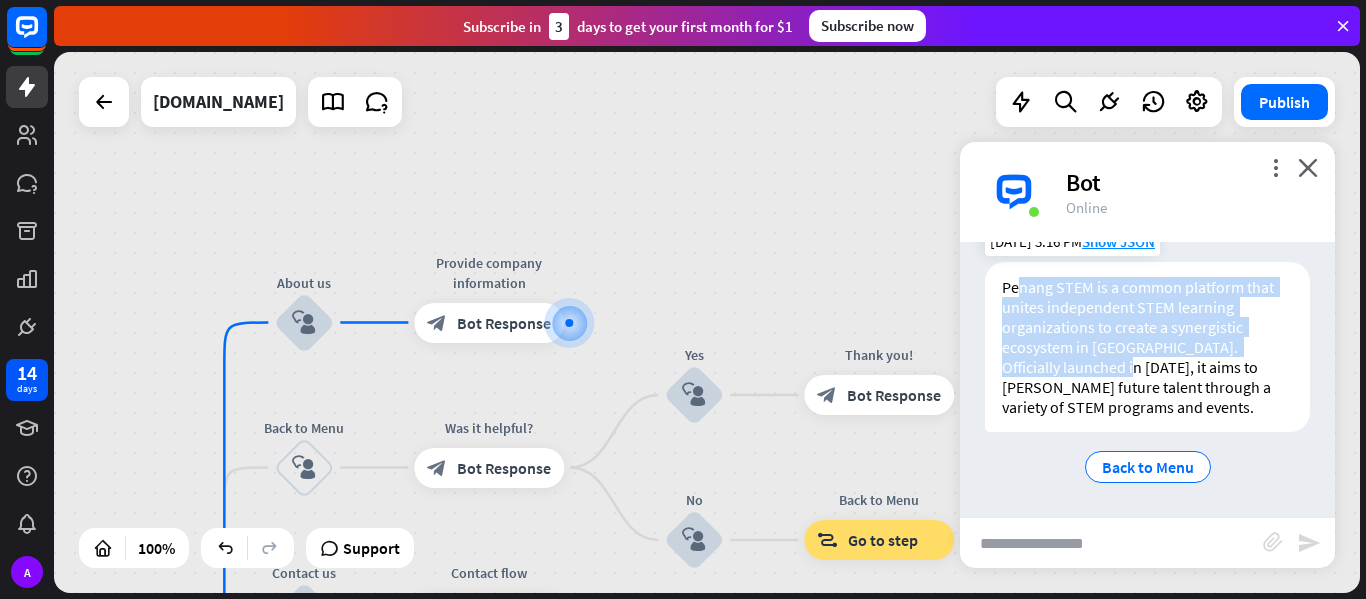 drag, startPoint x: 1016, startPoint y: 286, endPoint x: 1070, endPoint y: 394, distance: 120.74767 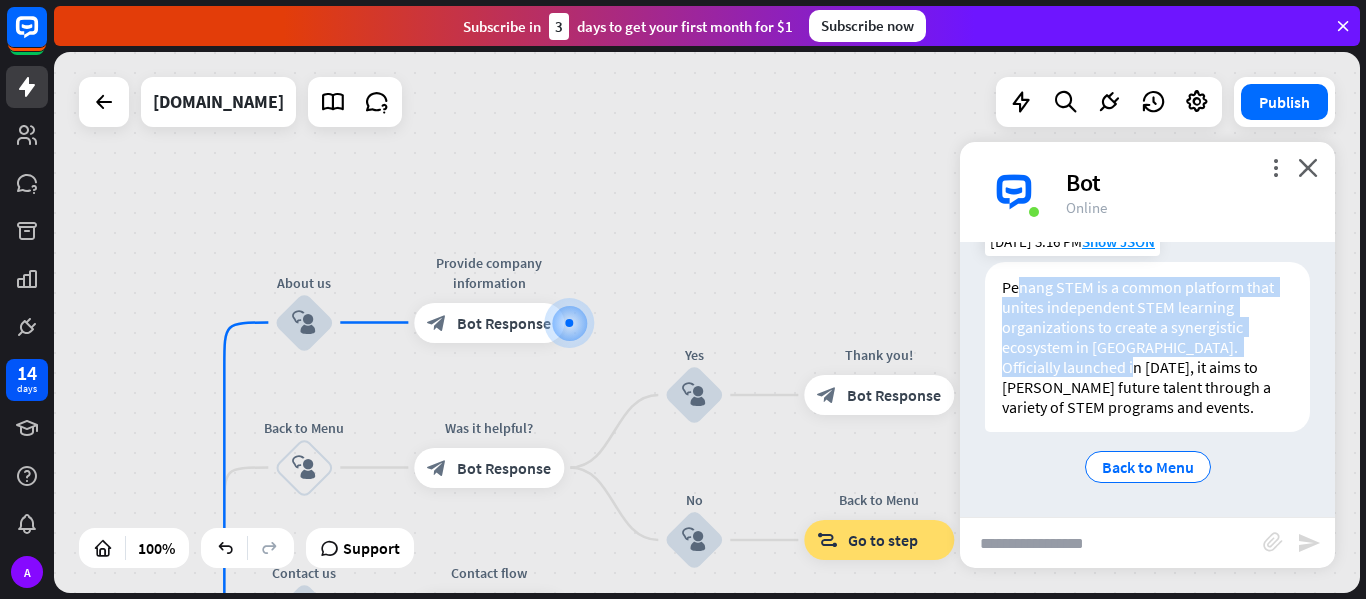 click on "Penang STEM is a common platform that unites independent STEM learning organizations to create a synergistic ecosystem in [GEOGRAPHIC_DATA]. Officially launched in [DATE], it aims to [PERSON_NAME] future talent through a variety of STEM programs and events." at bounding box center [1147, 347] 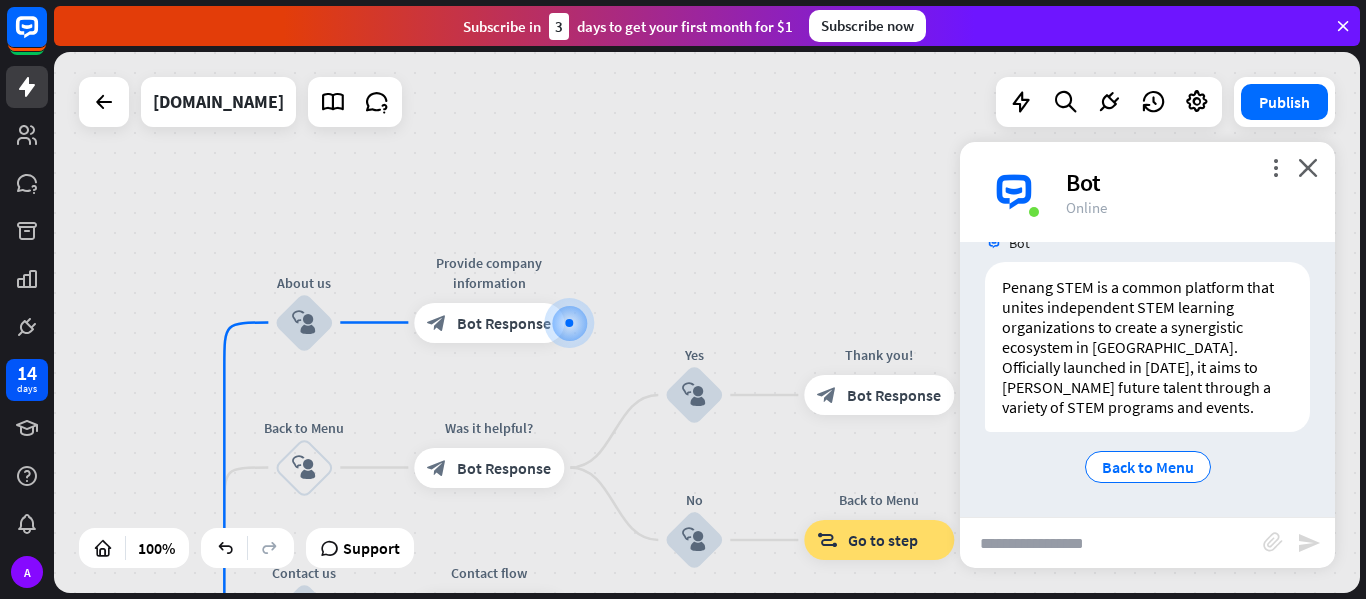 click at bounding box center (1111, 543) 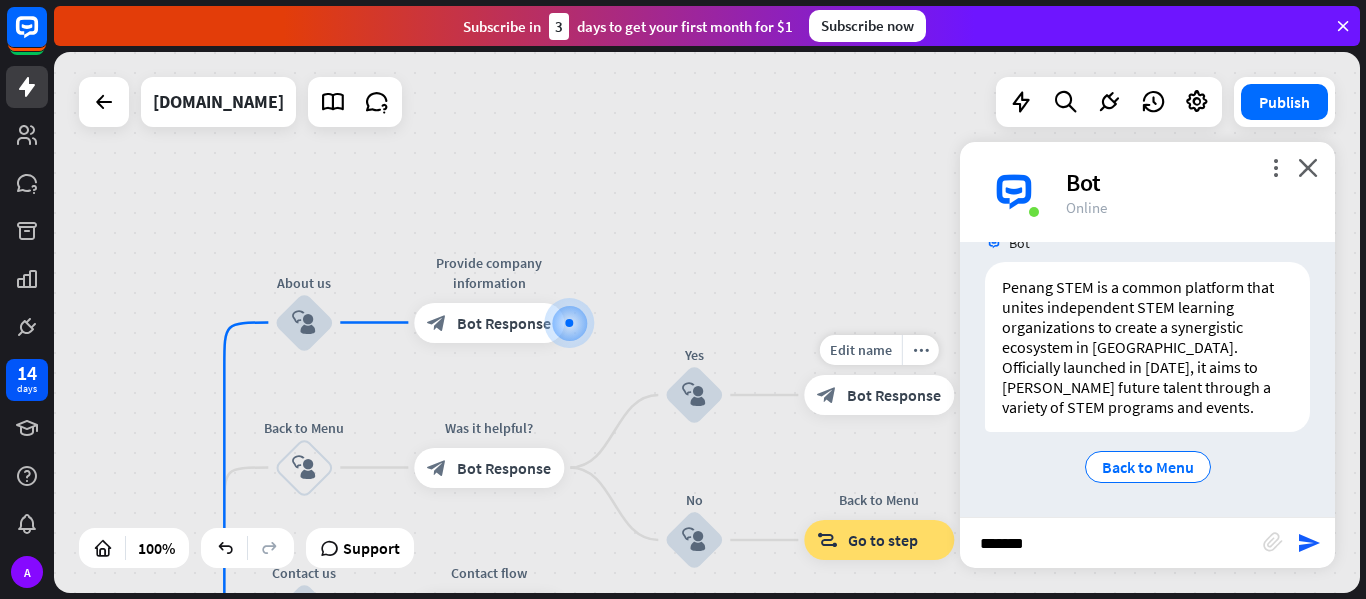 type on "********" 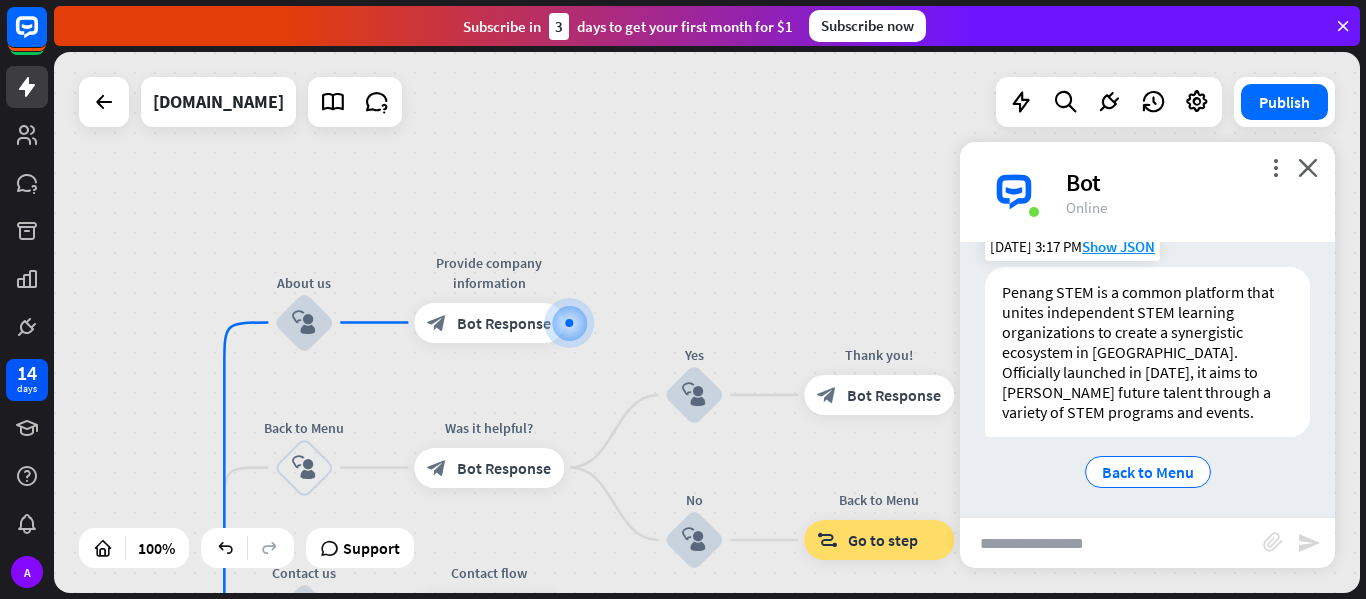 scroll, scrollTop: 590, scrollLeft: 0, axis: vertical 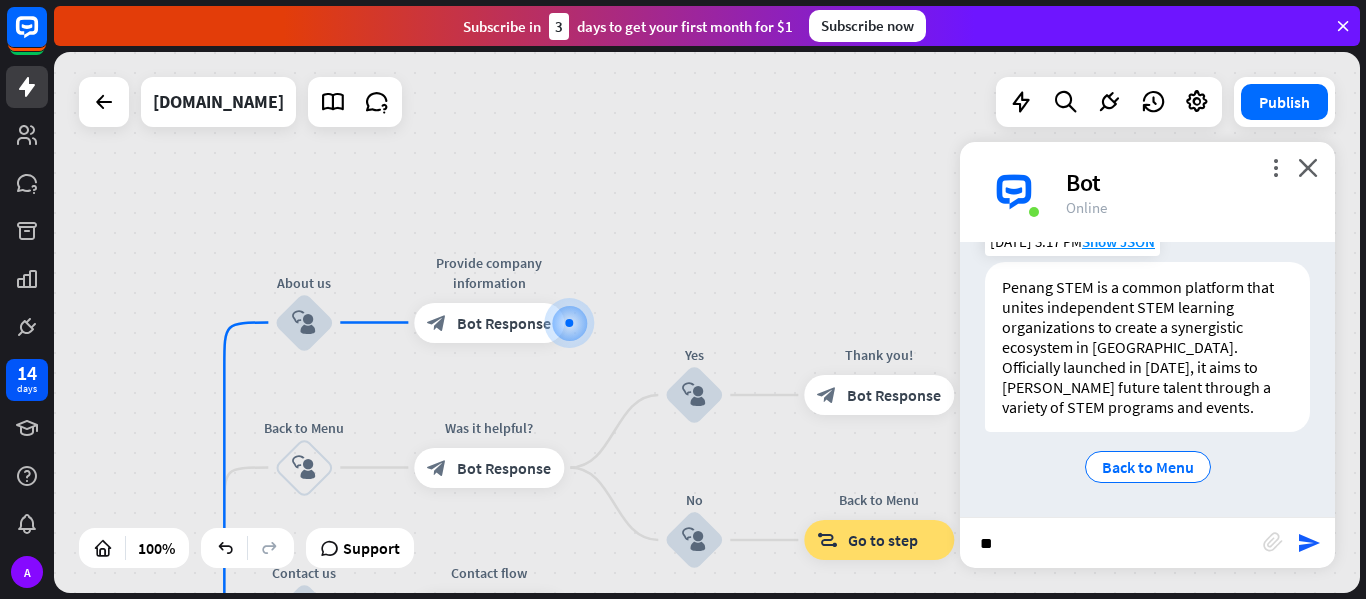 type on "*" 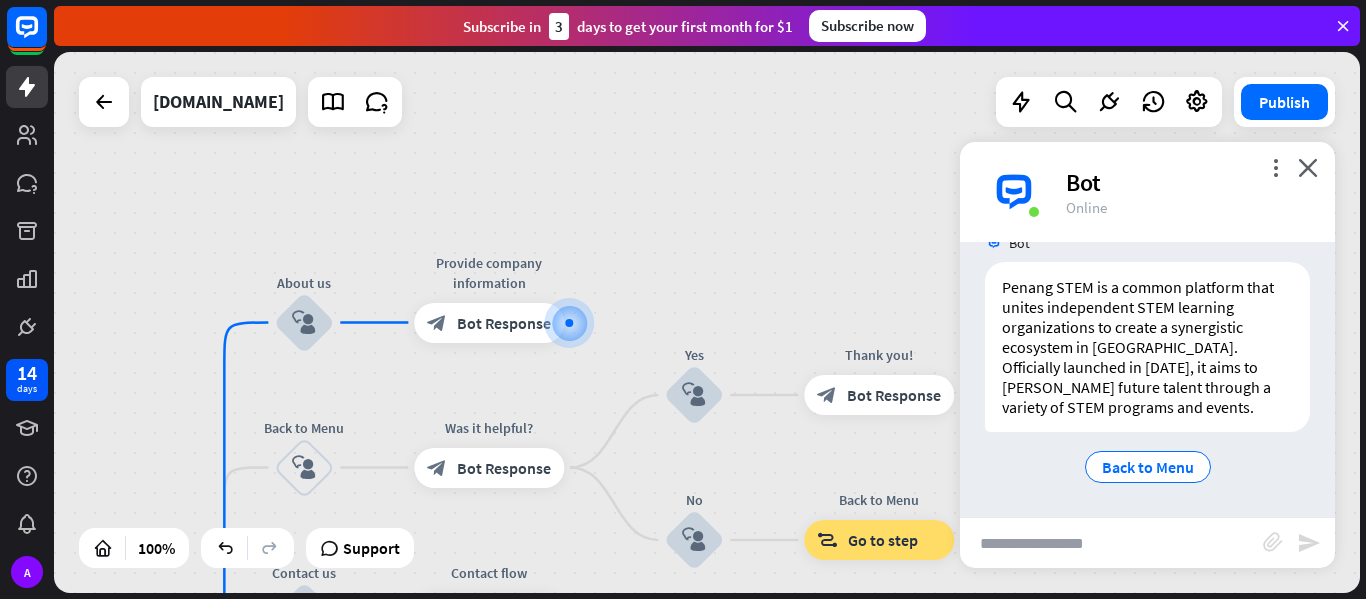 type on "*" 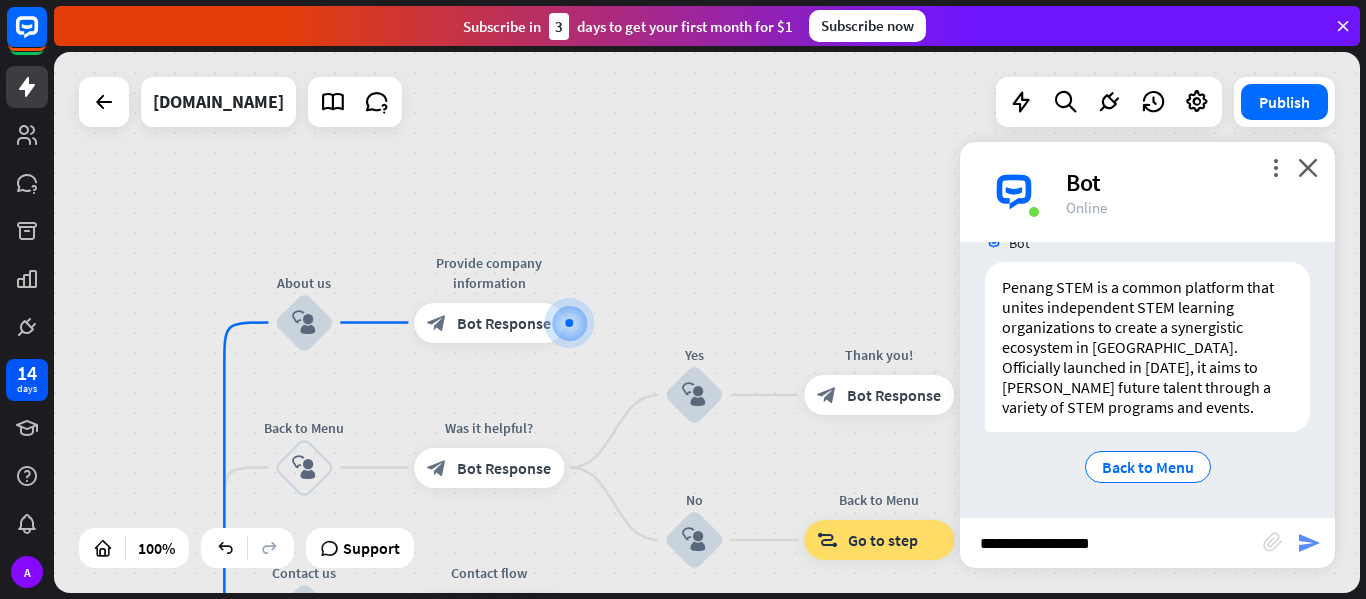 type on "**********" 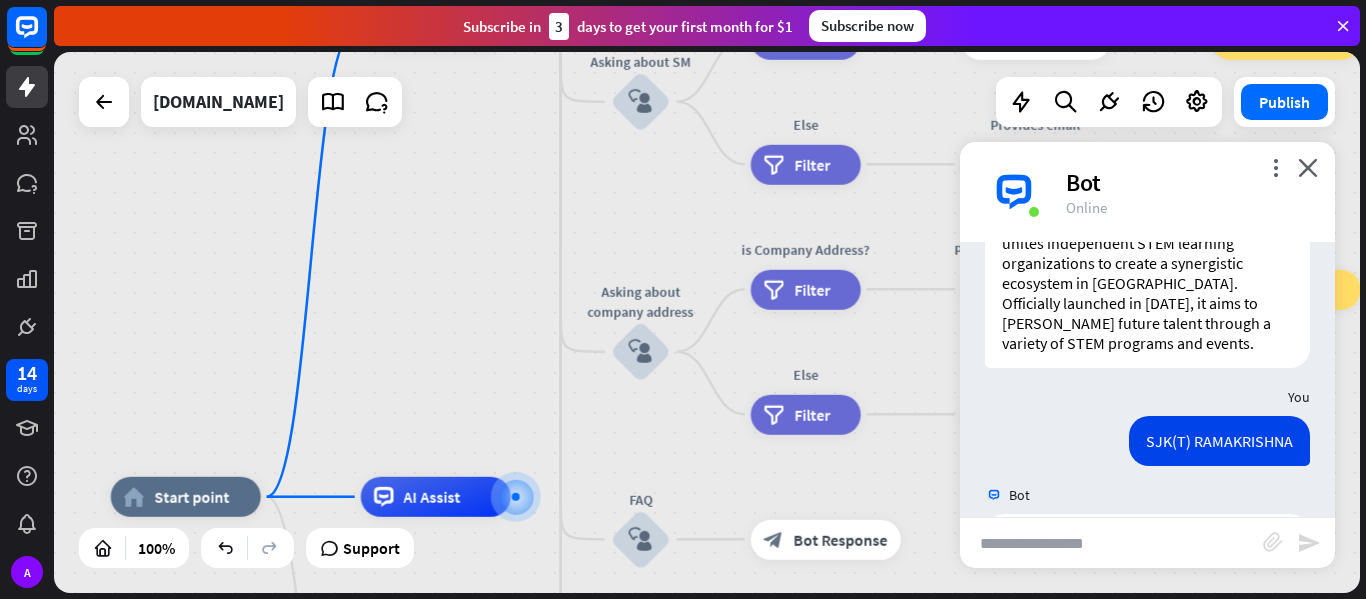 scroll, scrollTop: 1091, scrollLeft: 0, axis: vertical 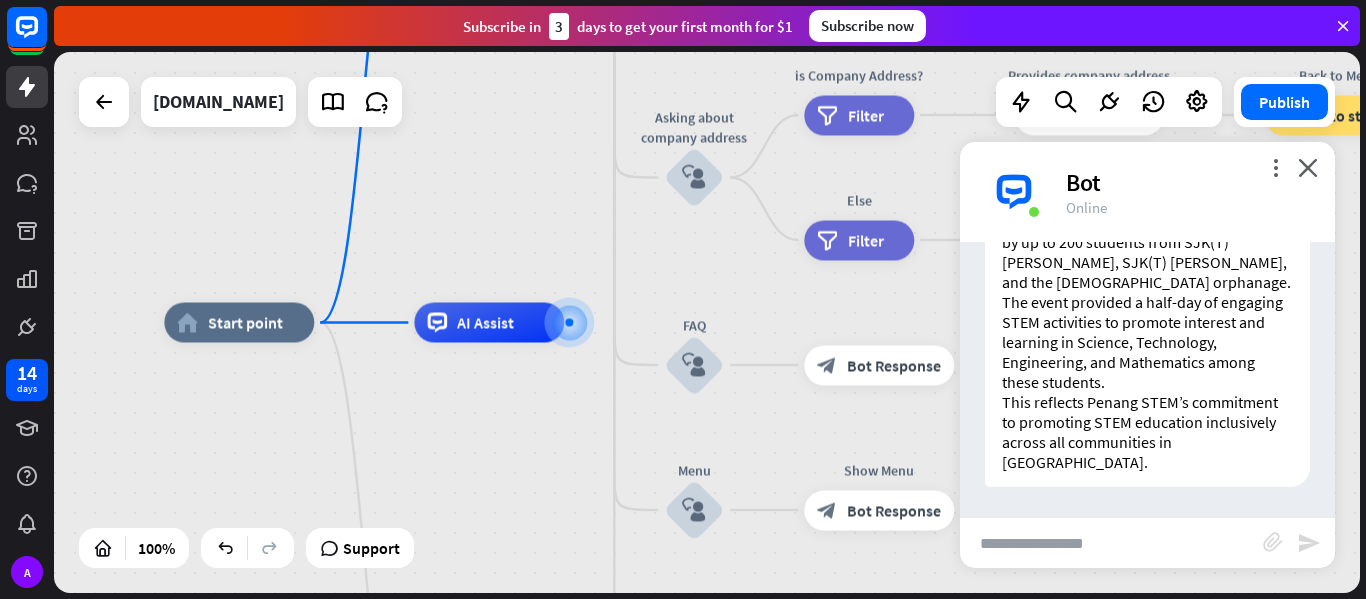 click at bounding box center [1111, 543] 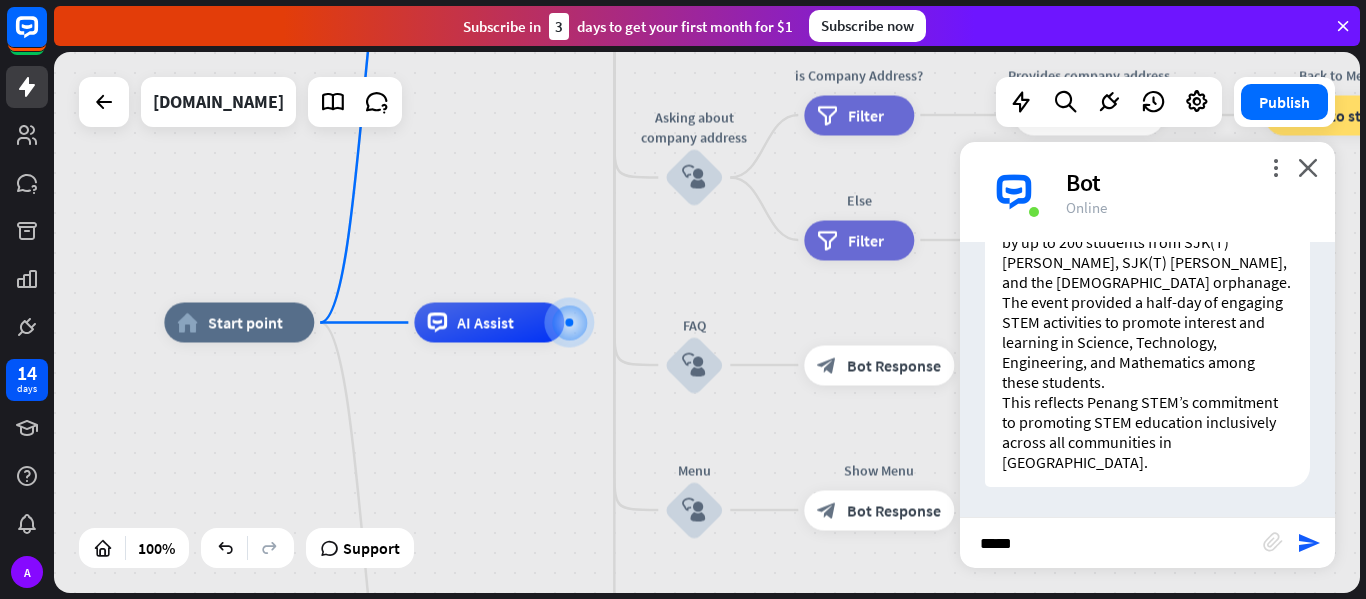 drag, startPoint x: 1034, startPoint y: 545, endPoint x: 898, endPoint y: 446, distance: 168.21712 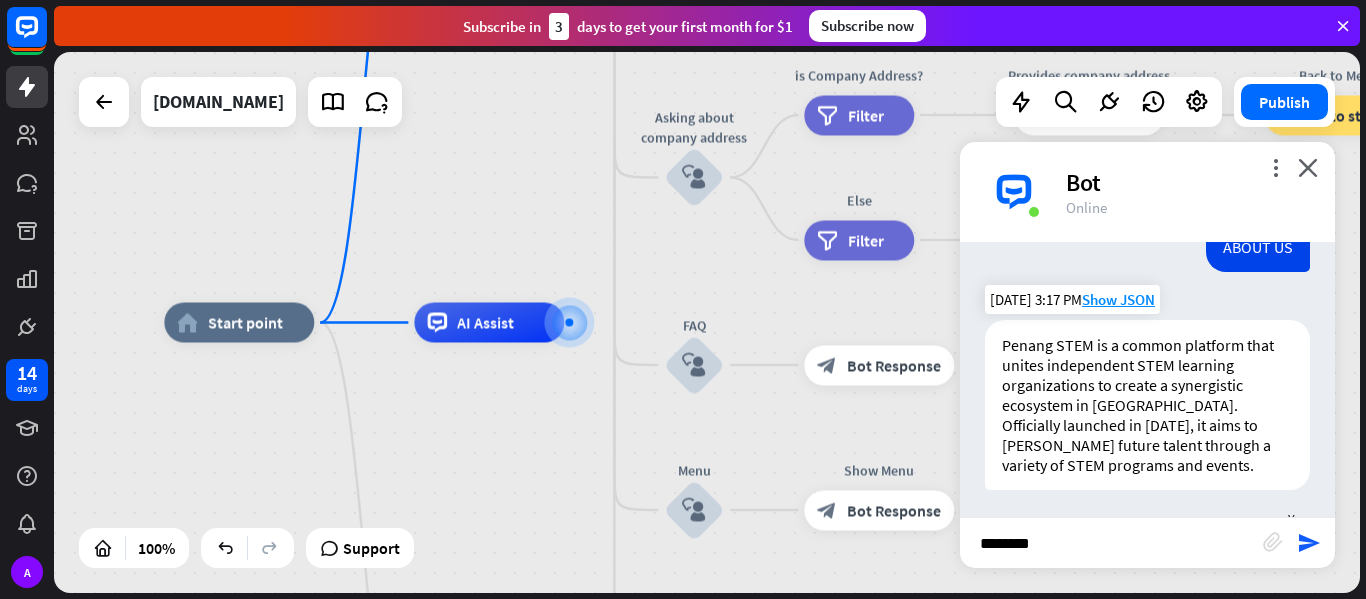 scroll, scrollTop: 491, scrollLeft: 0, axis: vertical 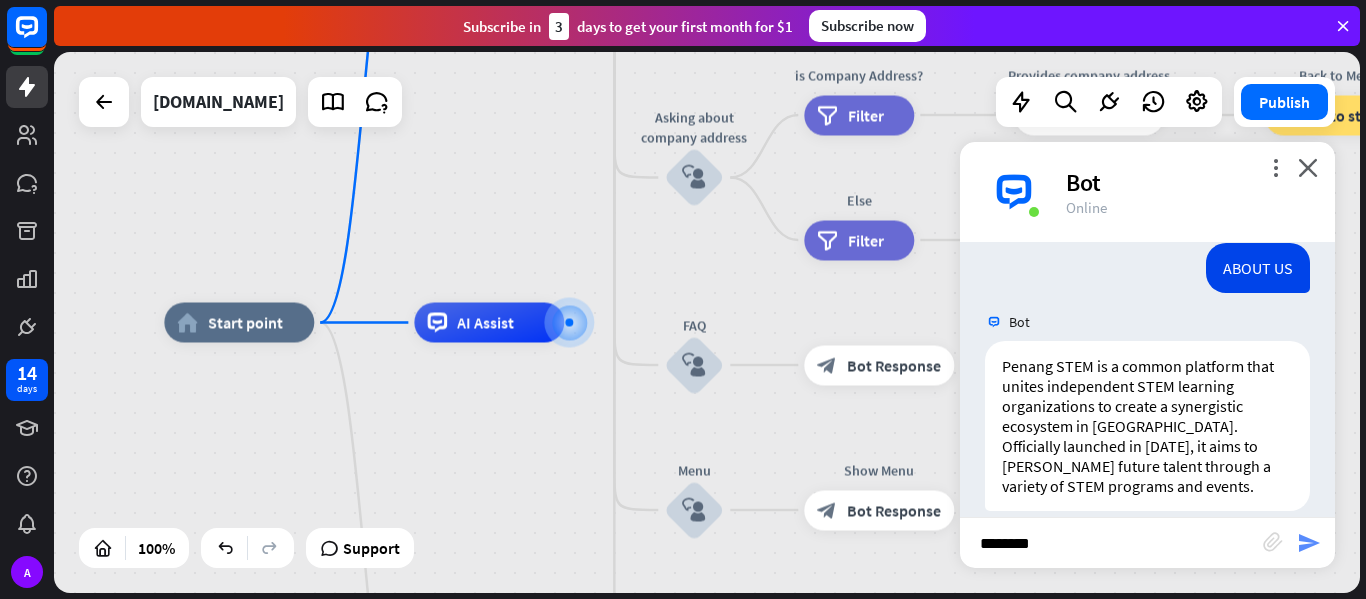 type on "********" 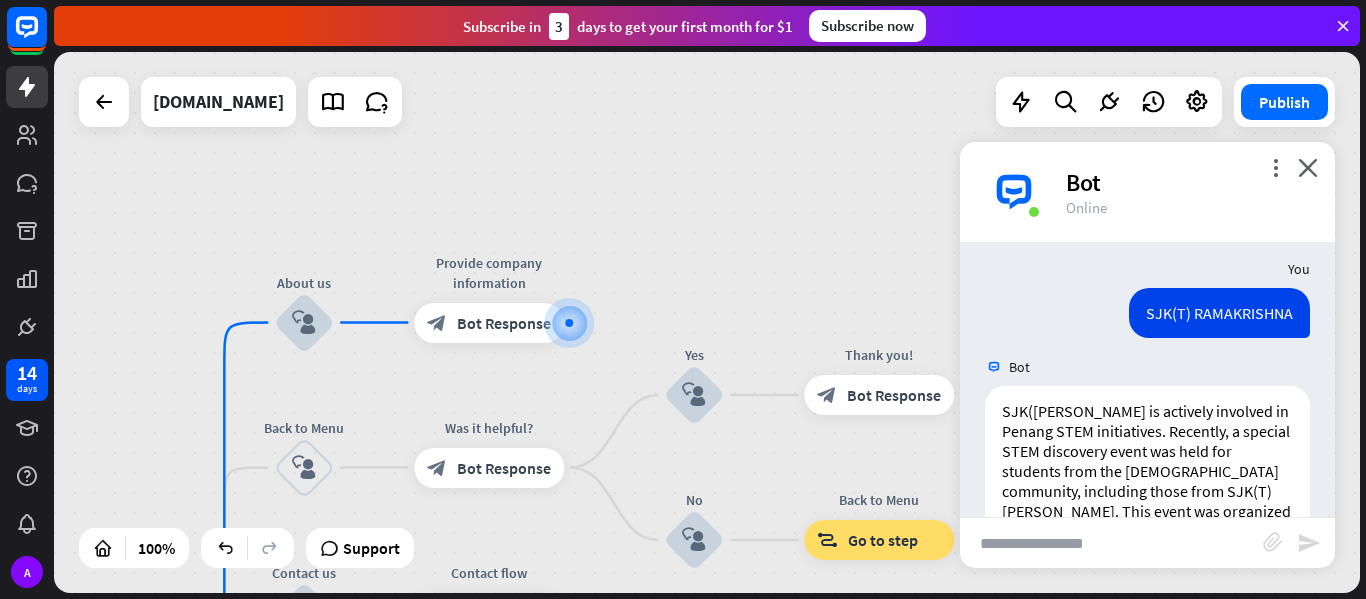 scroll, scrollTop: 862, scrollLeft: 0, axis: vertical 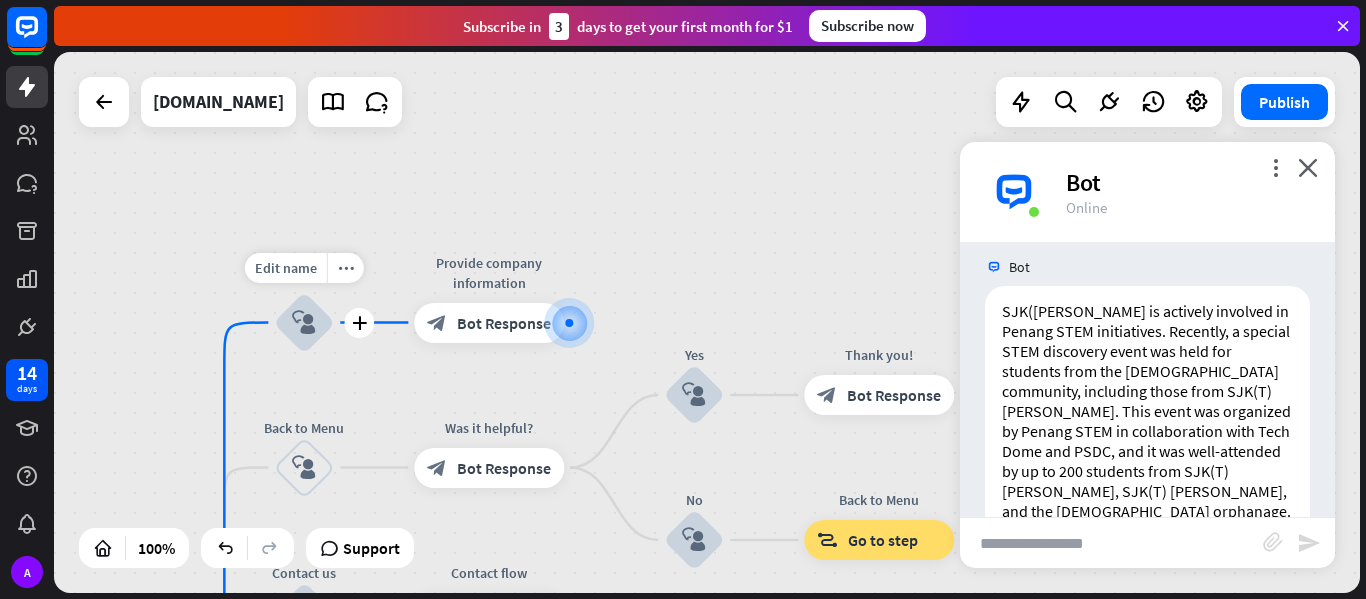 click on "block_user_input" at bounding box center (304, 323) 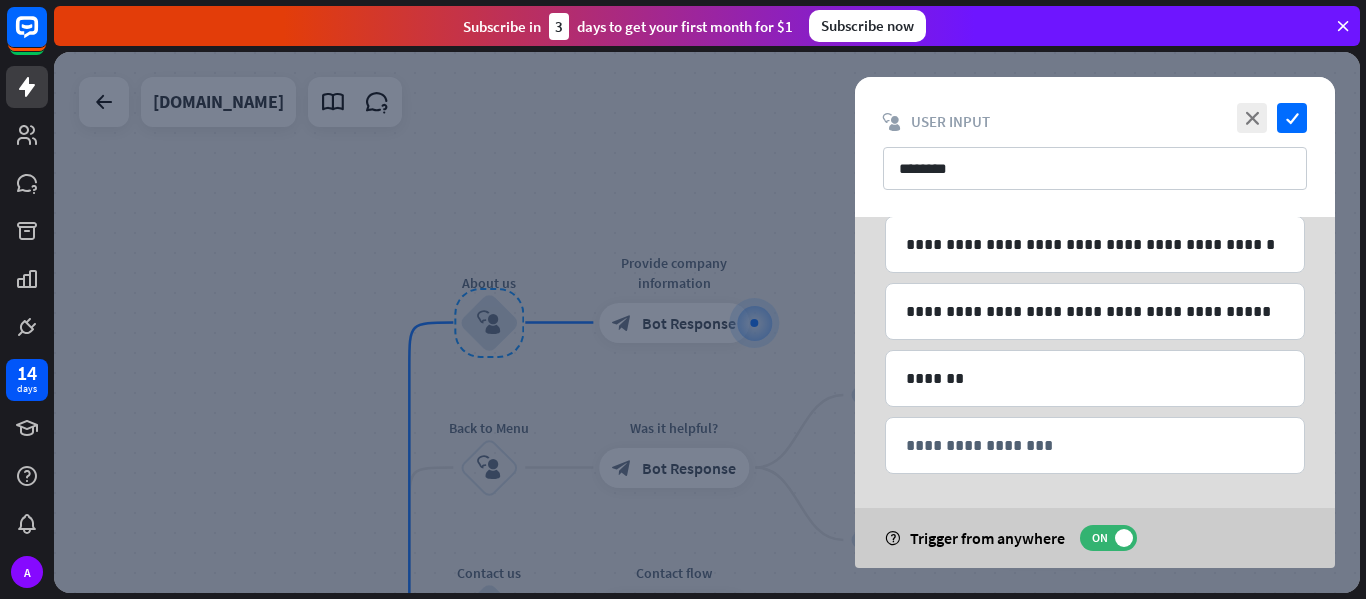 scroll, scrollTop: 499, scrollLeft: 0, axis: vertical 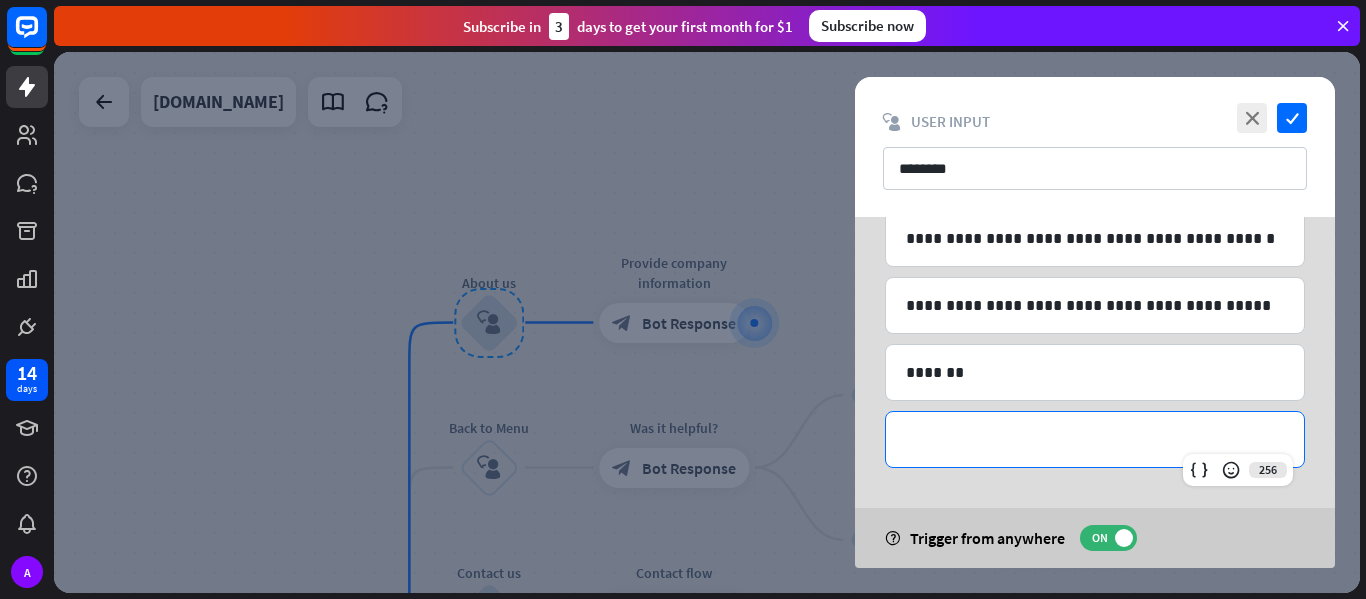 click on "**********" at bounding box center [1095, 439] 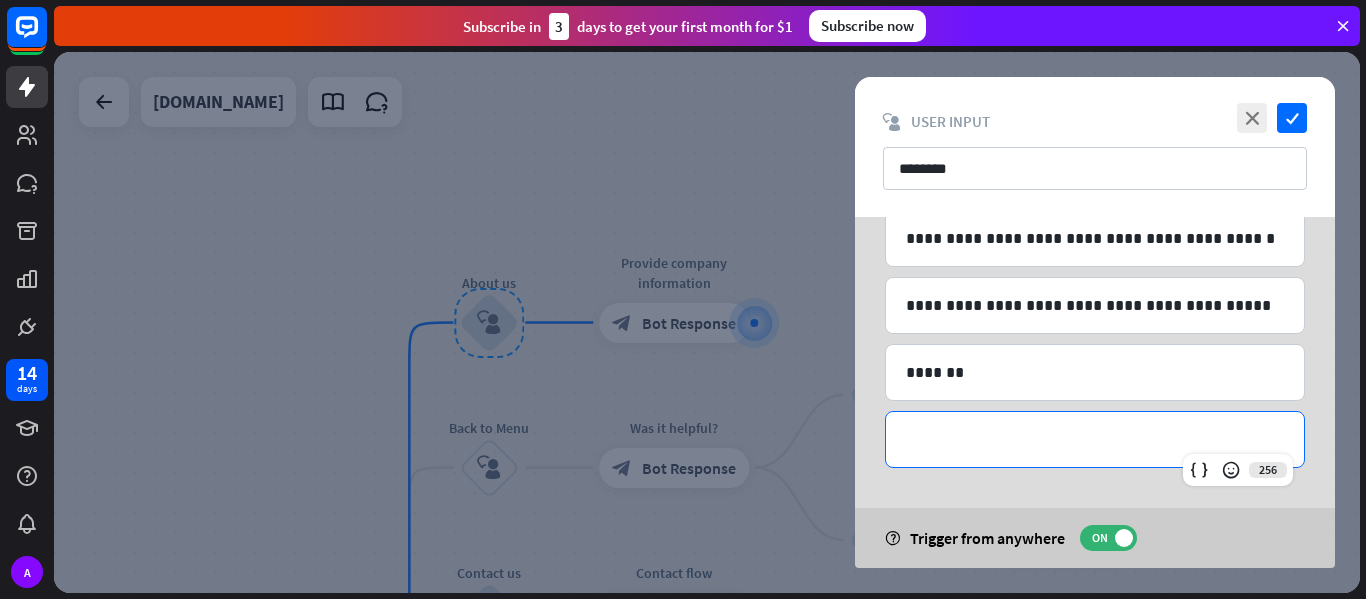 type 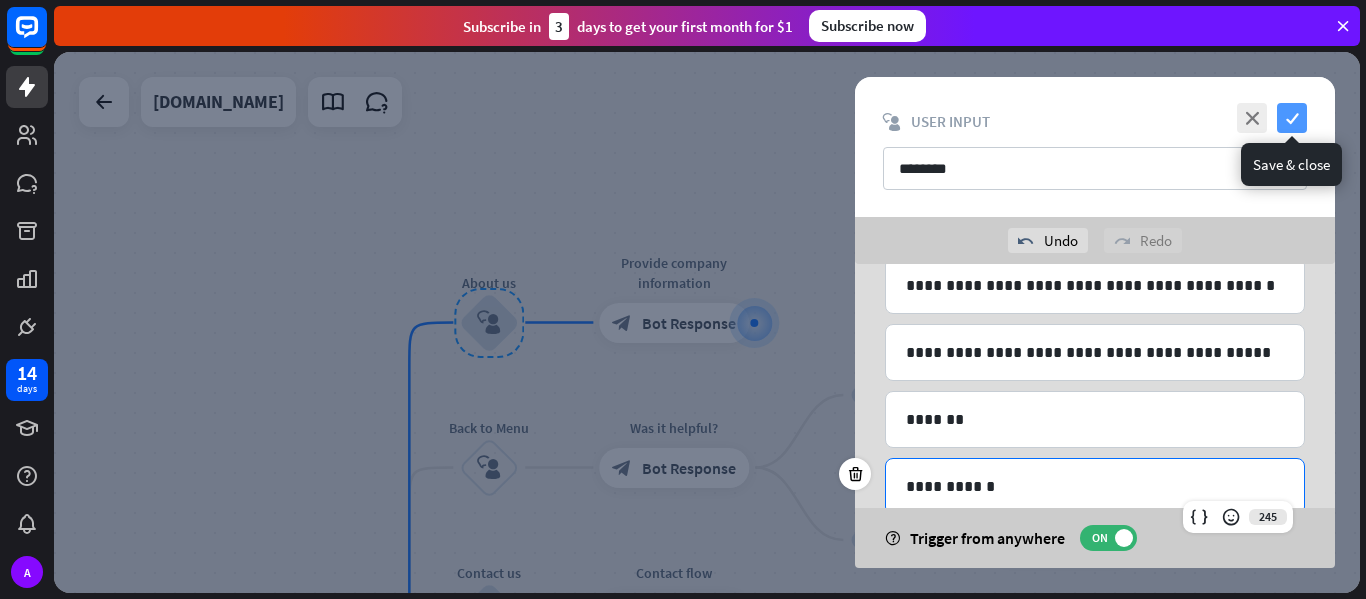 click on "check" at bounding box center [1292, 118] 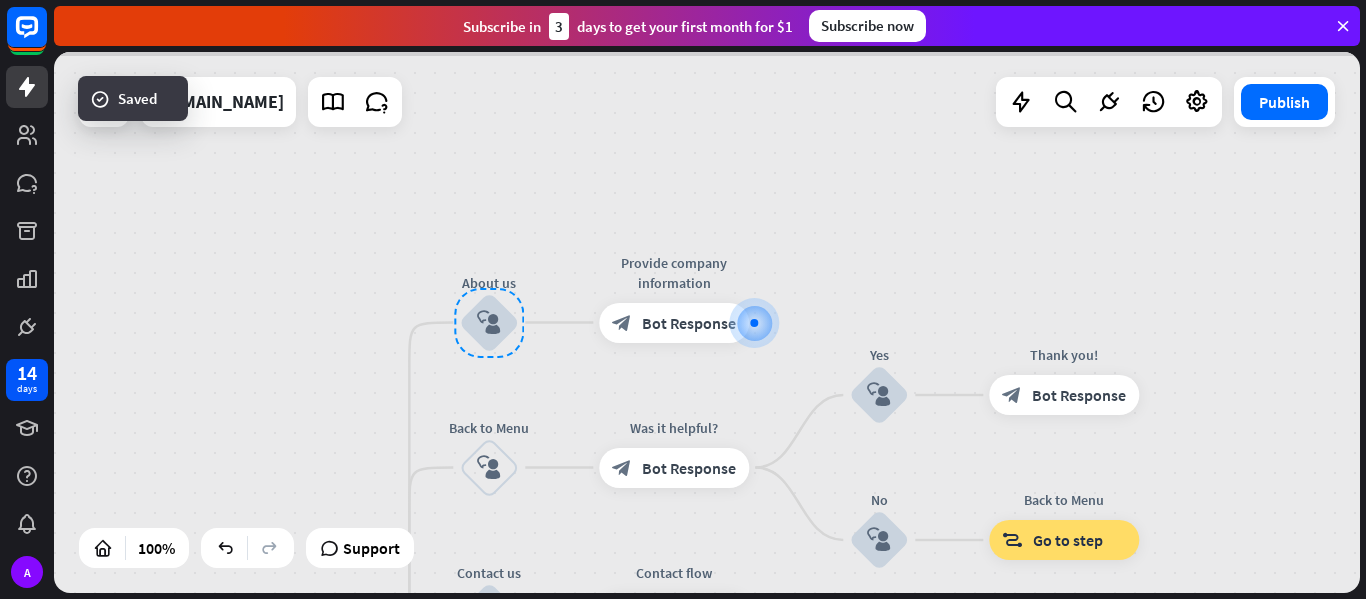 scroll, scrollTop: 882, scrollLeft: 0, axis: vertical 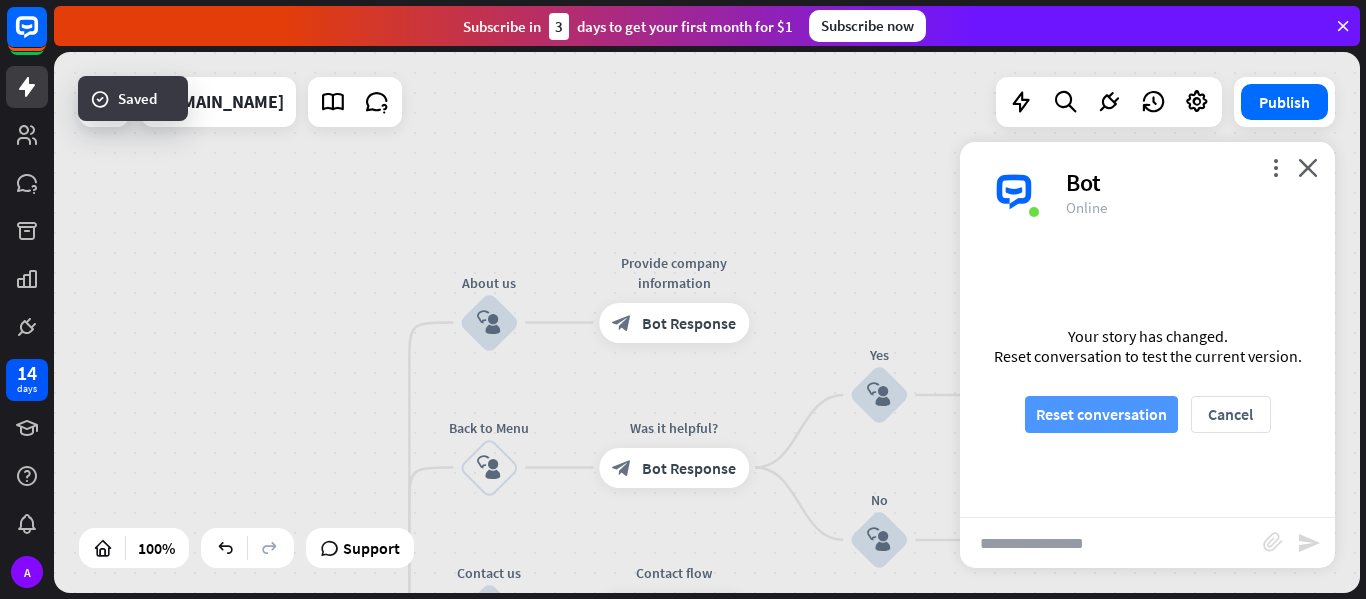 click on "Reset conversation" at bounding box center [1101, 414] 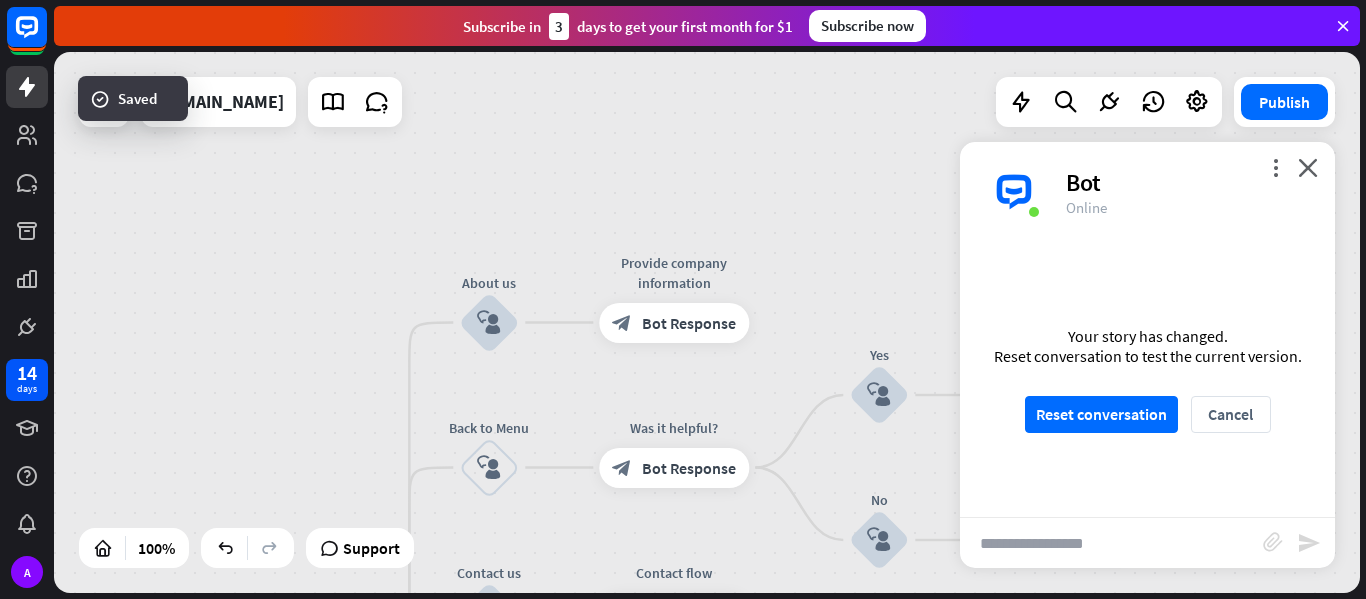 scroll, scrollTop: 0, scrollLeft: 0, axis: both 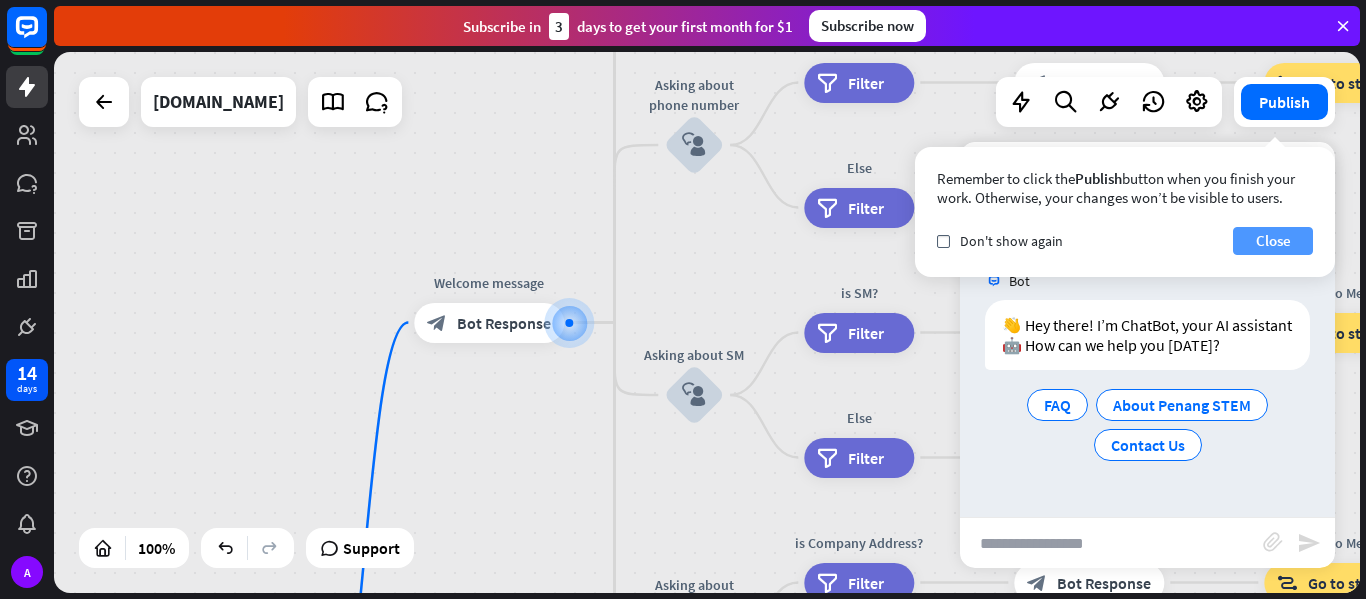 click on "Close" at bounding box center (1273, 241) 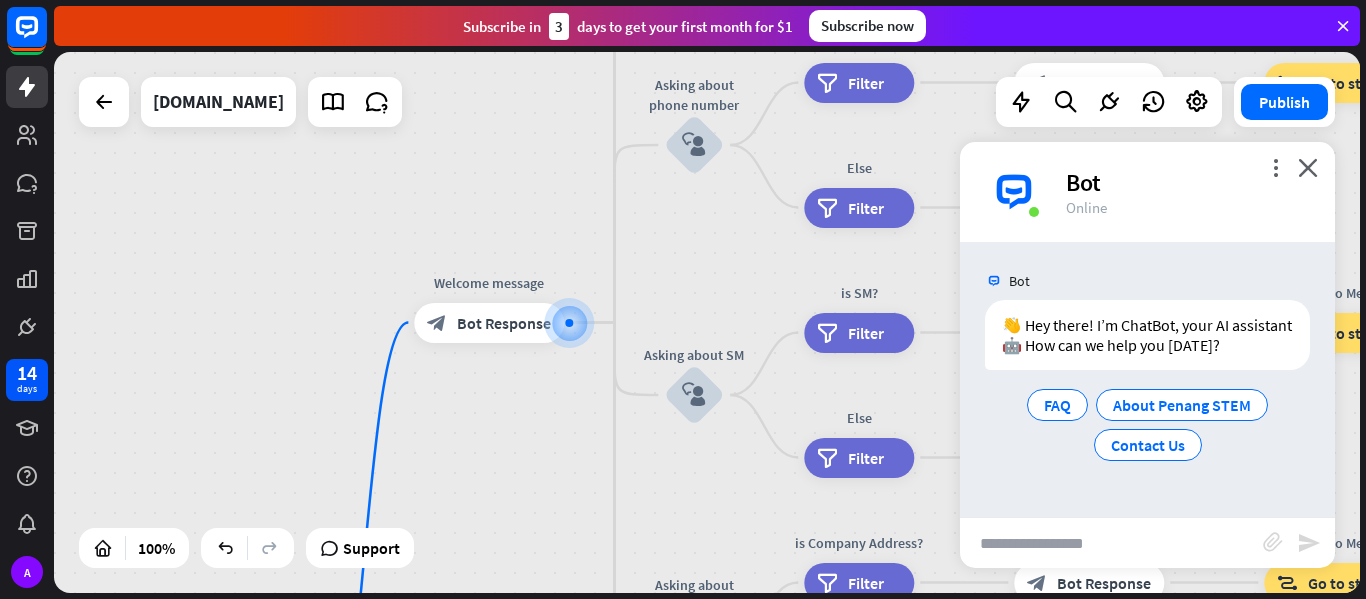 click at bounding box center [1111, 543] 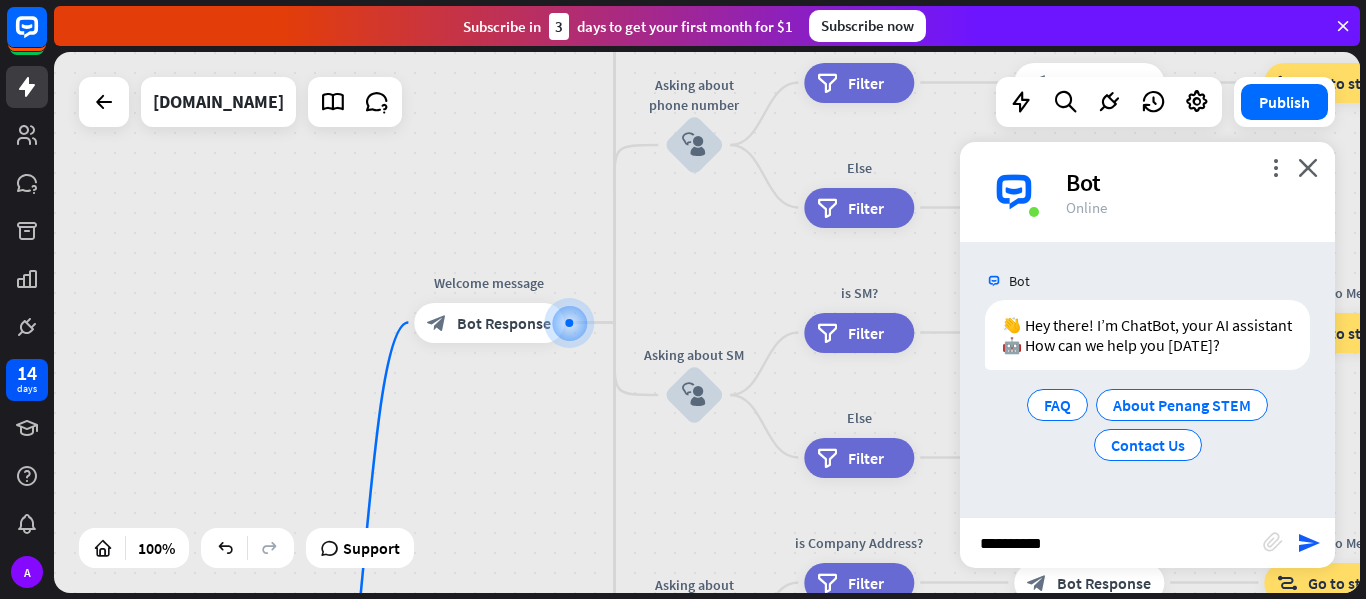 type on "**********" 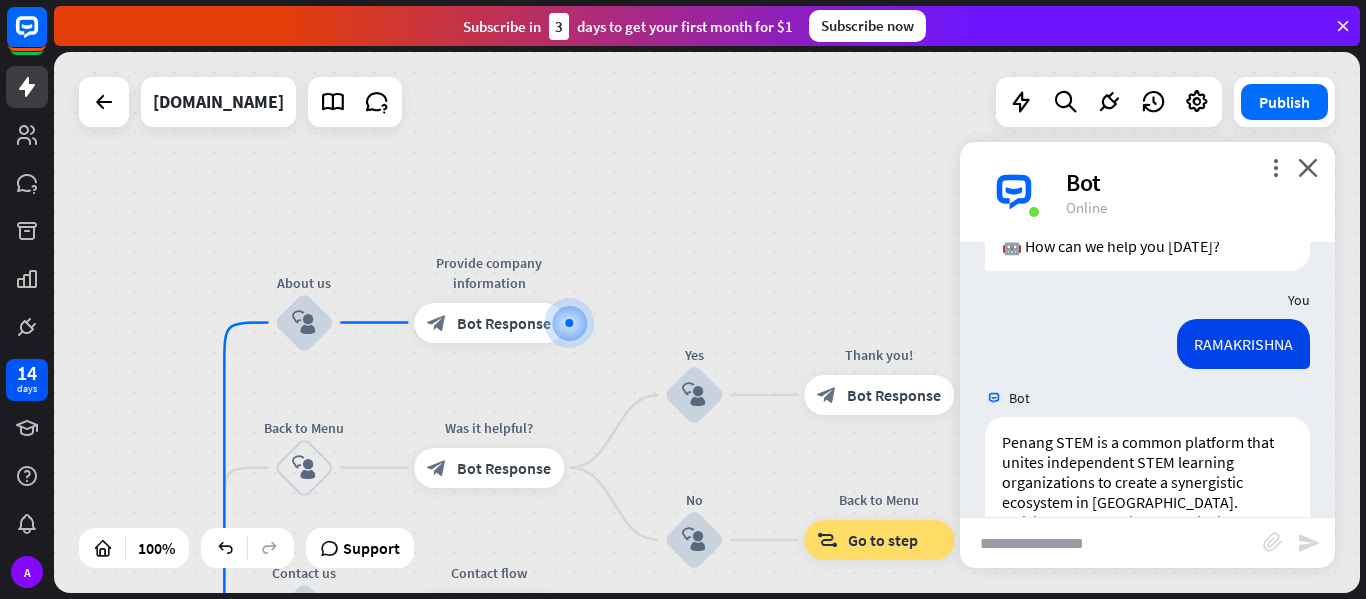 scroll, scrollTop: 274, scrollLeft: 0, axis: vertical 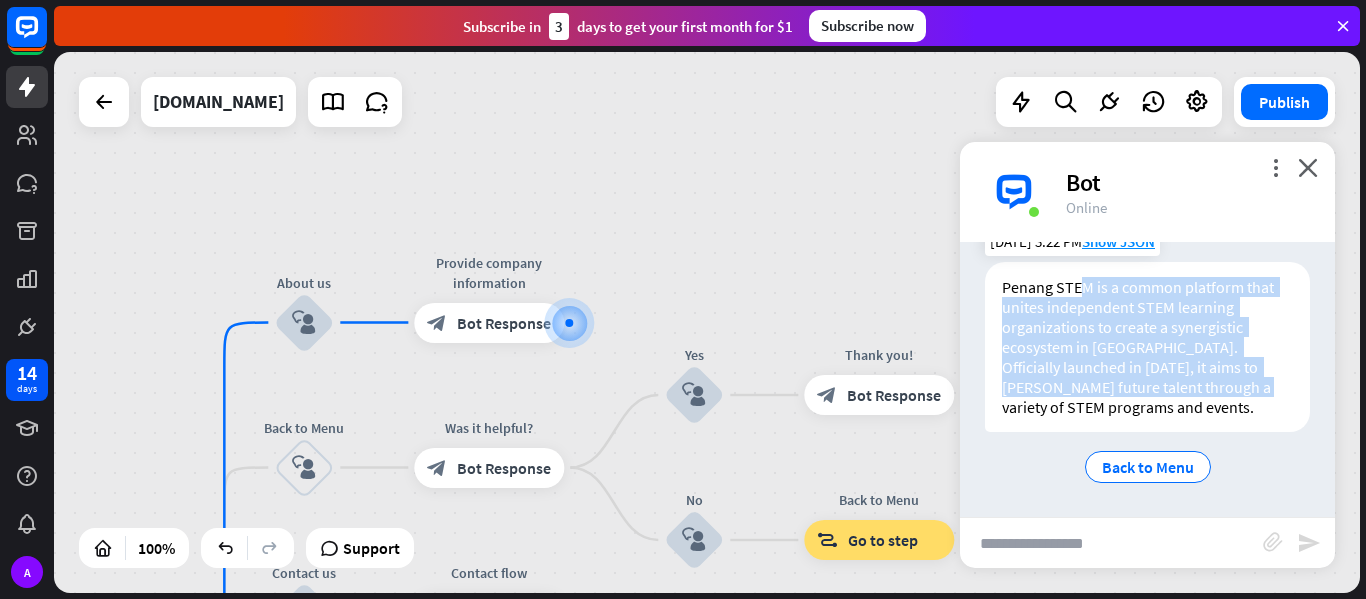 drag, startPoint x: 1084, startPoint y: 275, endPoint x: 1168, endPoint y: 391, distance: 143.22011 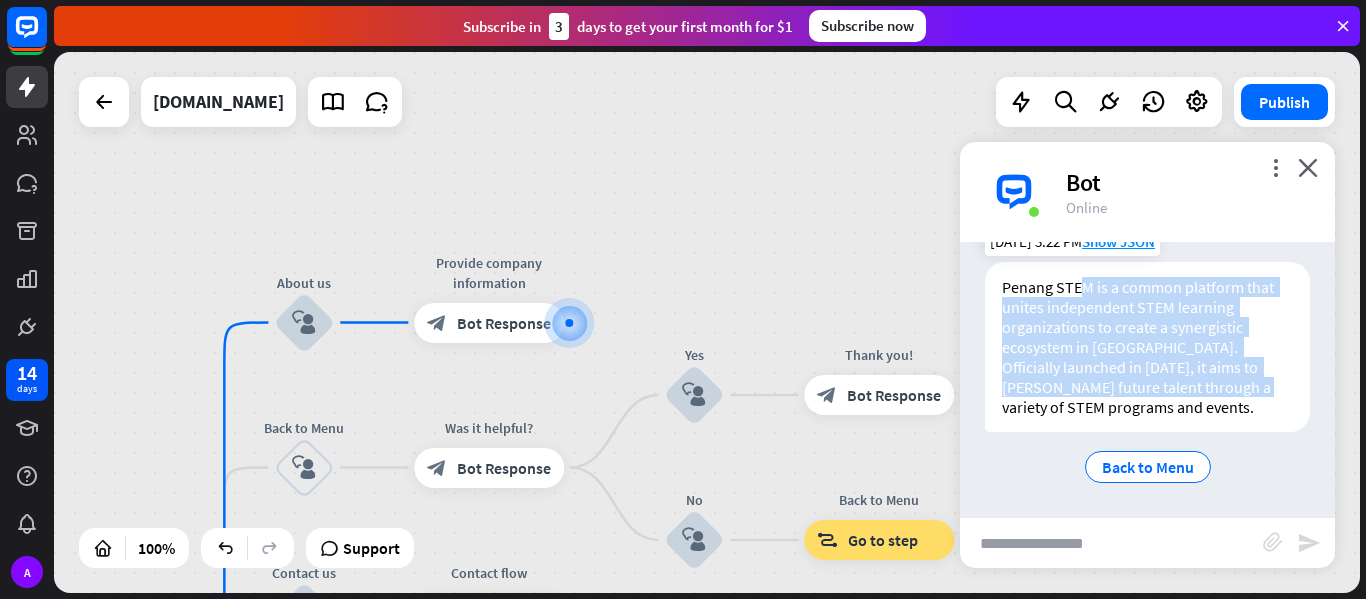 click on "Penang STEM is a common platform that unites independent STEM learning organizations to create a synergistic ecosystem in [GEOGRAPHIC_DATA]. Officially launched in [DATE], it aims to [PERSON_NAME] future talent through a variety of STEM programs and events." at bounding box center (1147, 347) 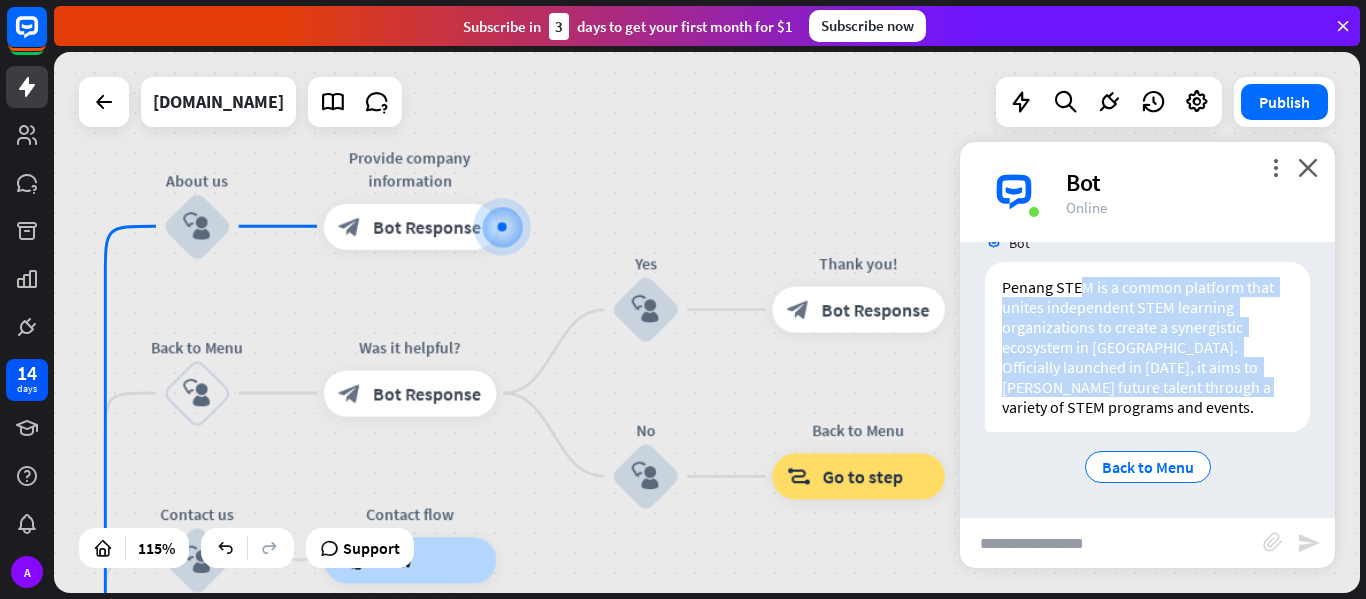 drag, startPoint x: 799, startPoint y: 469, endPoint x: 805, endPoint y: 394, distance: 75.23962 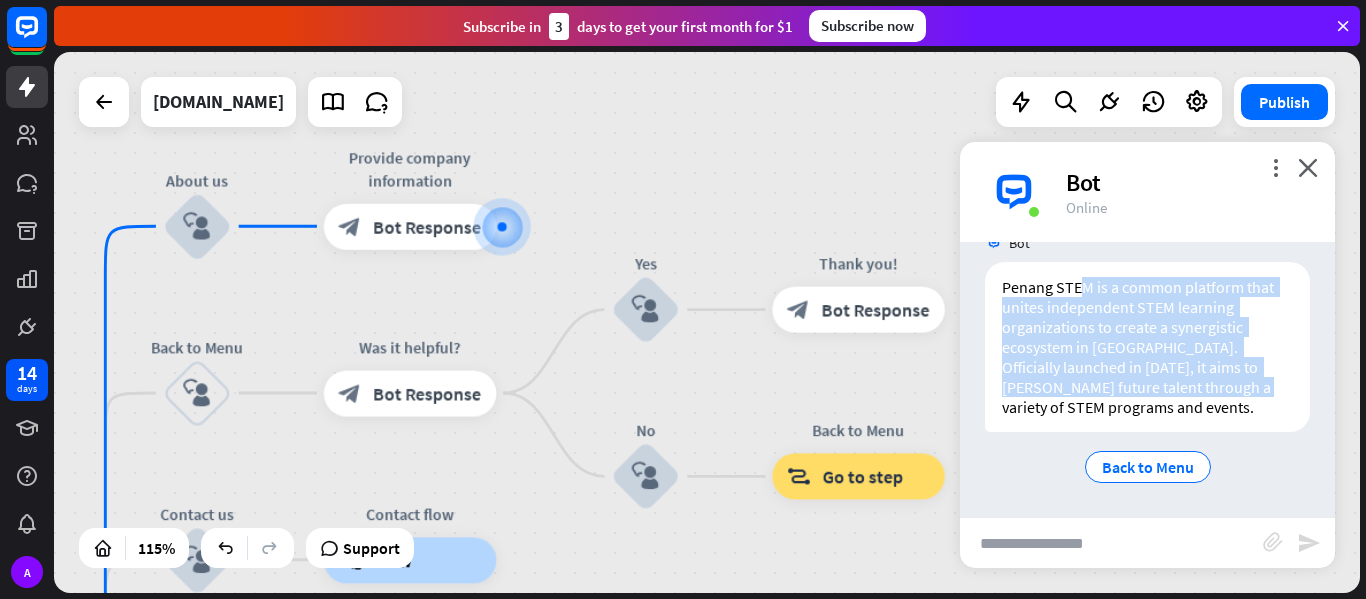 click on "home_2   Start point                 Welcome message   block_bot_response   Bot Response                 About us   block_user_input                 Provide company information   block_bot_response   Bot Response                     Back to Menu   block_user_input                 Was it helpful?   block_bot_response   Bot Response                 Yes   block_user_input                 Thank you!   block_bot_response   Bot Response                 No   block_user_input                 Back to Menu   block_goto   Go to step                 Contact us   block_user_input                 Contact flow   builder_tree   Flow                 Asking about email   block_user_input                   block_goto   Go to step                 Asking about phone number   block_user_input                 Is phone number?   filter   Filter                 Provides phone number   block_bot_response   Bot Response                 Back to Menu   block_goto   Go to step                 Else   filter   Filter" at bounding box center (707, 322) 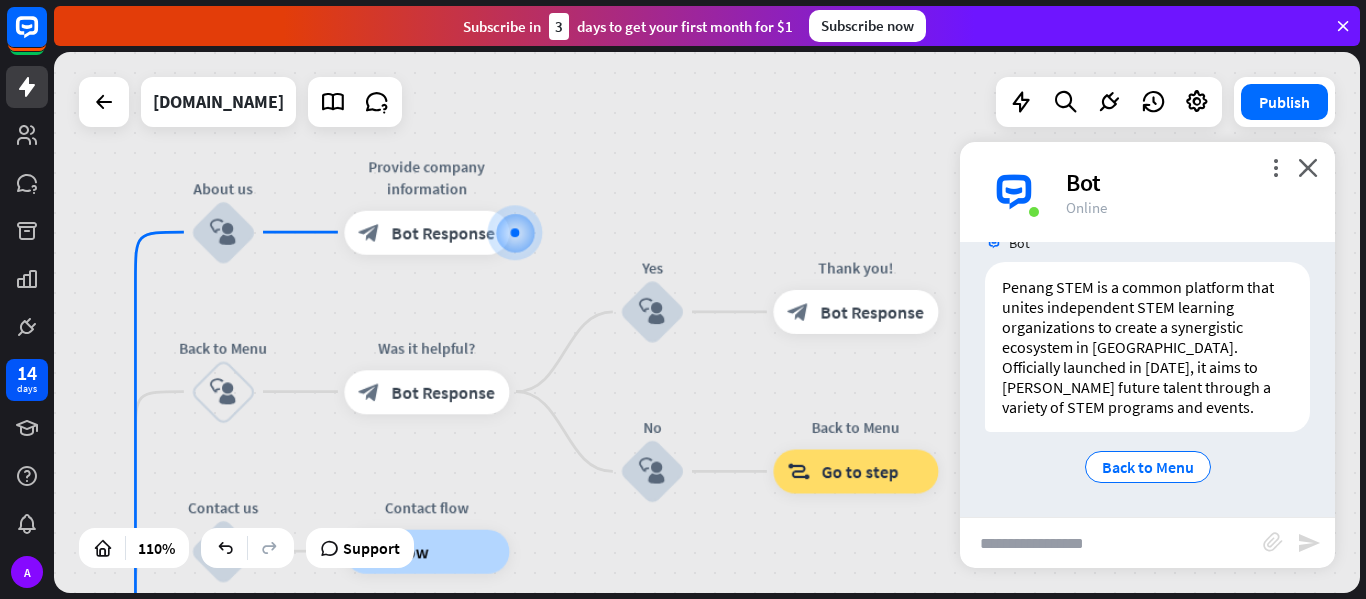 click at bounding box center [1111, 543] 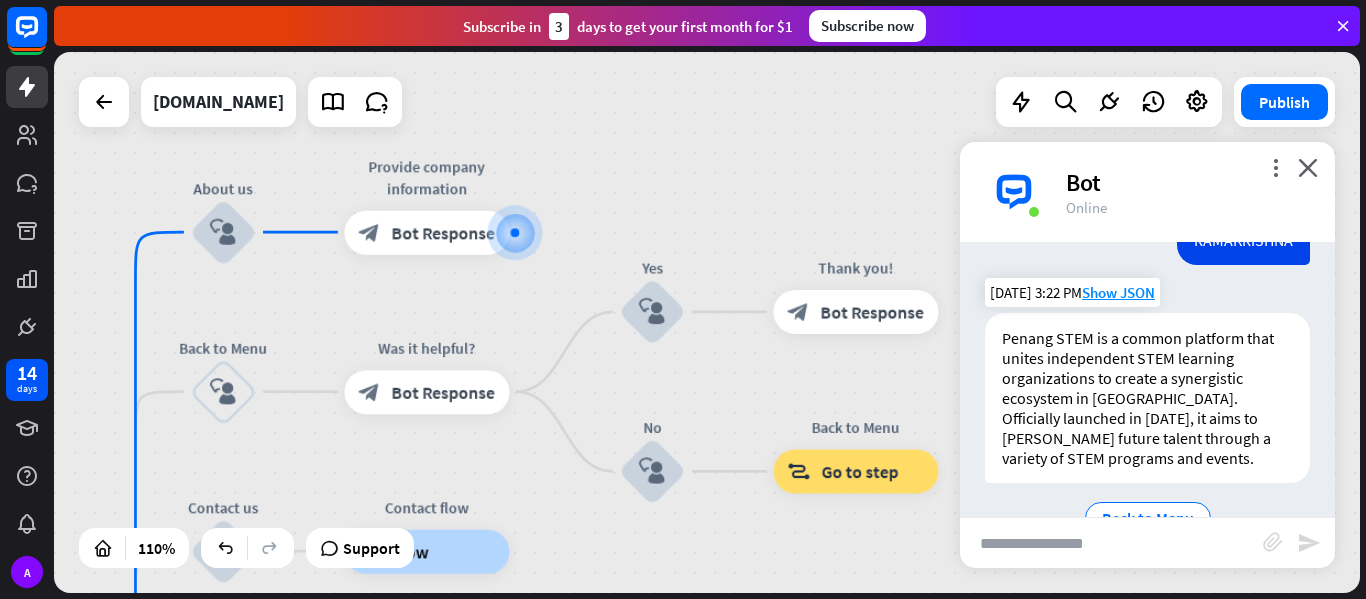 scroll, scrollTop: 174, scrollLeft: 0, axis: vertical 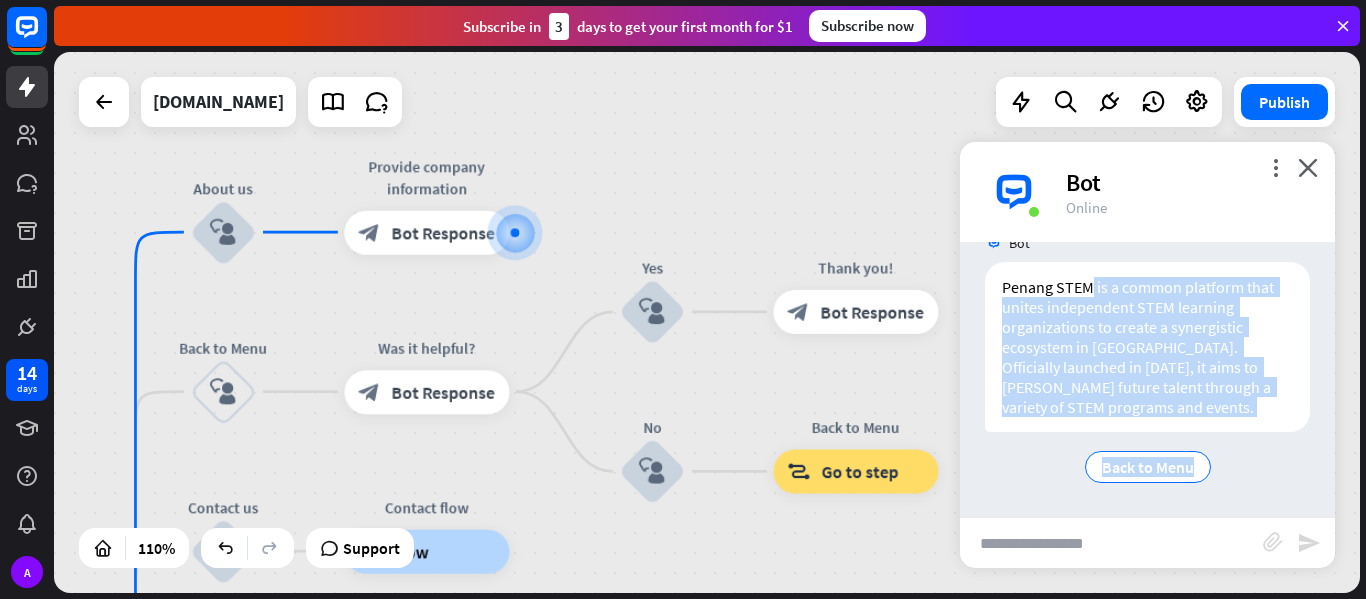 drag, startPoint x: 1089, startPoint y: 389, endPoint x: 1287, endPoint y: 515, distance: 234.69128 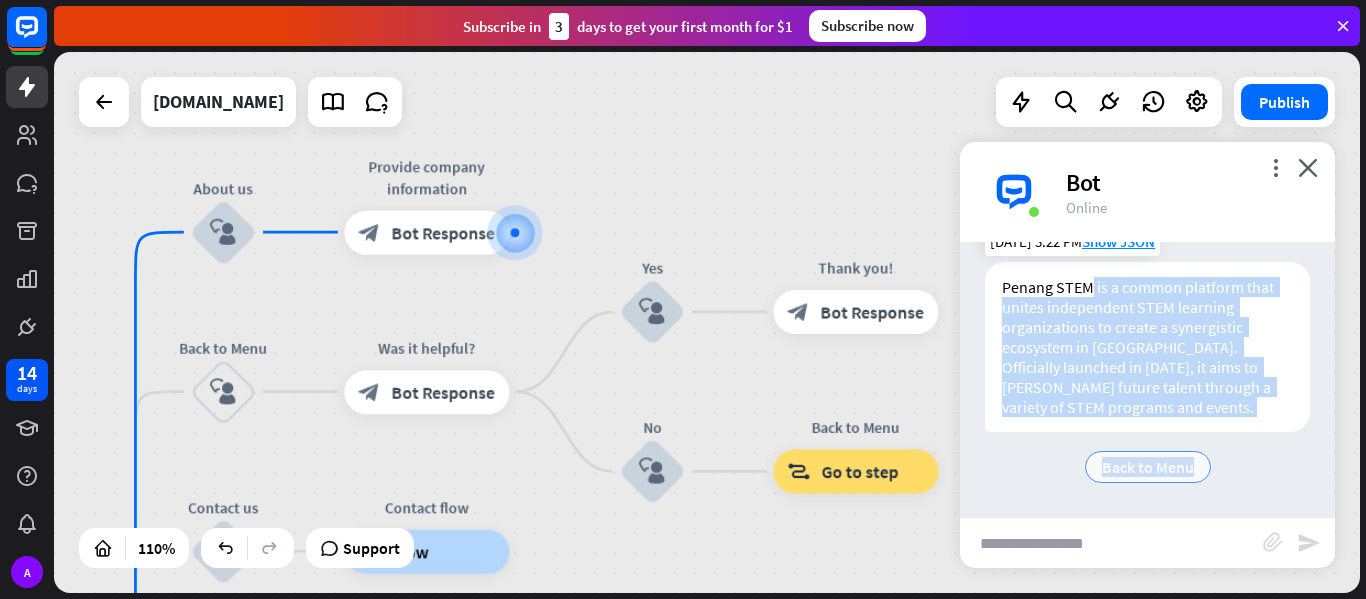 click on "Back to Menu" at bounding box center [1148, 467] 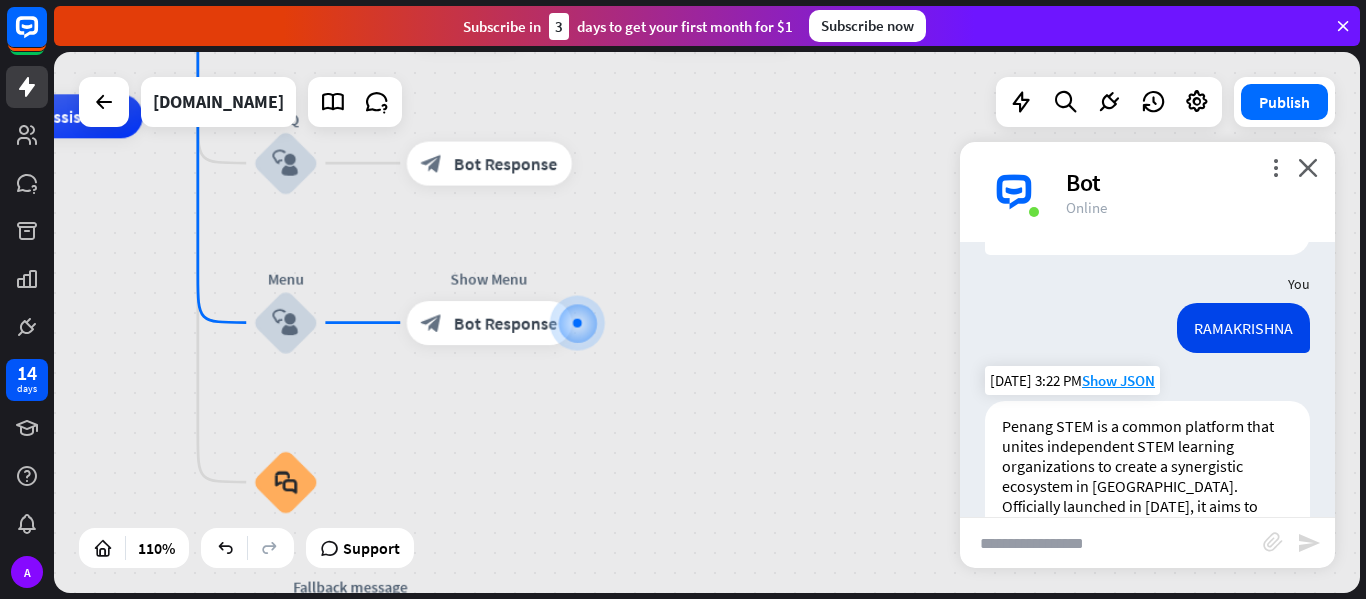 scroll, scrollTop: 215, scrollLeft: 0, axis: vertical 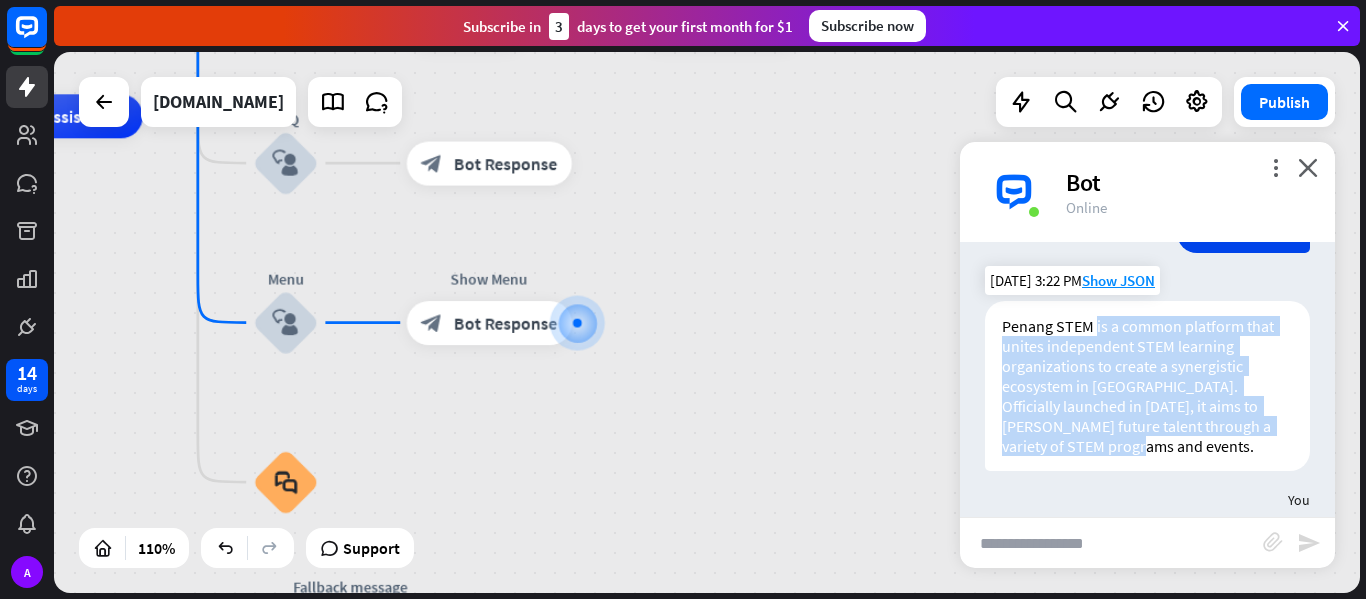 drag, startPoint x: 1095, startPoint y: 336, endPoint x: 1289, endPoint y: 468, distance: 234.64867 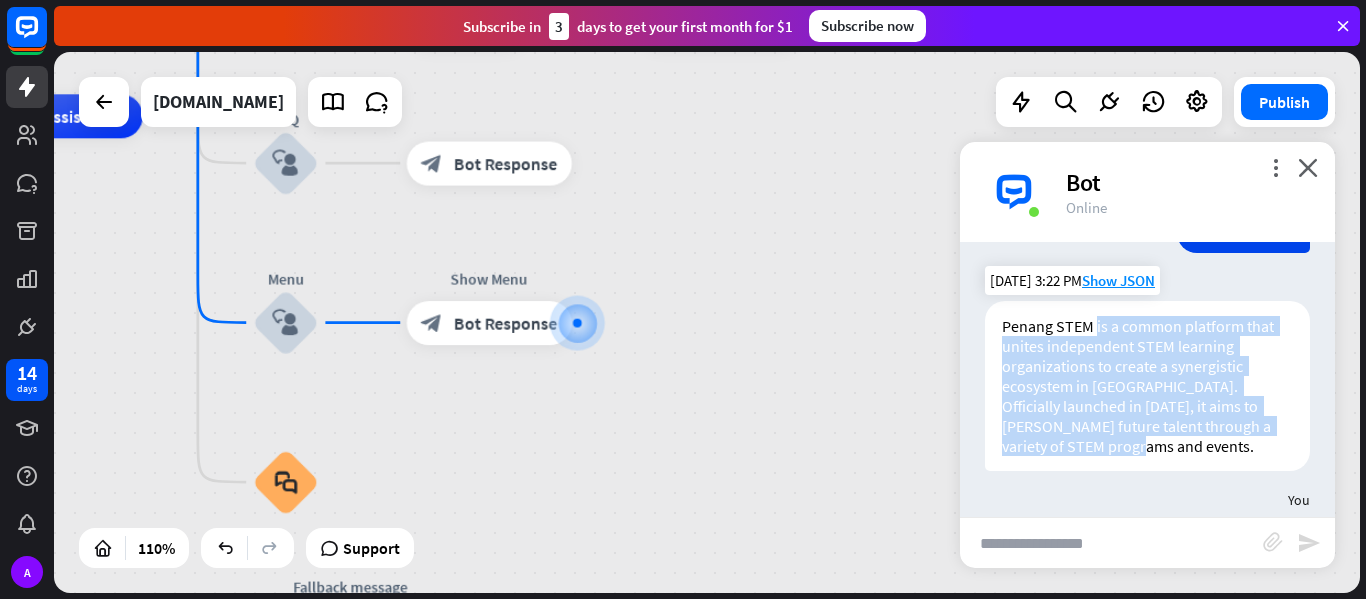 click on "Penang STEM is a common platform that unites independent STEM learning organizations to create a synergistic ecosystem in [GEOGRAPHIC_DATA]. Officially launched in [DATE], it aims to [PERSON_NAME] future talent through a variety of STEM programs and events." at bounding box center (1147, 386) 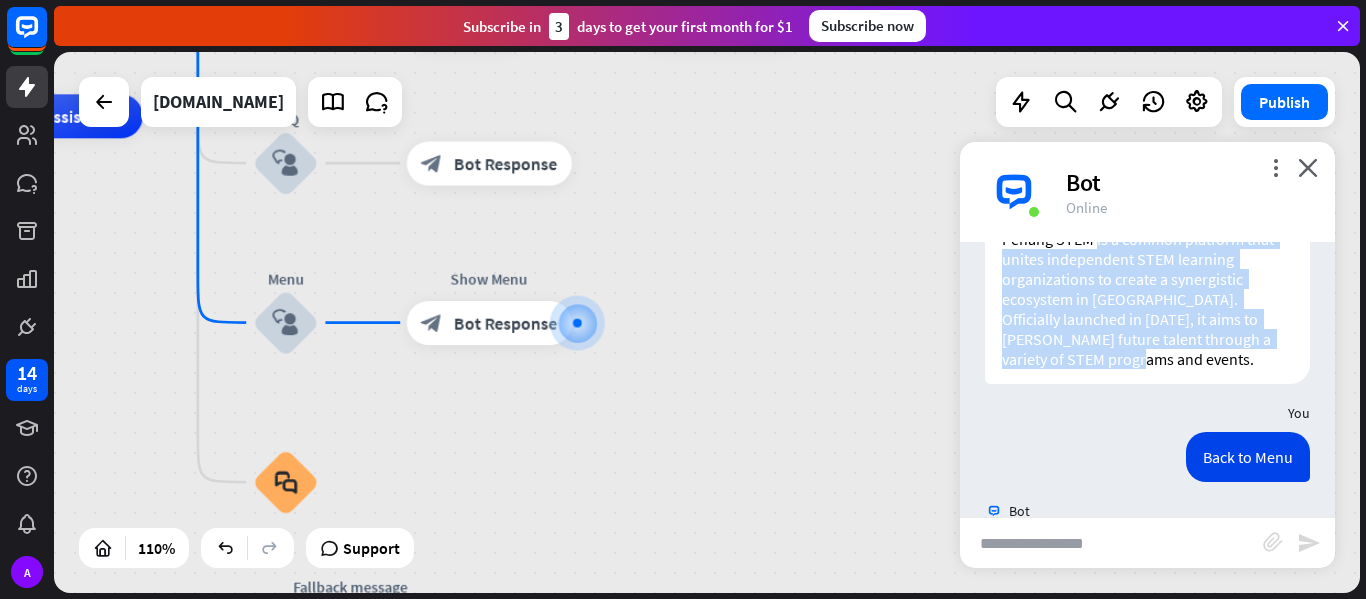 scroll, scrollTop: 415, scrollLeft: 0, axis: vertical 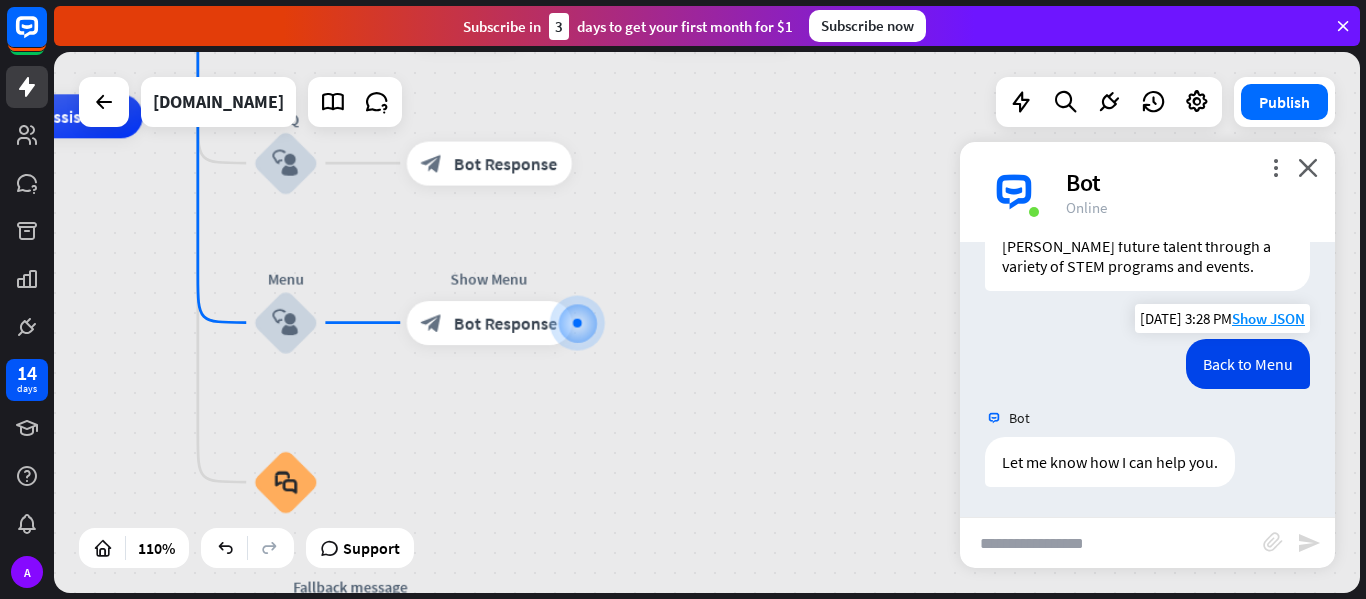 click on "Back to Menu" at bounding box center (1248, 364) 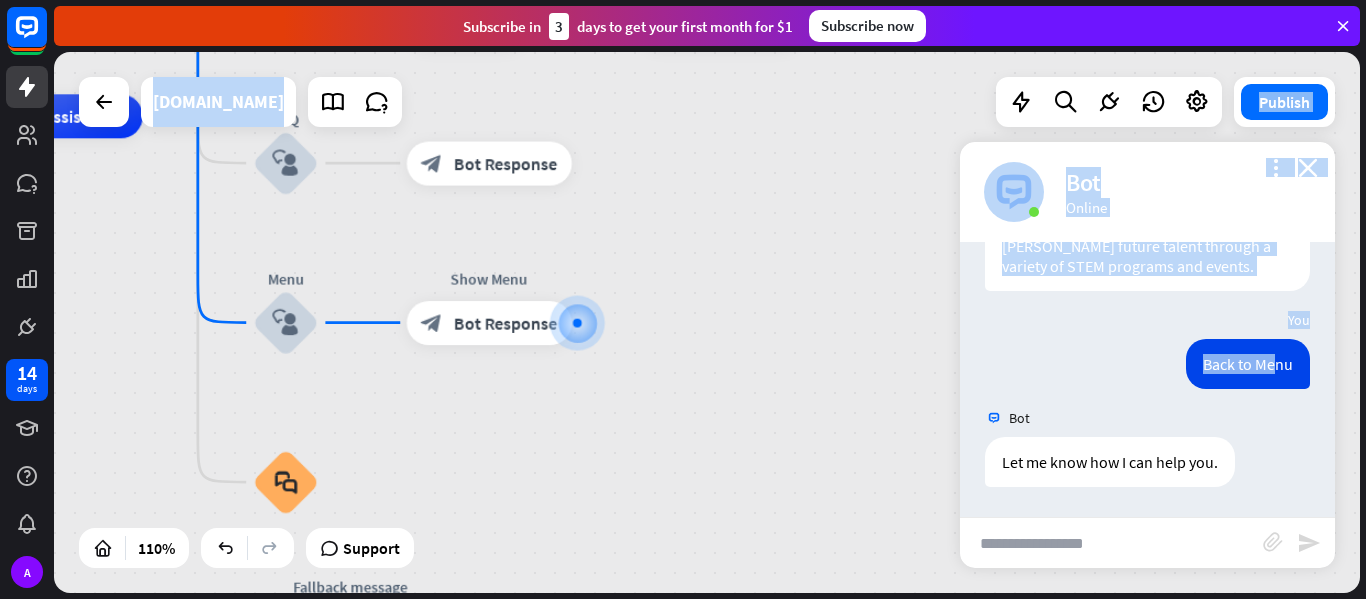 drag, startPoint x: 1261, startPoint y: 364, endPoint x: 1342, endPoint y: 371, distance: 81.3019 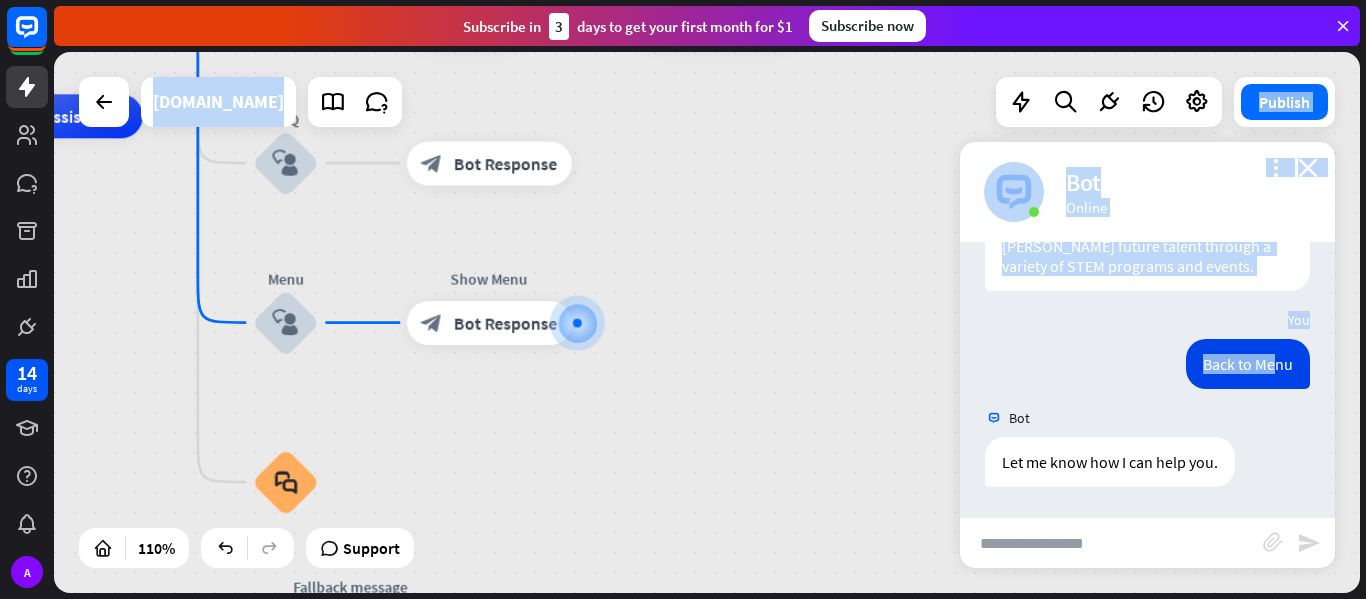 click on "home_2   Start point                 Welcome message   block_bot_response   Bot Response                 About us   block_user_input                 Provide company information   block_bot_response   Bot Response                 Back to Menu   block_user_input                 Was it helpful?   block_bot_response   Bot Response                 Yes   block_user_input                 Thank you!   block_bot_response   Bot Response                 No   block_user_input                 Back to Menu   block_goto   Go to step                 Contact us   block_user_input                 Contact flow   builder_tree   Flow                 Asking about email   block_user_input                   block_goto   Go to step                 Asking about phone number   block_user_input                 Is phone number?   filter   Filter                 Provides phone number   block_bot_response   Bot Response                 Back to Menu   block_goto   Go to step                 Else   filter   Filter" at bounding box center [707, 322] 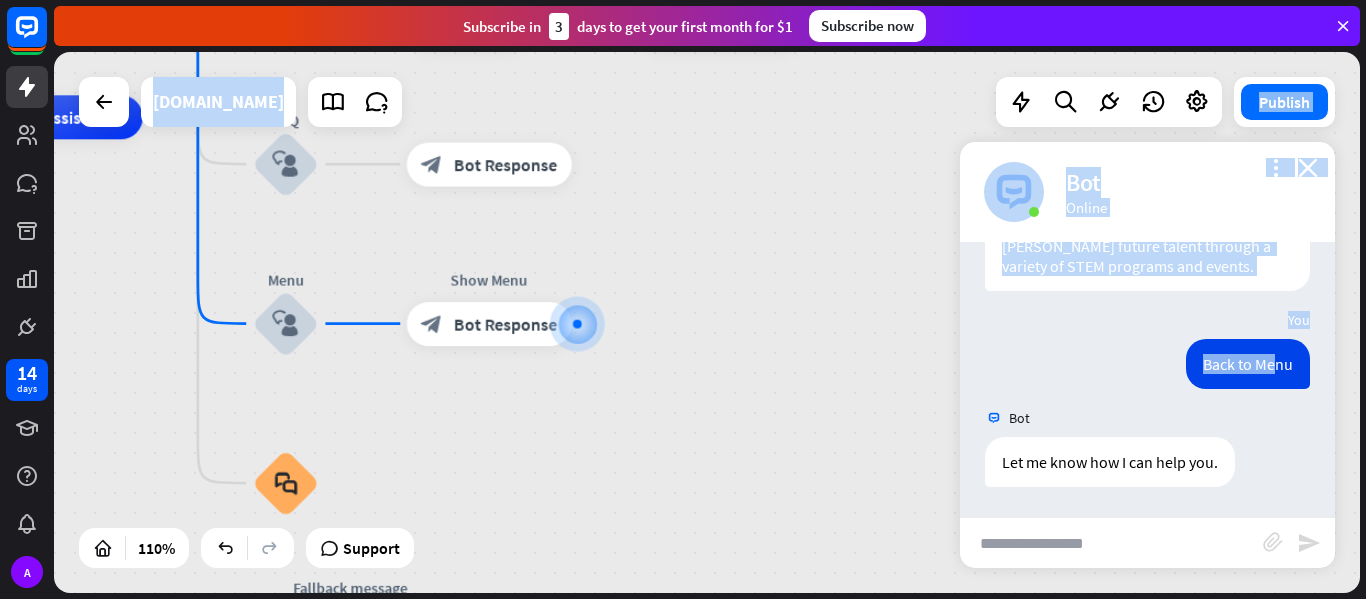 click on "home_2   Start point                 Welcome message   block_bot_response   Bot Response                 About us   block_user_input                 Provide company information   block_bot_response   Bot Response                 Back to Menu   block_user_input                 Was it helpful?   block_bot_response   Bot Response                 Yes   block_user_input                 Thank you!   block_bot_response   Bot Response                 No   block_user_input                 Back to Menu   block_goto   Go to step                 Contact us   block_user_input                 Contact flow   builder_tree   Flow                 Asking about email   block_user_input                   block_goto   Go to step                 Asking about phone number   block_user_input                 Is phone number?   filter   Filter                 Provides phone number   block_bot_response   Bot Response                 Back to Menu   block_goto   Go to step                 Else   filter   Filter" at bounding box center (421, 414) 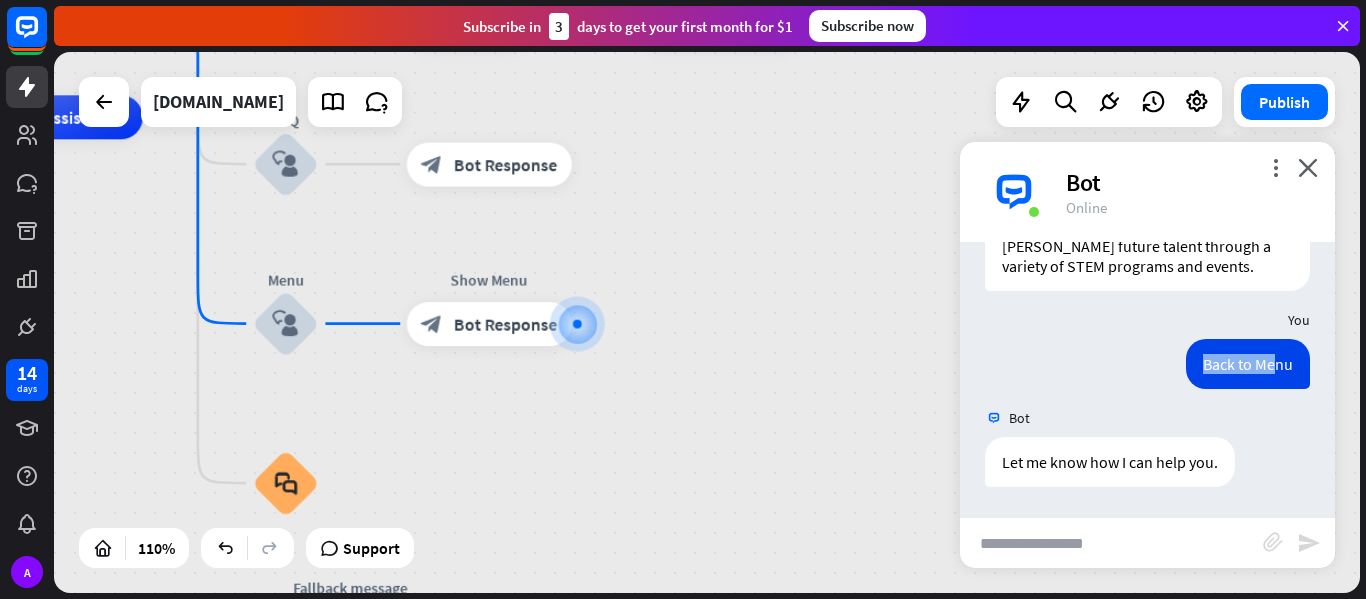 click on "Back to Menu
[DATE] 3:28 PM
Show JSON" at bounding box center (1147, 369) 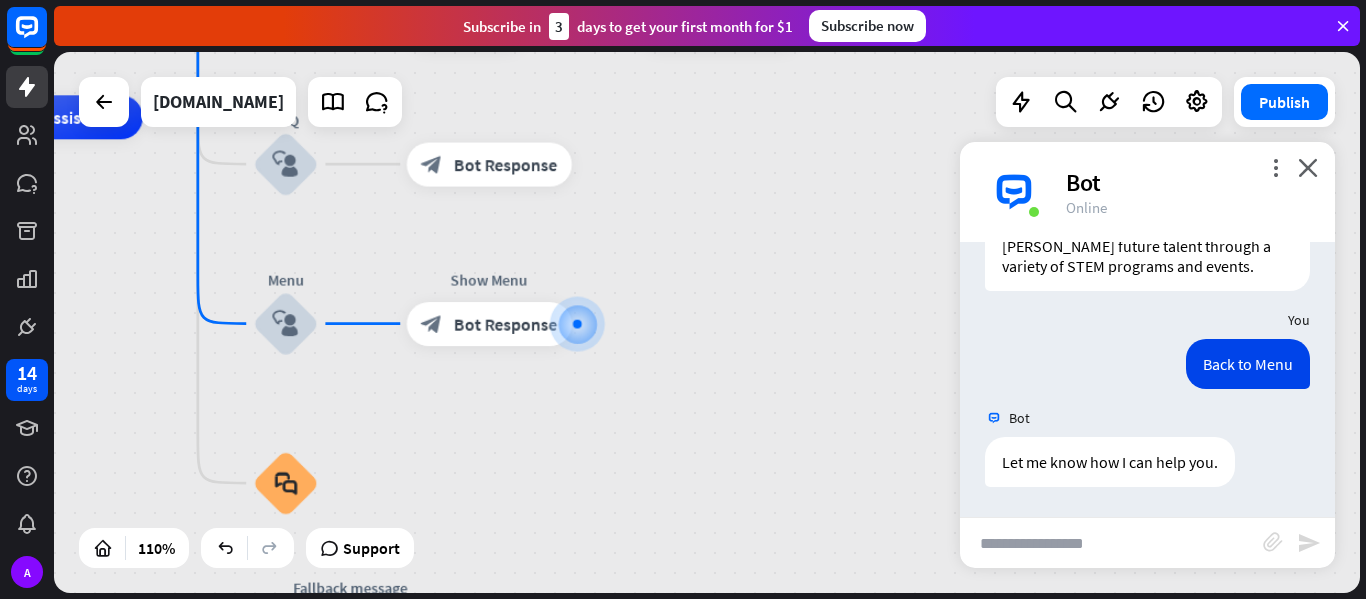 drag, startPoint x: 1111, startPoint y: 338, endPoint x: 1111, endPoint y: 324, distance: 14 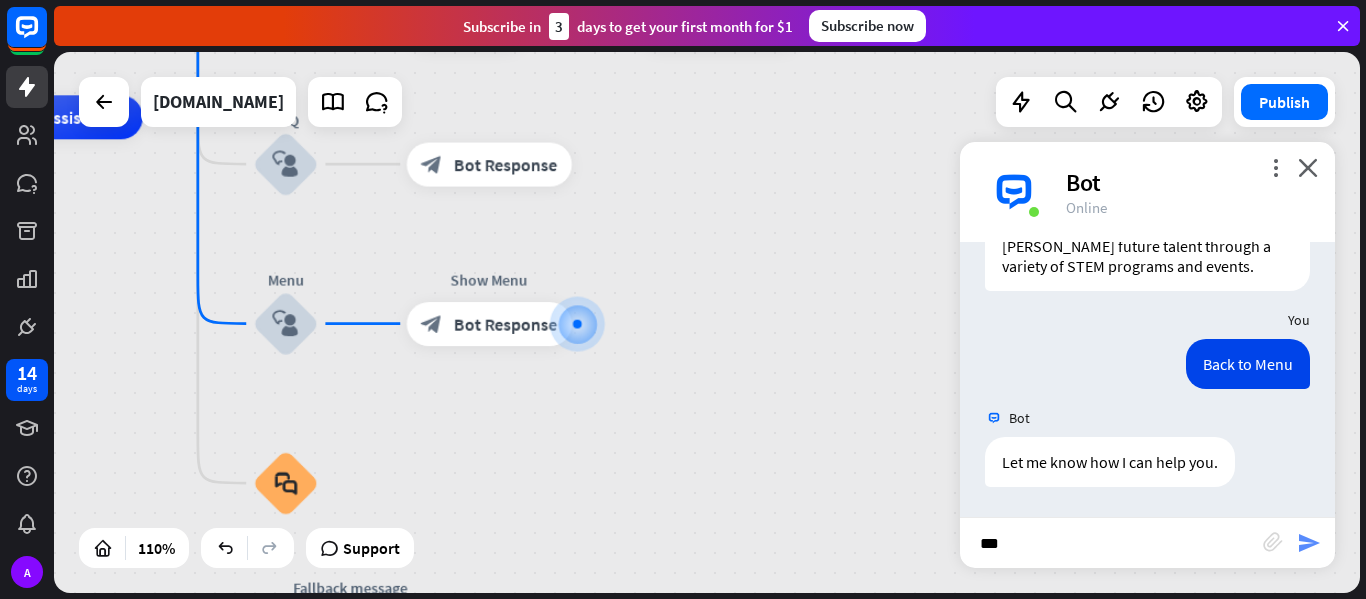 type on "**" 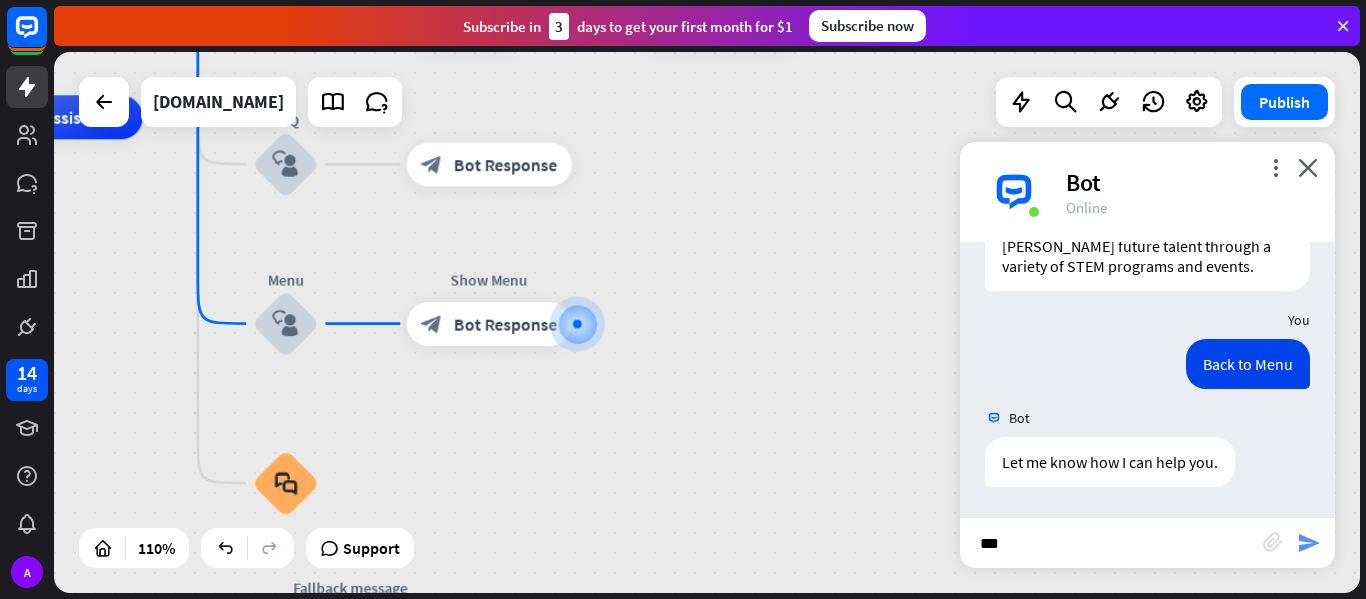 click on "send" at bounding box center (1309, 543) 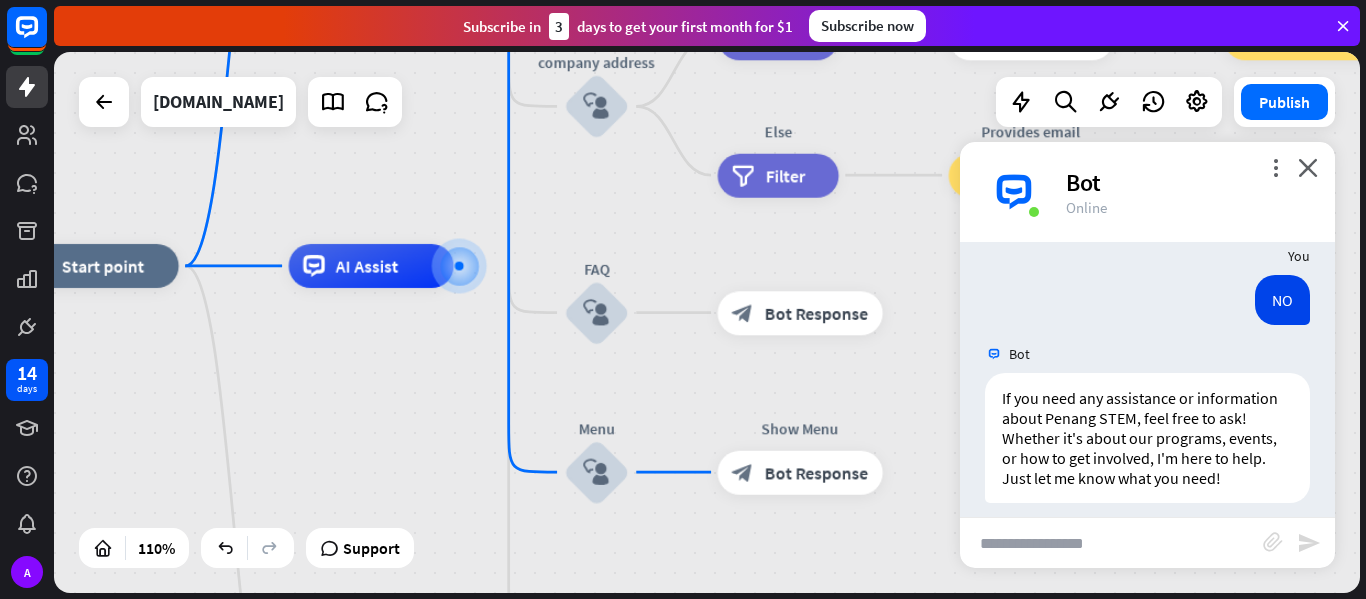 scroll, scrollTop: 691, scrollLeft: 0, axis: vertical 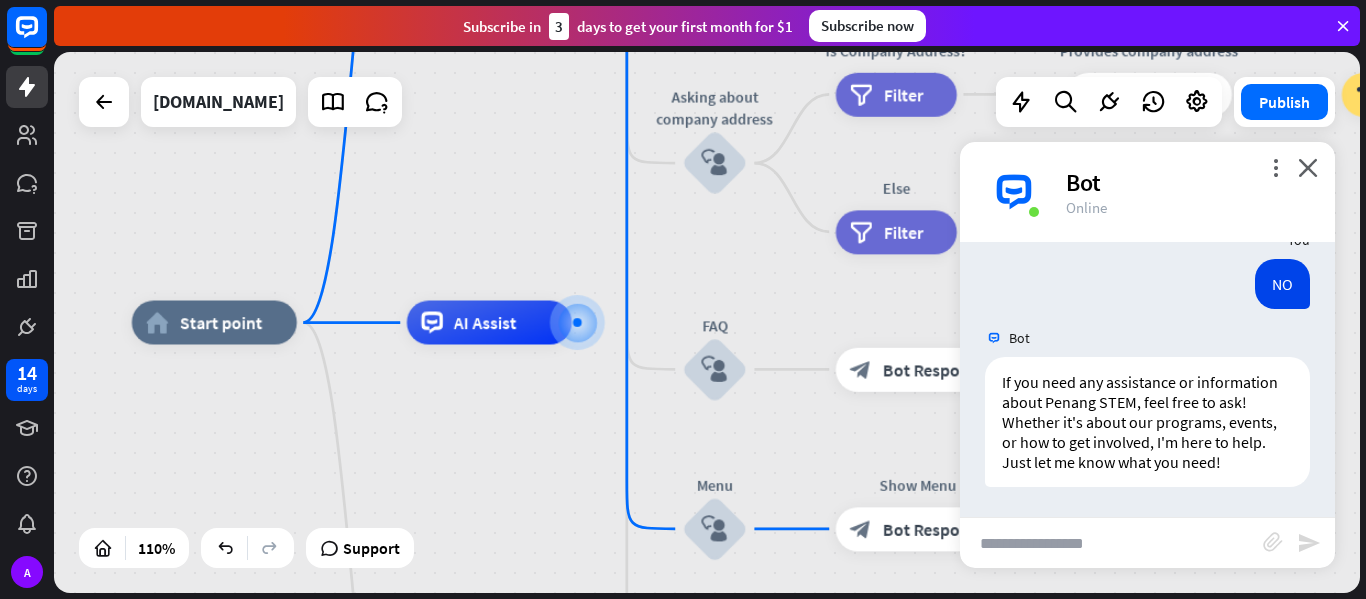 click at bounding box center (1111, 543) 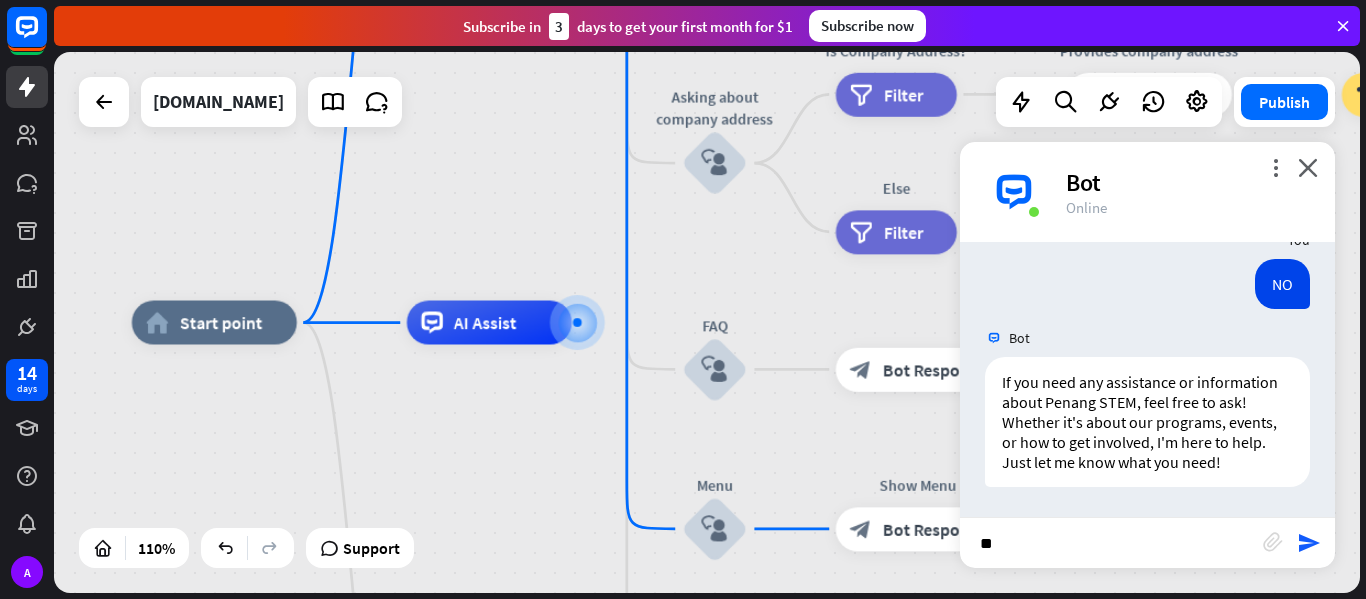 type on "*" 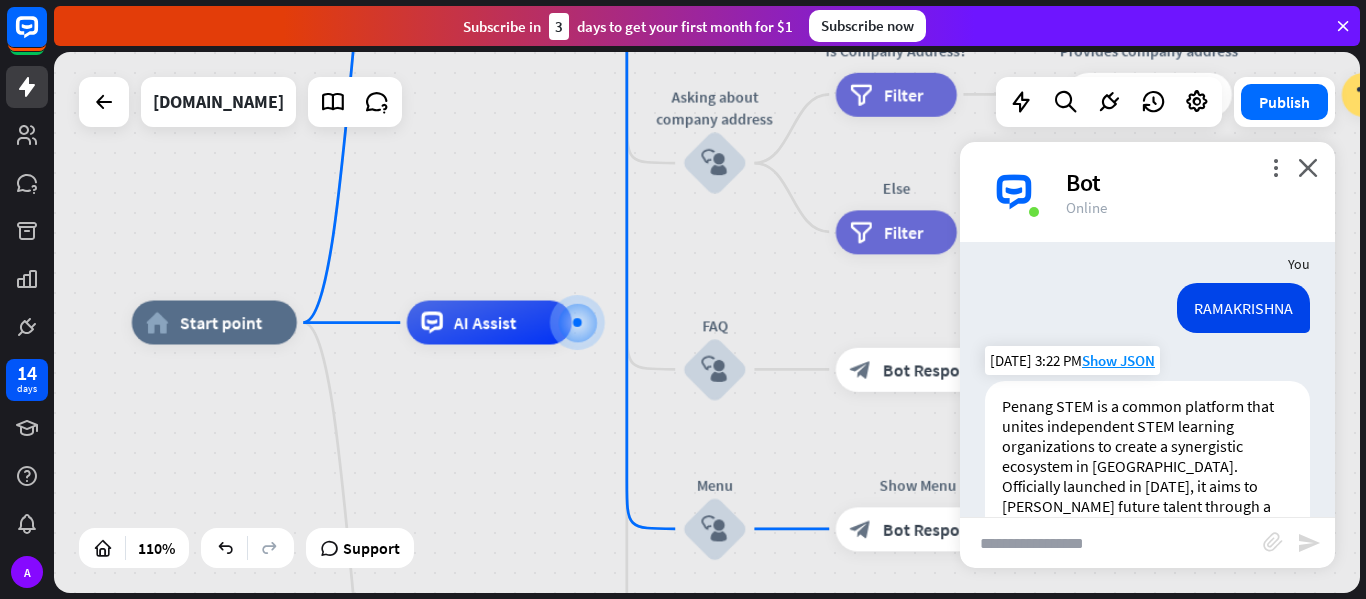 scroll, scrollTop: 300, scrollLeft: 0, axis: vertical 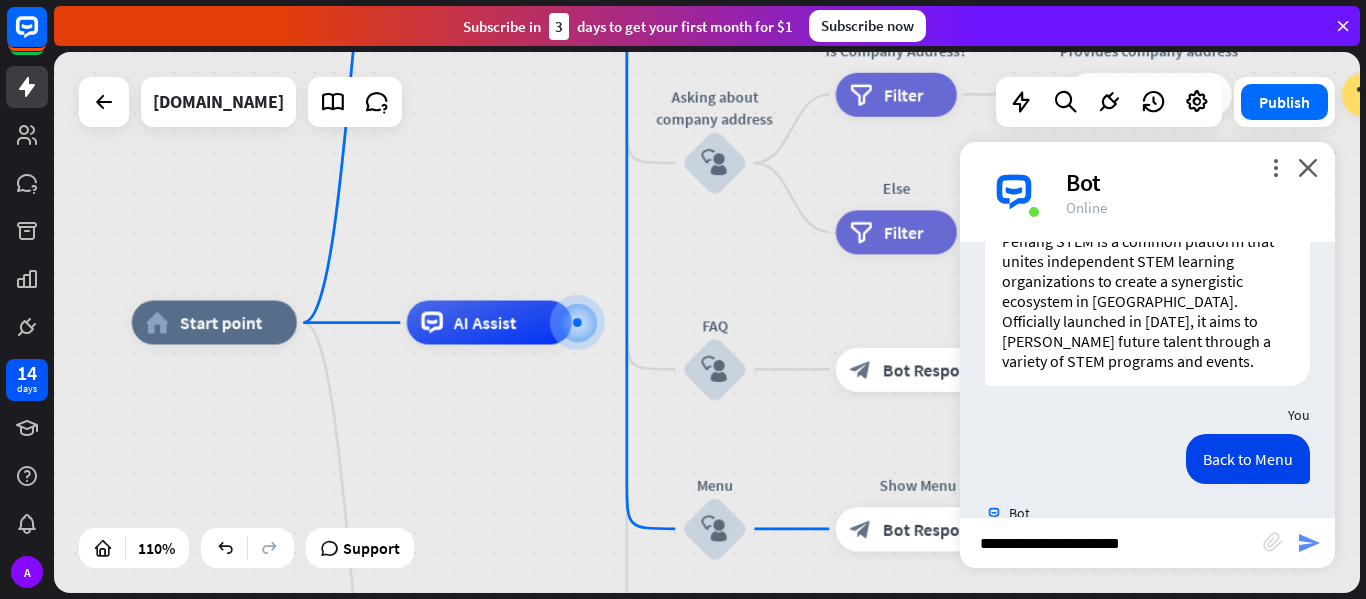 type on "**********" 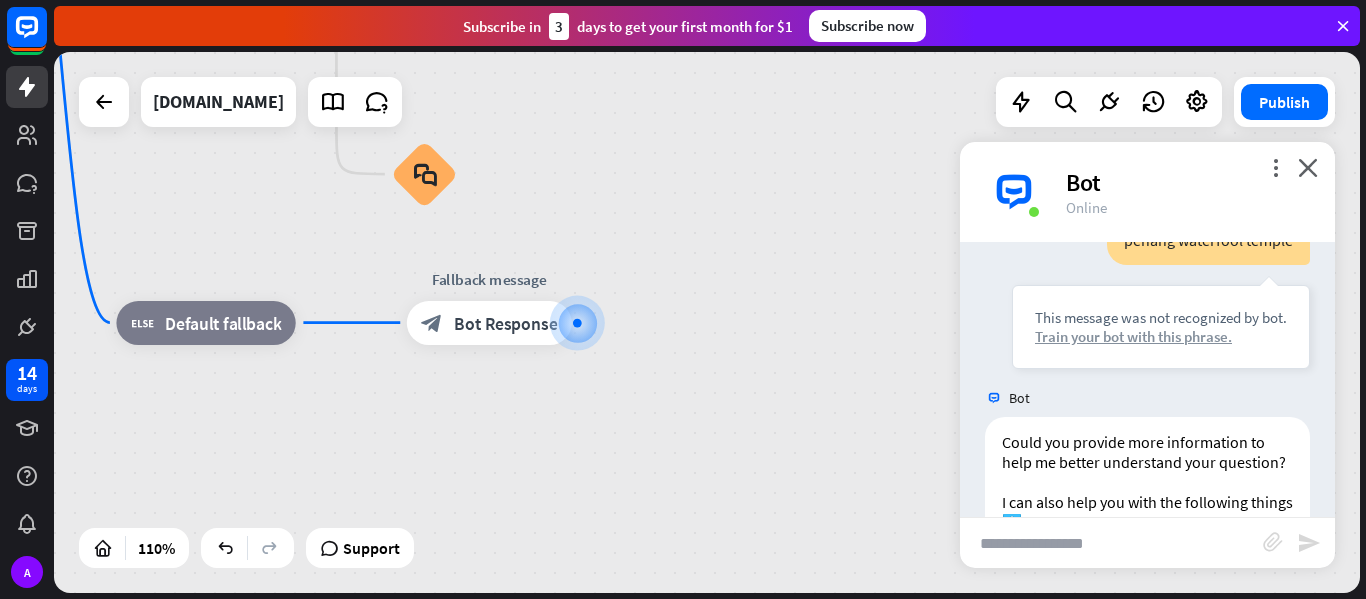 scroll, scrollTop: 1146, scrollLeft: 0, axis: vertical 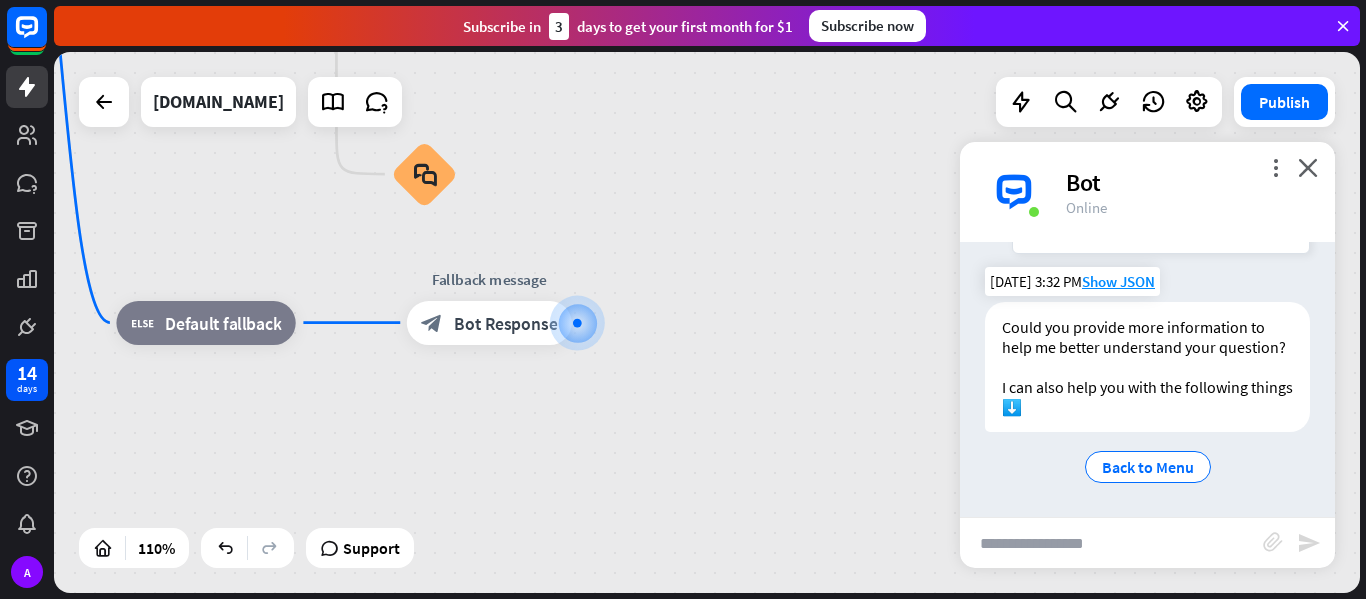 click on "Could you provide more information to help me better understand your question?
I can also help you with the following things ⬇️" at bounding box center [1147, 367] 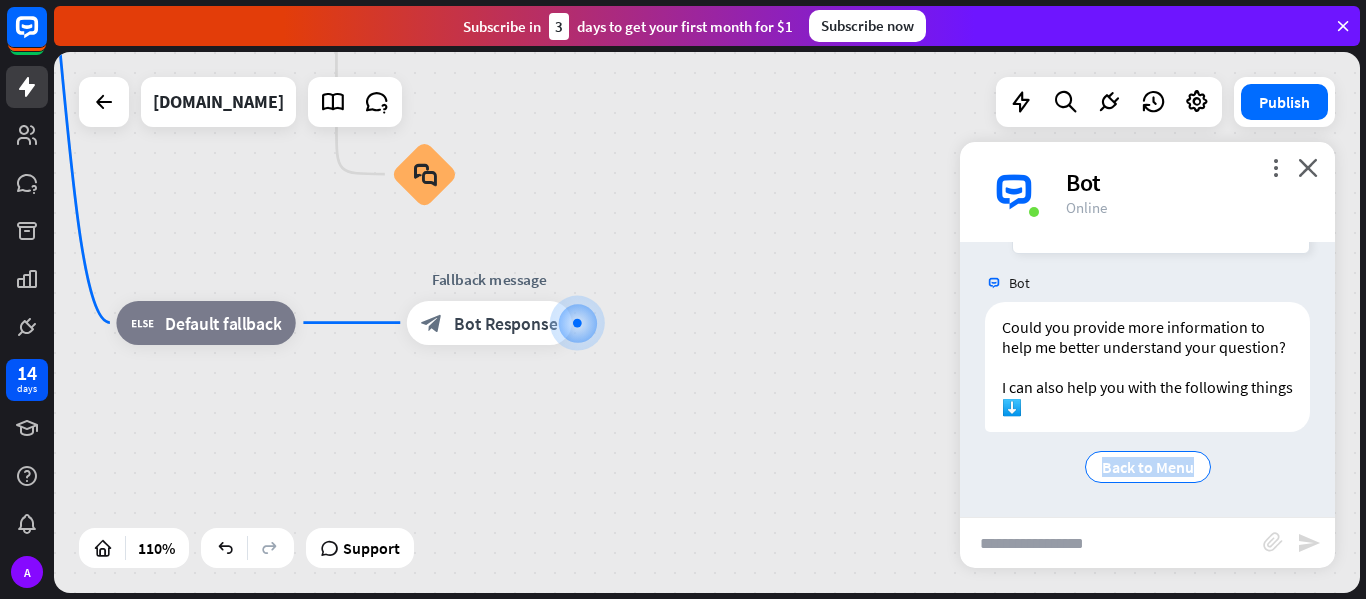 drag, startPoint x: 1058, startPoint y: 413, endPoint x: 1058, endPoint y: 565, distance: 152 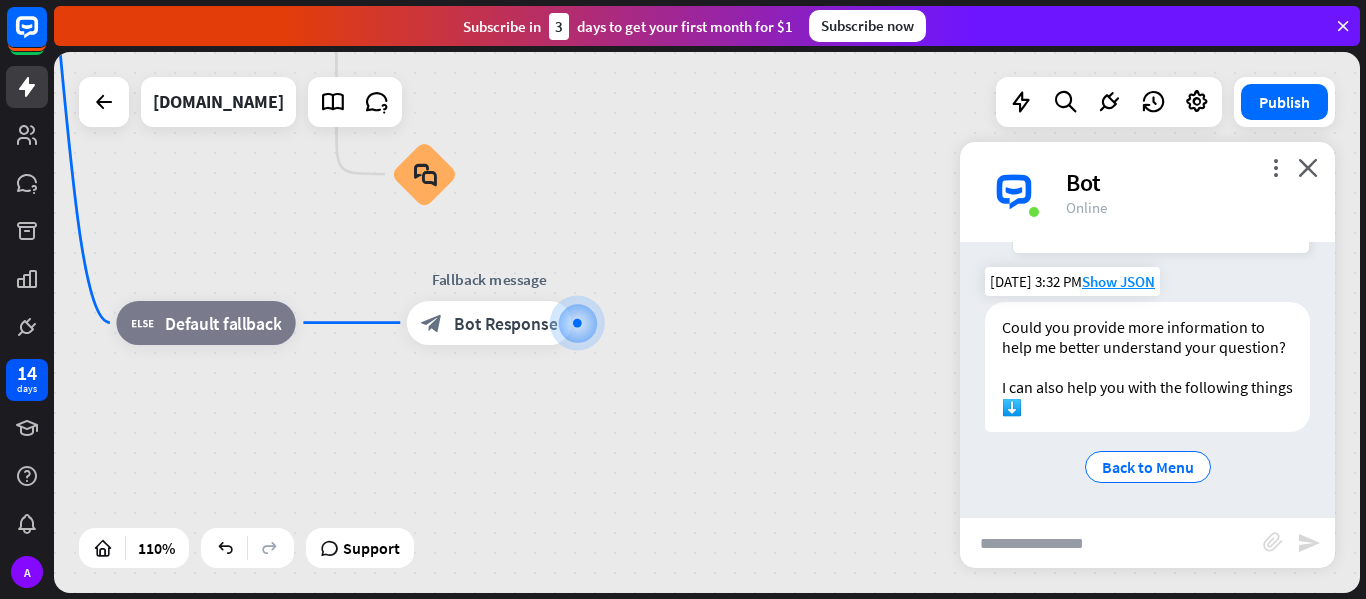 click on "Could you provide more information to help me better understand your question?
I can also help you with the following things ⬇️" at bounding box center (1147, 367) 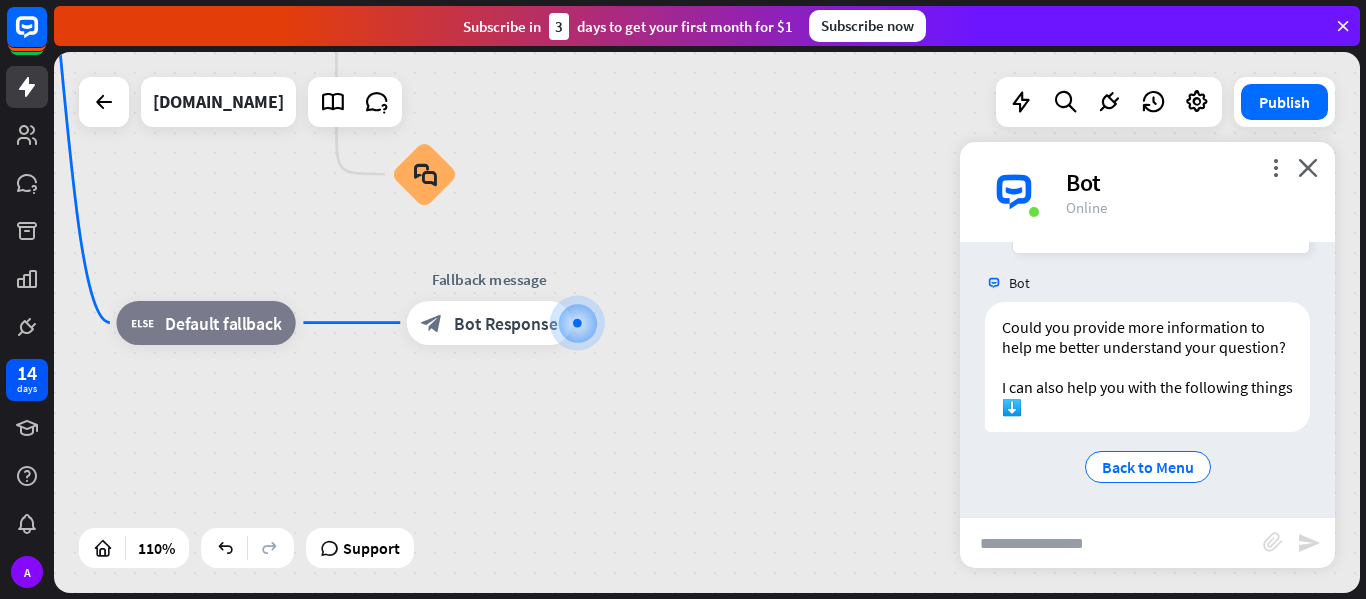 click at bounding box center (1111, 543) 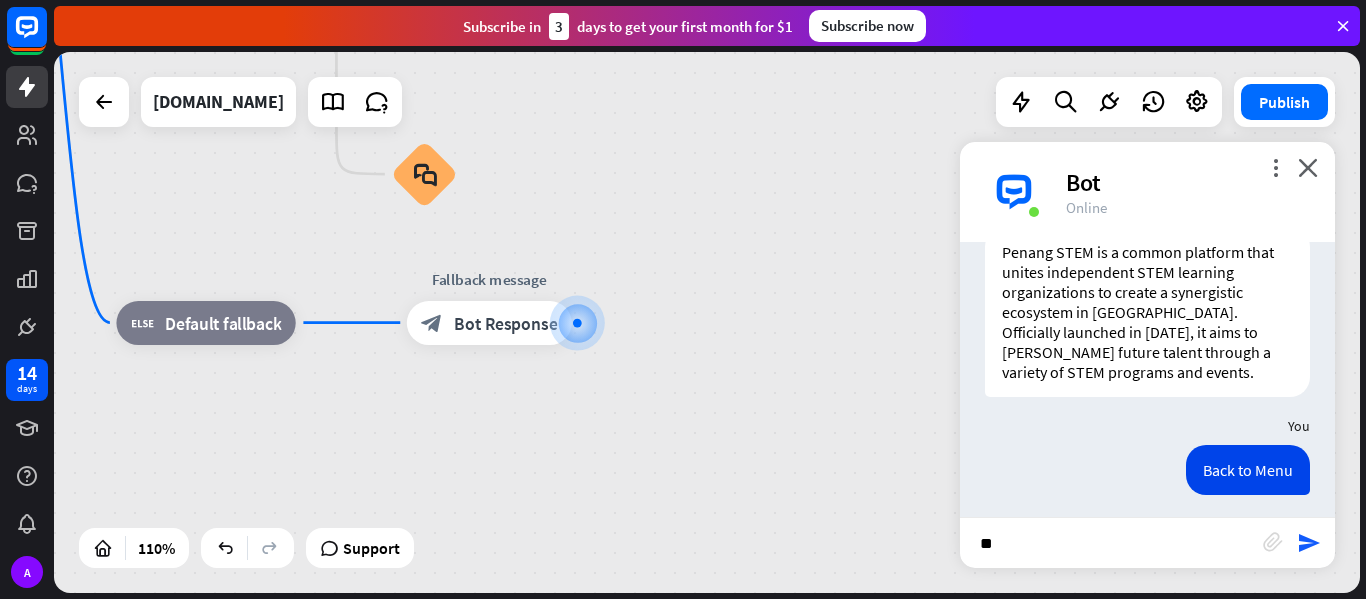 scroll, scrollTop: 300, scrollLeft: 0, axis: vertical 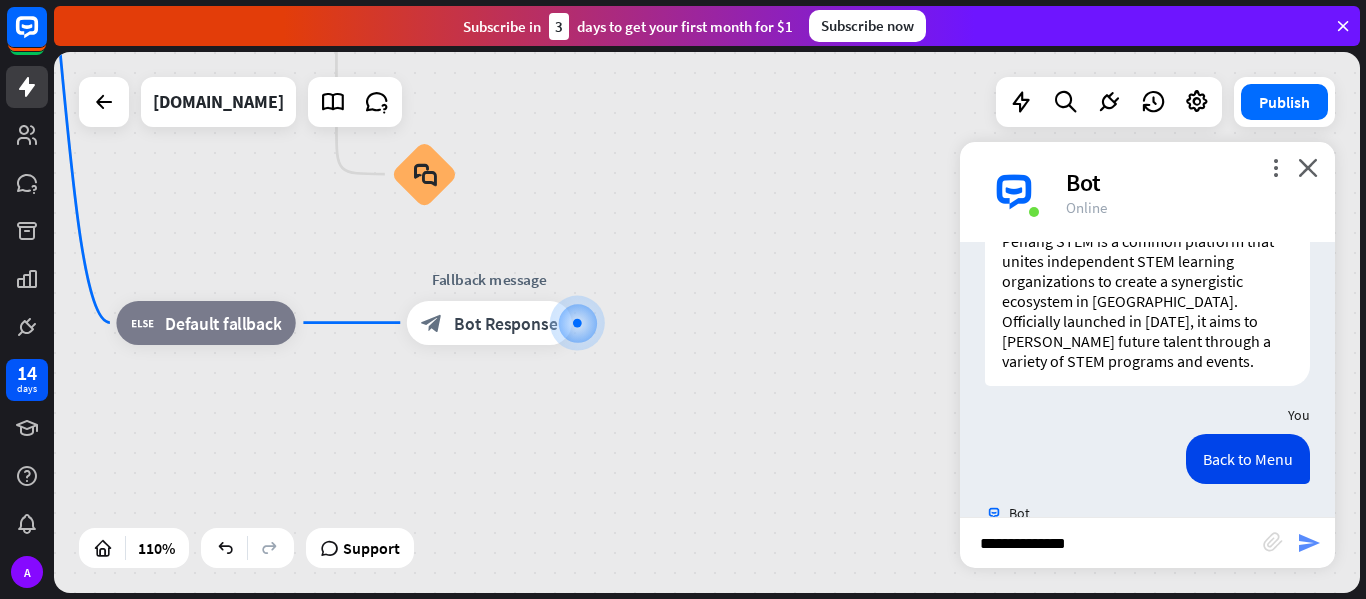 type on "**********" 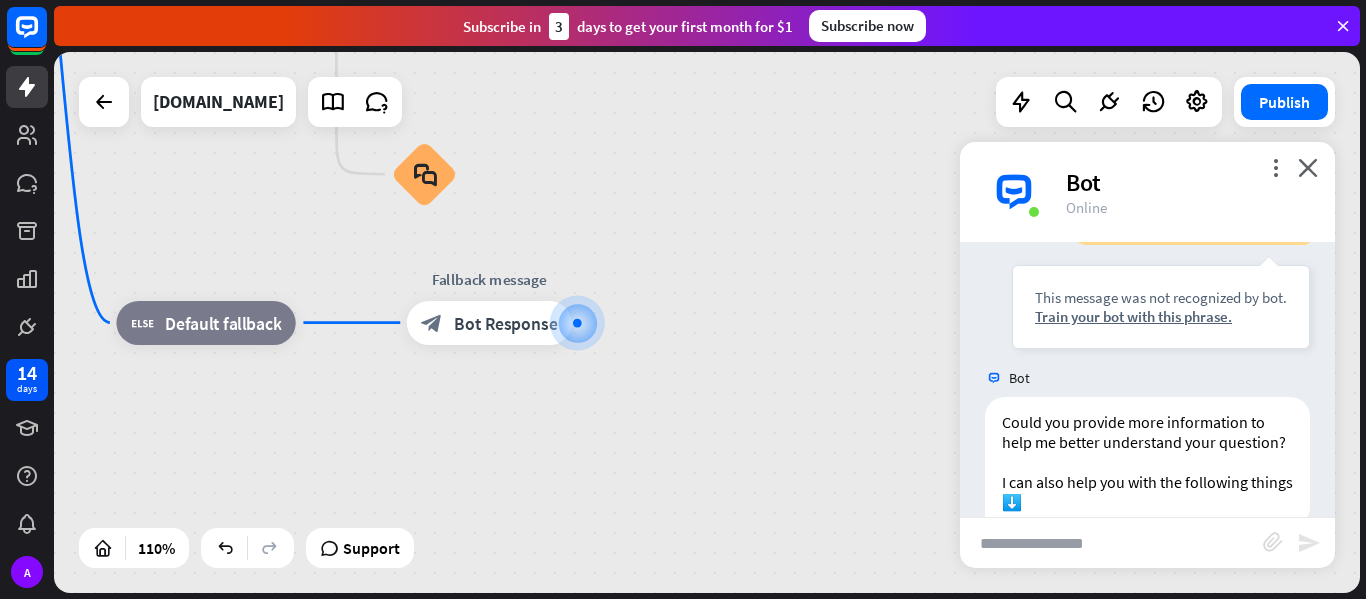scroll, scrollTop: 1546, scrollLeft: 0, axis: vertical 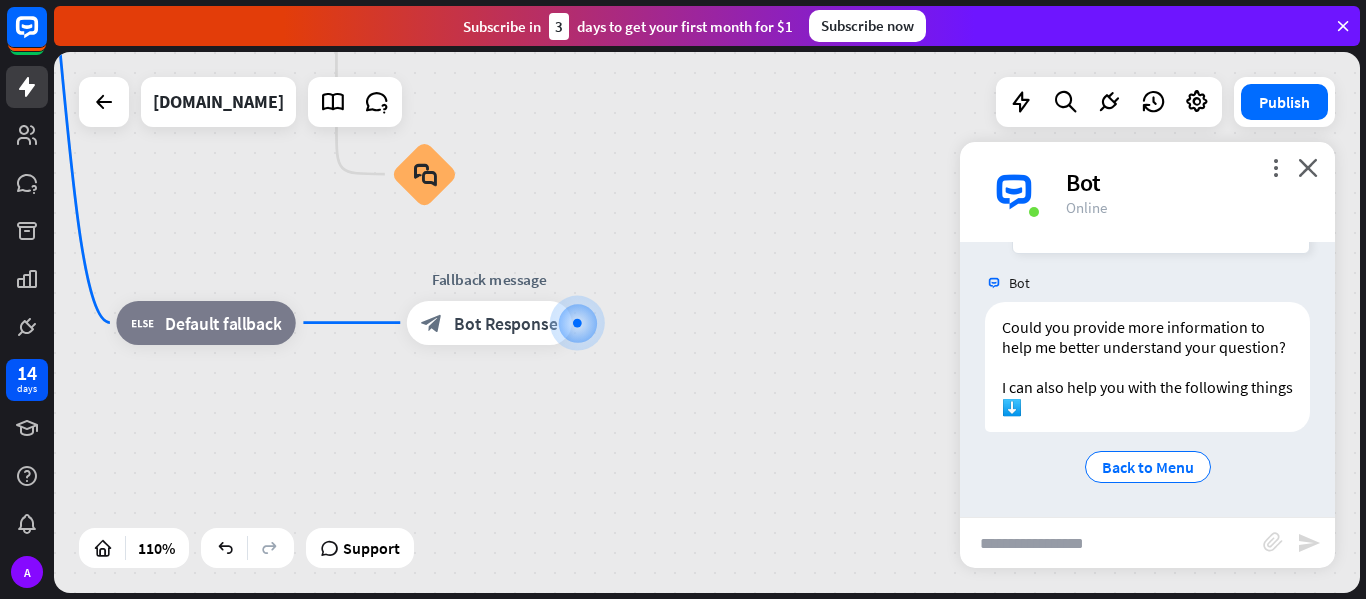 click at bounding box center (1111, 543) 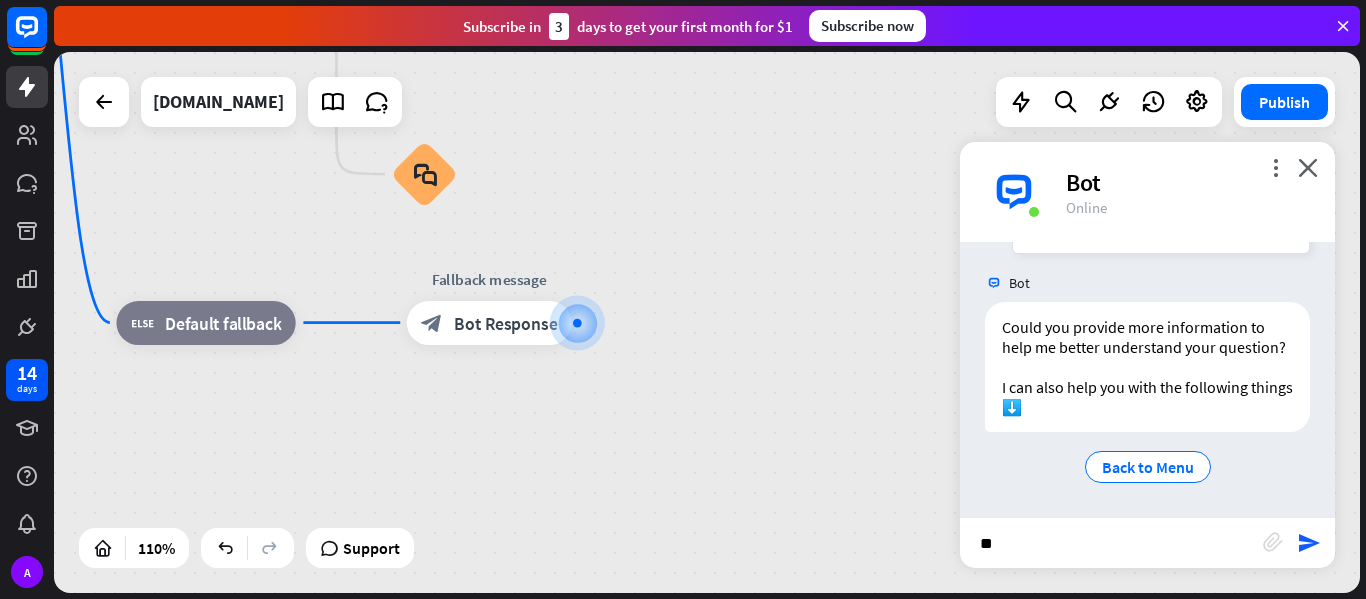 type on "*" 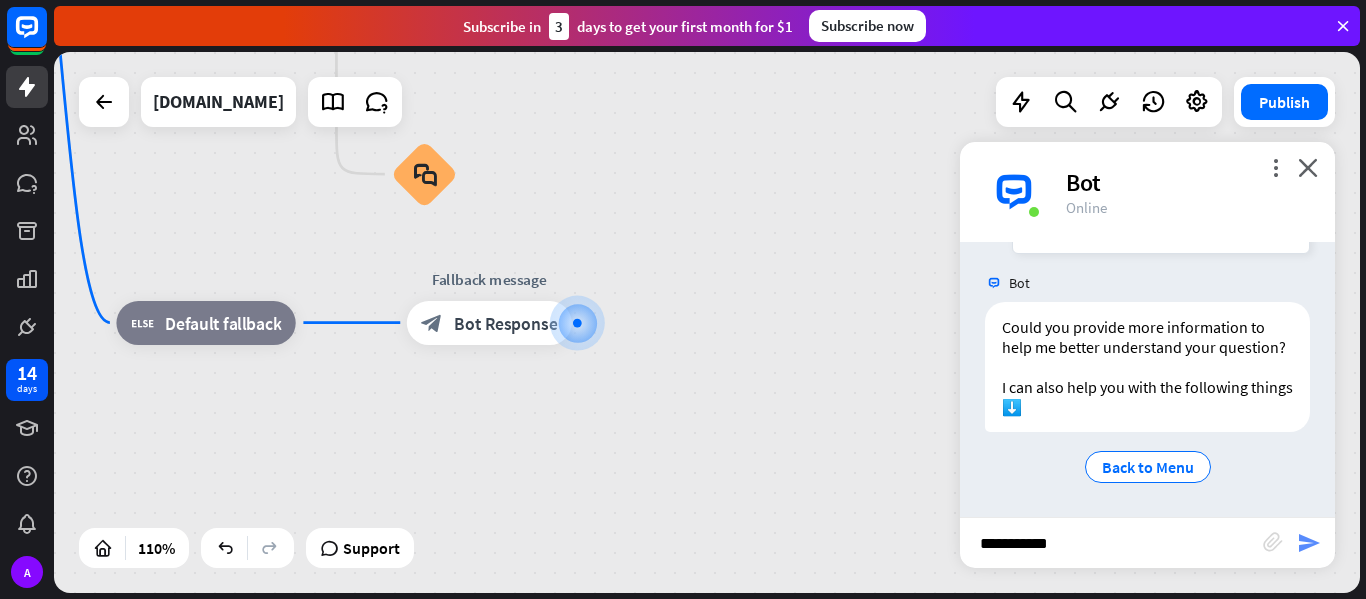 type on "**********" 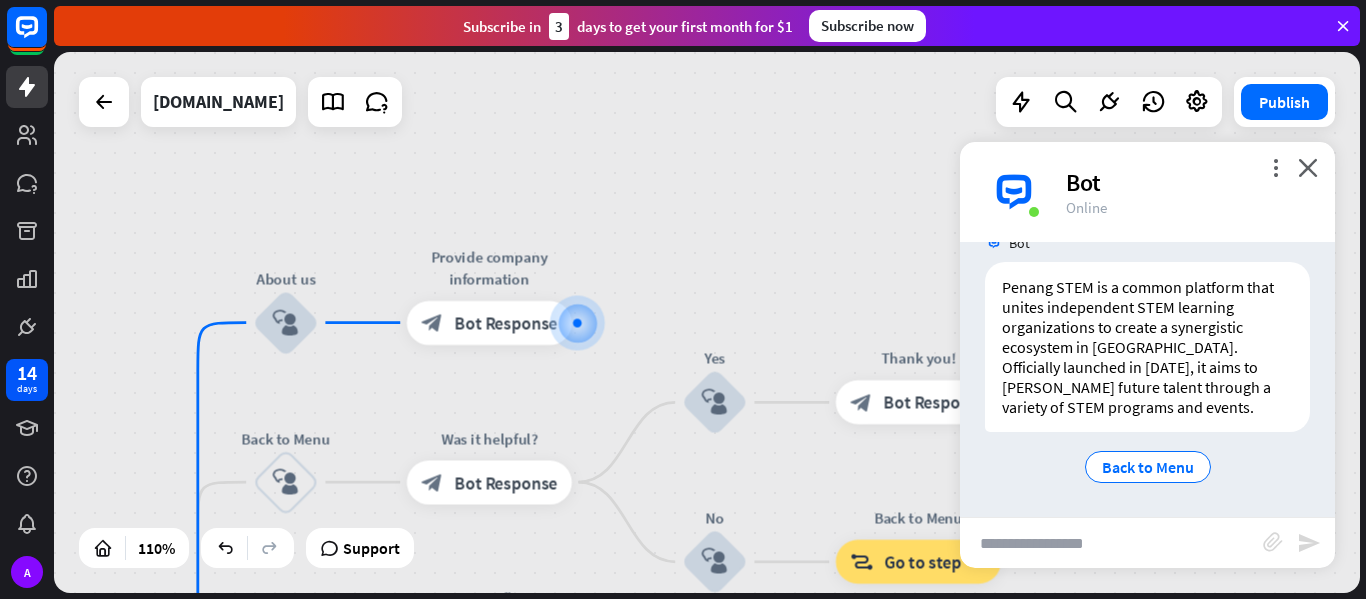scroll, scrollTop: 1862, scrollLeft: 0, axis: vertical 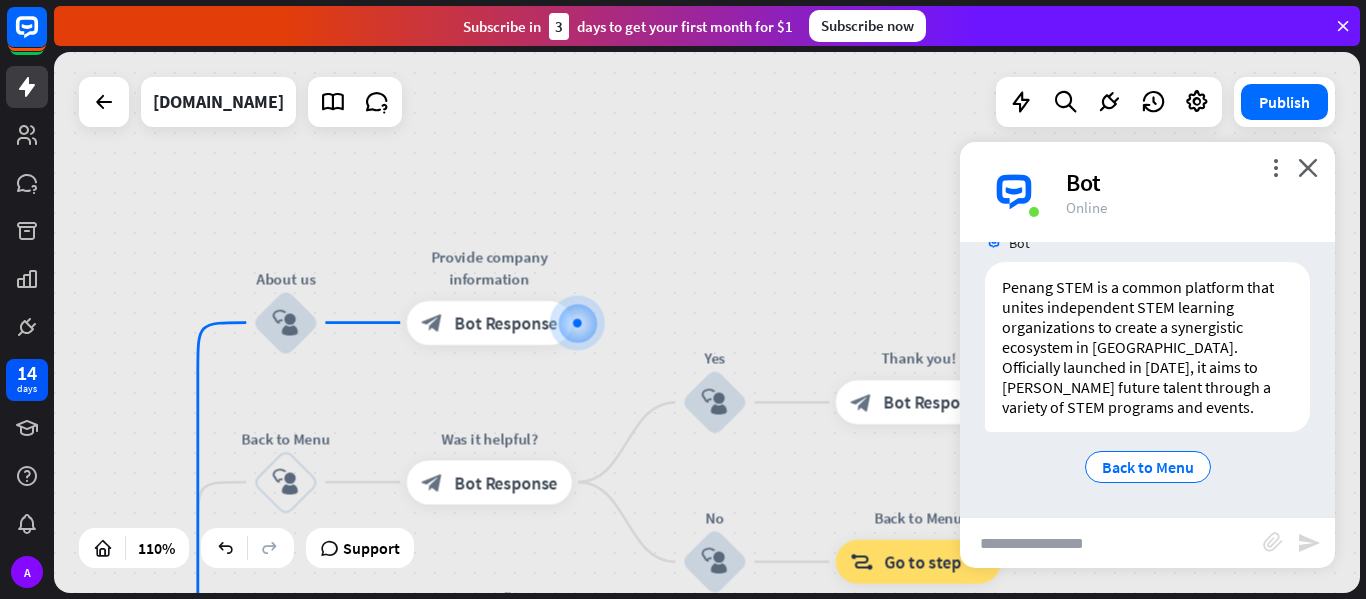 click at bounding box center (1111, 543) 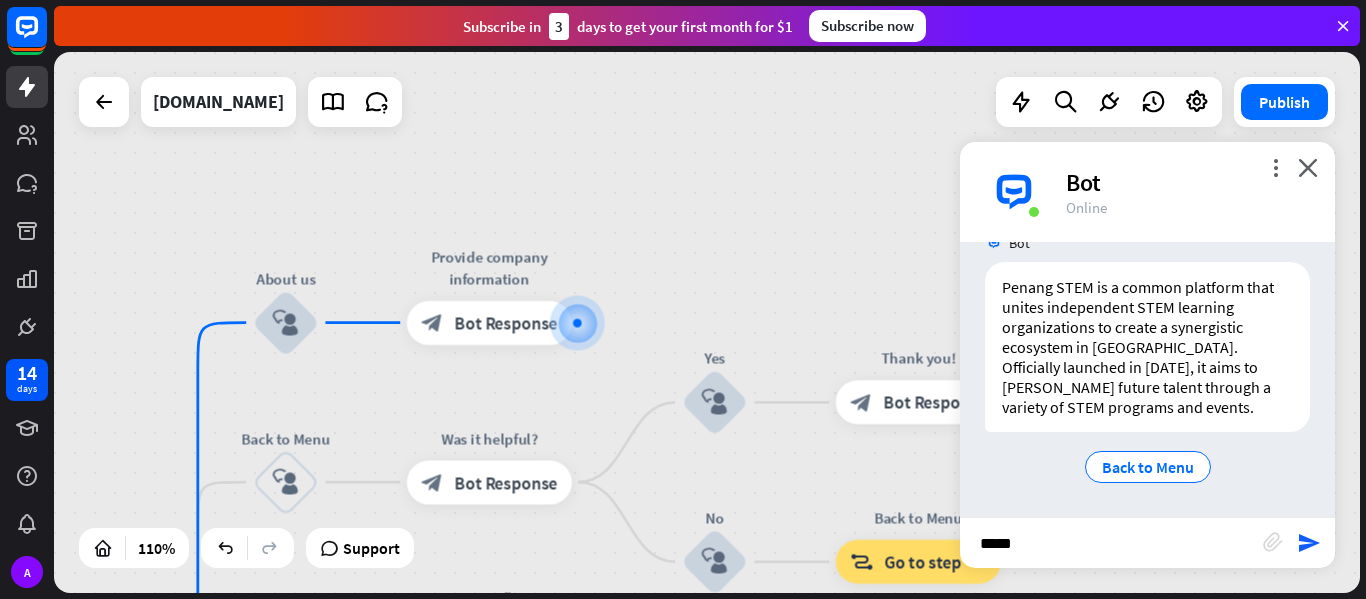 type on "*****" 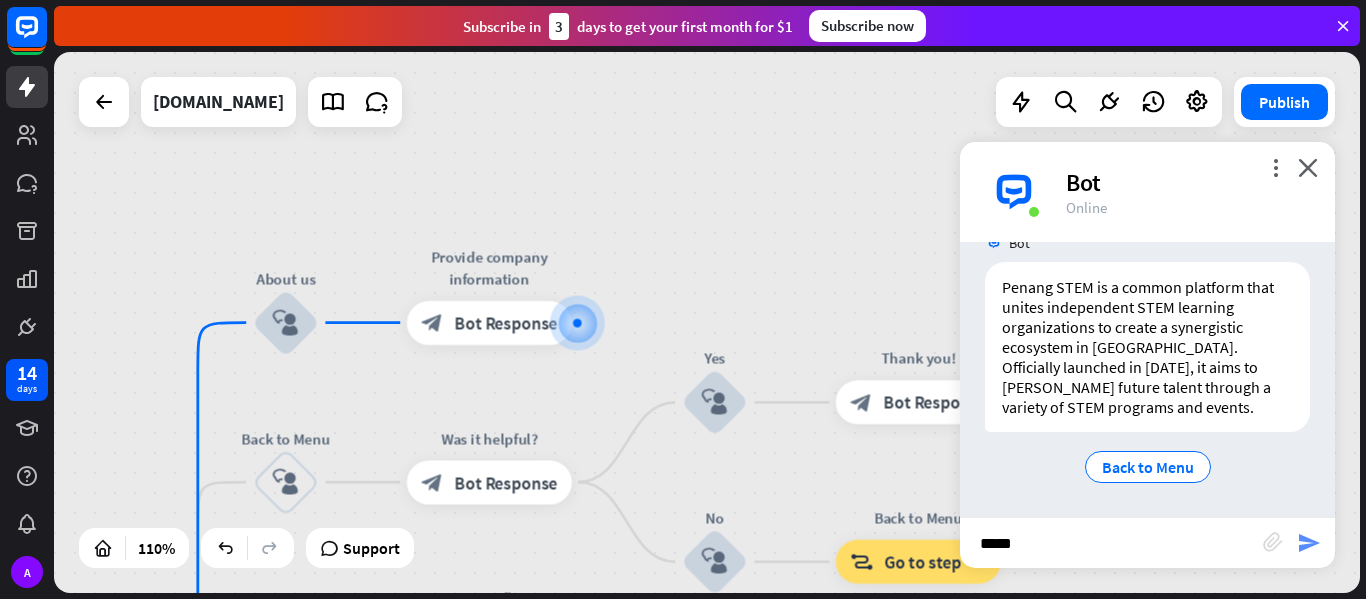 click on "send" at bounding box center (1309, 543) 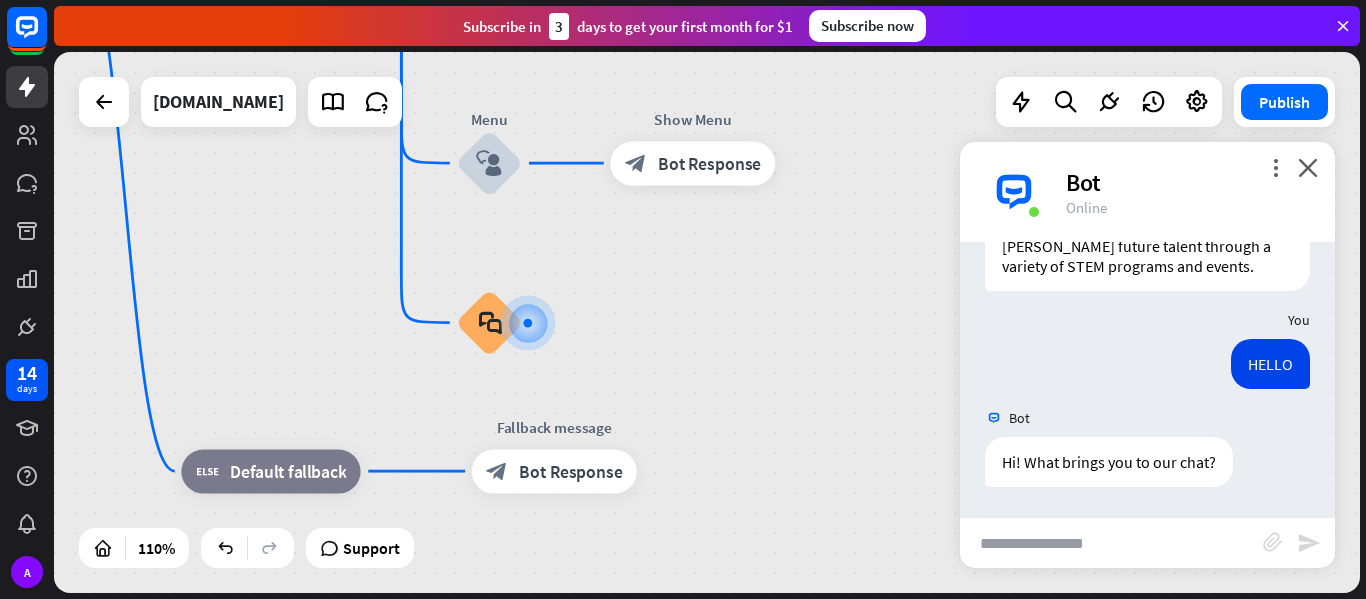scroll, scrollTop: 2003, scrollLeft: 0, axis: vertical 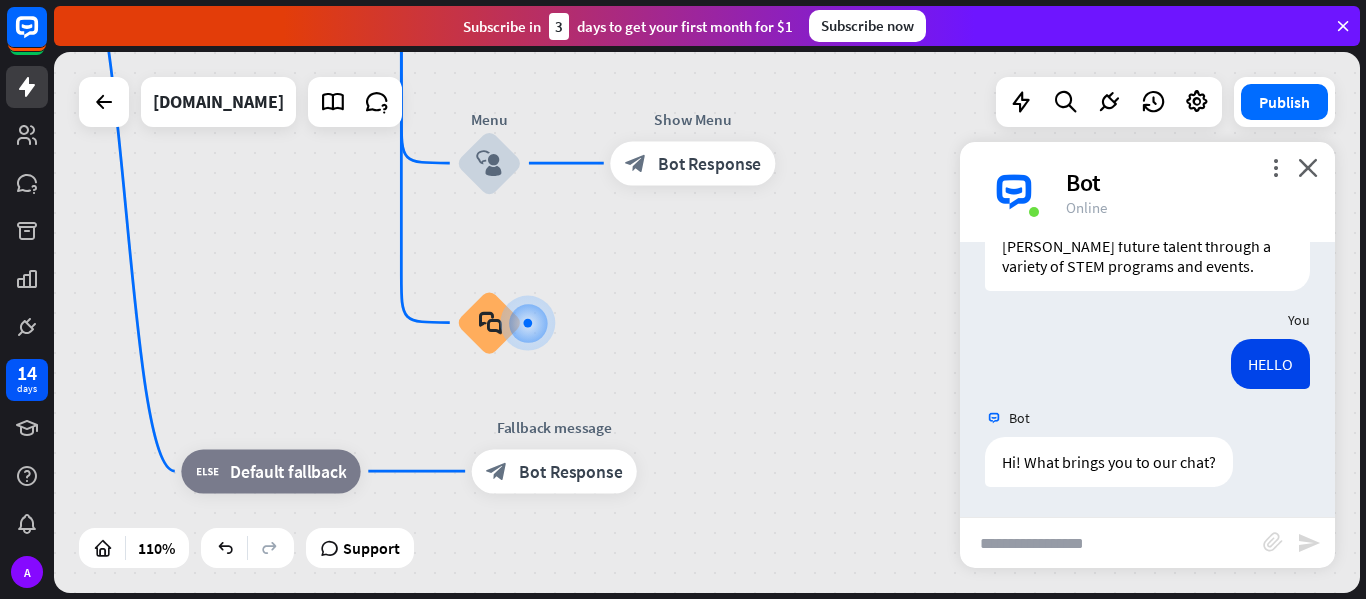 click at bounding box center [1111, 543] 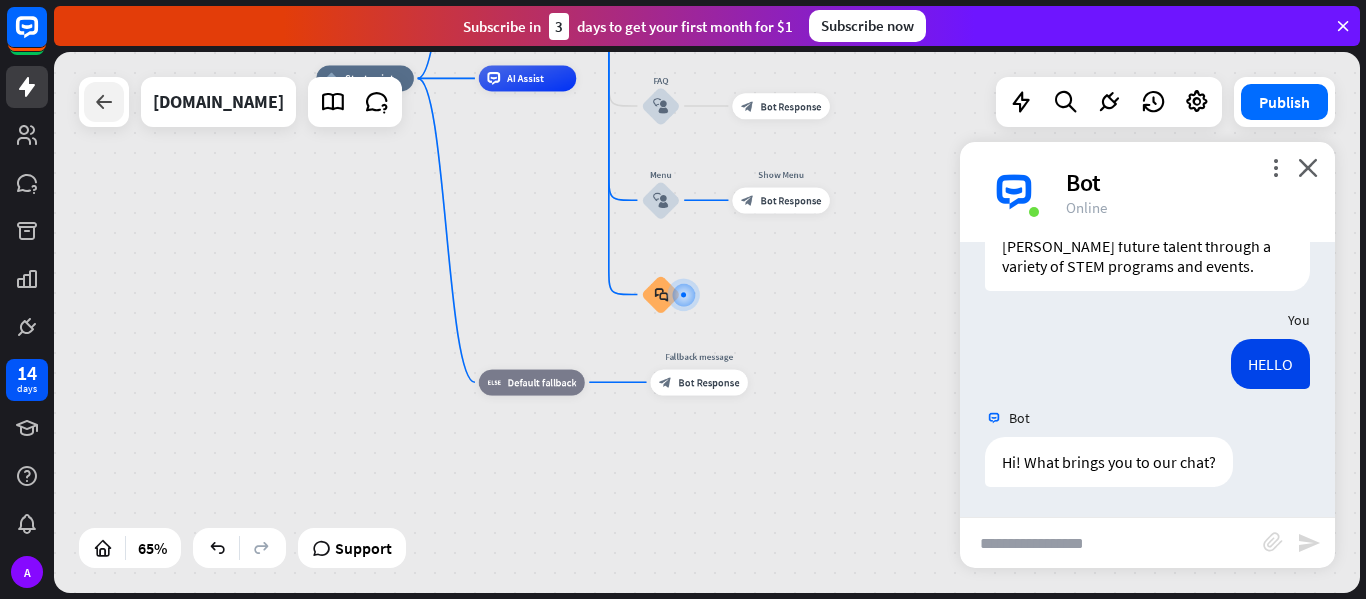 click at bounding box center [104, 102] 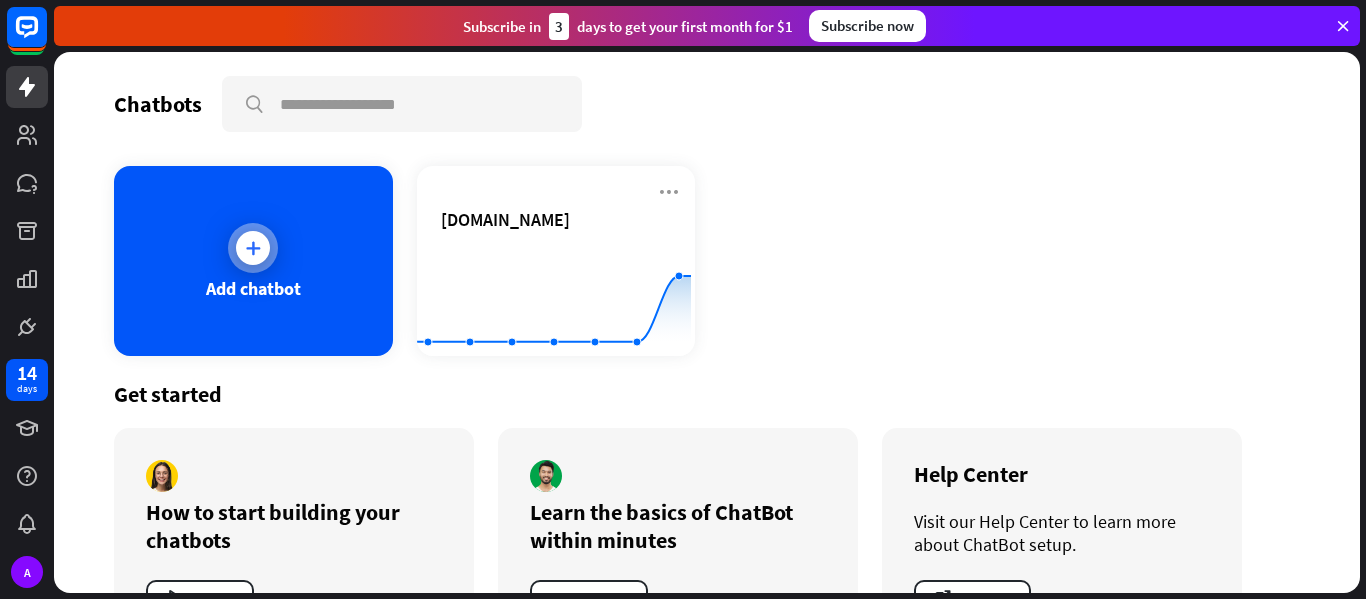 click at bounding box center (253, 248) 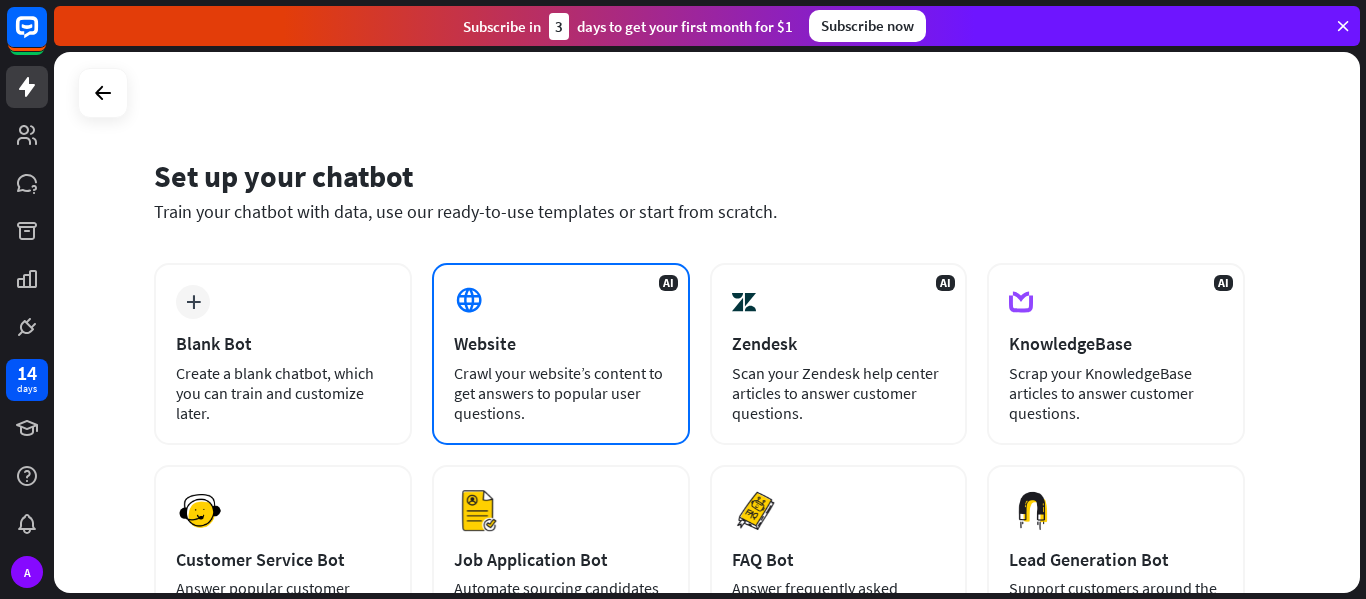 click on "Website" at bounding box center [561, 343] 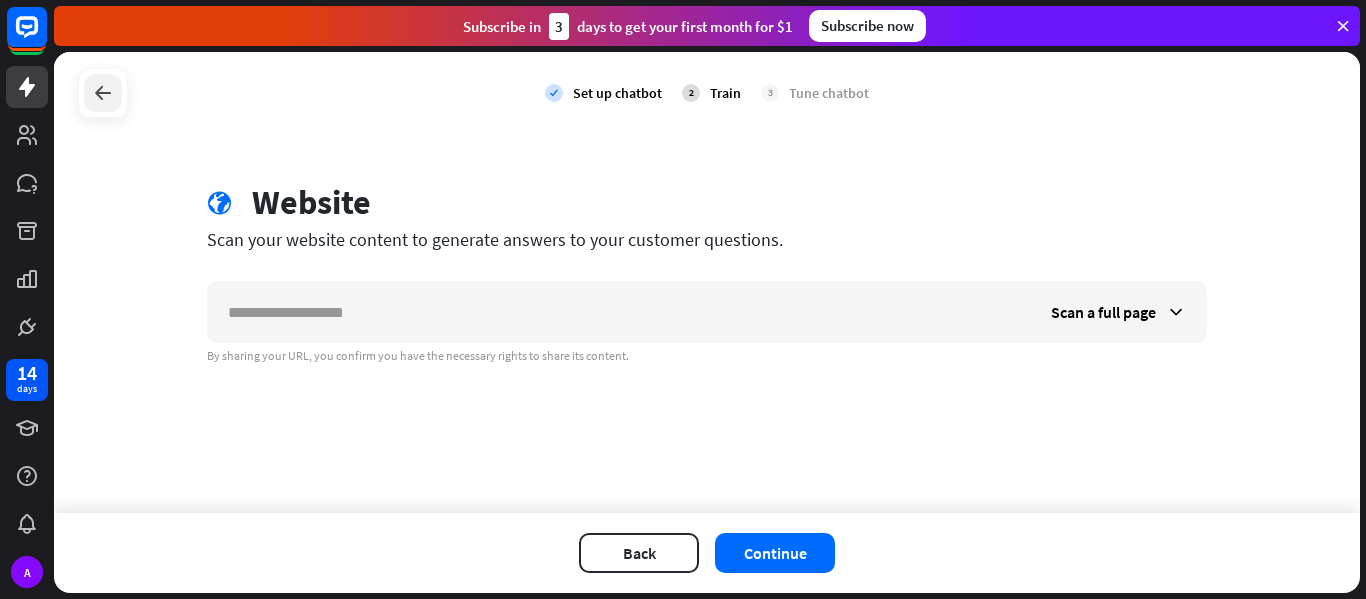 click at bounding box center [103, 93] 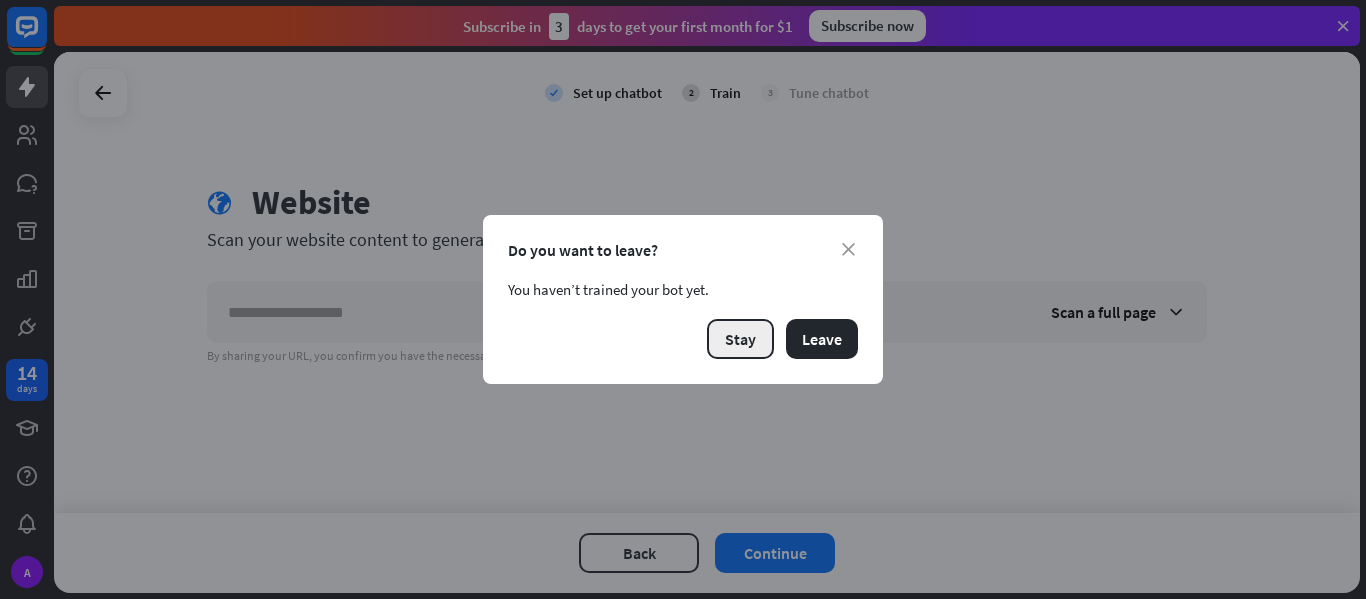 click on "Stay" at bounding box center (740, 339) 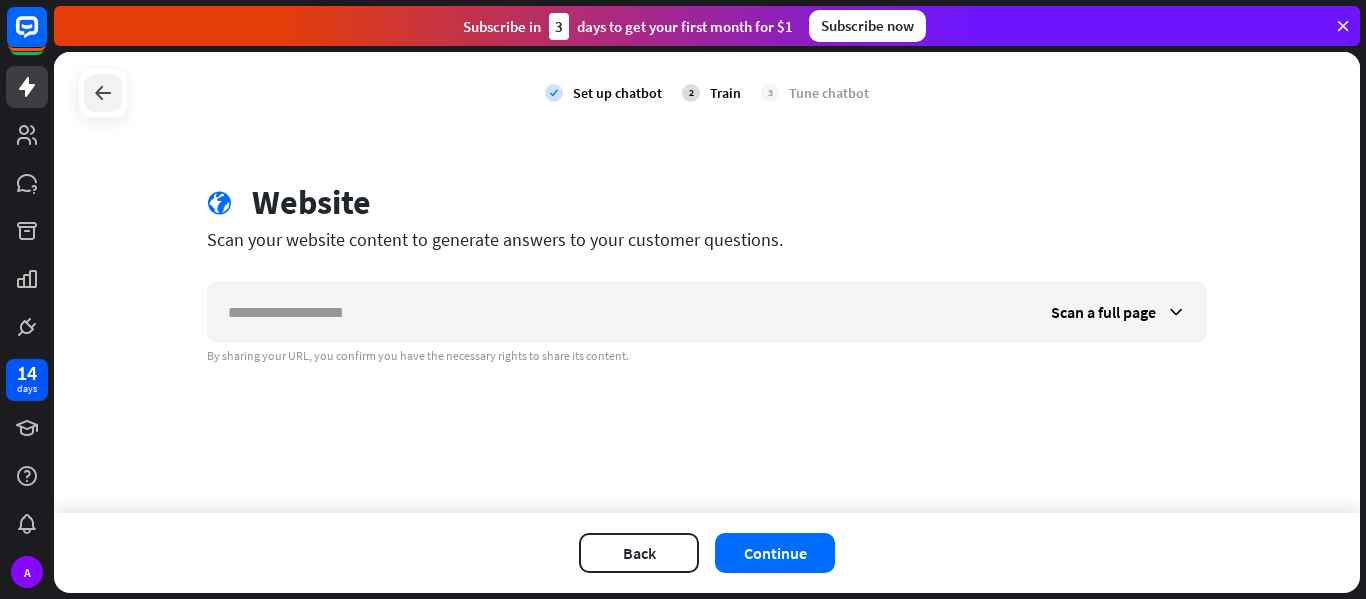 click at bounding box center [103, 93] 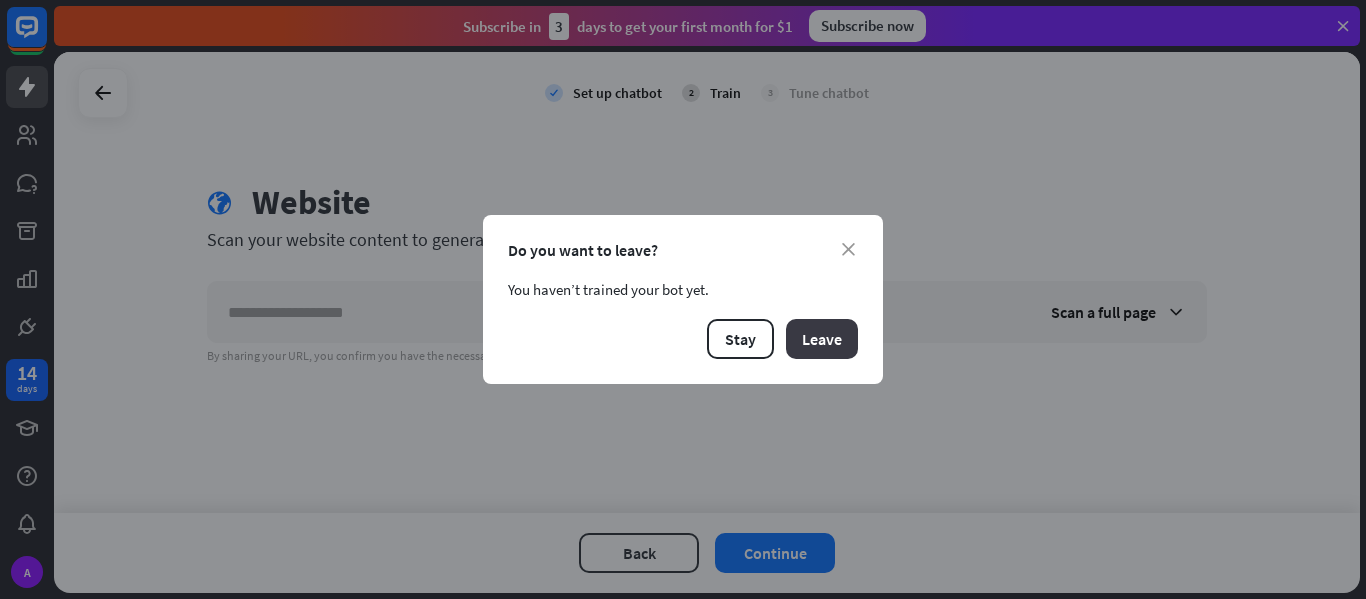 click on "Leave" at bounding box center (822, 339) 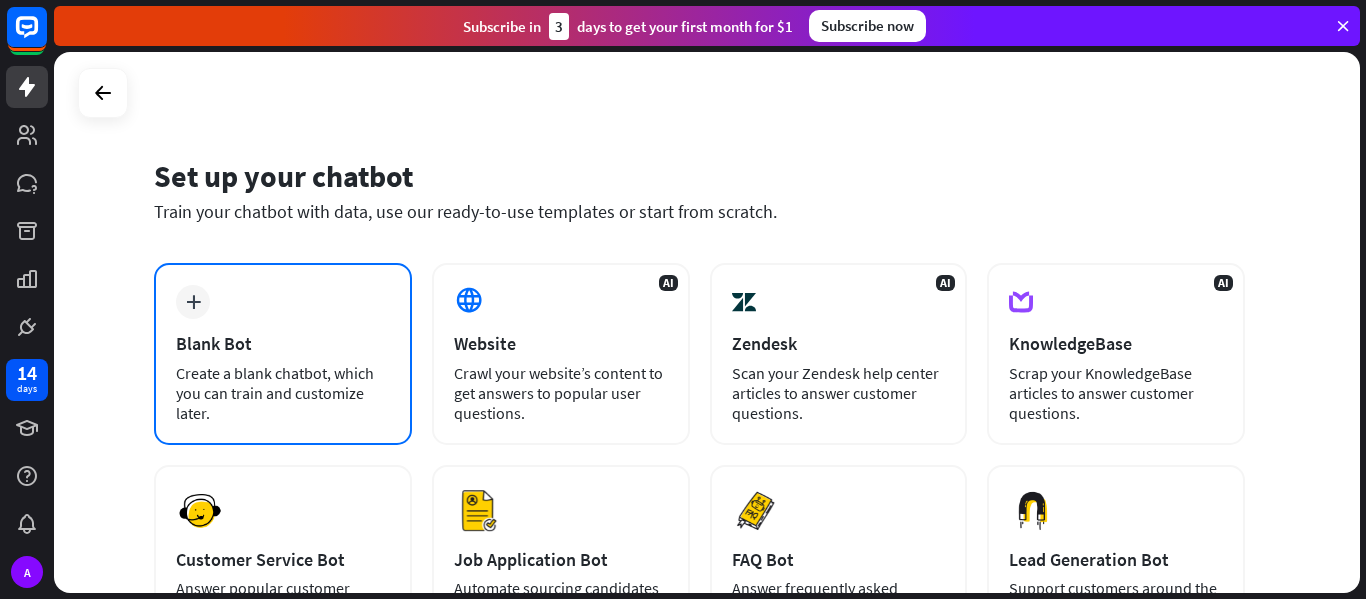 click on "Create a blank chatbot, which you can train and
customize later." at bounding box center (283, 393) 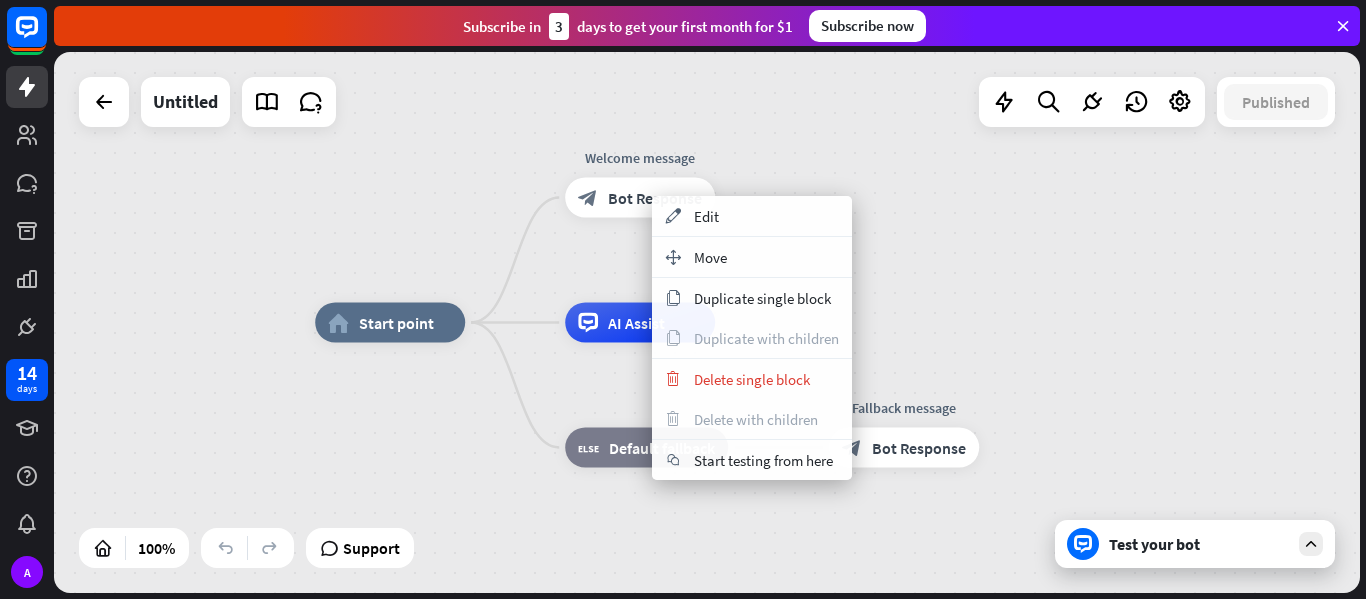 click on "home_2   Start point                 Welcome message   block_bot_response   Bot Response                     AI Assist                   block_fallback   Default fallback                 Fallback message   block_bot_response   Bot Response" at bounding box center [707, 322] 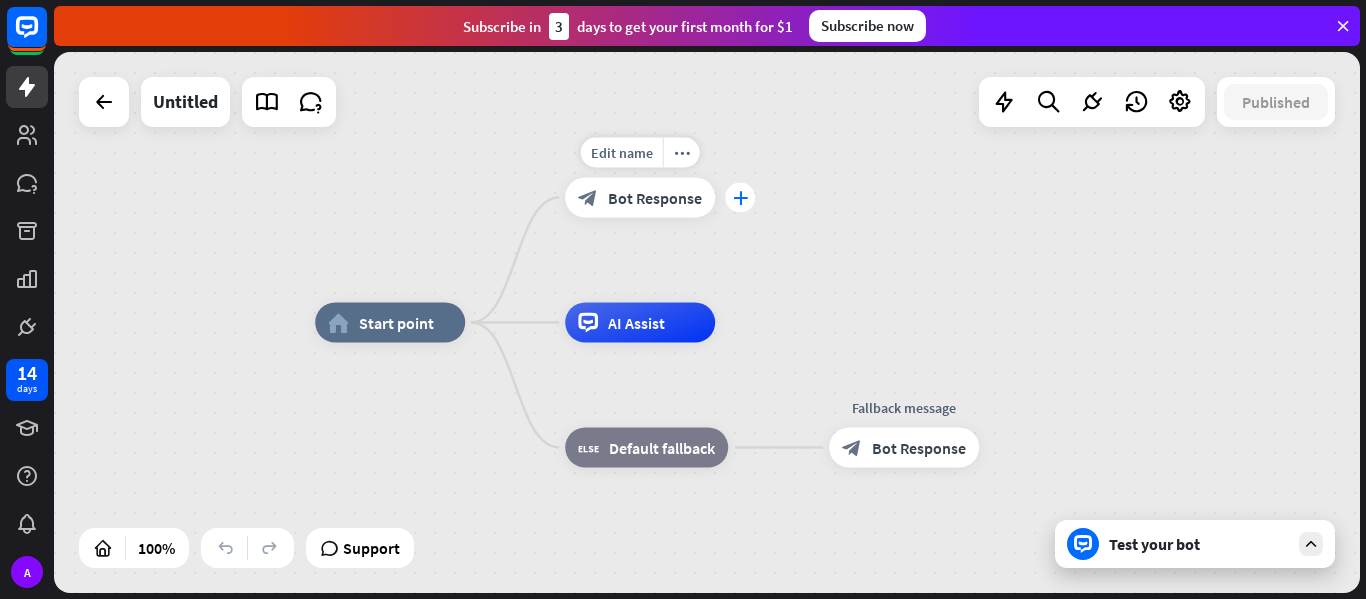 click on "plus" at bounding box center [740, 198] 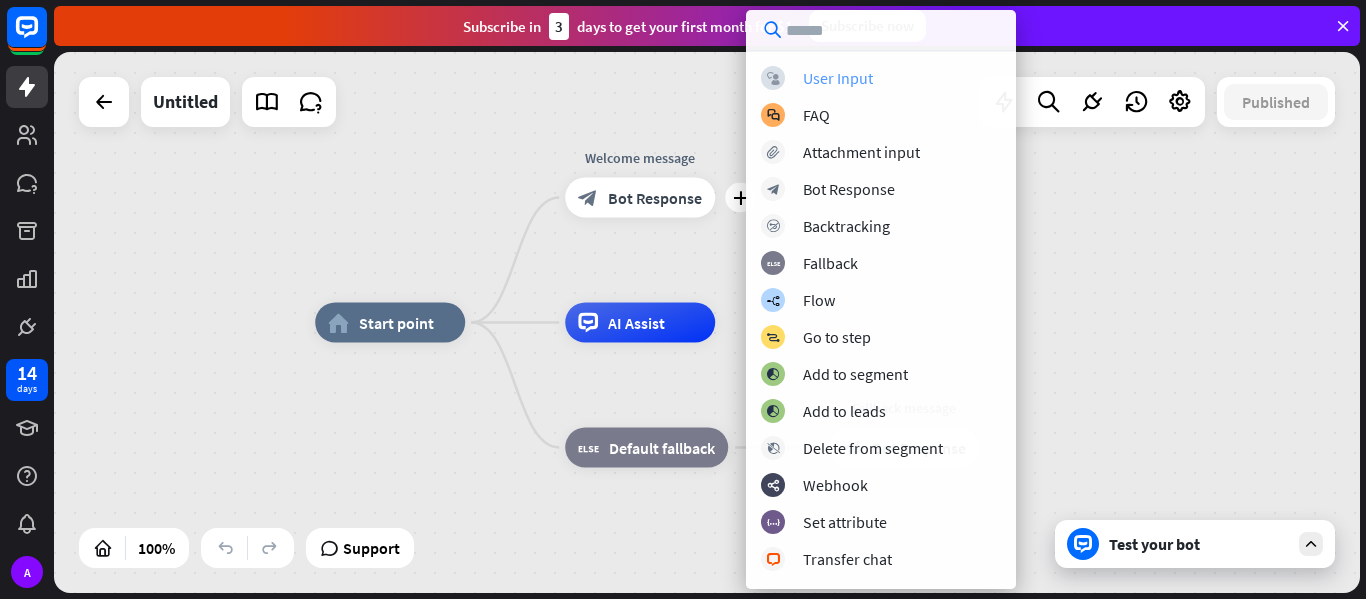 click on "block_user_input
User Input" at bounding box center (881, 78) 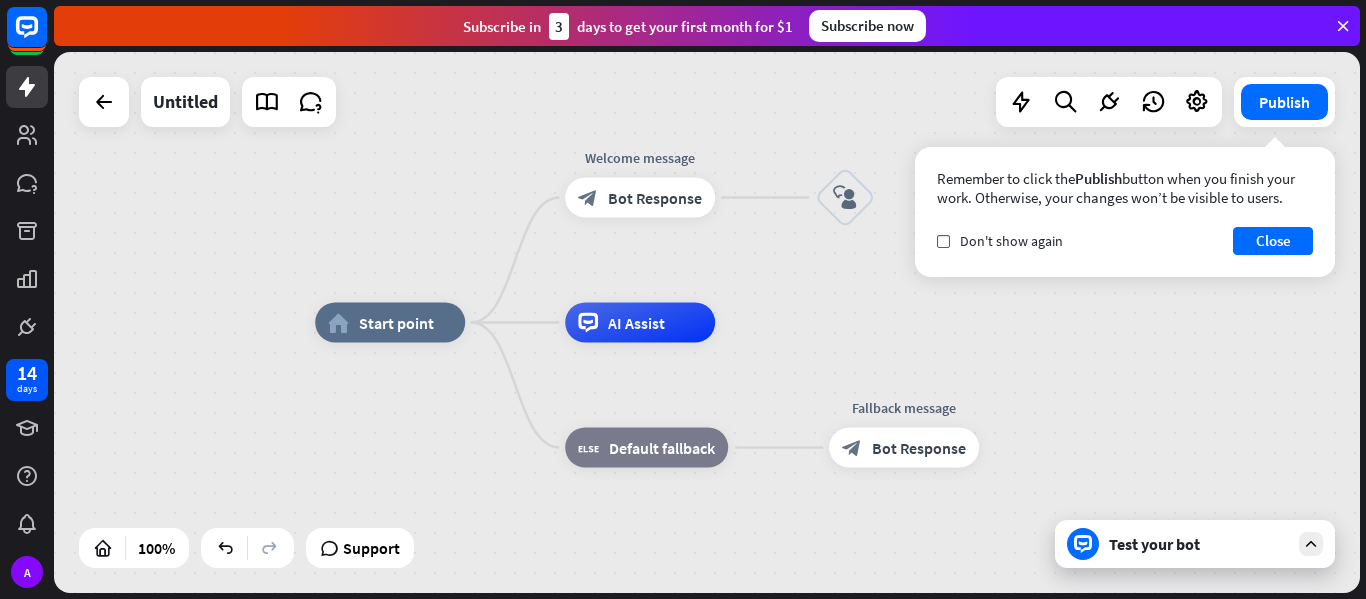 click on "home_2   Start point                 Welcome message   block_bot_response   Bot Response                   block_user_input                     AI Assist                   block_fallback   Default fallback                 Fallback message   block_bot_response   Bot Response" at bounding box center [707, 322] 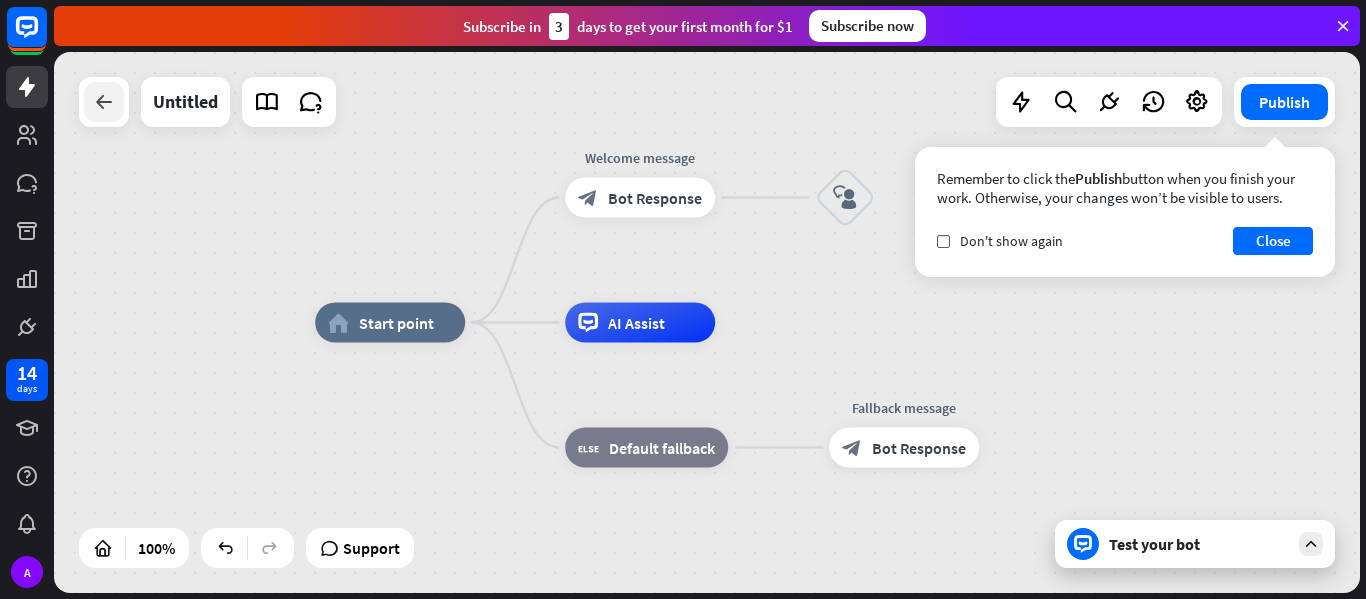 click at bounding box center (104, 102) 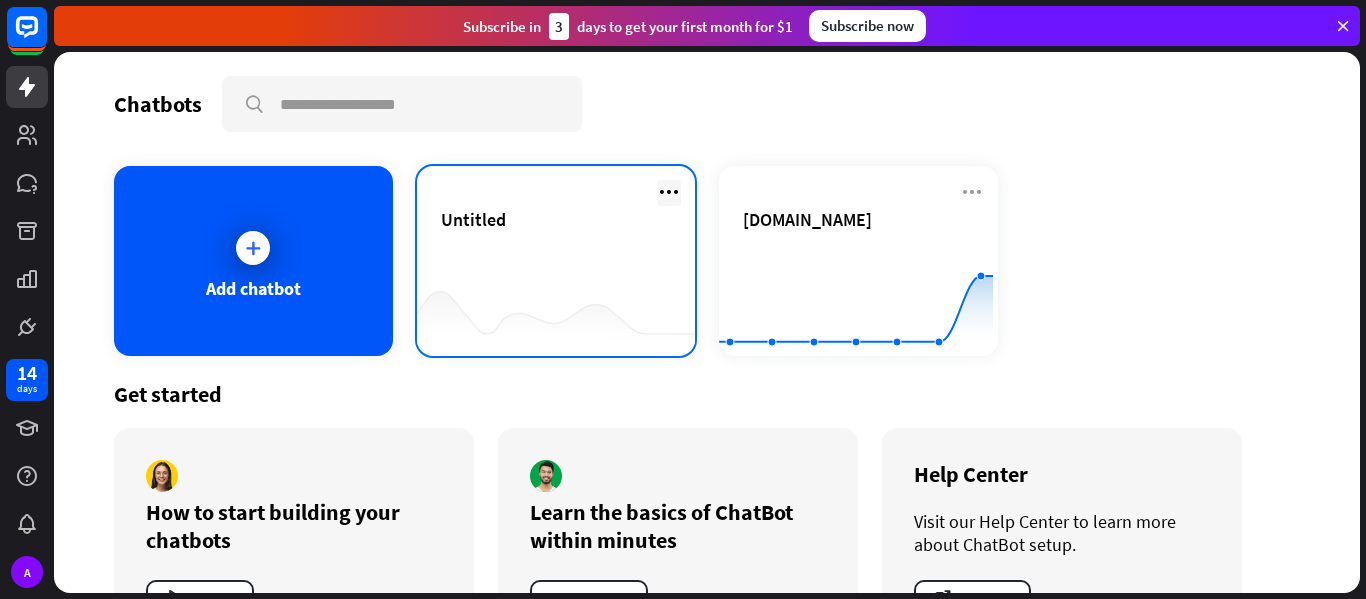 click at bounding box center [669, 192] 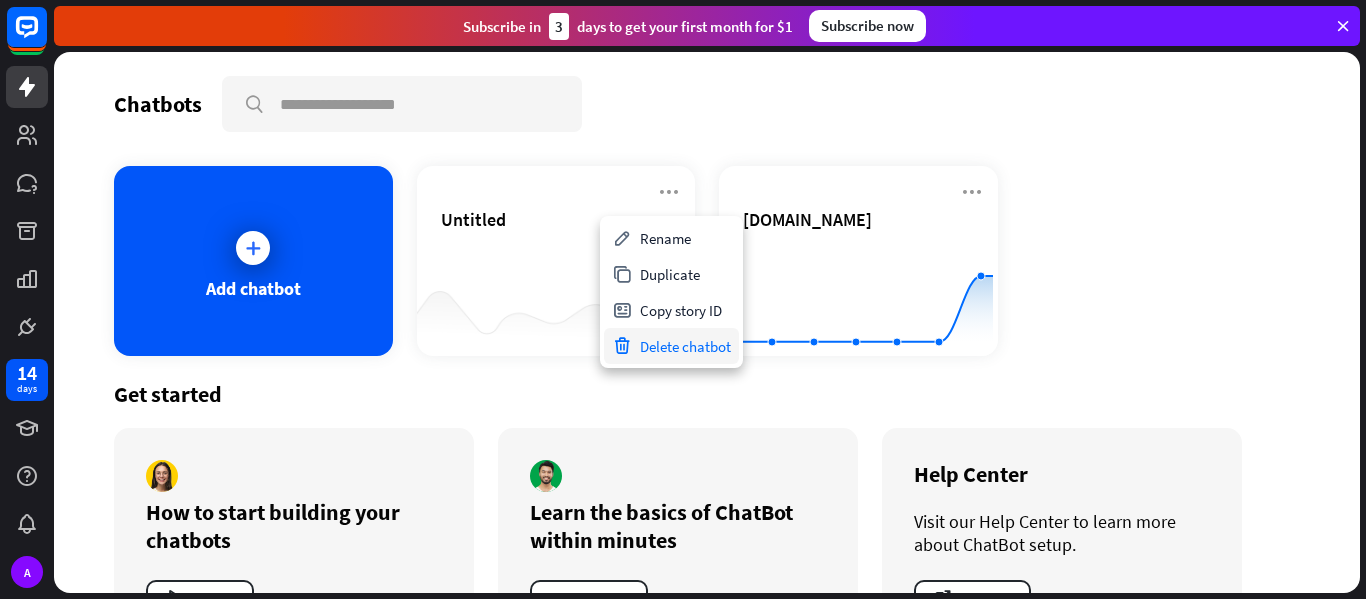 click on "Delete chatbot" at bounding box center [671, 346] 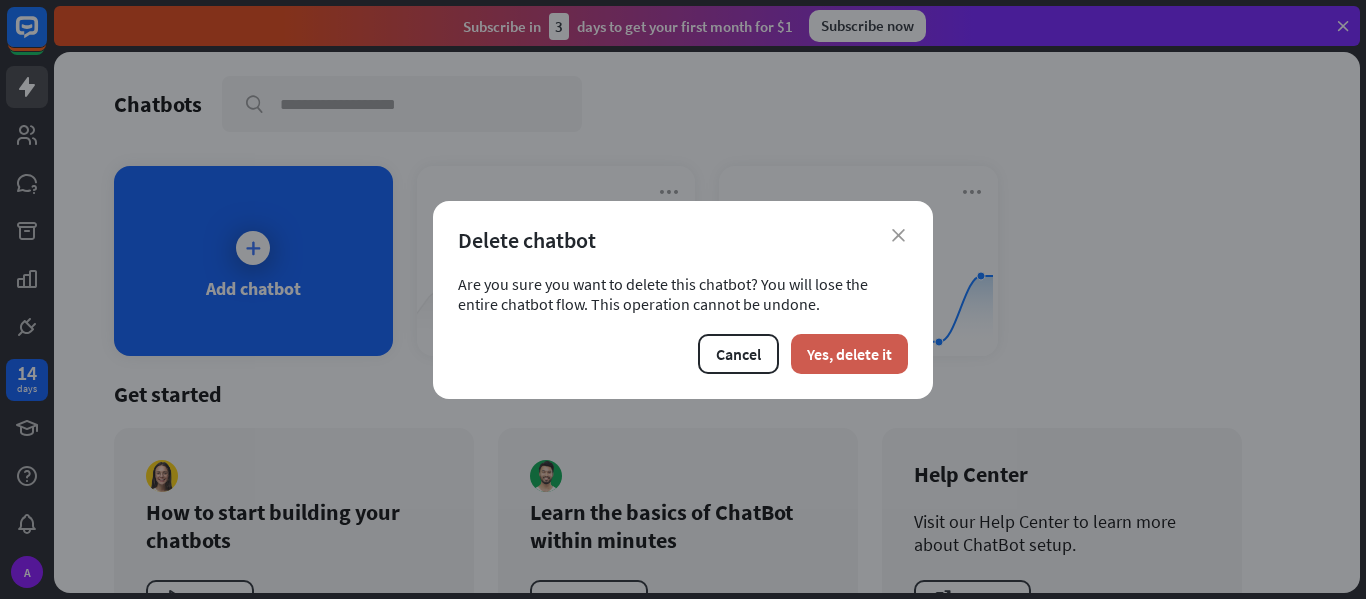 click on "Yes, delete it" at bounding box center [849, 354] 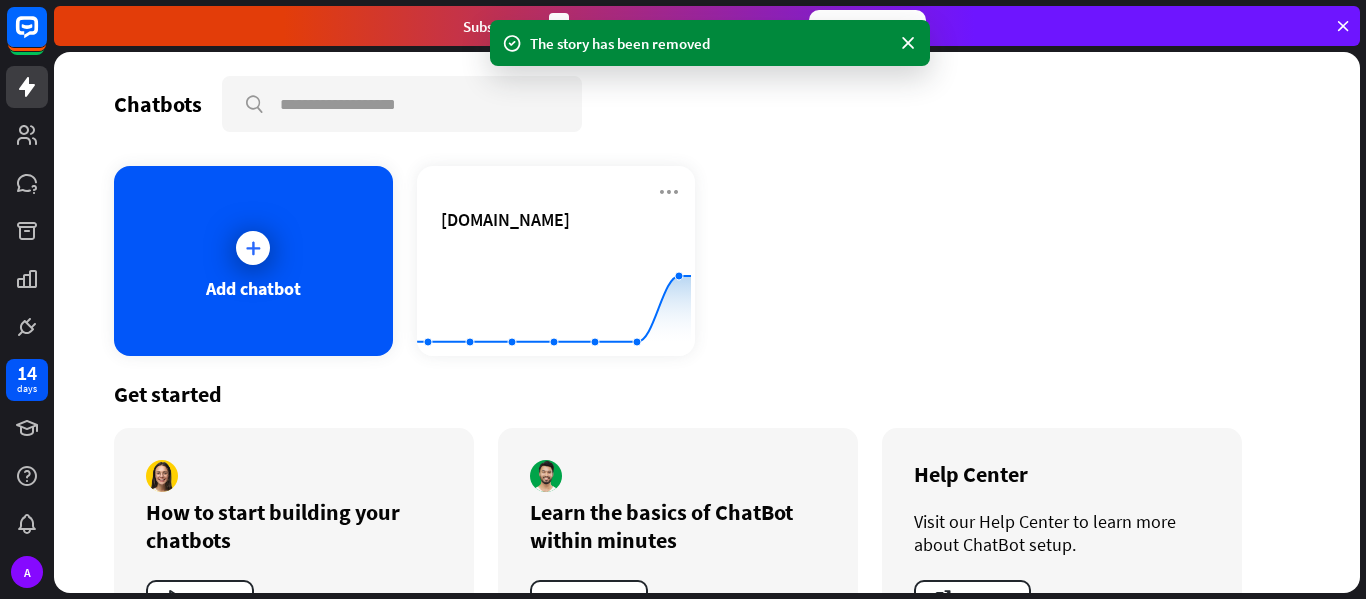 click at bounding box center [253, 248] 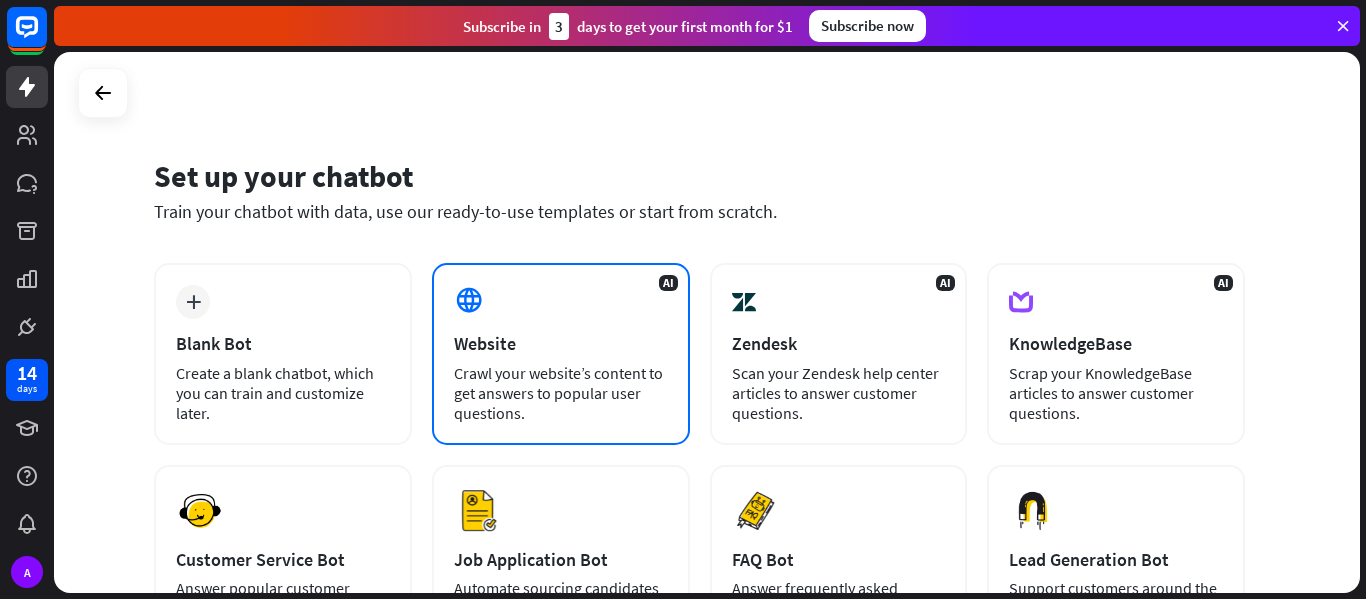 click on "Crawl your website’s content to get answers to
popular user questions." at bounding box center [561, 393] 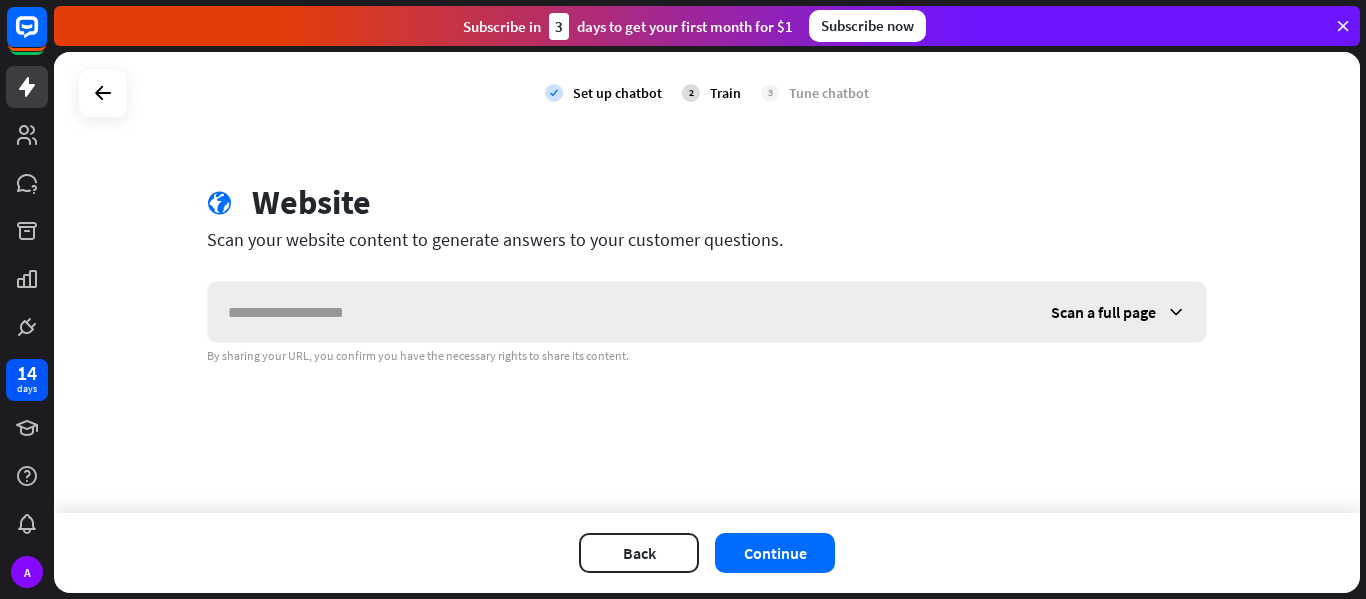 click at bounding box center (619, 312) 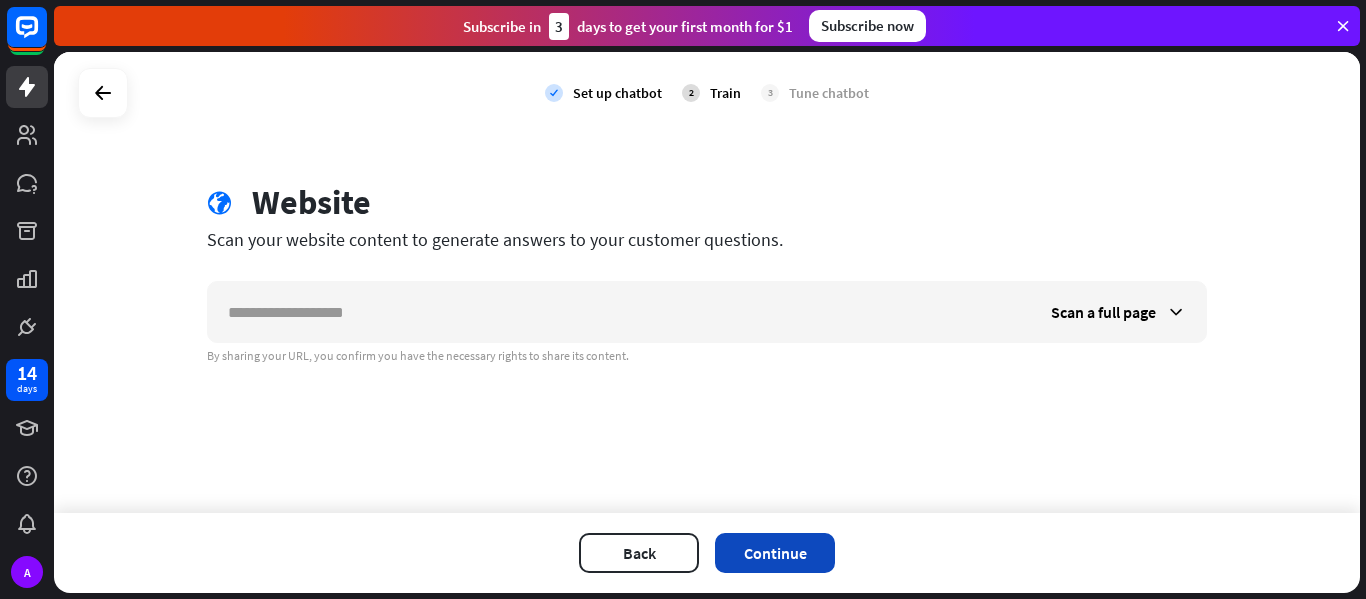 click on "Continue" at bounding box center [775, 553] 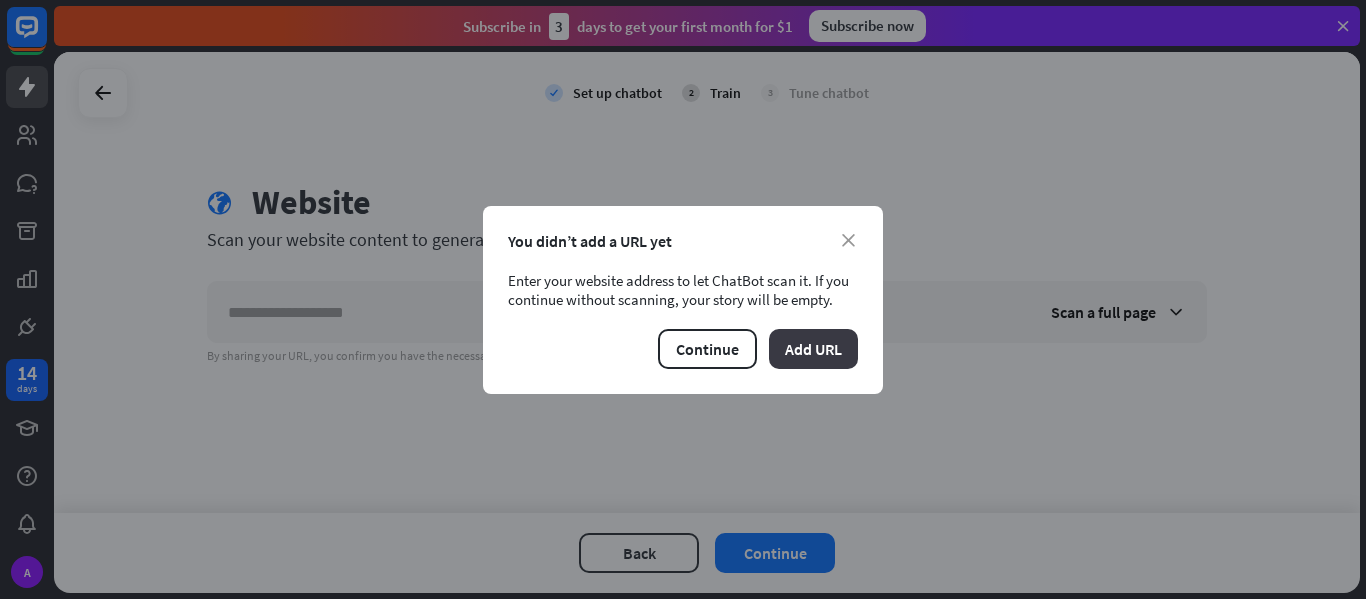 click on "Add URL" at bounding box center (813, 349) 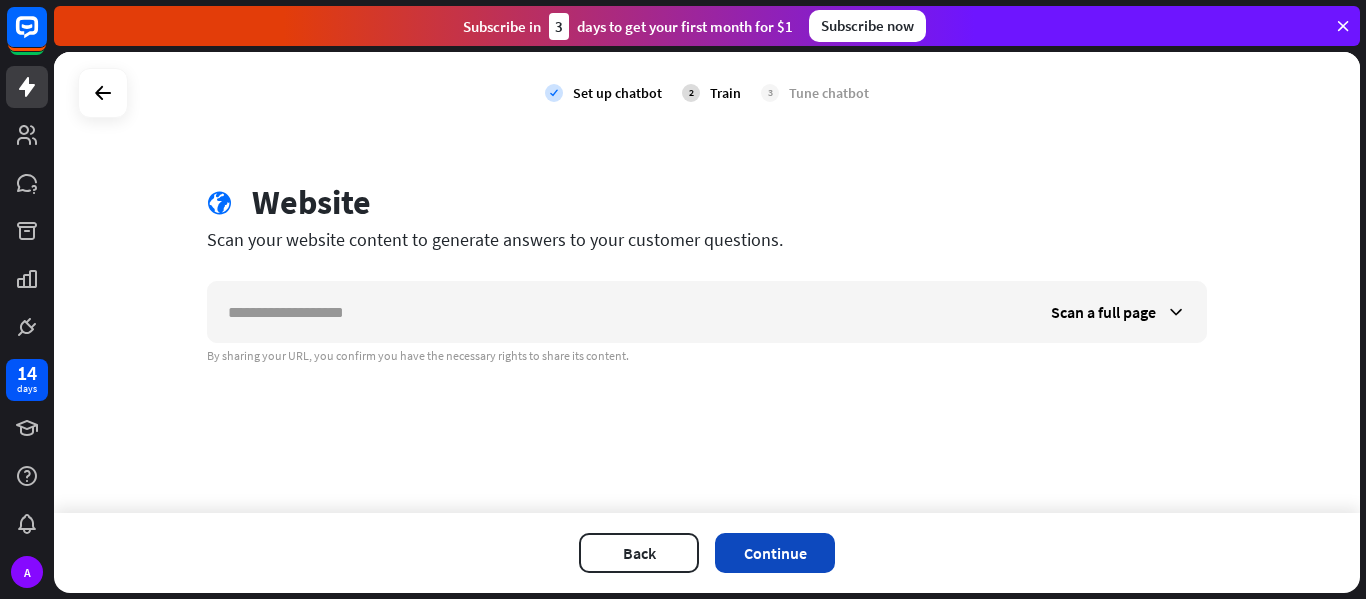 click on "Continue" at bounding box center (775, 553) 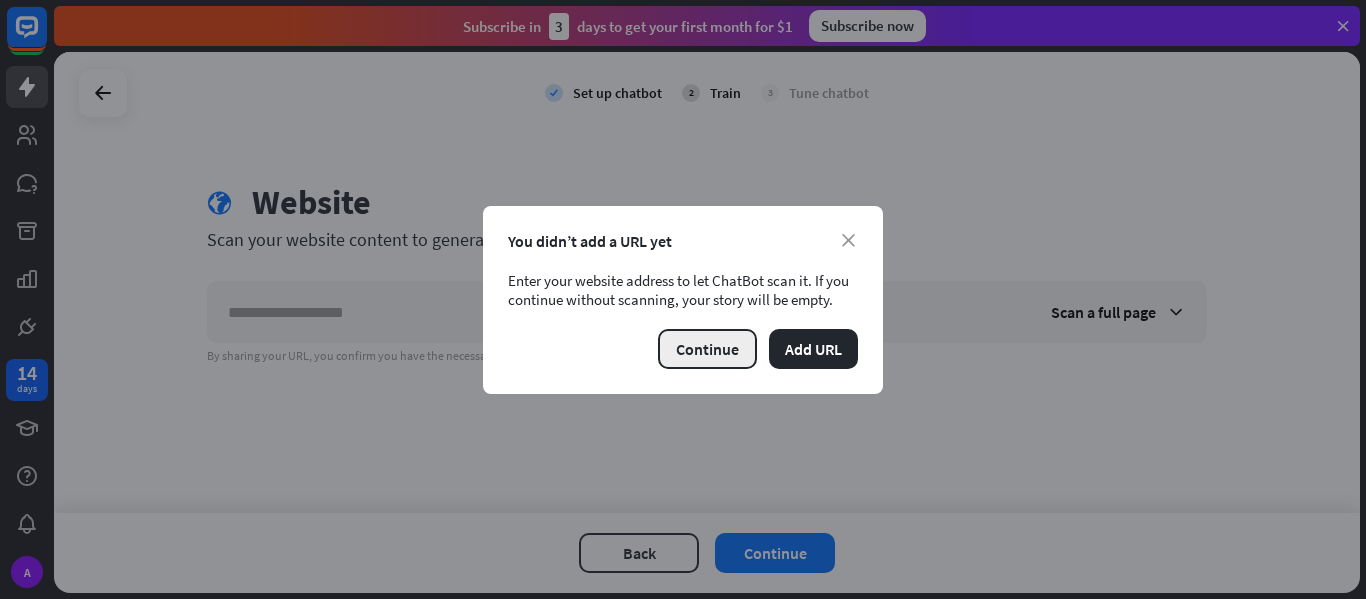 click on "Continue" at bounding box center [707, 349] 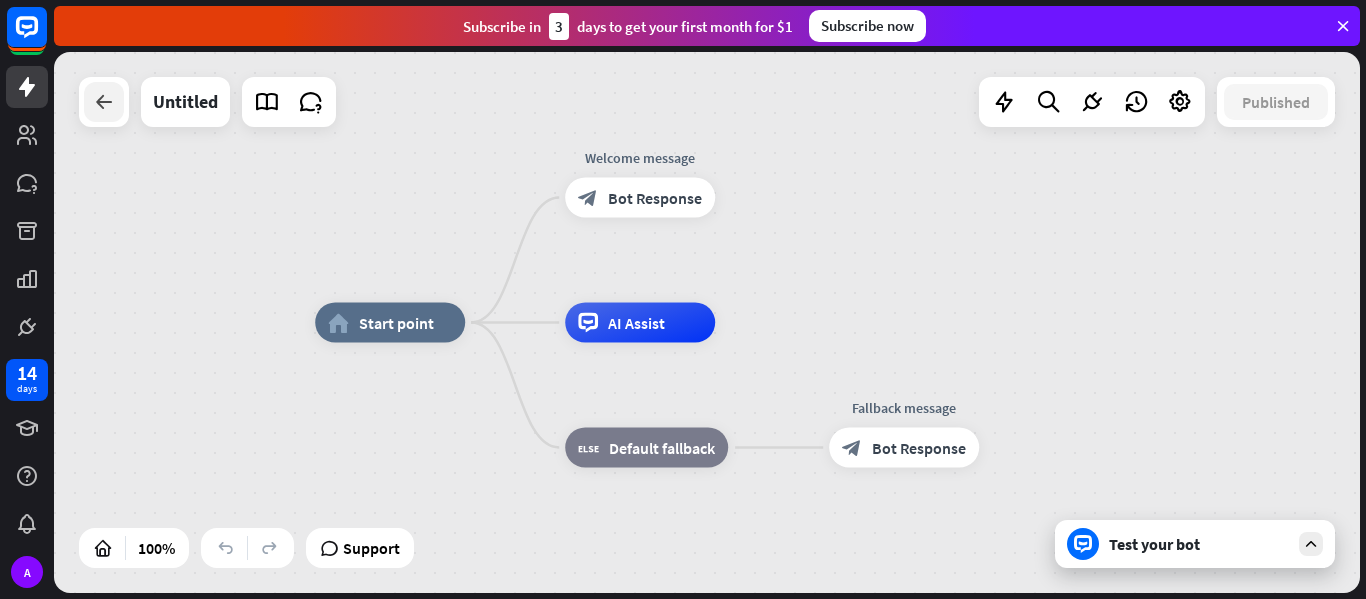 click at bounding box center [104, 102] 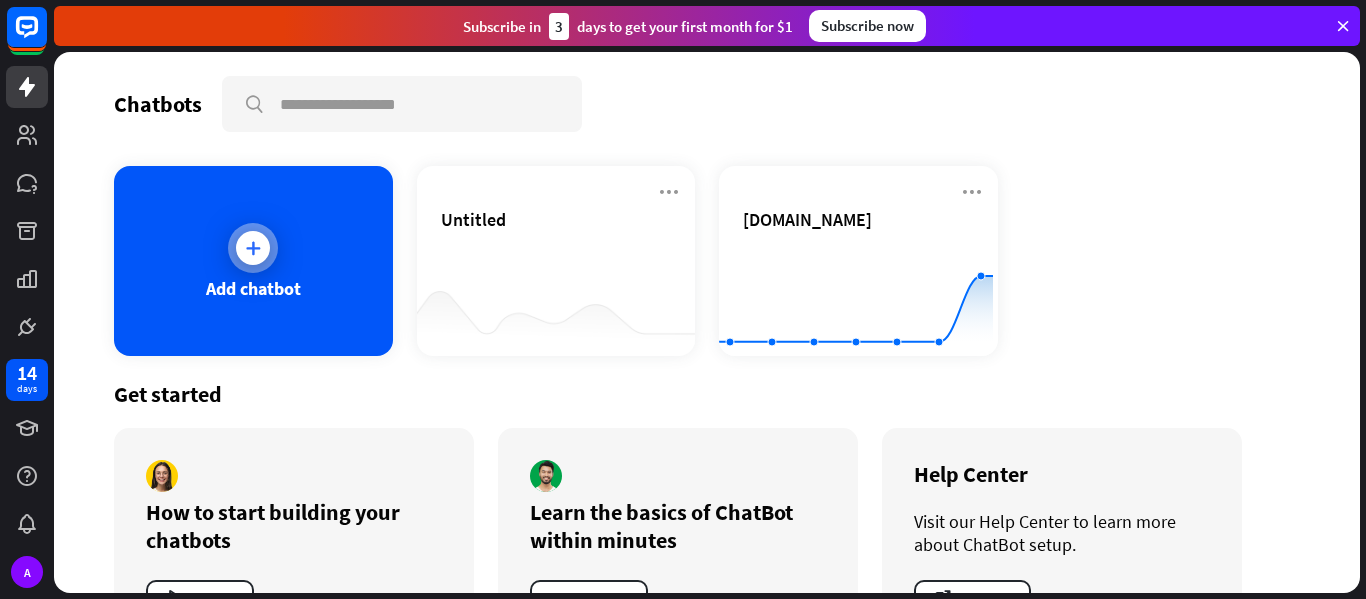 click at bounding box center (253, 248) 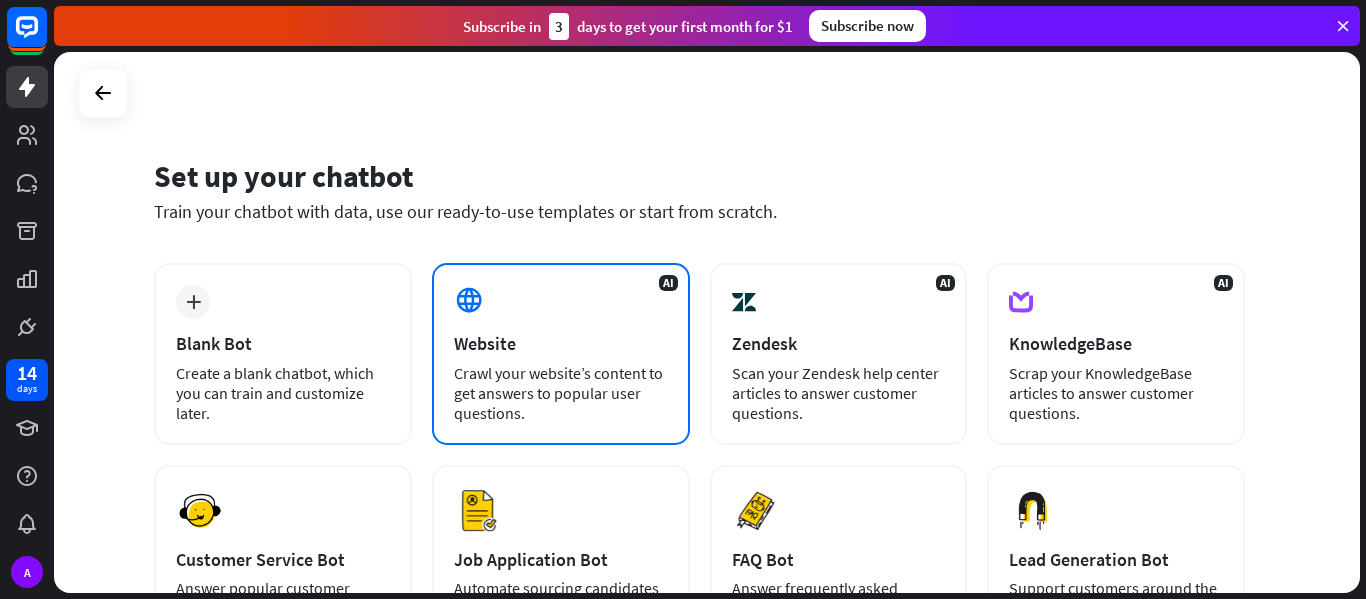 drag, startPoint x: 445, startPoint y: 288, endPoint x: 454, endPoint y: 298, distance: 13.453624 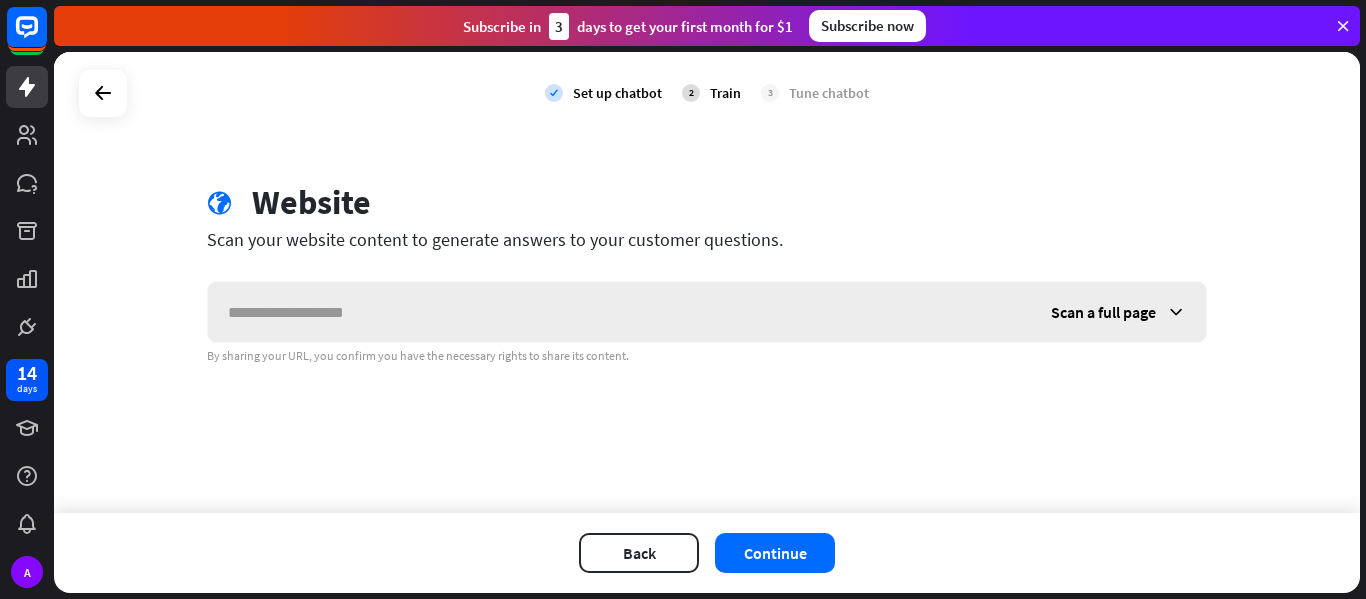 type on "*" 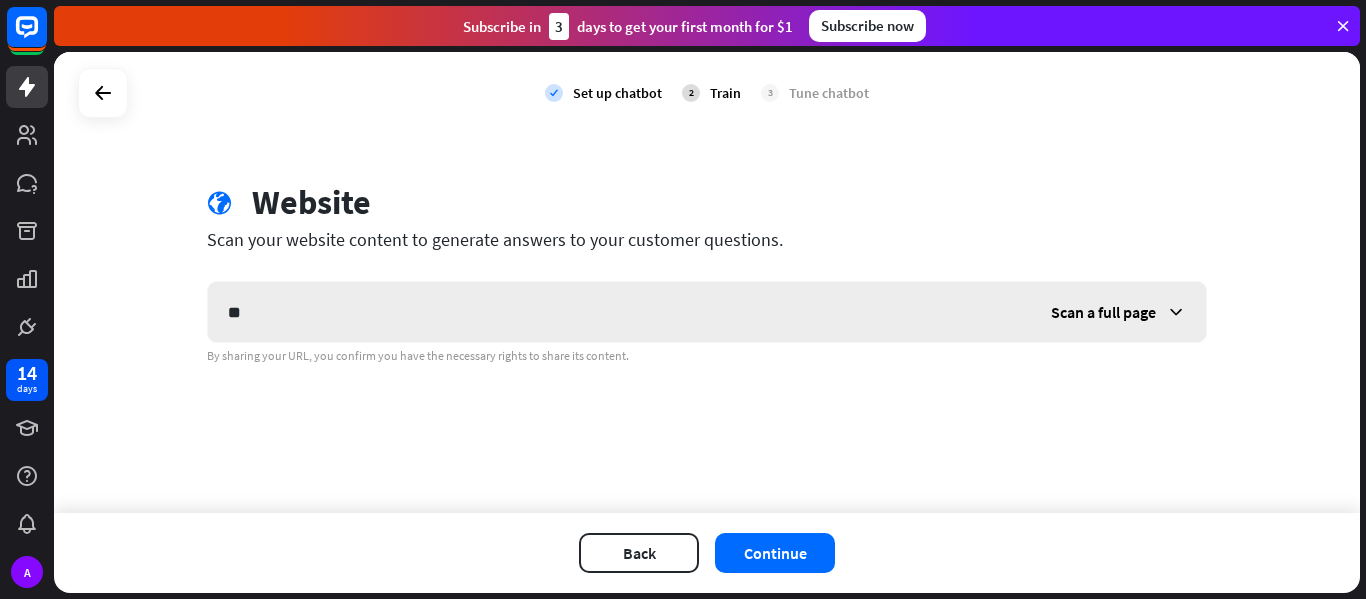 type on "*" 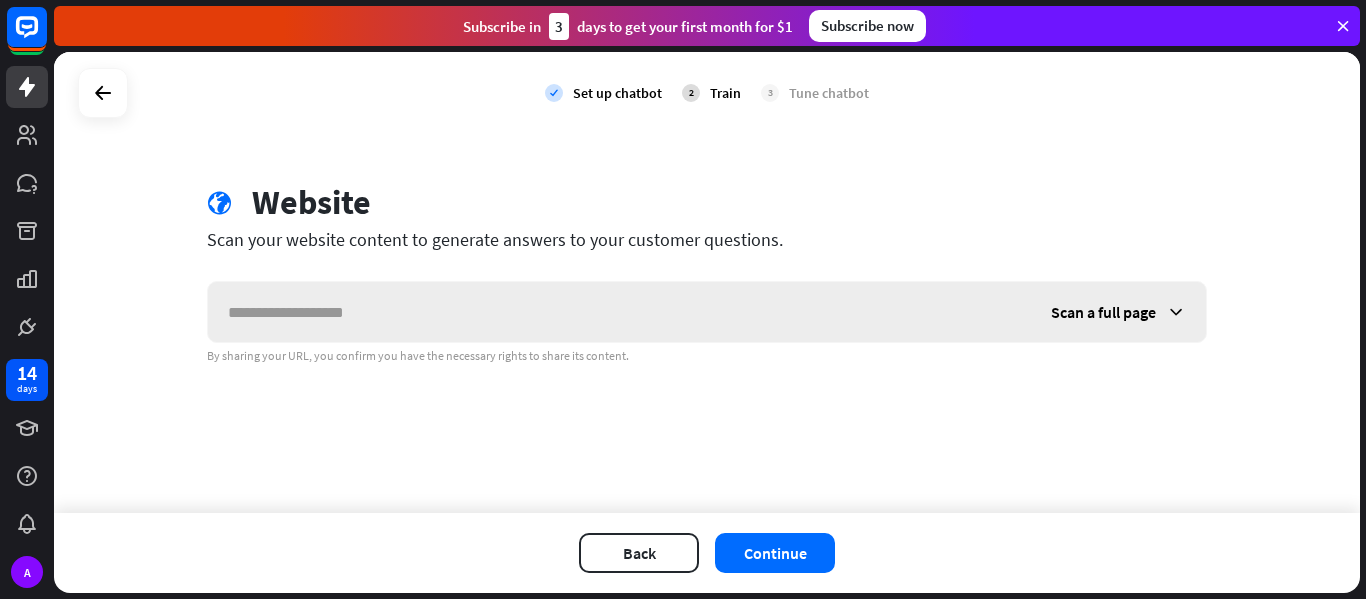 type on "*" 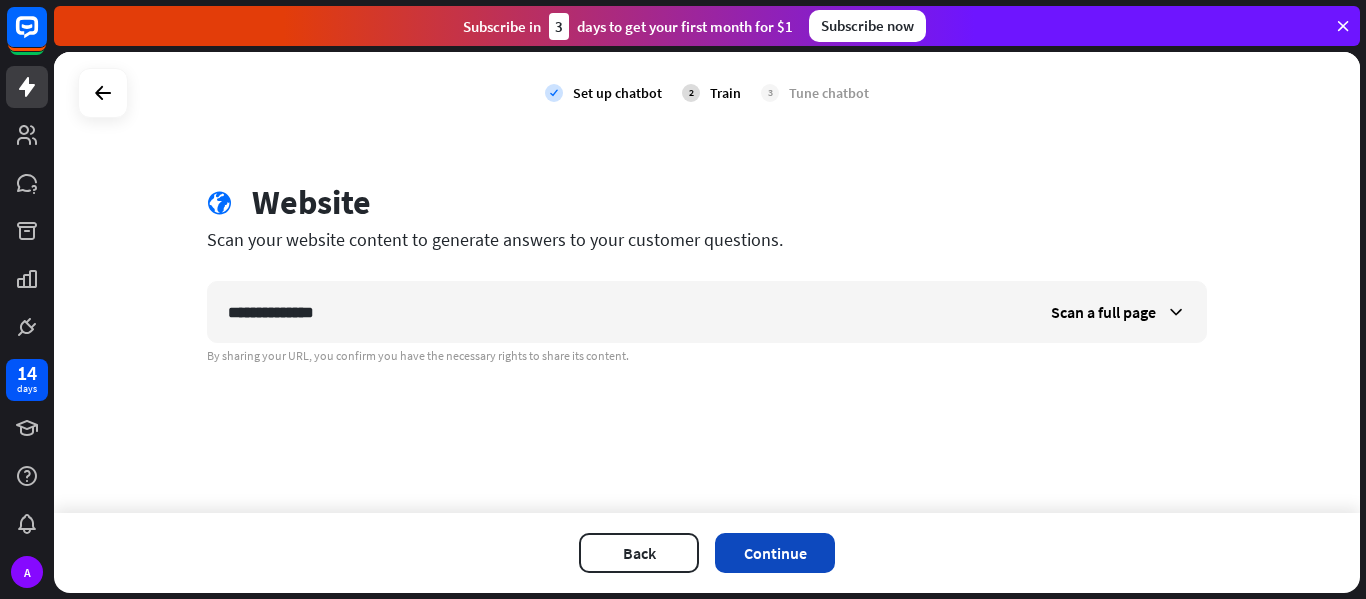 type on "**********" 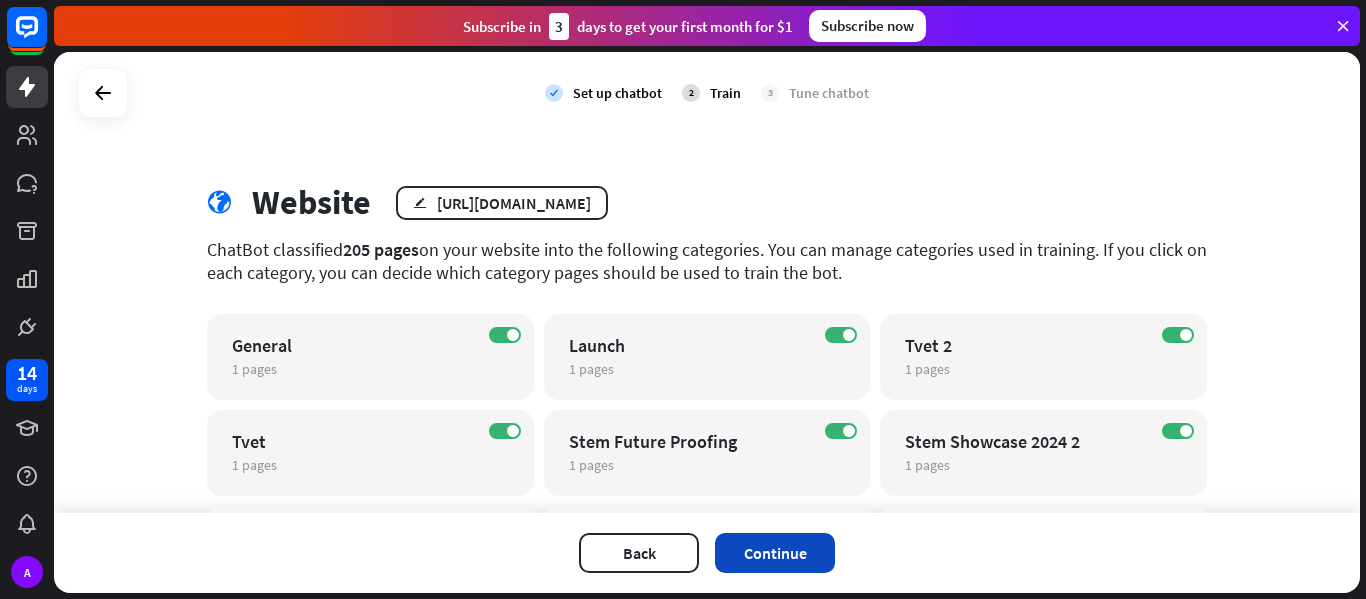 click on "Continue" at bounding box center [775, 553] 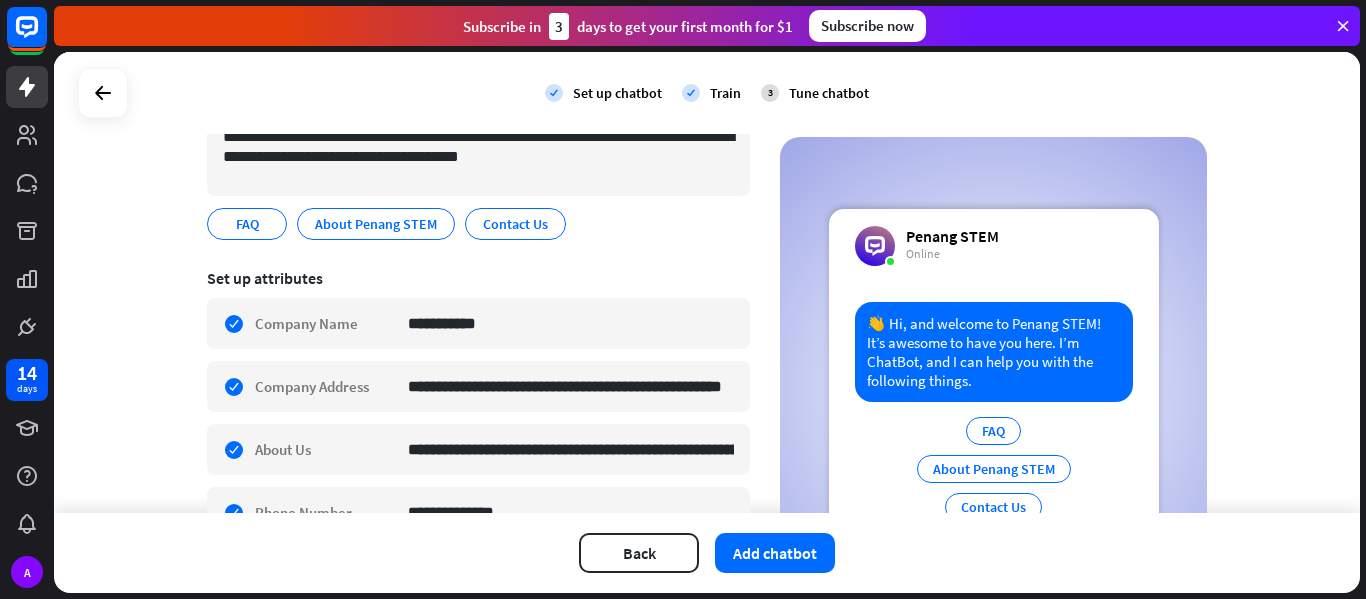 scroll, scrollTop: 300, scrollLeft: 0, axis: vertical 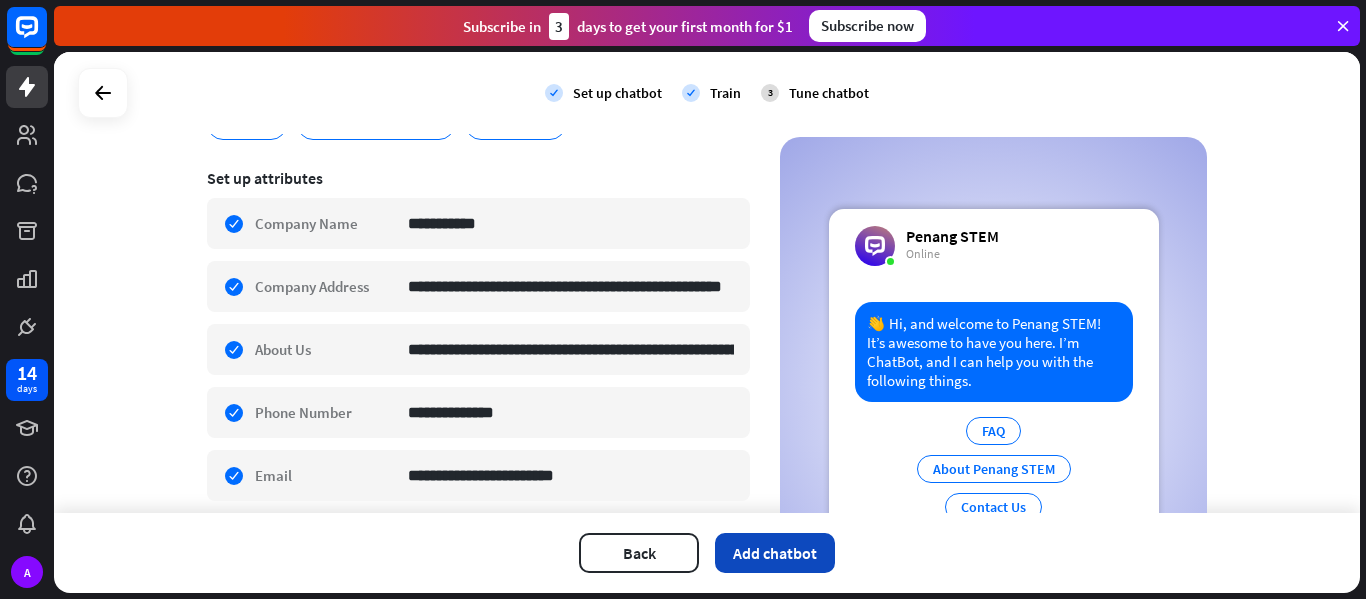 click on "Add chatbot" at bounding box center (775, 553) 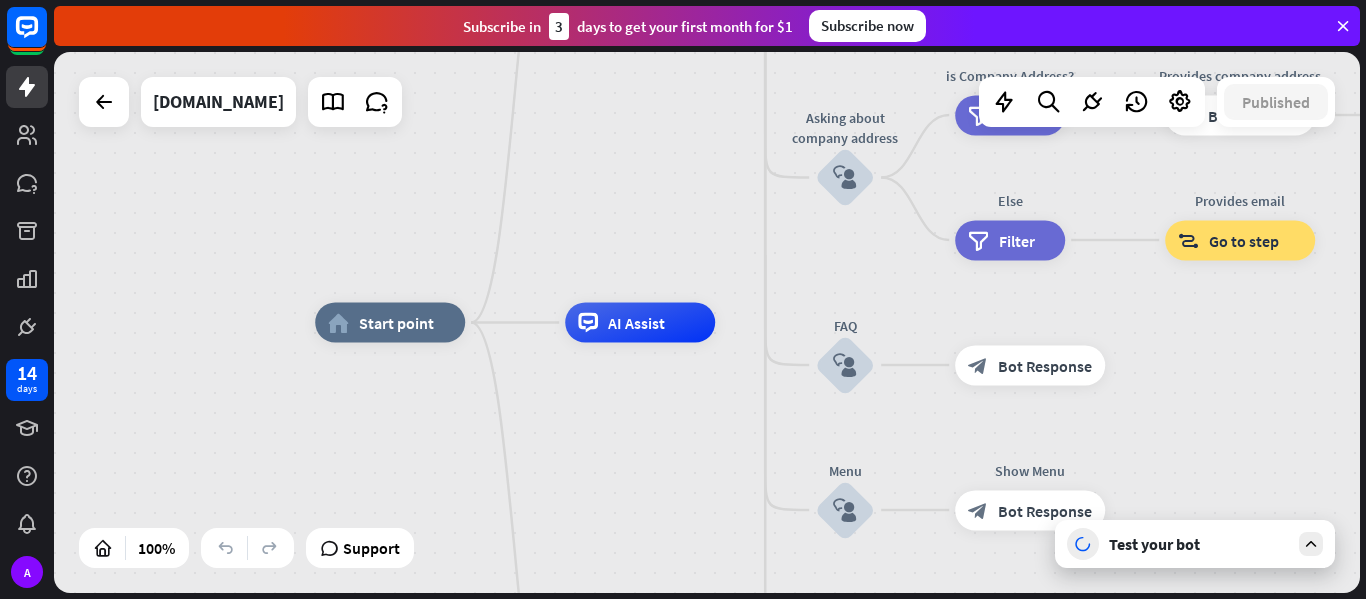 click on "Test your bot" at bounding box center [1199, 544] 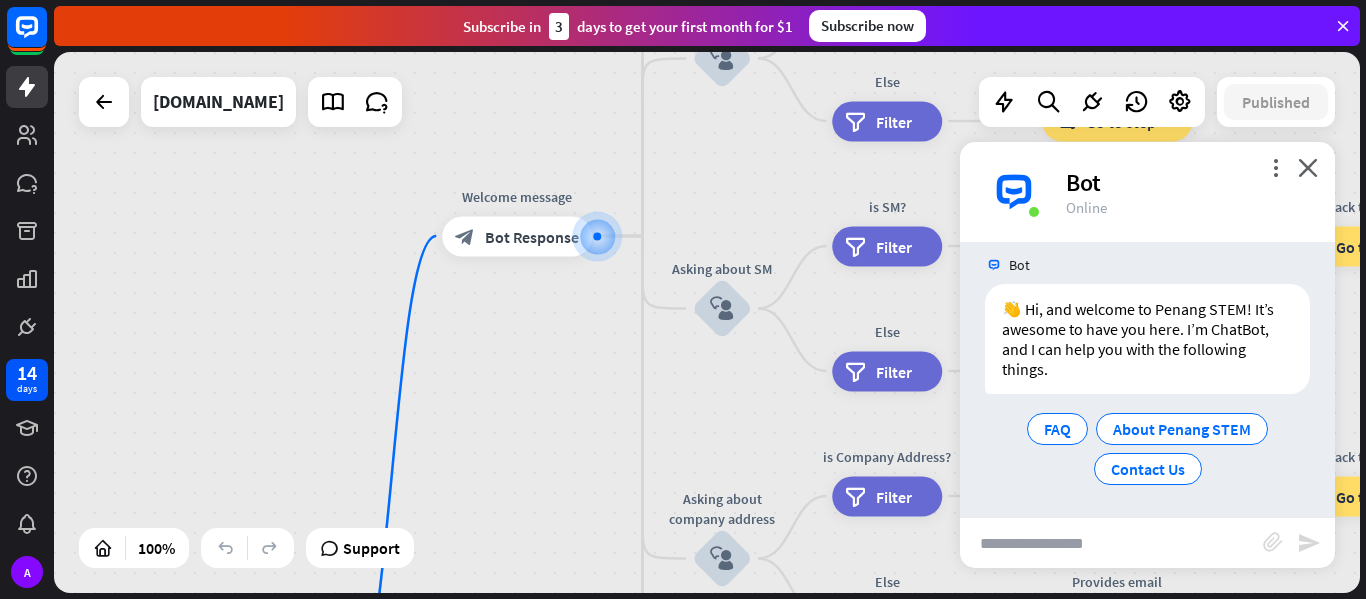 scroll, scrollTop: 18, scrollLeft: 0, axis: vertical 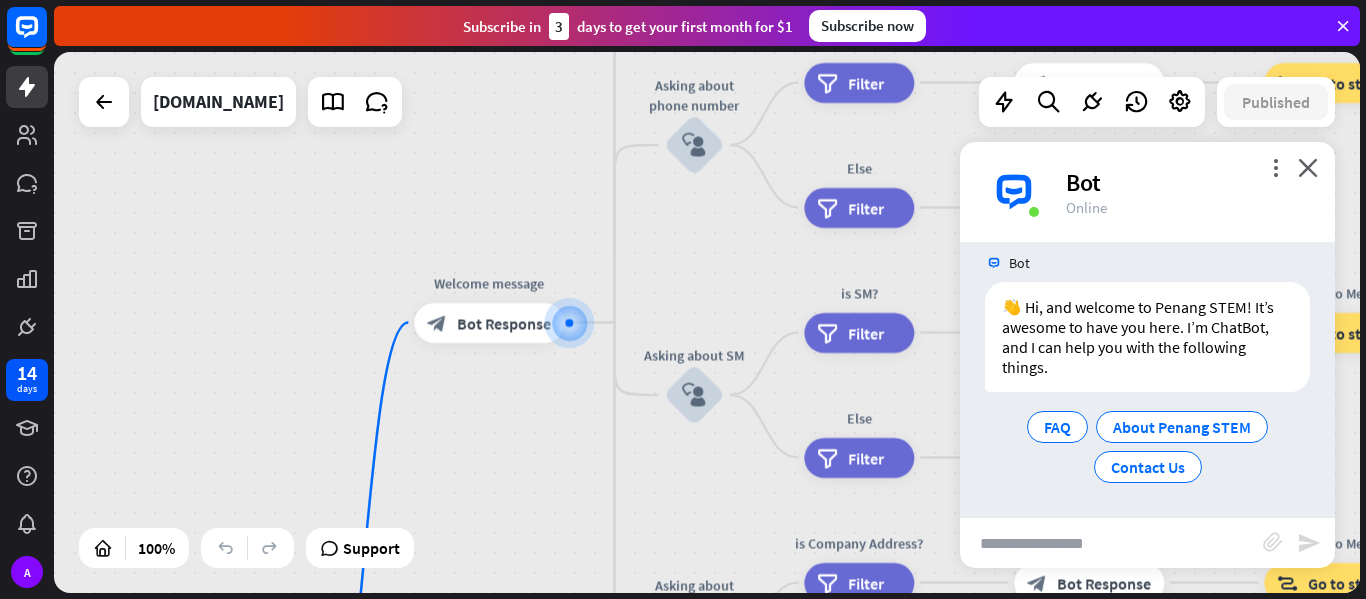 click at bounding box center [1111, 543] 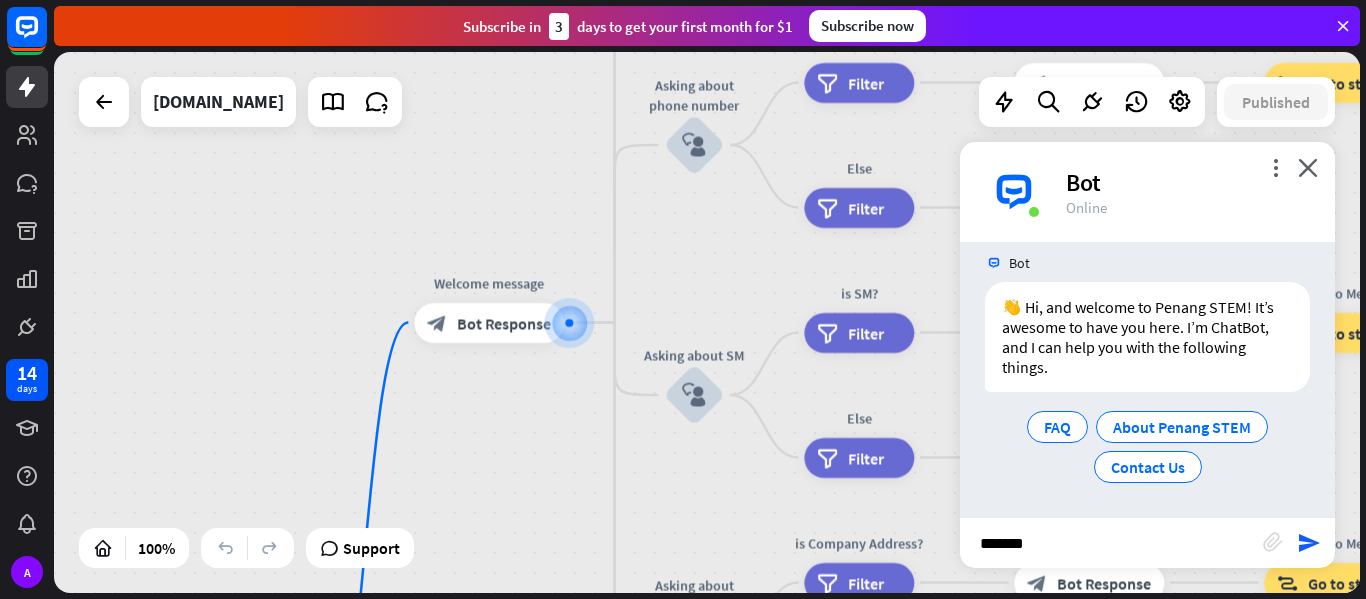 type on "*******" 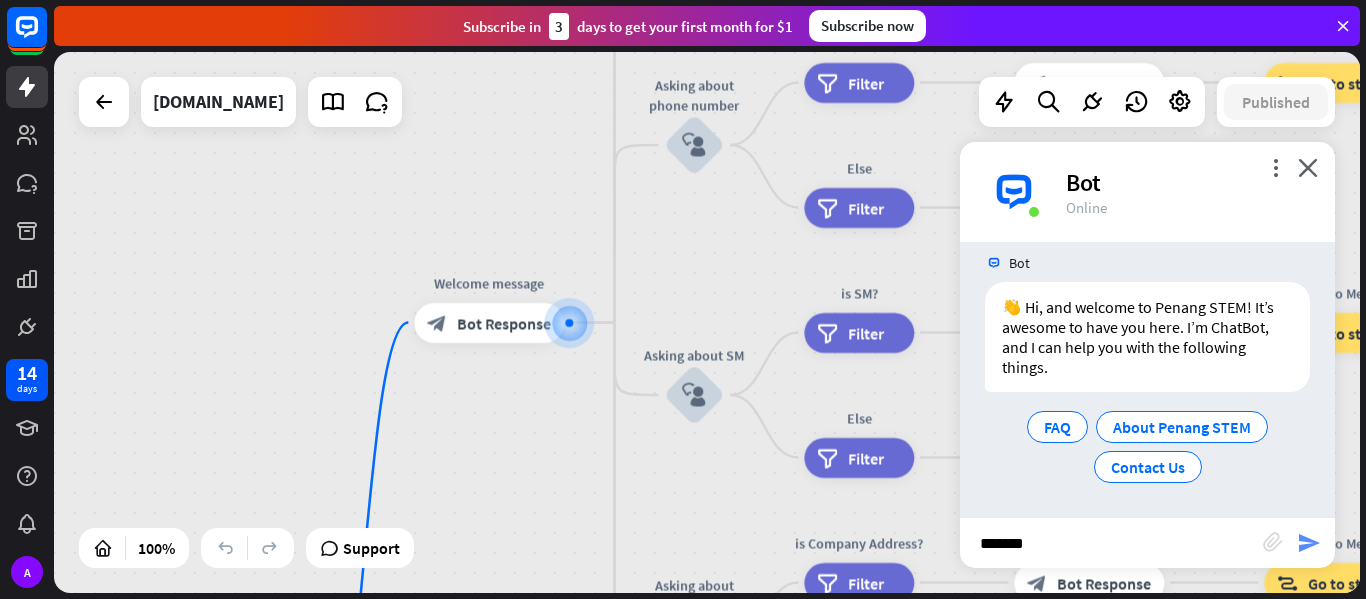click on "send" at bounding box center (1309, 543) 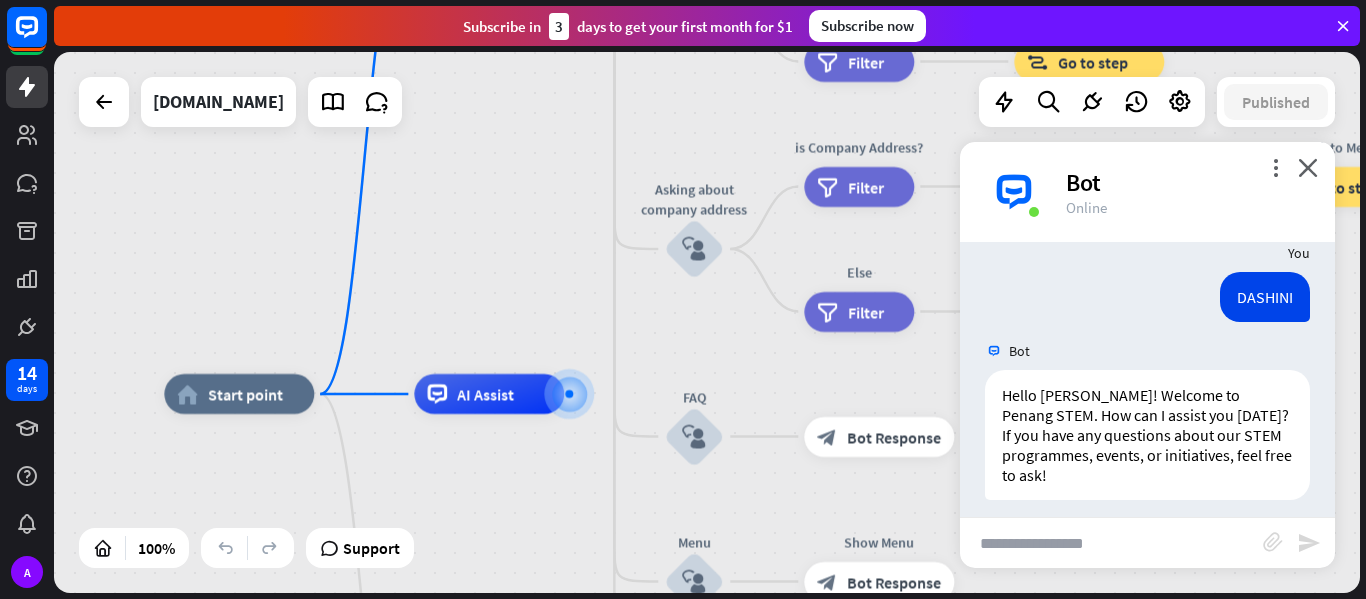 scroll, scrollTop: 199, scrollLeft: 0, axis: vertical 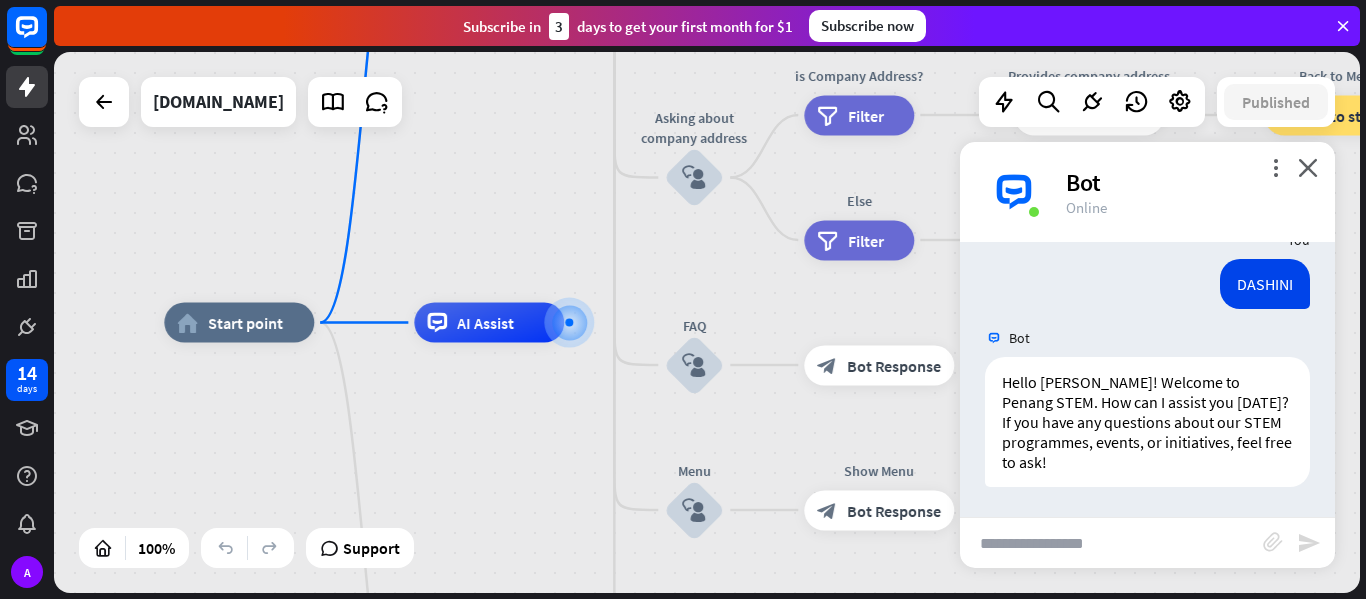 click at bounding box center (1111, 543) 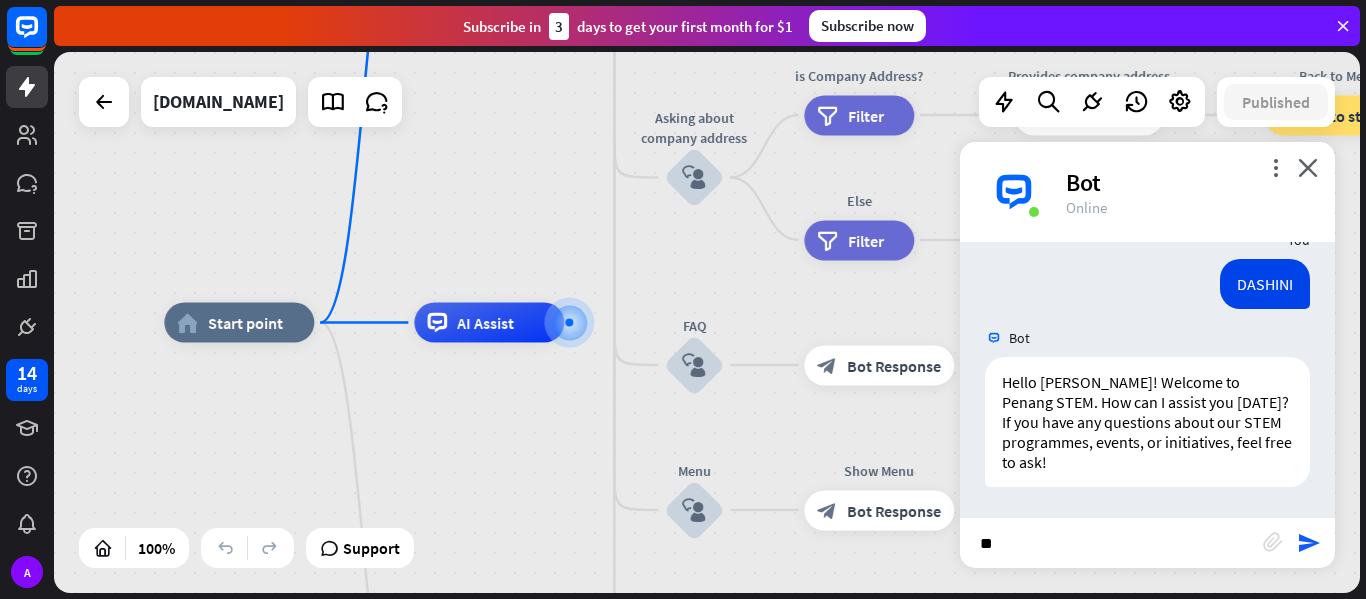type on "*" 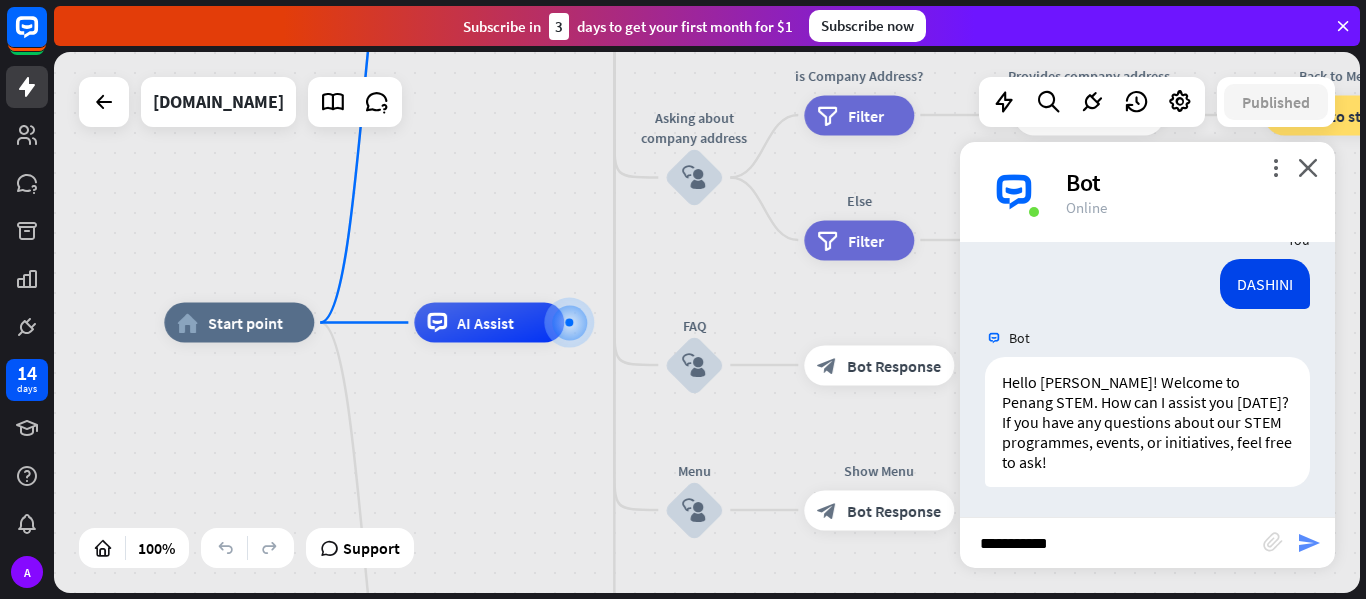 type on "**********" 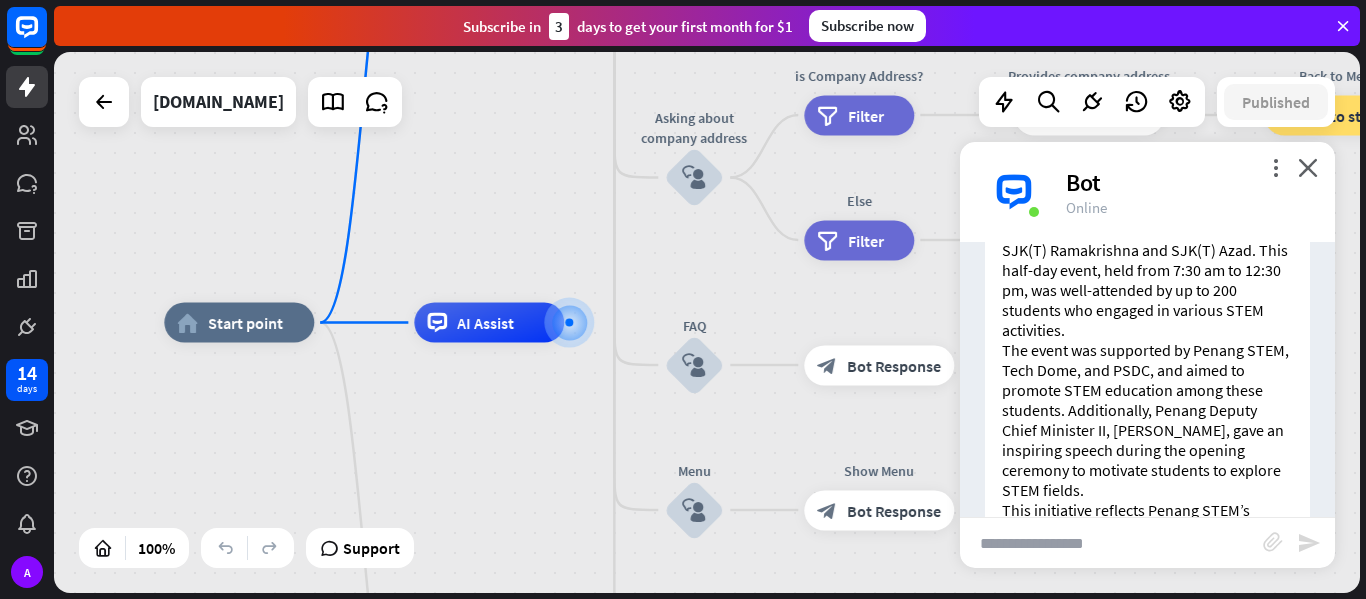 scroll, scrollTop: 895, scrollLeft: 0, axis: vertical 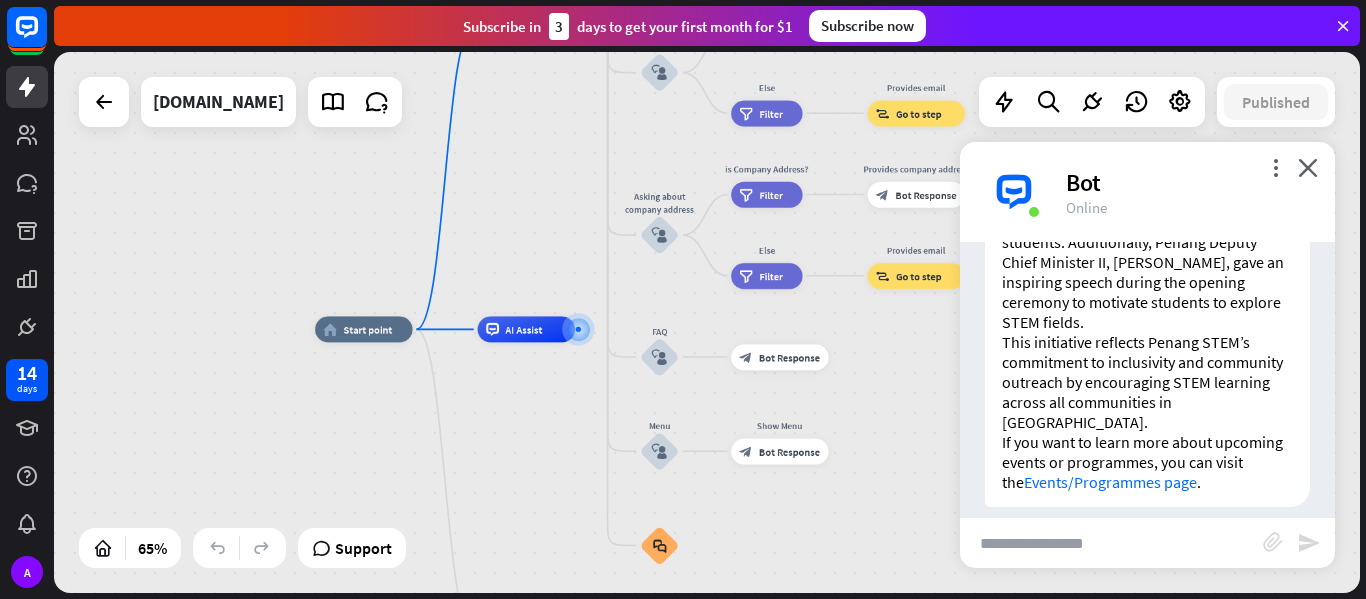 drag, startPoint x: 661, startPoint y: 240, endPoint x: 582, endPoint y: 158, distance: 113.86395 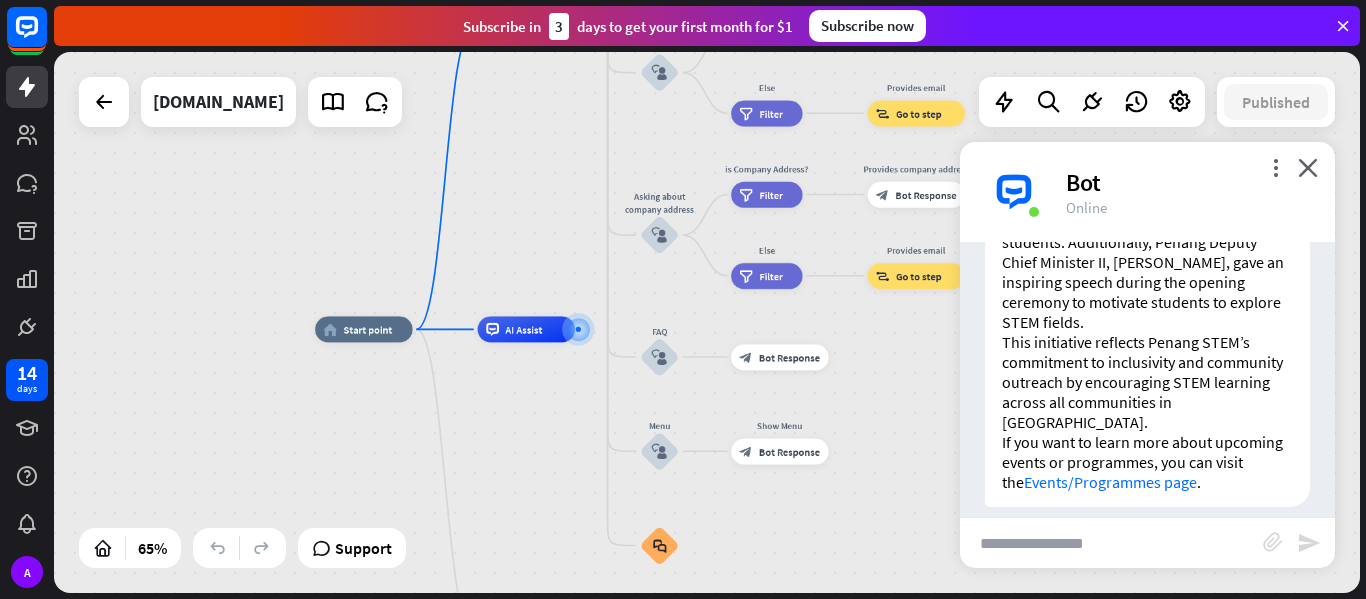 click on "home_2   Start point                 Welcome message   block_bot_response   Bot Response                 About us   block_user_input                 Provide company information   block_bot_response   Bot Response                 Back to Menu   block_user_input                 Was it helpful?   block_bot_response   Bot Response                 Yes   block_user_input                 Thank you!   block_bot_response   Bot Response                 No   block_user_input                 Back to Menu   block_goto   Go to step                 Contact us   block_user_input                 Contact flow   builder_tree   Flow                 Asking about email   block_user_input                   block_goto   Go to step                 Asking about phone number   block_user_input                 Is phone number?   filter   Filter                 Provides phone number   block_bot_response   Bot Response                 Back to Menu   block_goto   Go to step                 Else   filter   Filter" at bounding box center [707, 322] 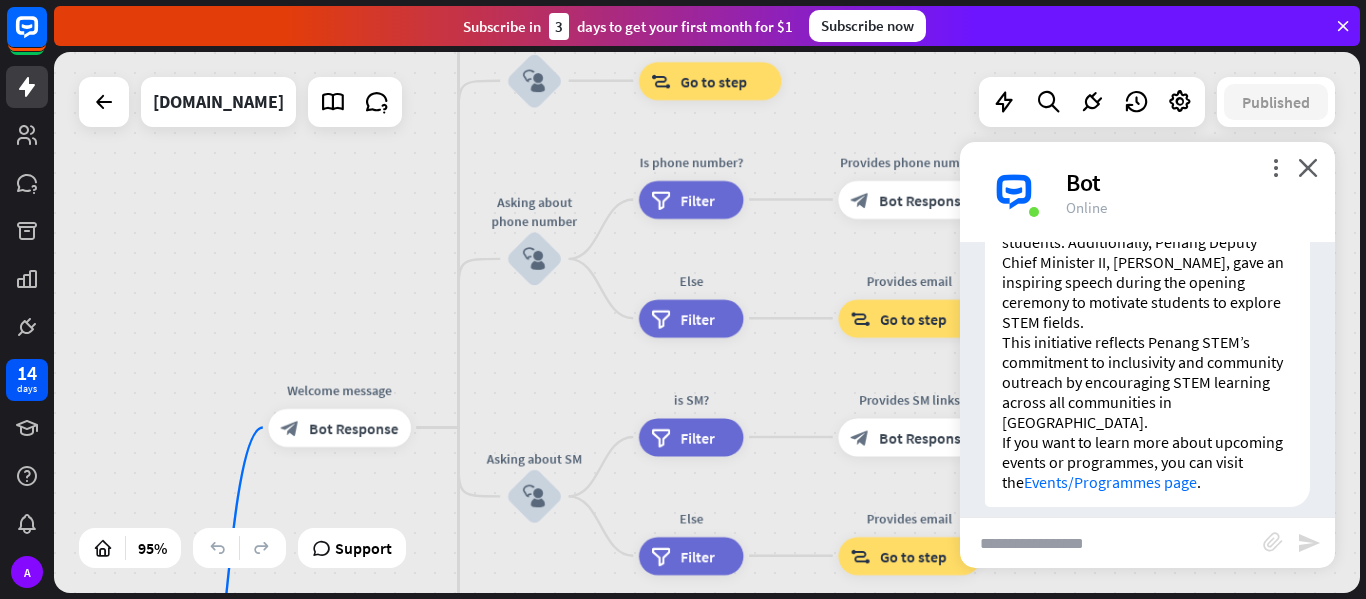 drag, startPoint x: 623, startPoint y: 175, endPoint x: 413, endPoint y: 81, distance: 230.07825 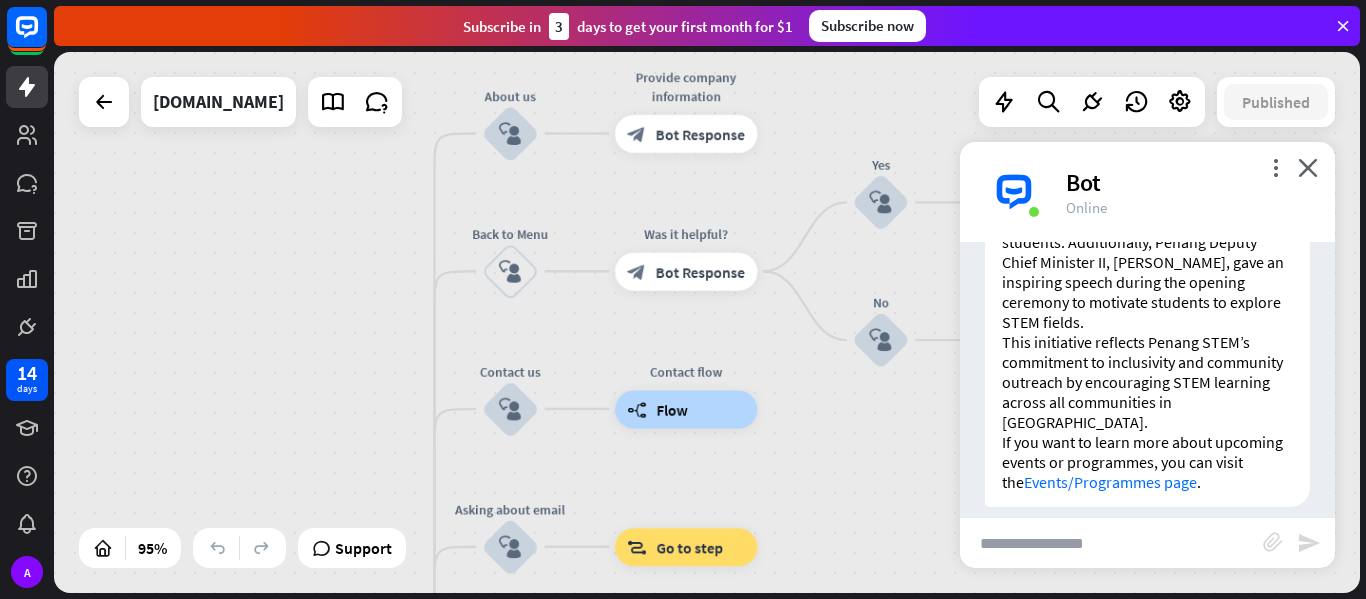 drag, startPoint x: 500, startPoint y: 94, endPoint x: 554, endPoint y: 212, distance: 129.76903 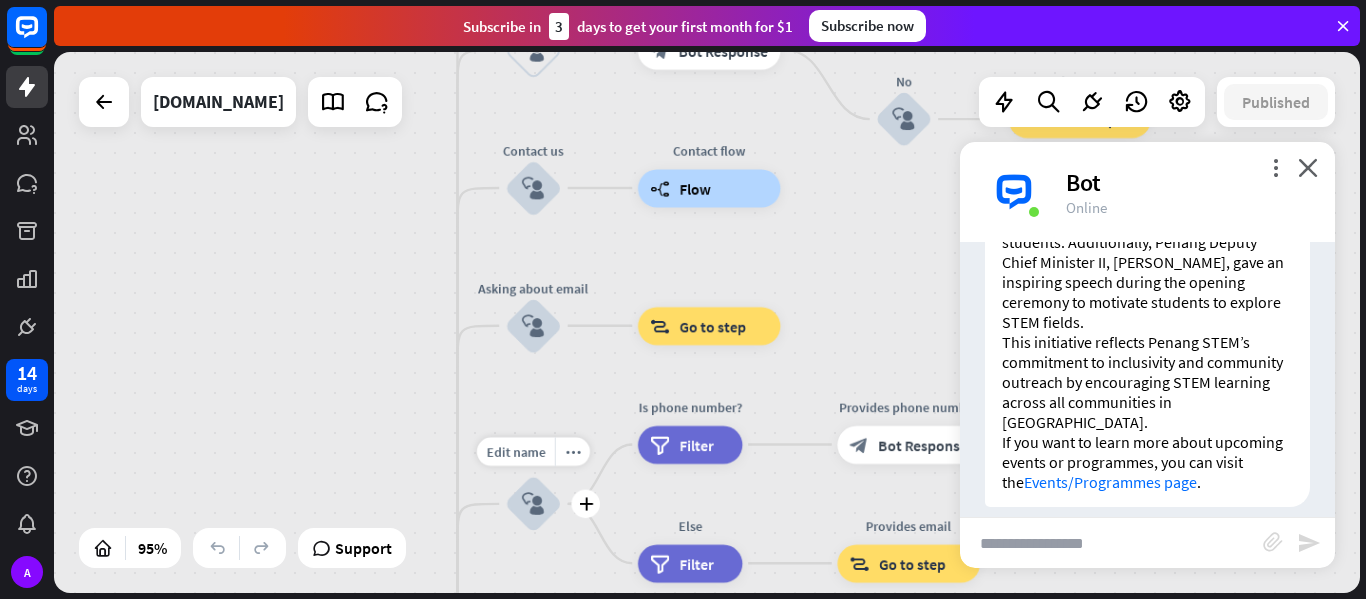 drag, startPoint x: 501, startPoint y: 142, endPoint x: 425, endPoint y: 288, distance: 164.59648 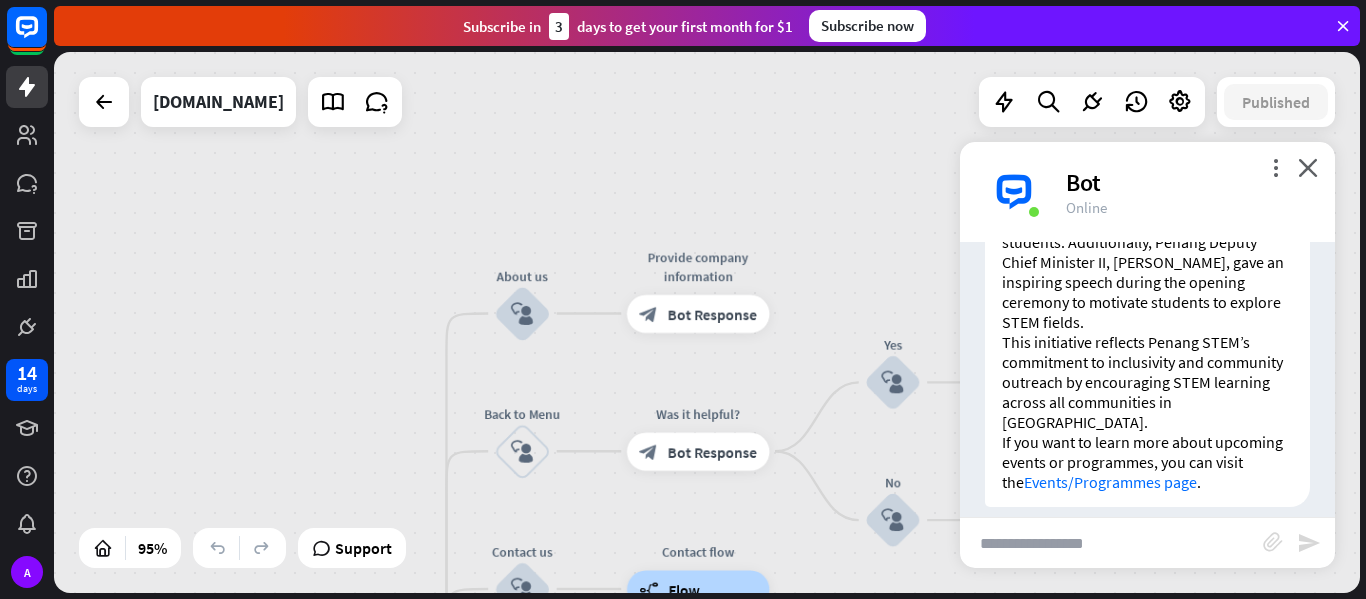 drag, startPoint x: 409, startPoint y: 217, endPoint x: 407, endPoint y: 591, distance: 374.00534 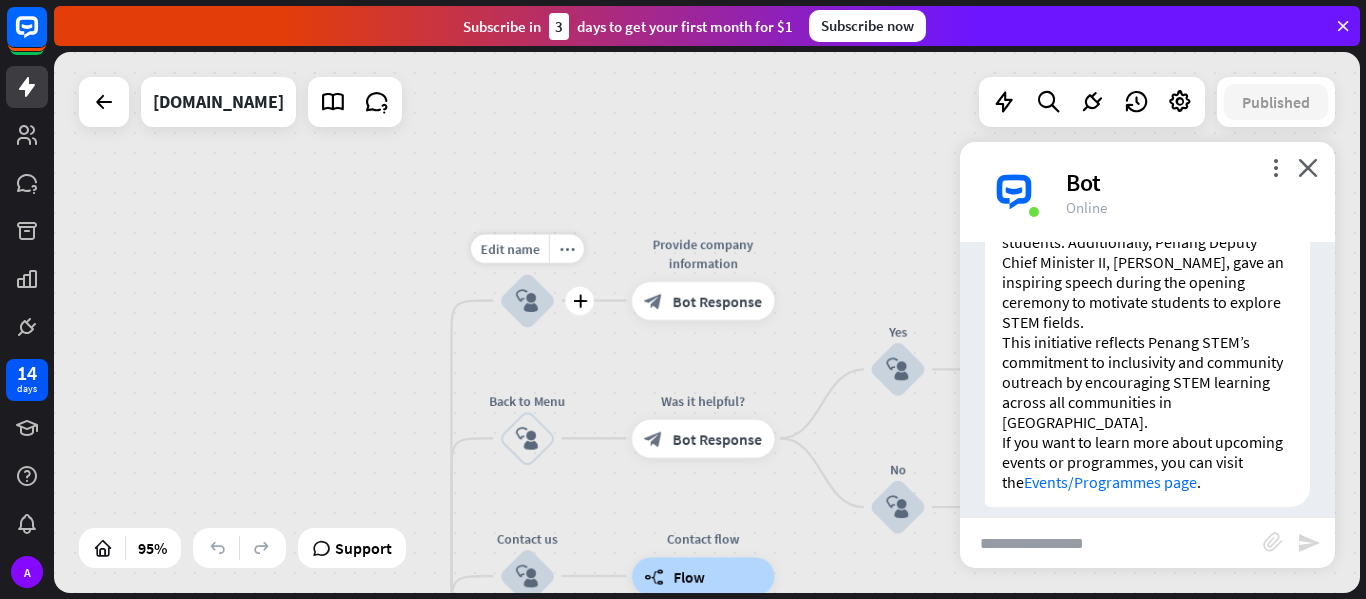 click on "block_user_input" at bounding box center [527, 300] 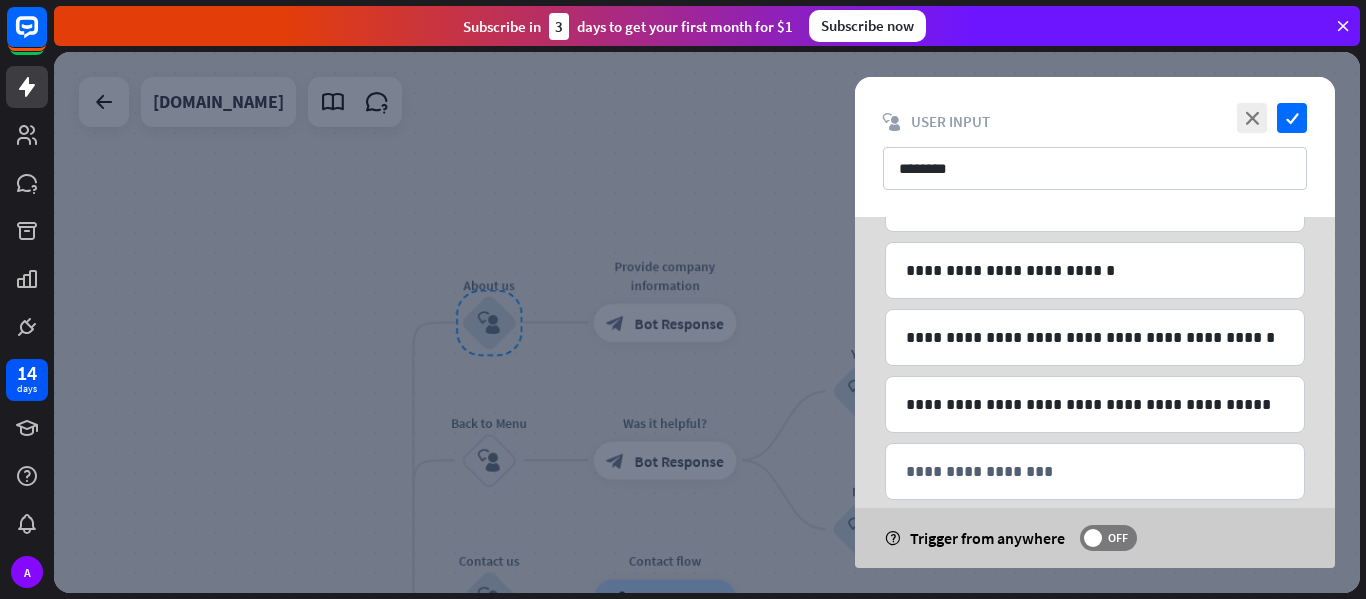 scroll, scrollTop: 432, scrollLeft: 0, axis: vertical 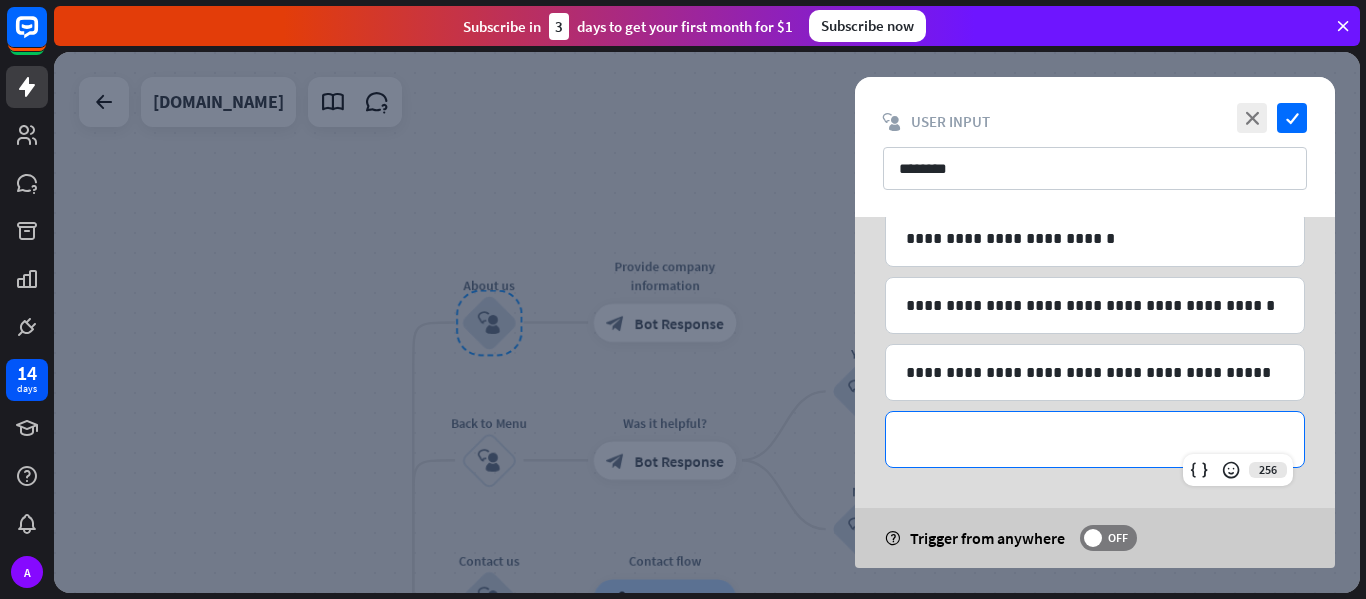 click on "**********" at bounding box center [1095, 439] 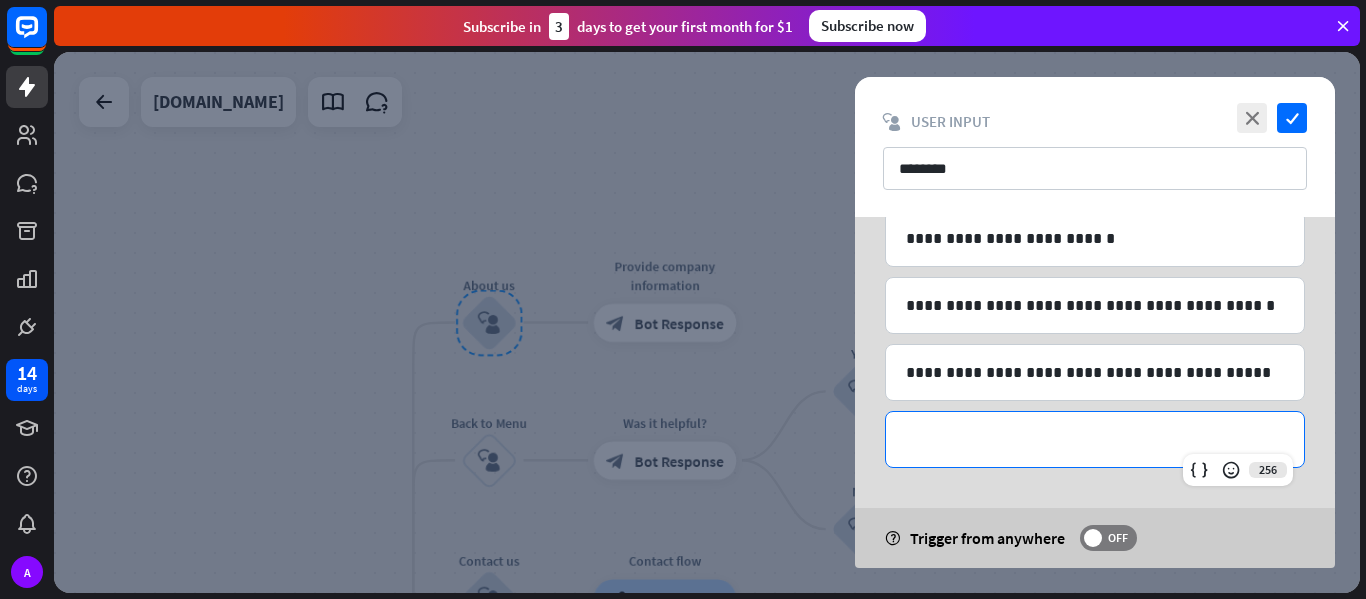 type 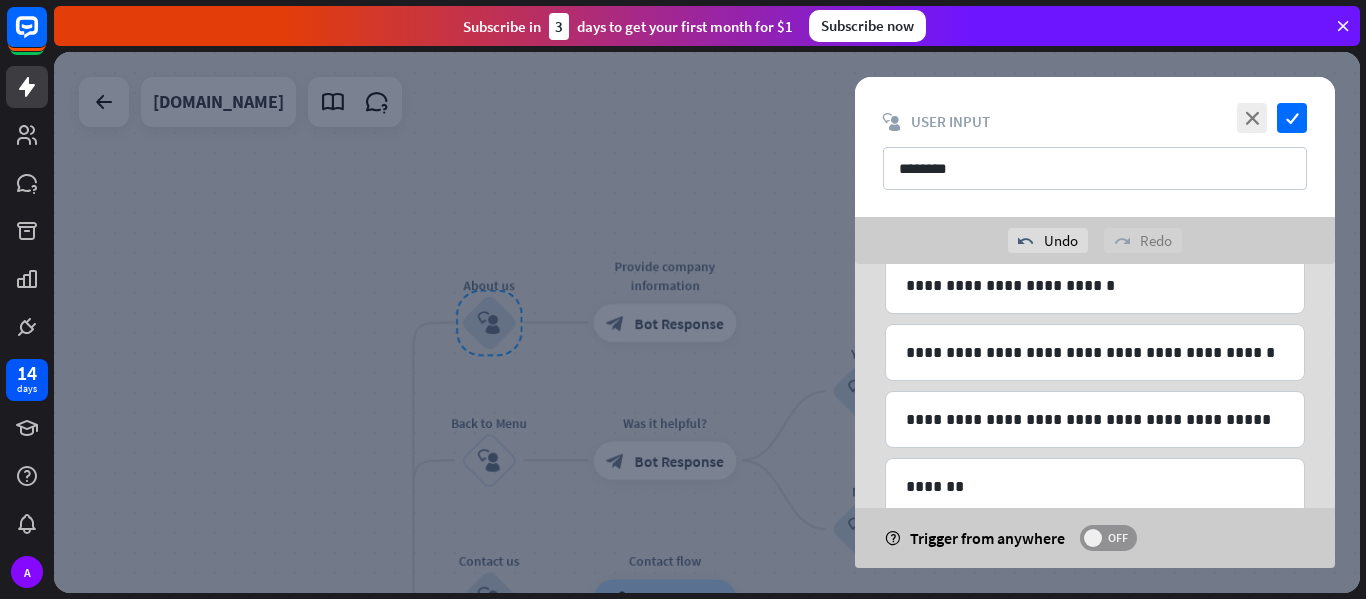 click on "OFF" at bounding box center (1117, 538) 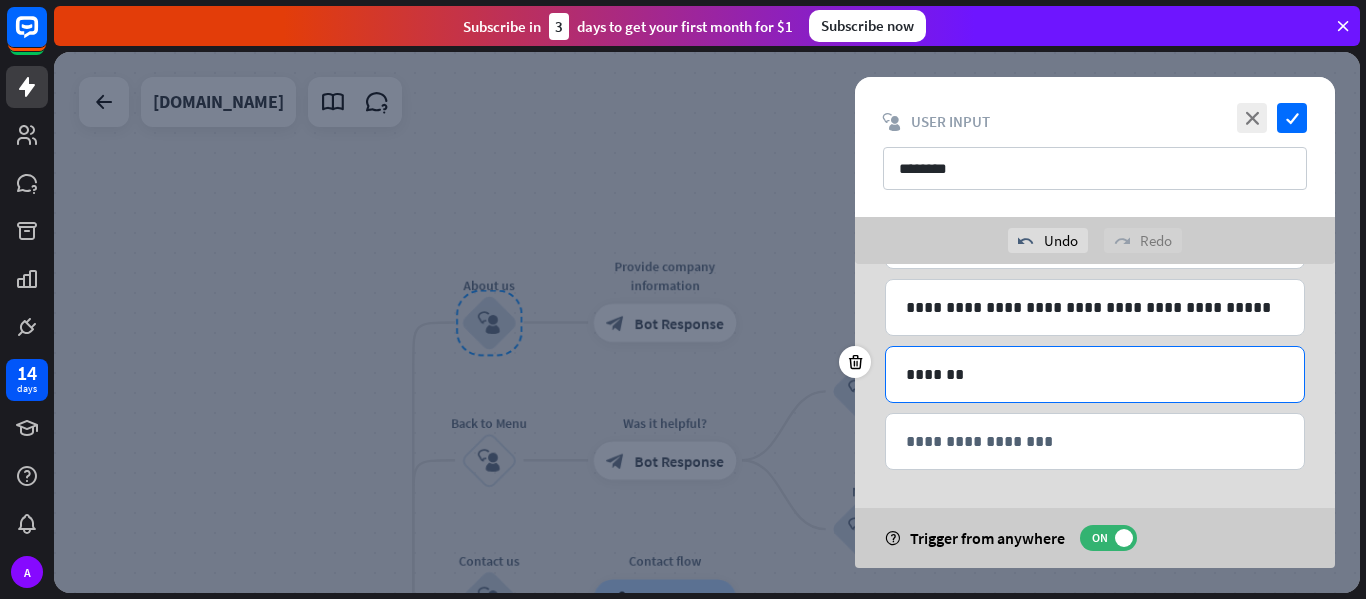 scroll, scrollTop: 546, scrollLeft: 0, axis: vertical 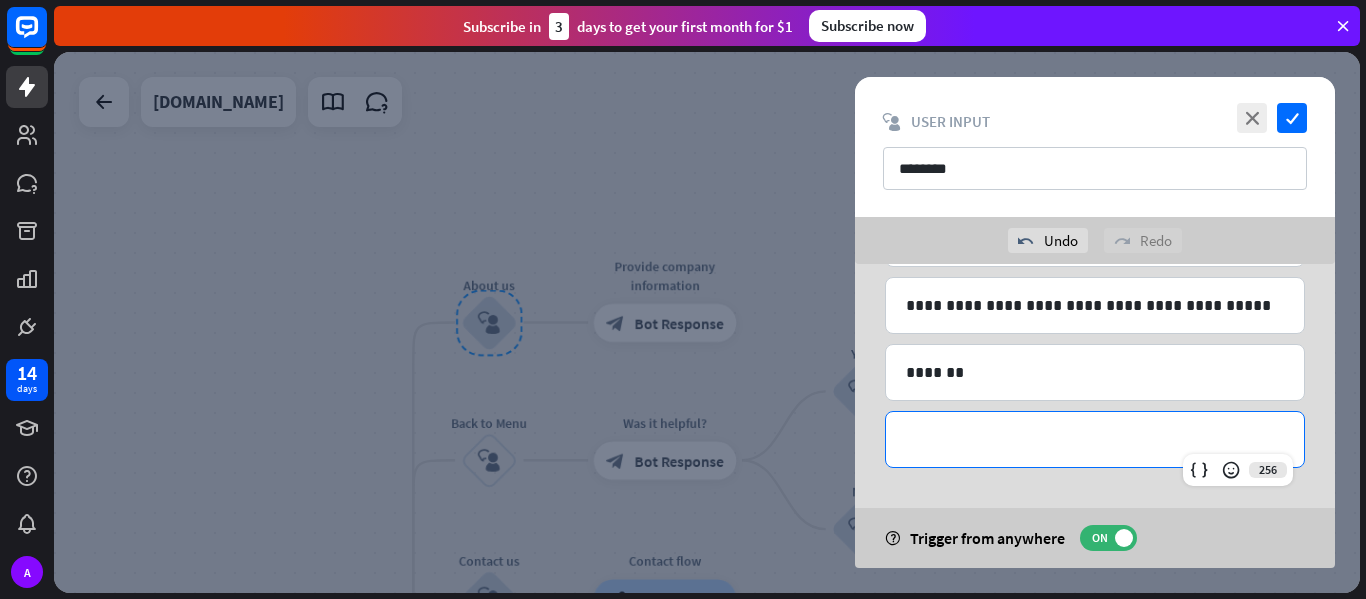 click on "**********" at bounding box center [1095, 439] 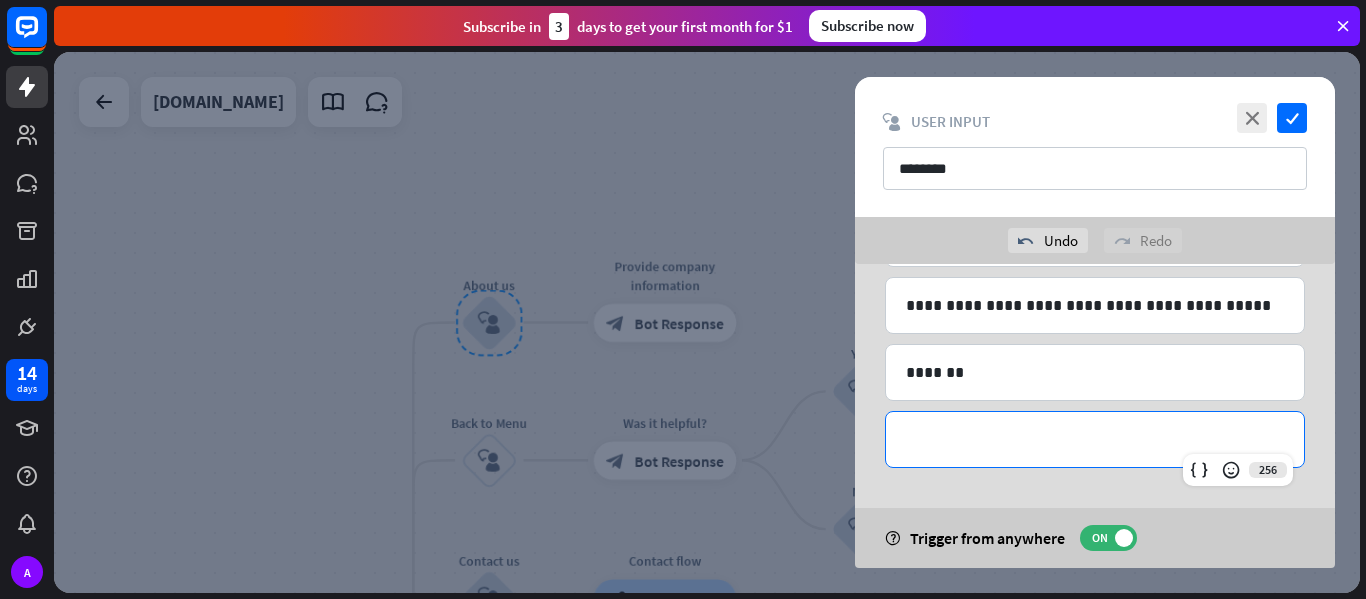 type 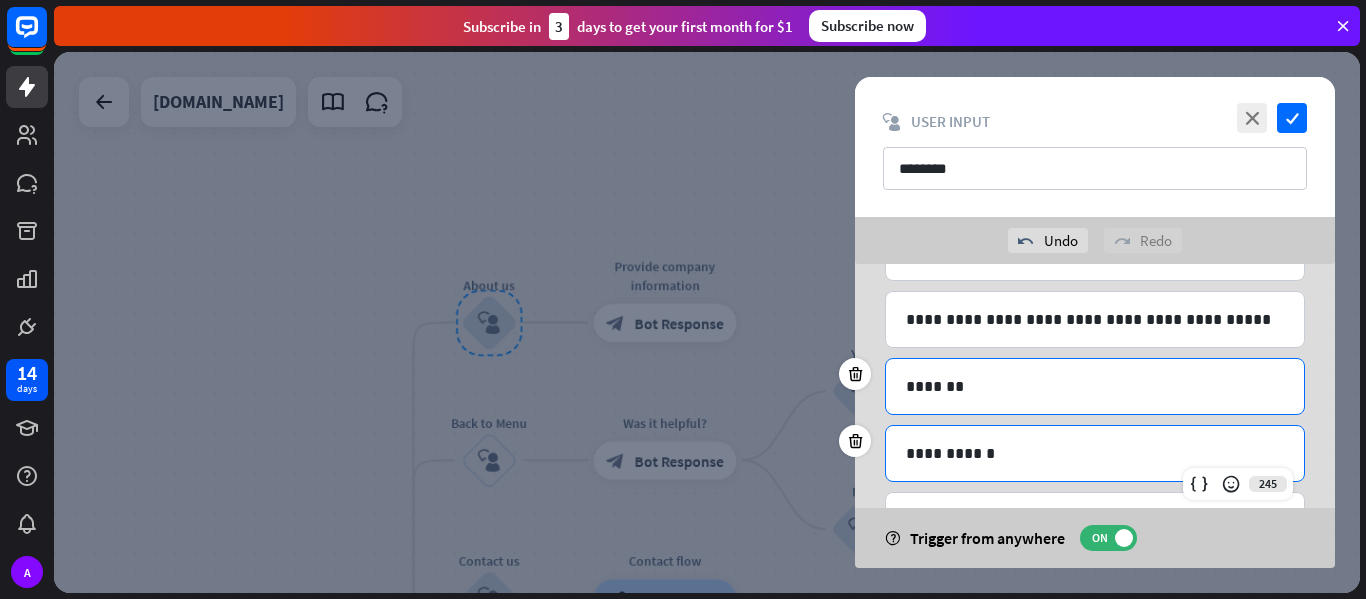 scroll, scrollTop: 613, scrollLeft: 0, axis: vertical 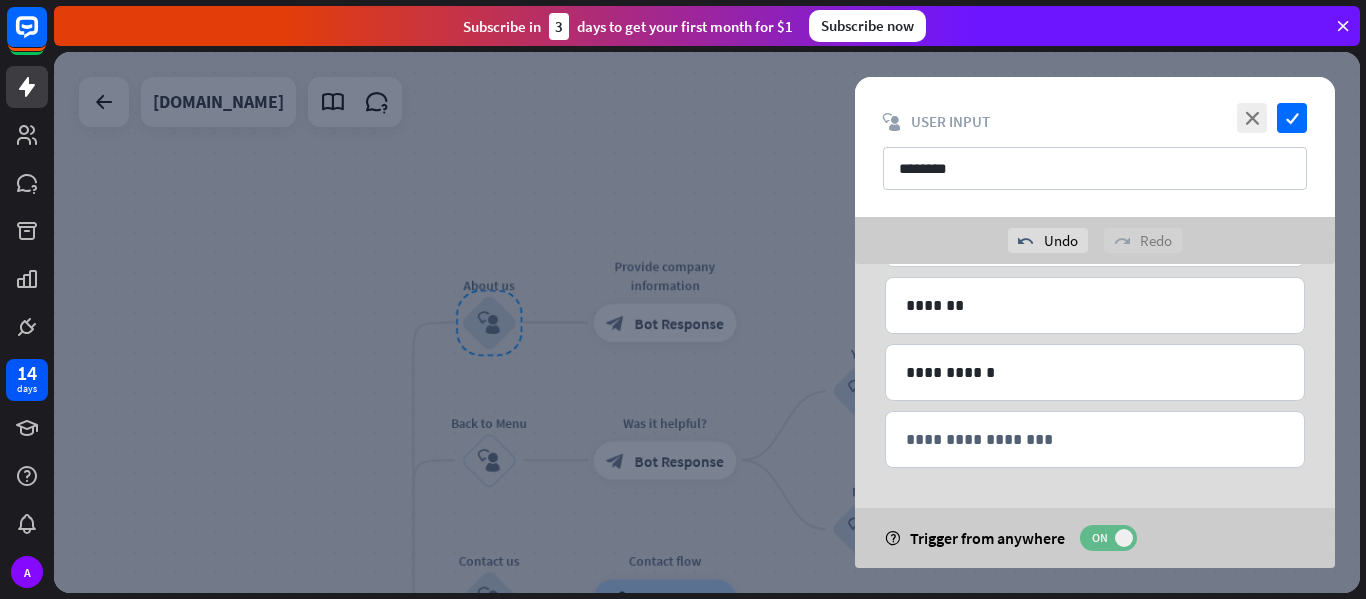 click on "ON" at bounding box center [1099, 538] 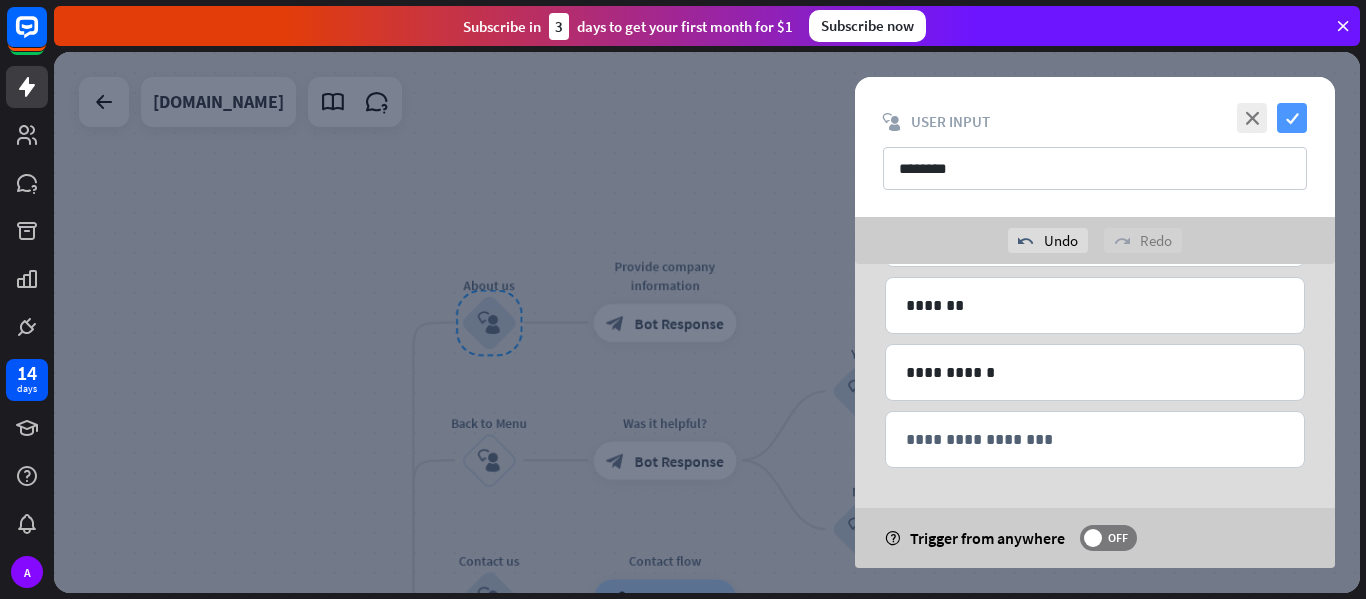 click on "check" at bounding box center [1292, 118] 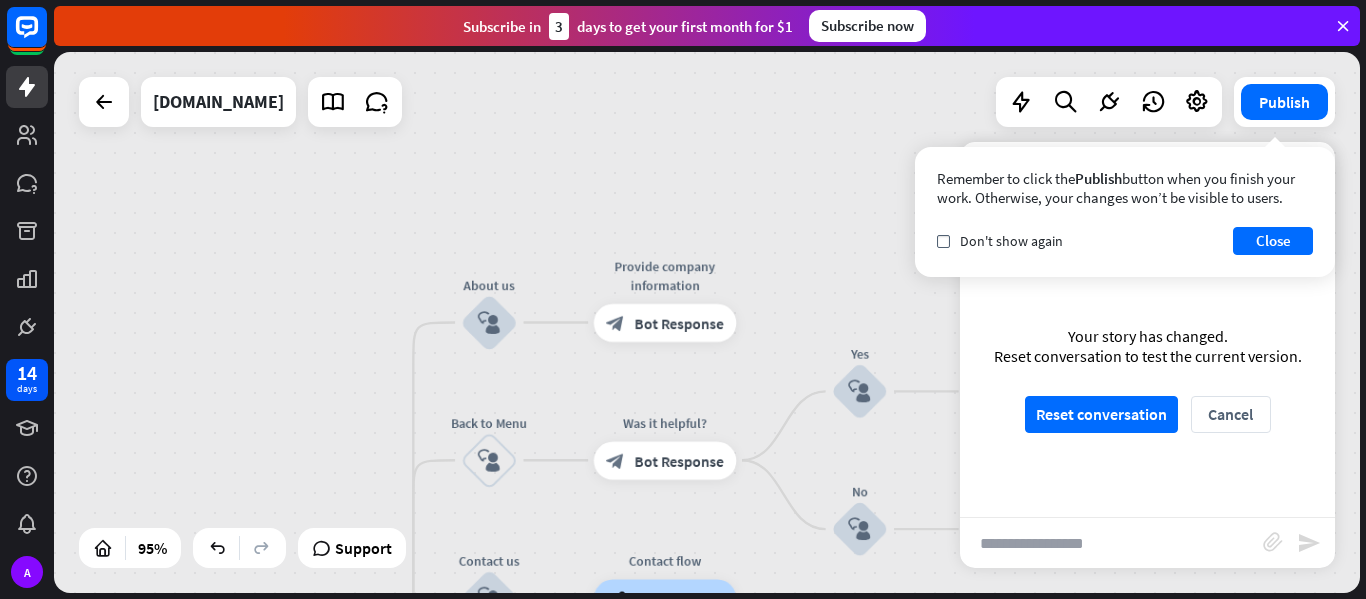 click at bounding box center [1111, 543] 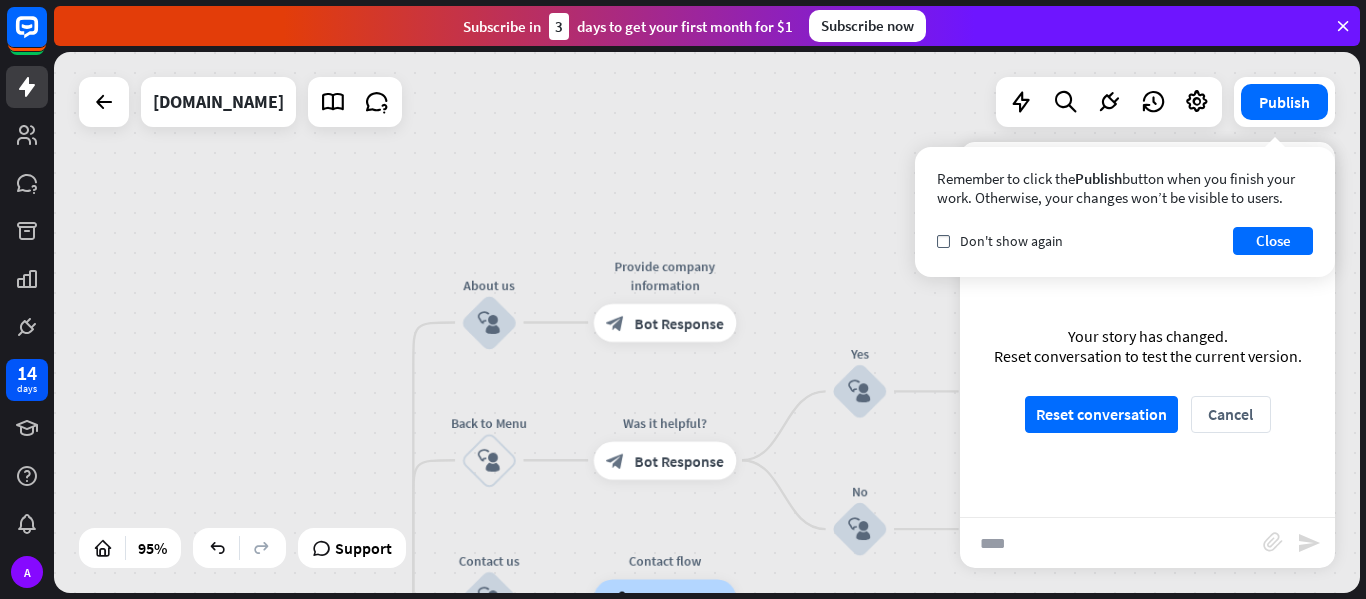 click on "****" at bounding box center (1111, 543) 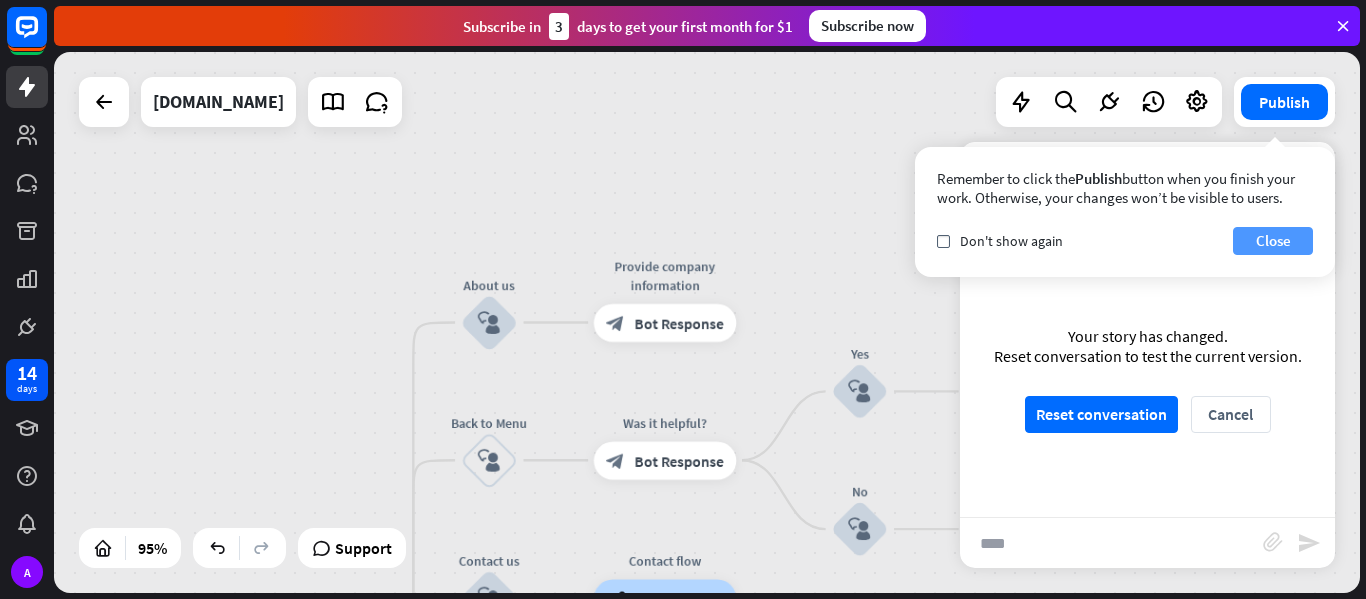 click on "Close" at bounding box center [1273, 241] 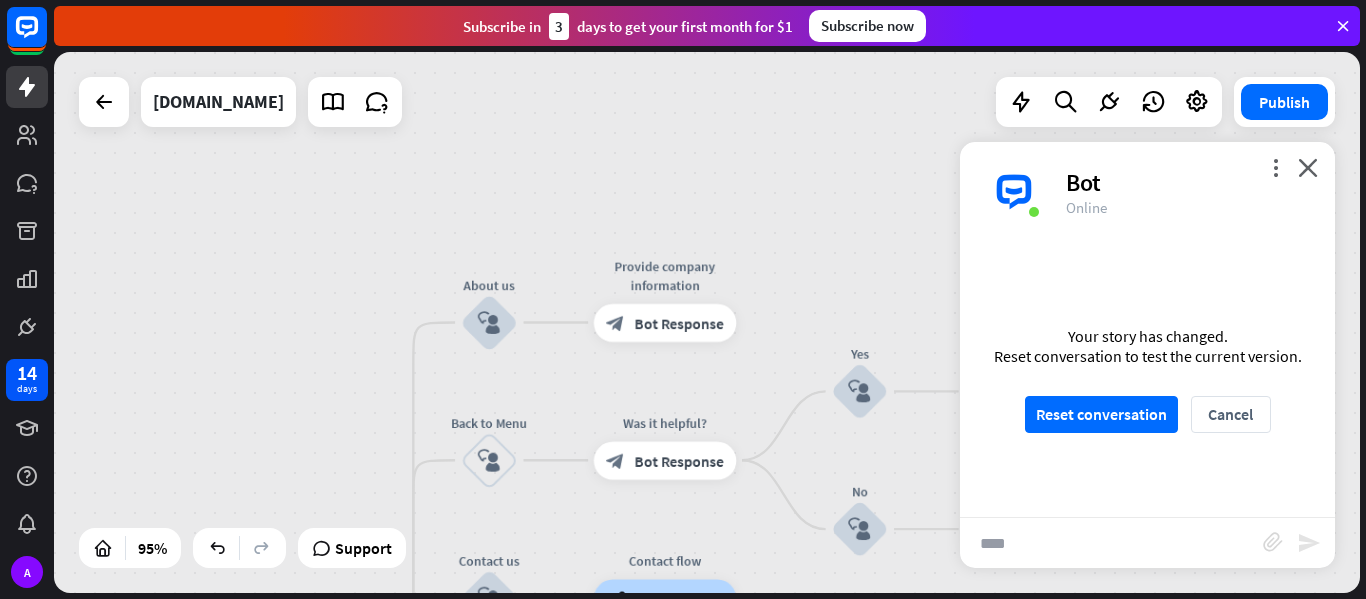 click on "send" at bounding box center [1309, 543] 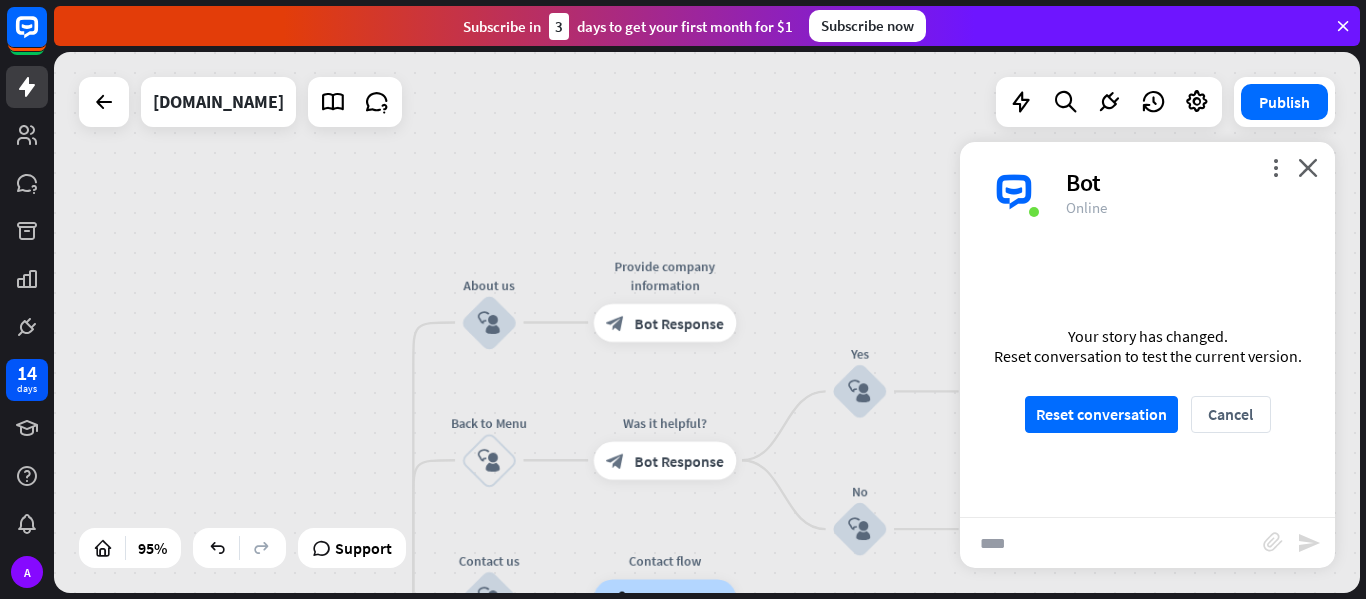 click on "****" at bounding box center [1111, 543] 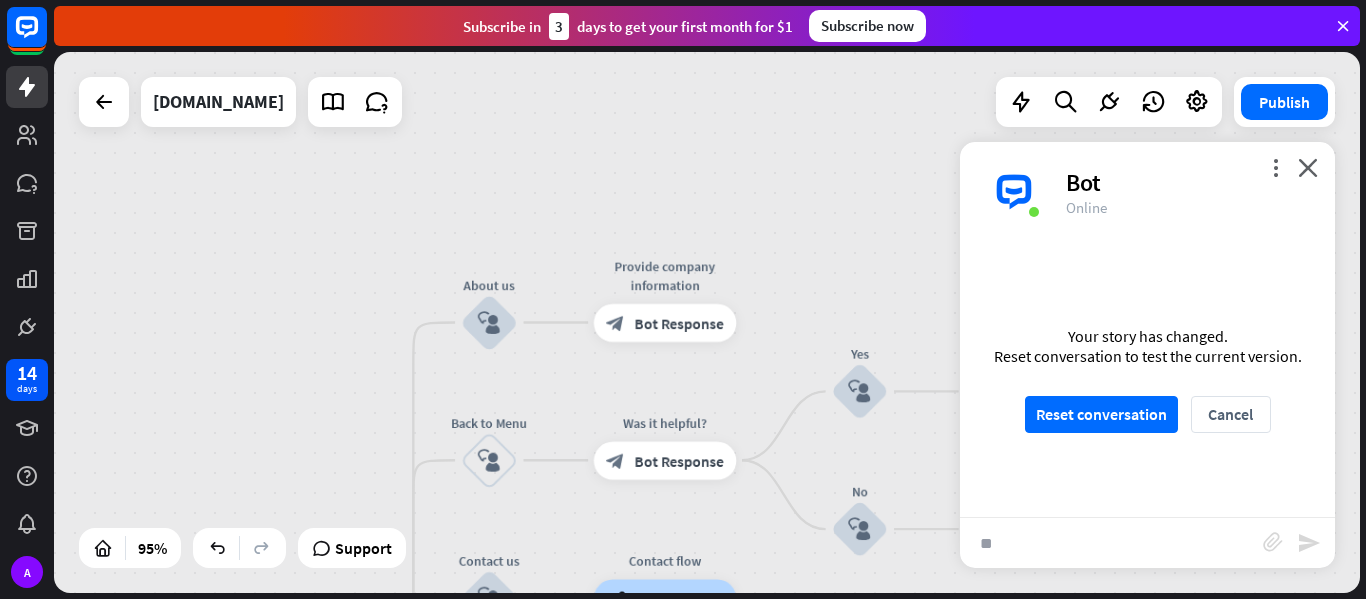 type on "*" 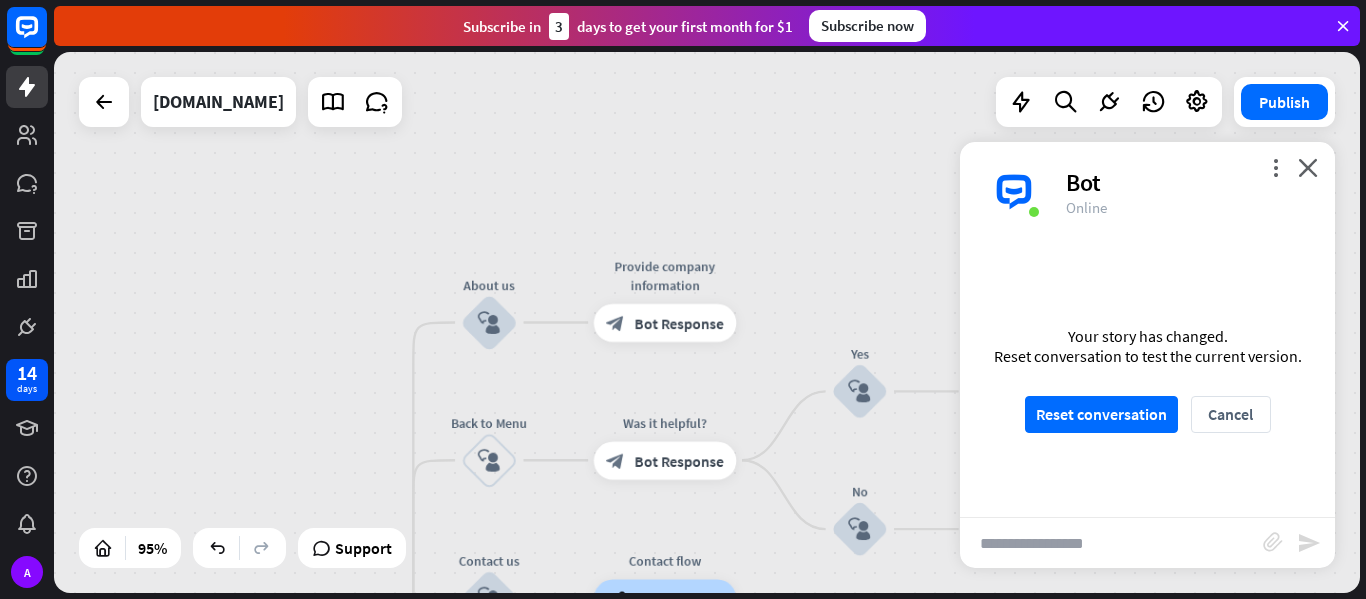 click on "Your story has changed.
Reset conversation to test the current version.
Reset conversation
Cancel" at bounding box center (1147, 379) 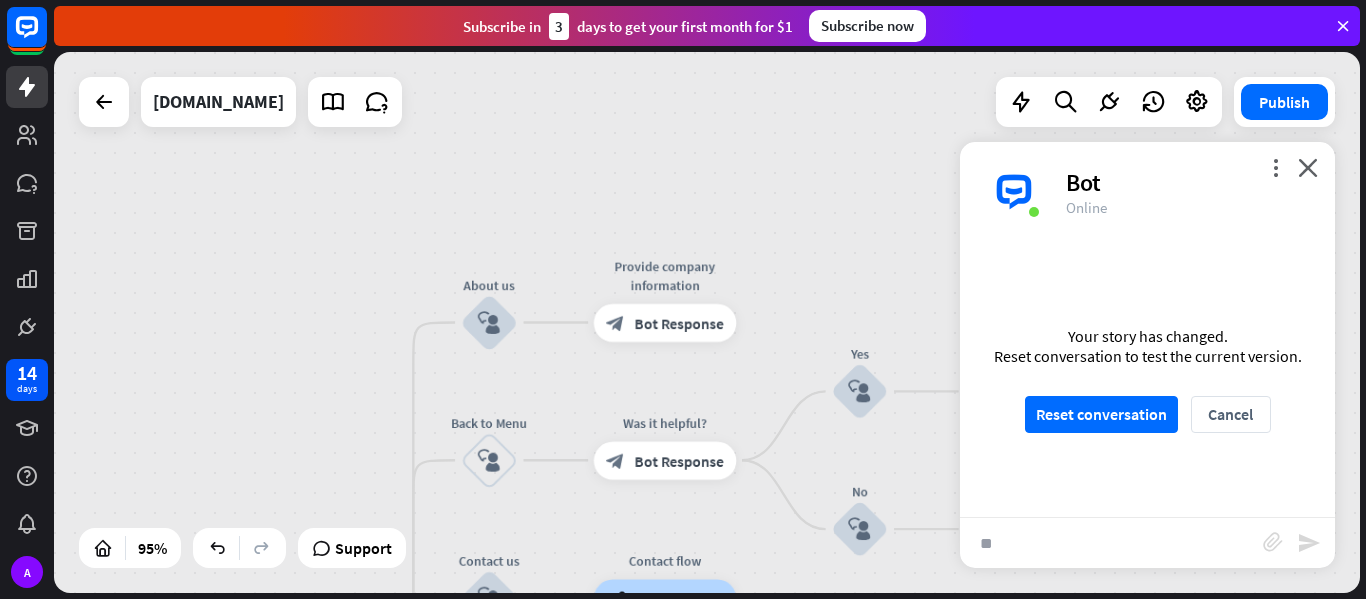 type on "*" 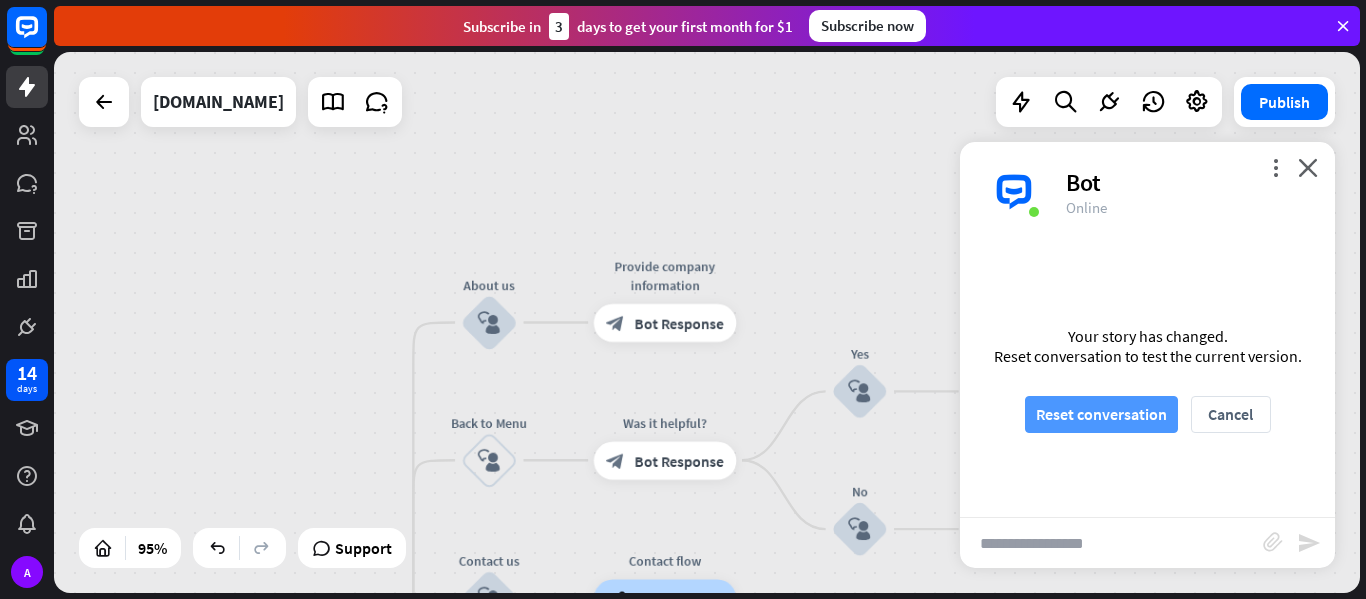 click on "Reset conversation" at bounding box center (1101, 414) 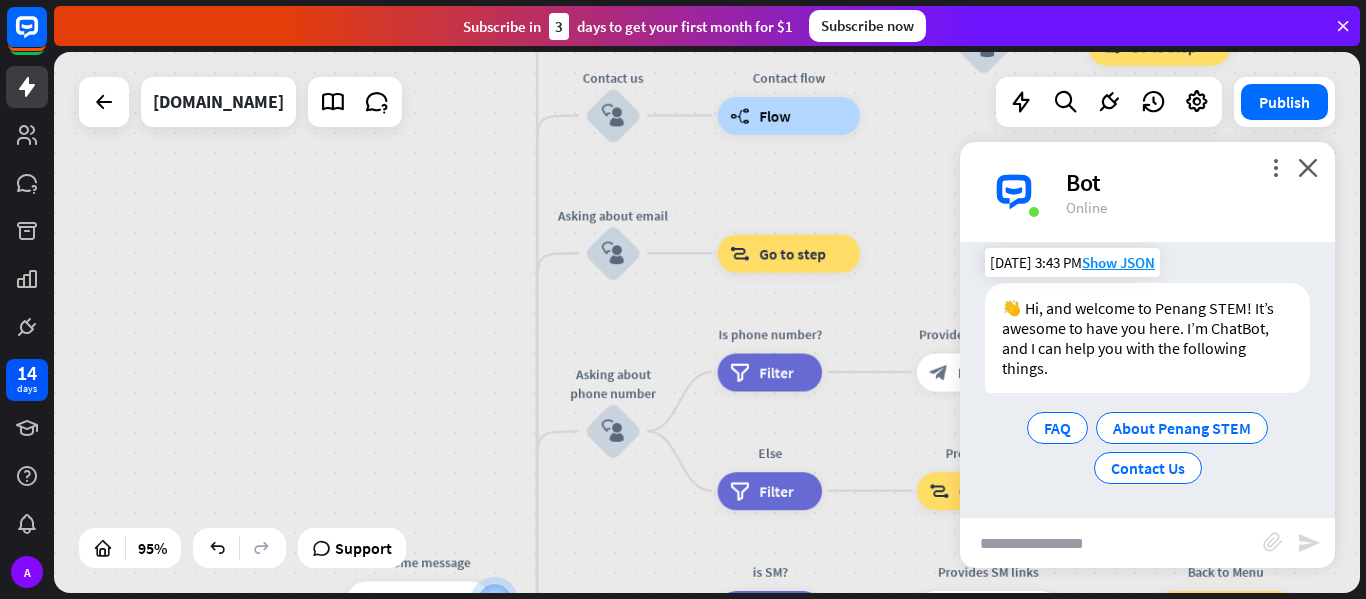 scroll, scrollTop: 18, scrollLeft: 0, axis: vertical 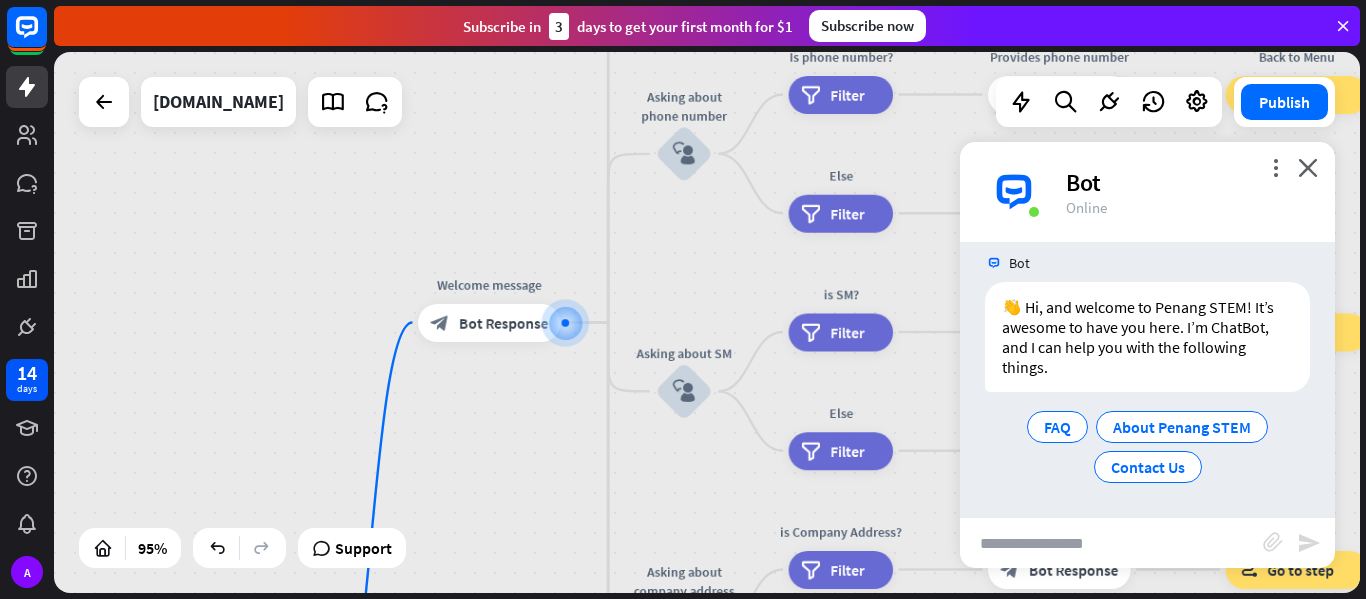 click at bounding box center (1111, 543) 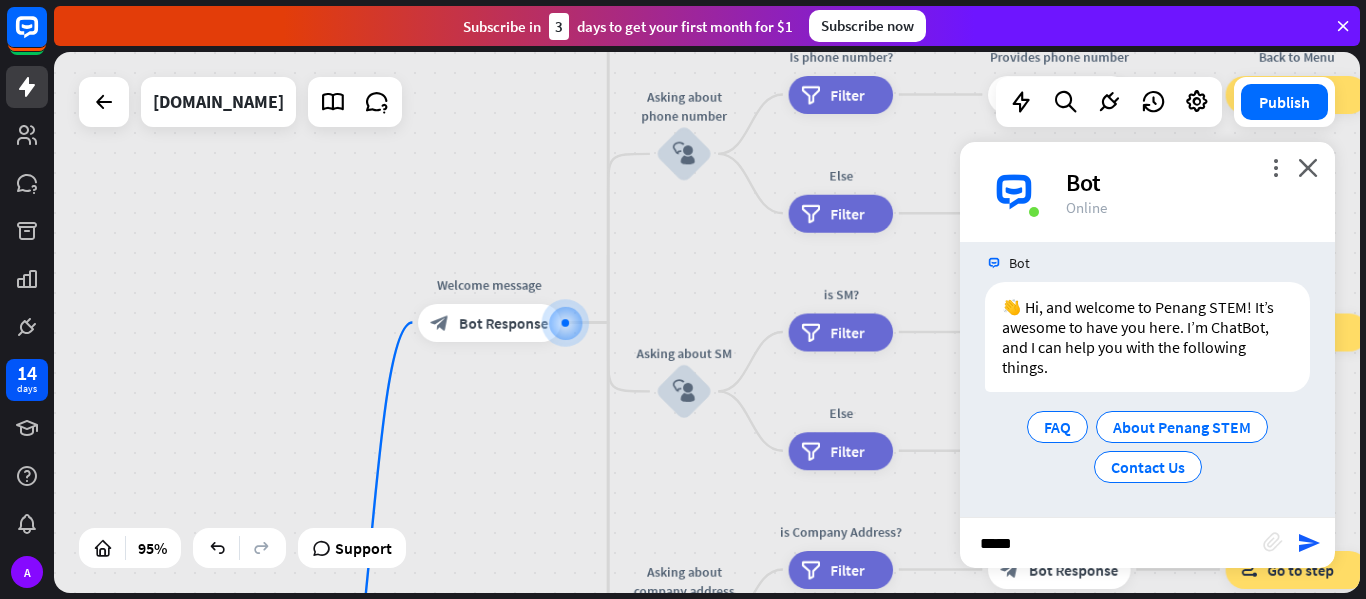 type on "*****" 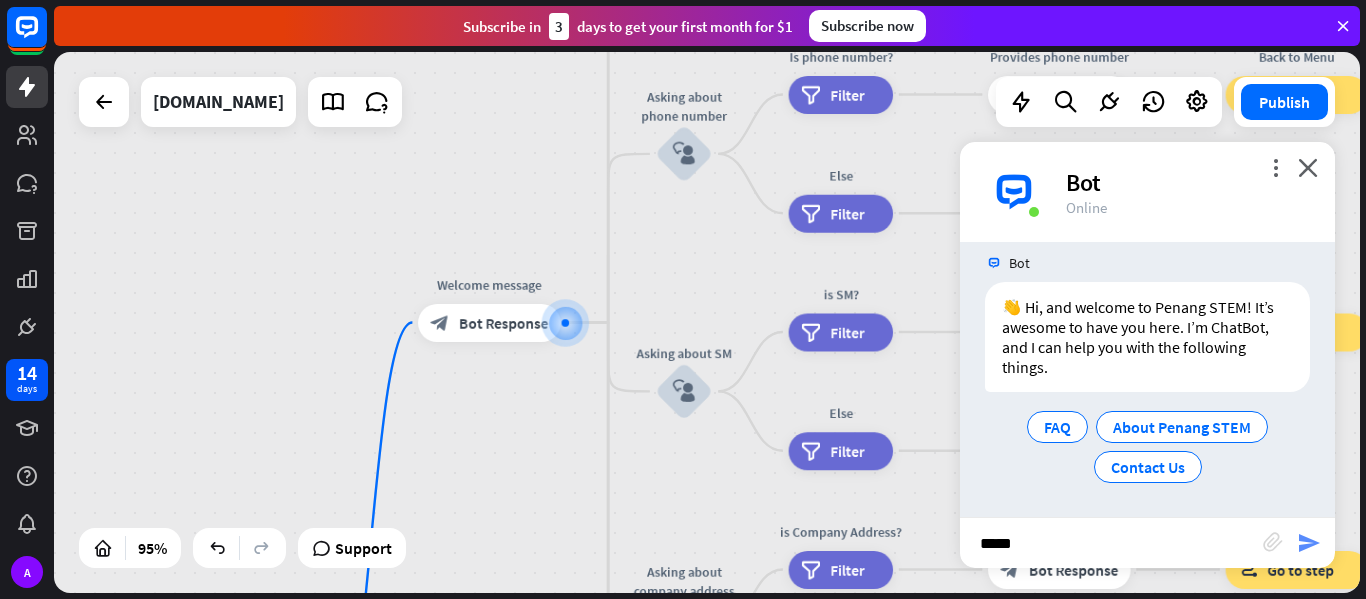 drag, startPoint x: 1279, startPoint y: 532, endPoint x: 1300, endPoint y: 543, distance: 23.70654 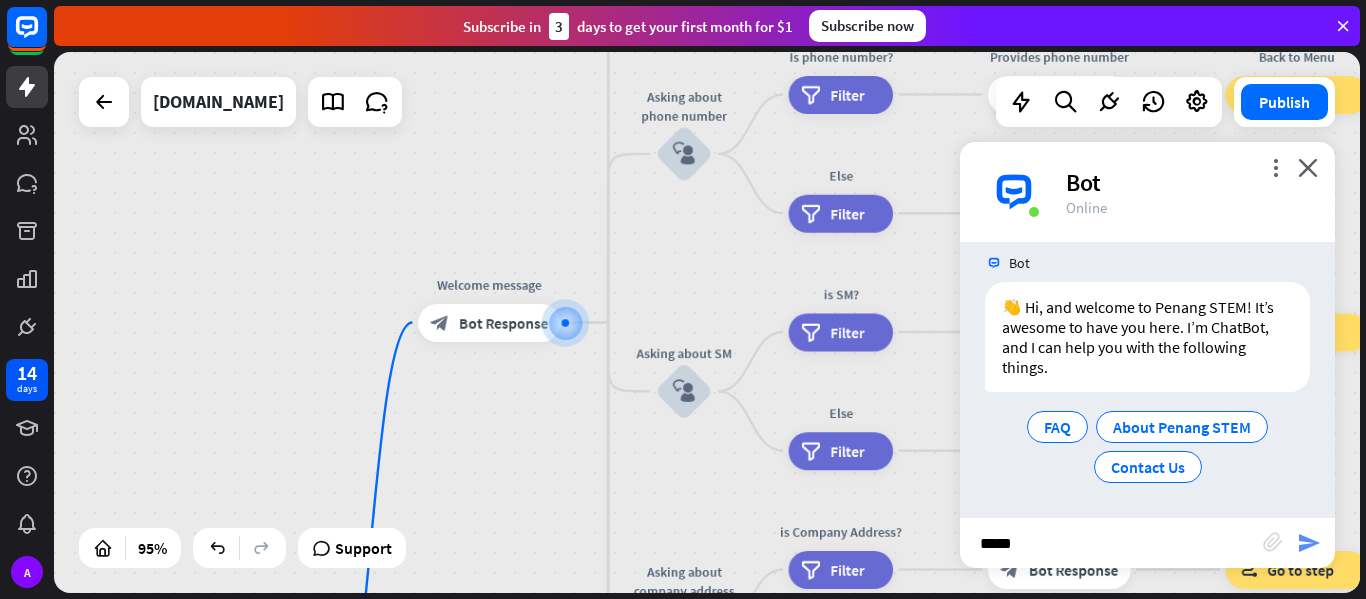 click on "*****
block_attachment
send" at bounding box center (1147, 542) 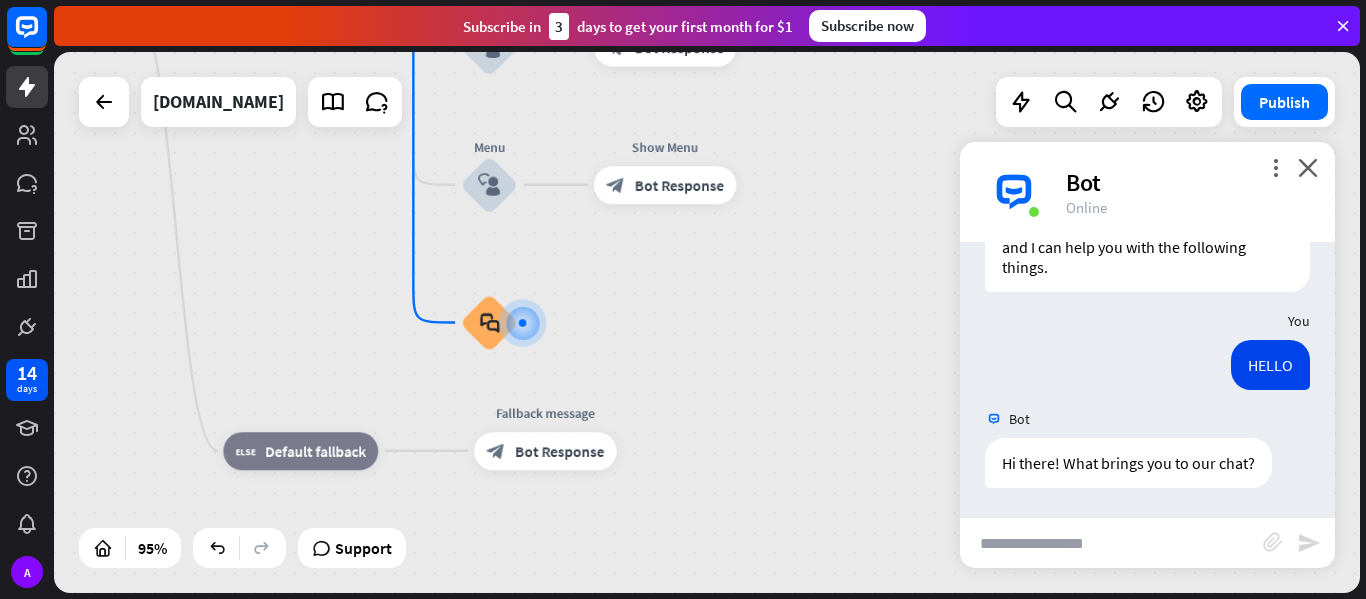 scroll, scrollTop: 119, scrollLeft: 0, axis: vertical 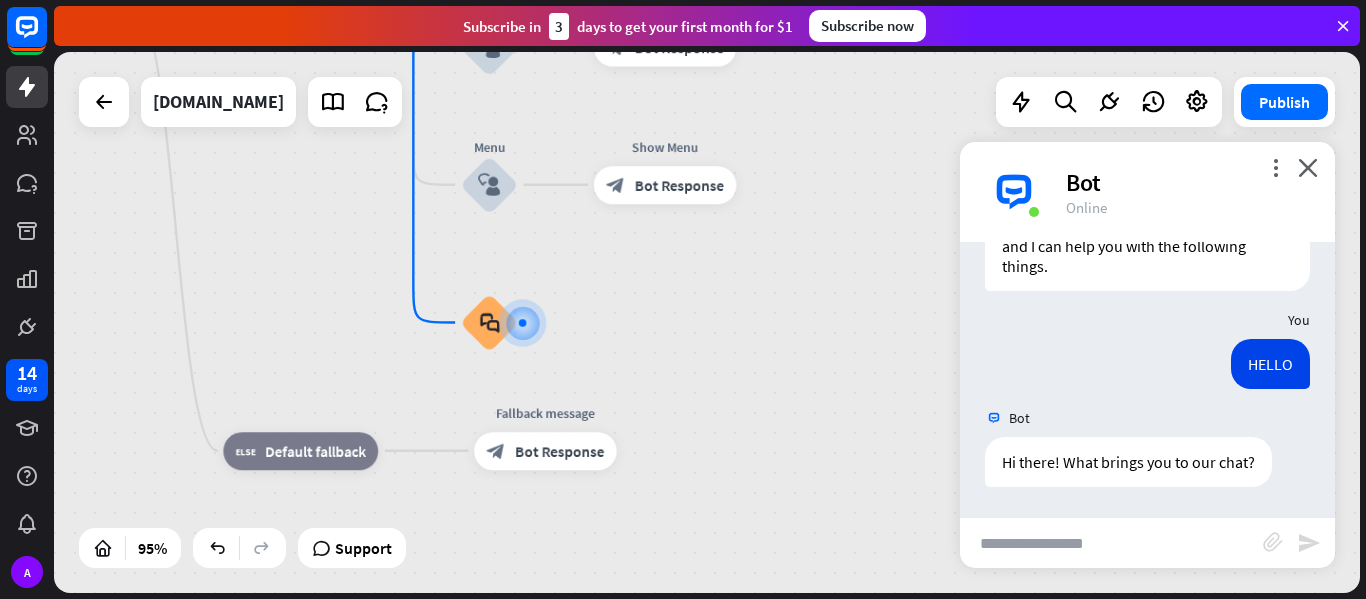 click at bounding box center (1111, 543) 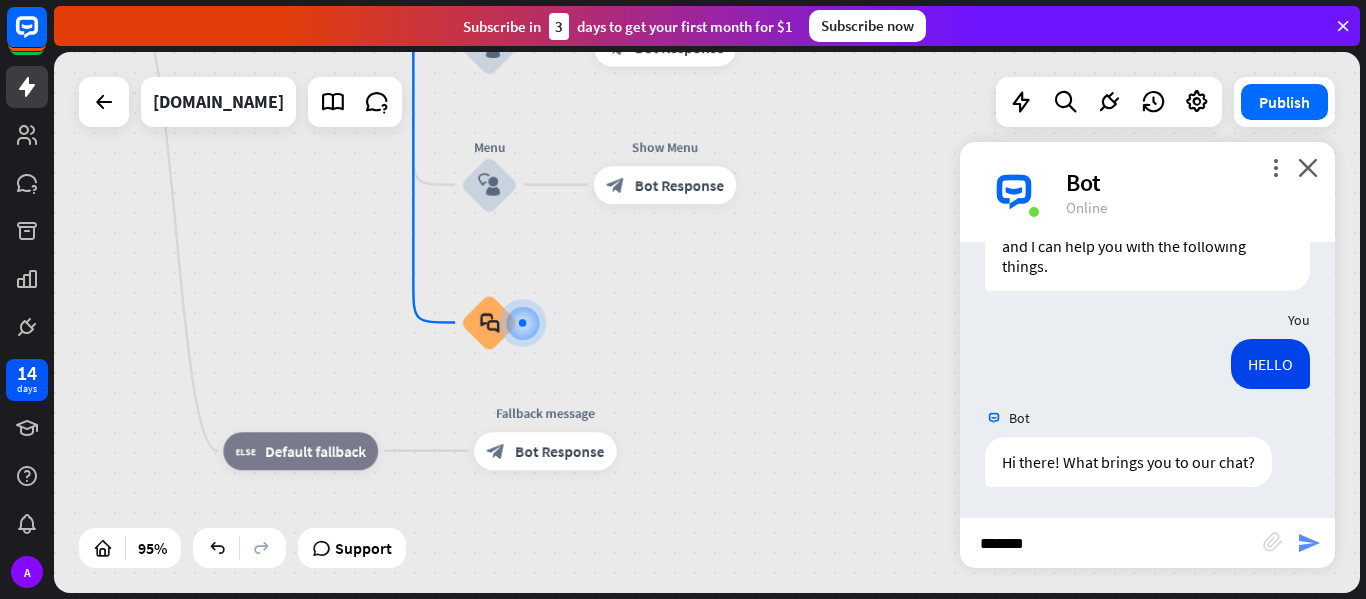 type on "*******" 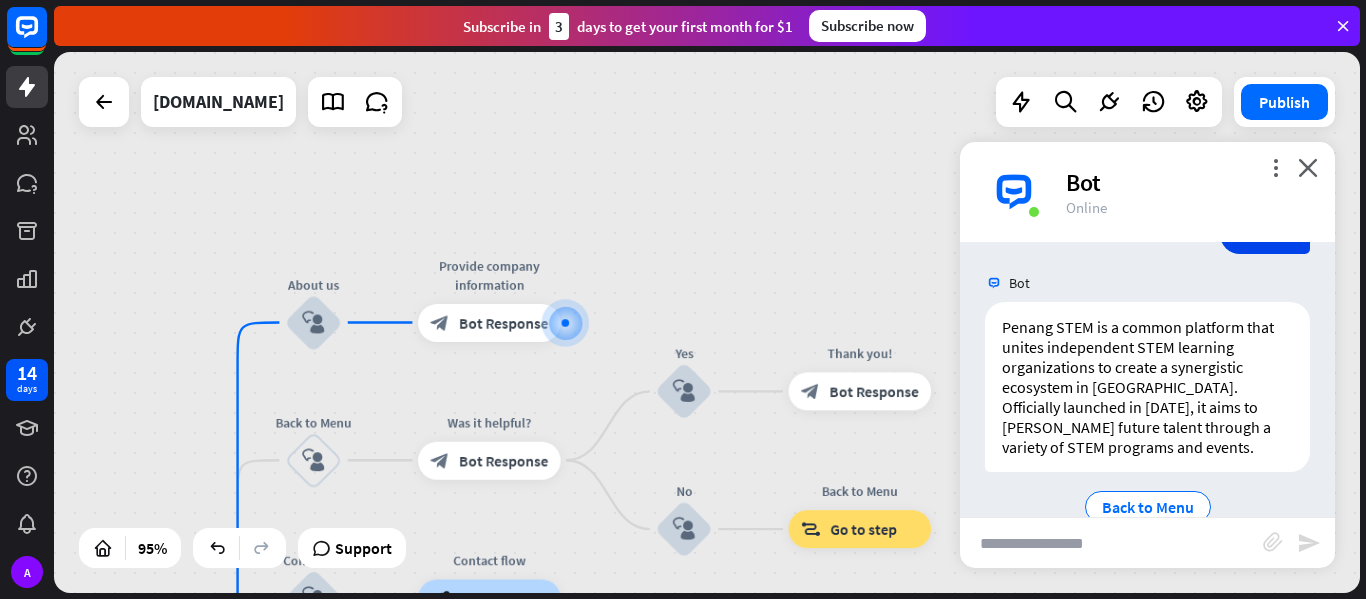scroll, scrollTop: 490, scrollLeft: 0, axis: vertical 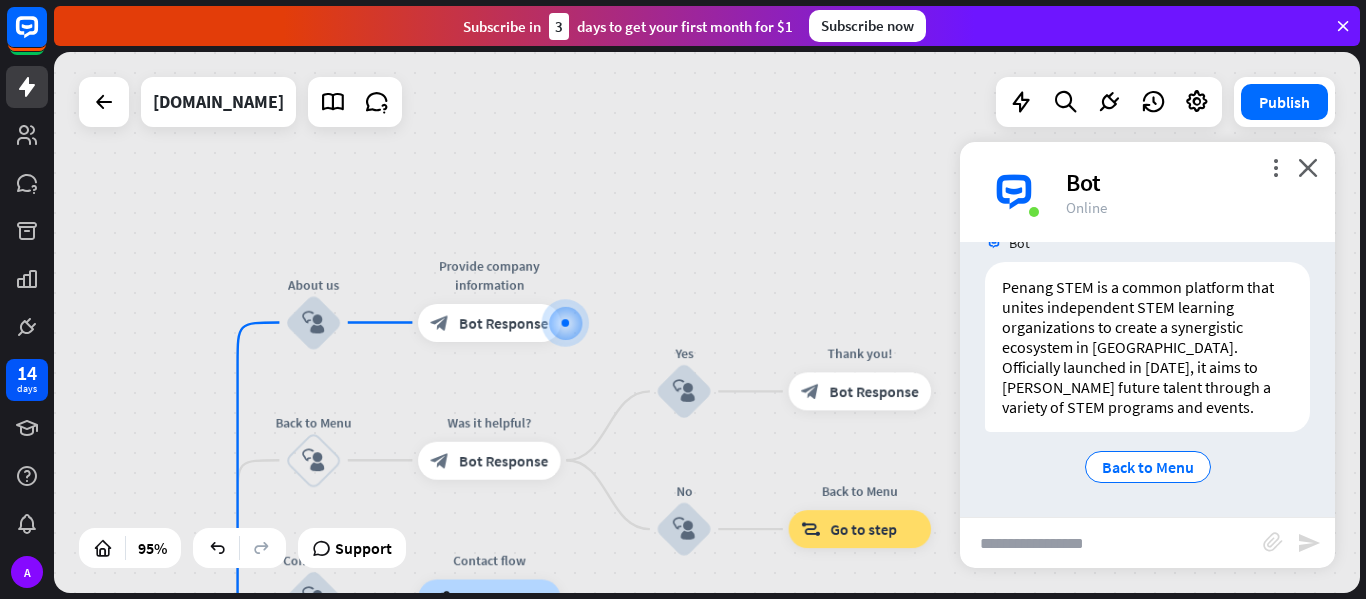 click at bounding box center (1111, 543) 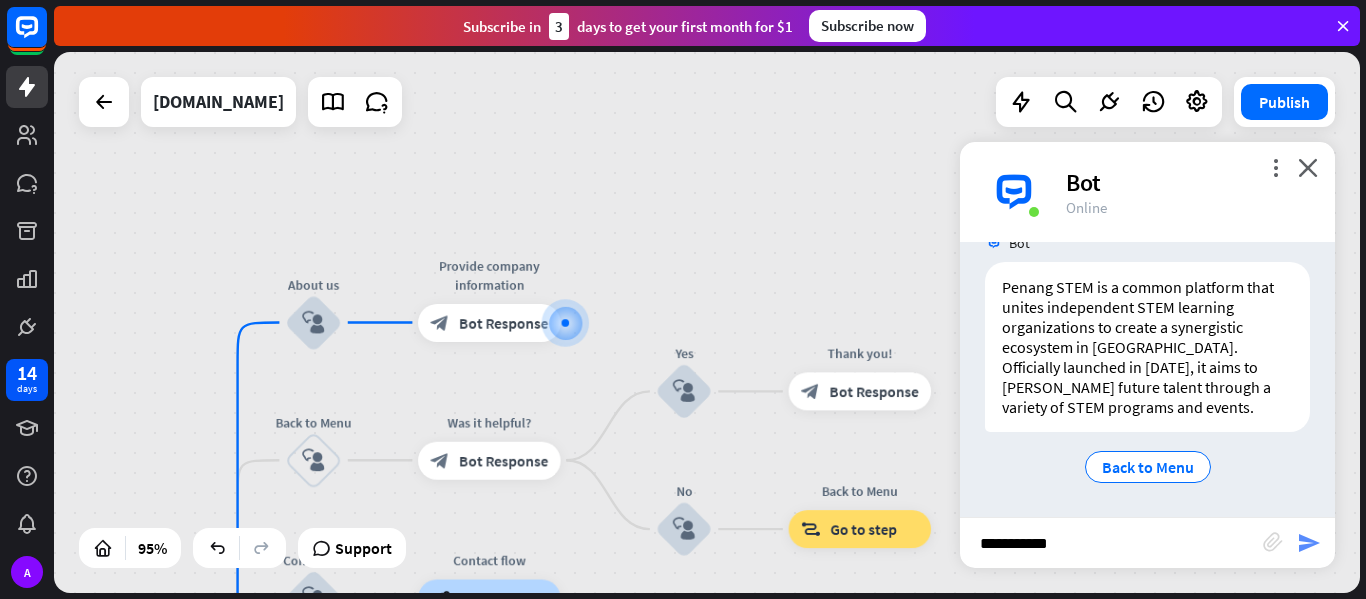 type on "**********" 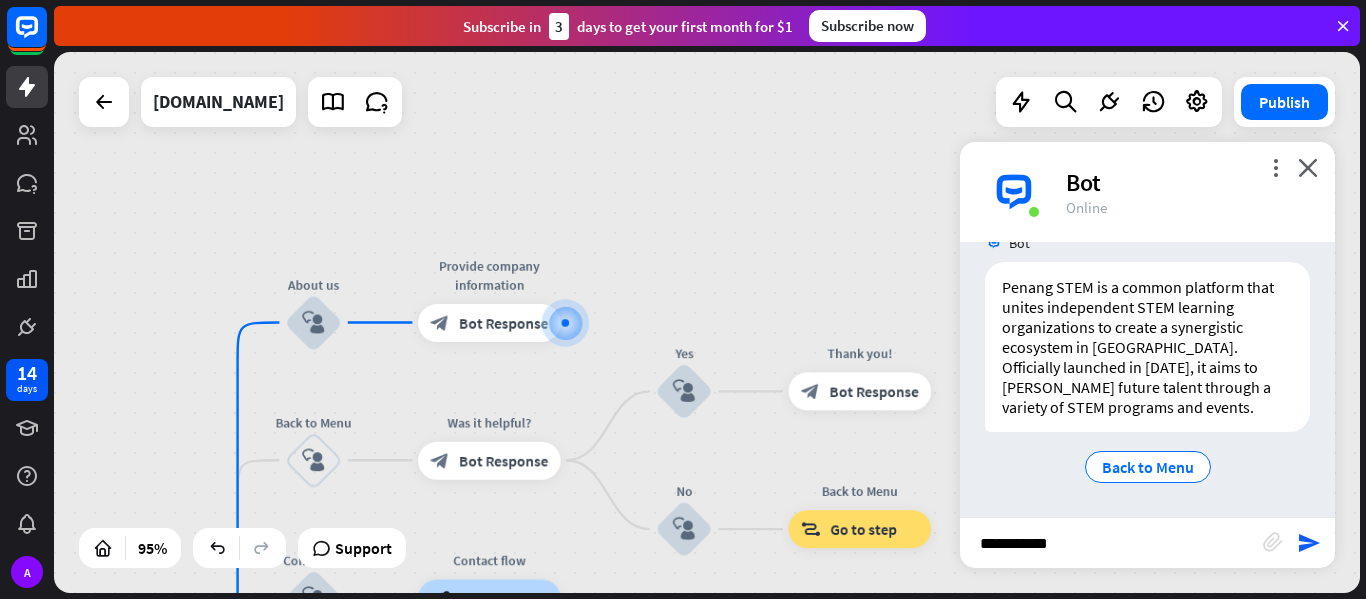 drag, startPoint x: 1309, startPoint y: 540, endPoint x: 1312, endPoint y: 521, distance: 19.235384 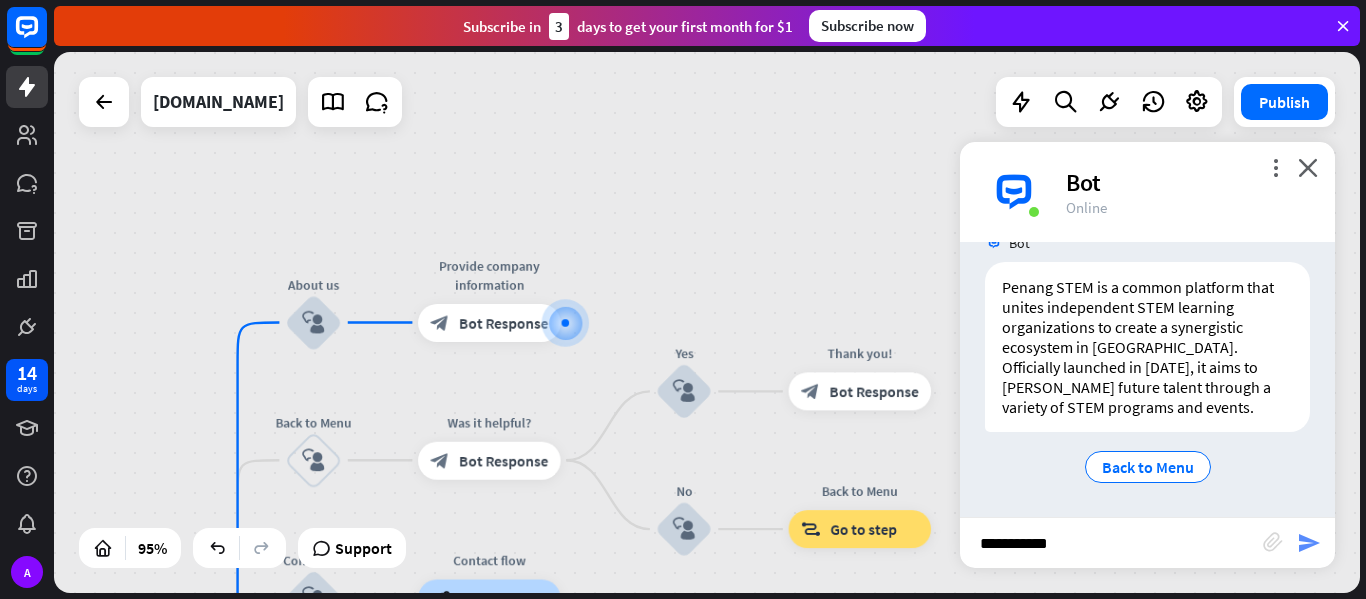 click on "send" at bounding box center [1309, 543] 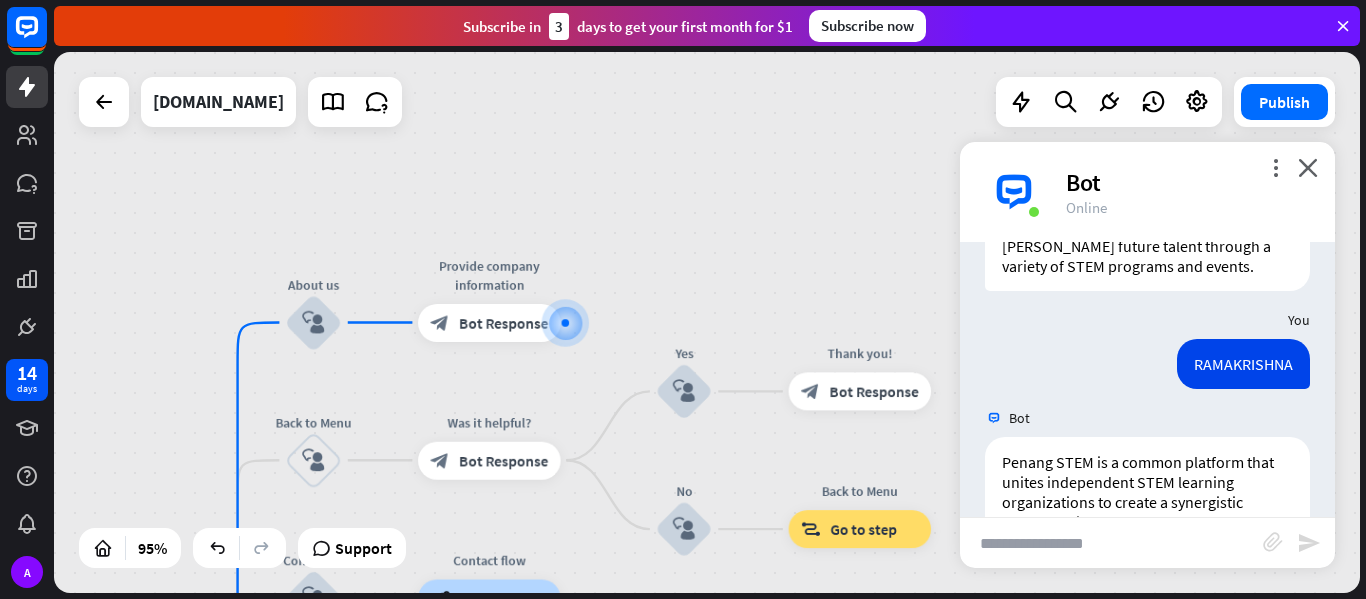 scroll, scrollTop: 806, scrollLeft: 0, axis: vertical 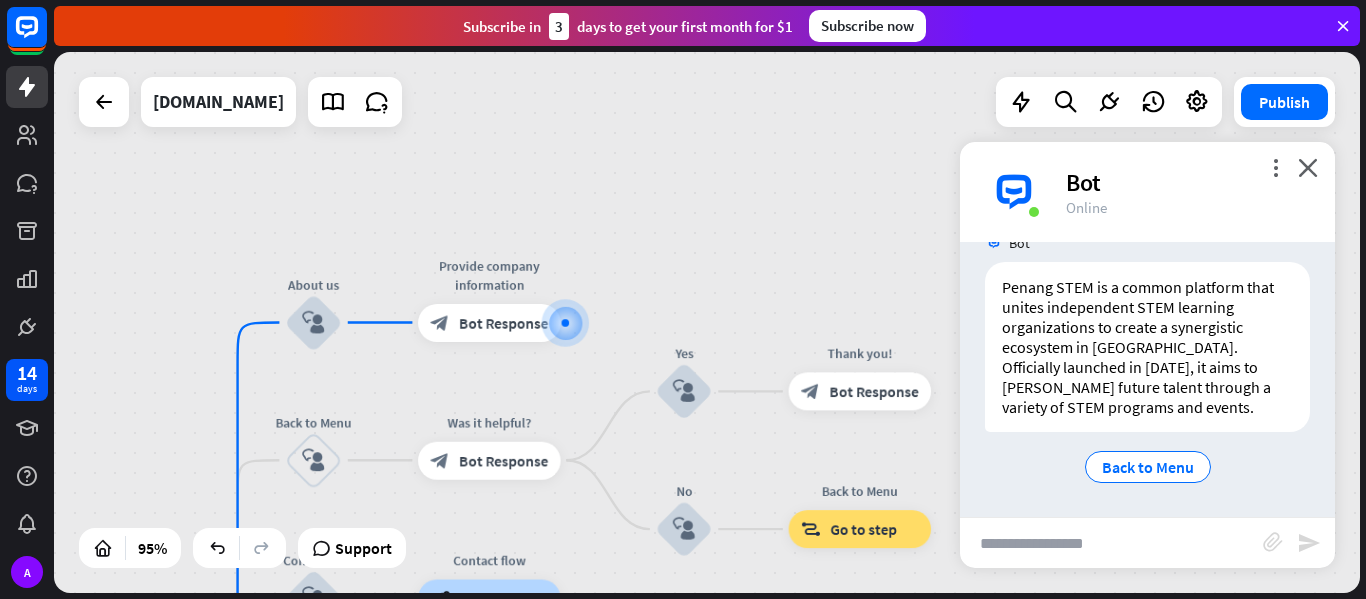 click at bounding box center (1111, 543) 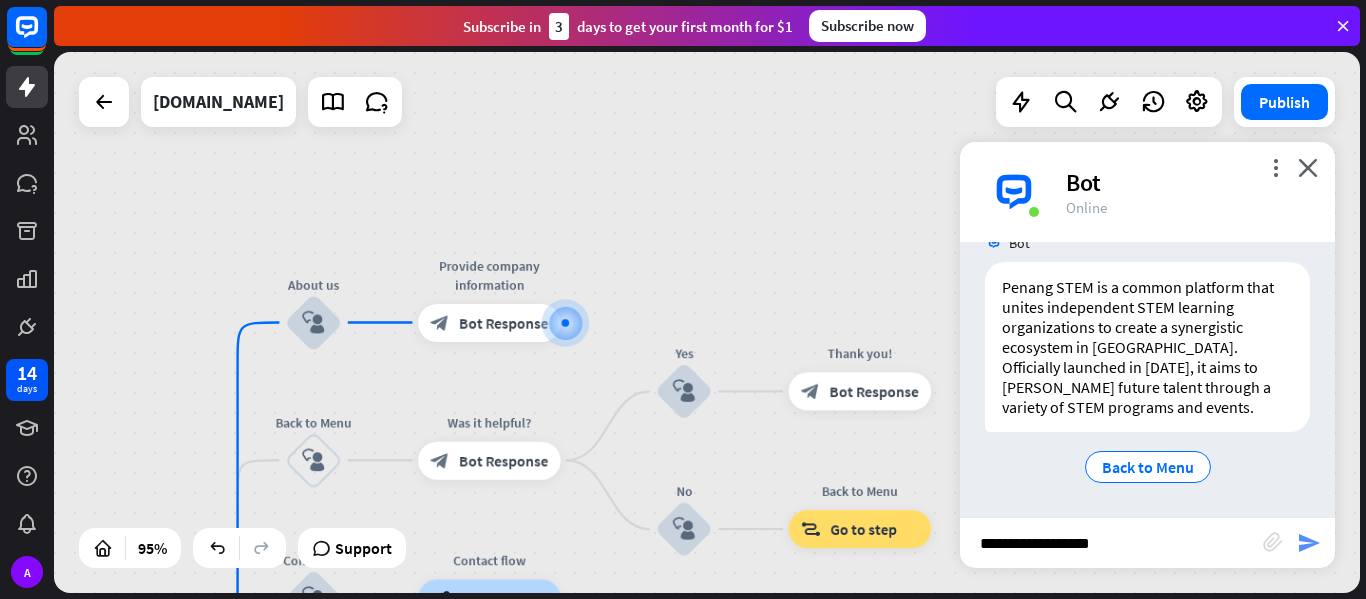type on "**********" 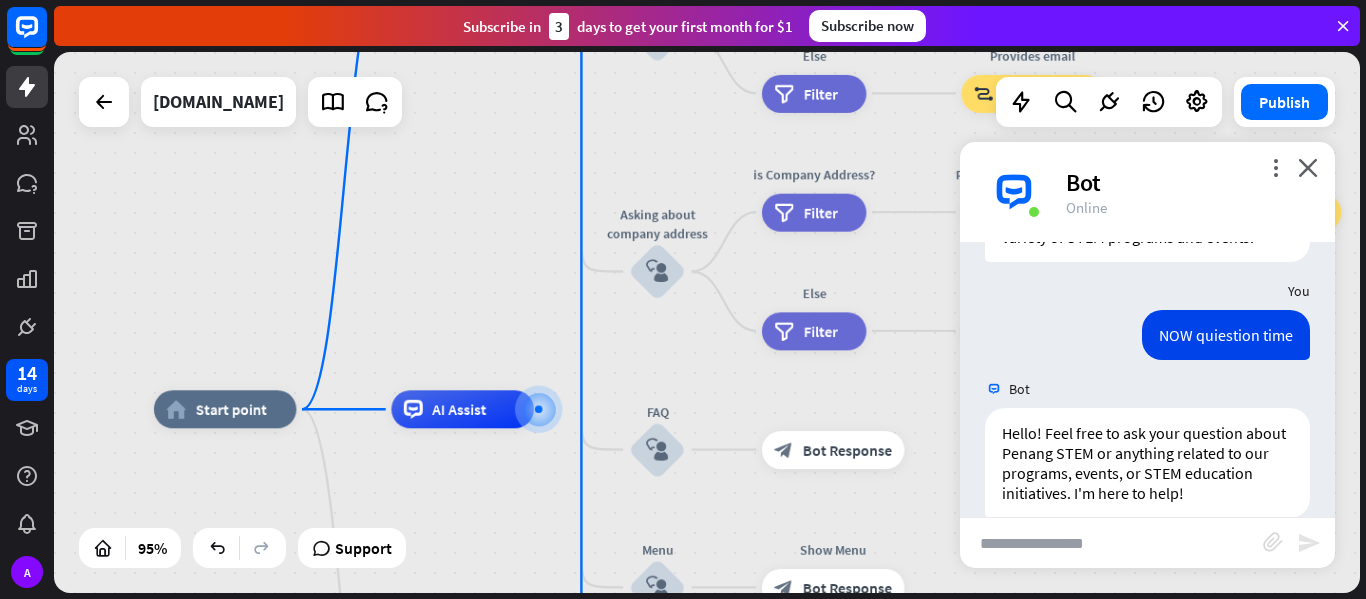 scroll, scrollTop: 1007, scrollLeft: 0, axis: vertical 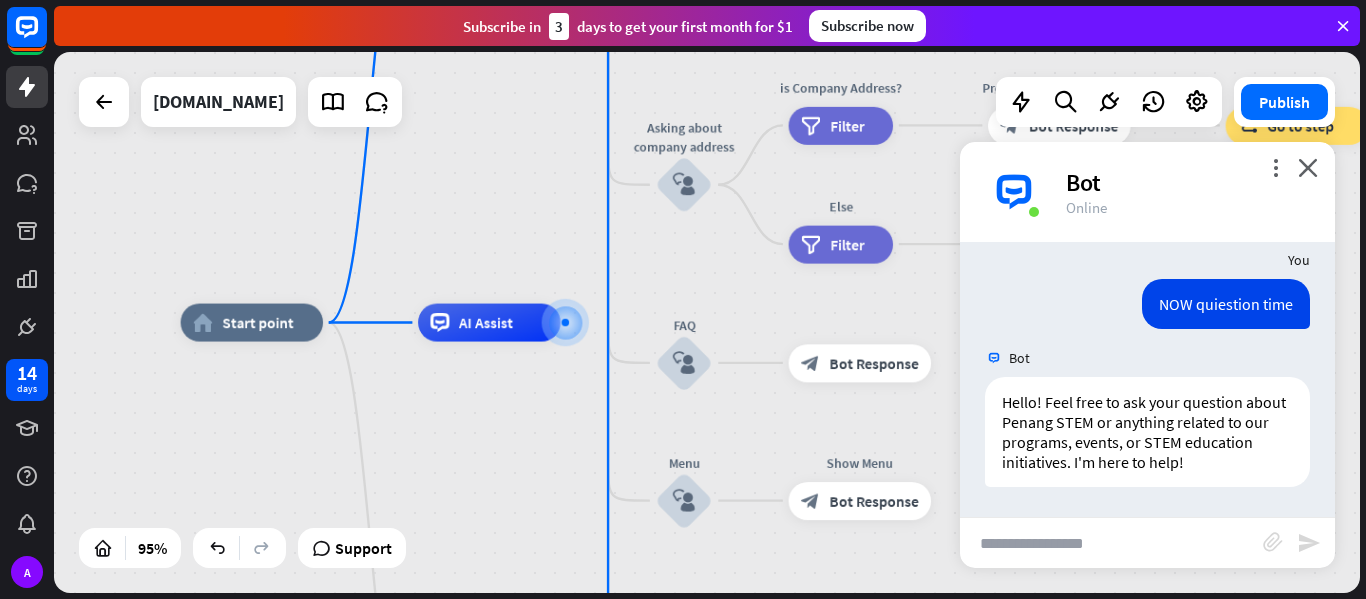 click at bounding box center (1111, 543) 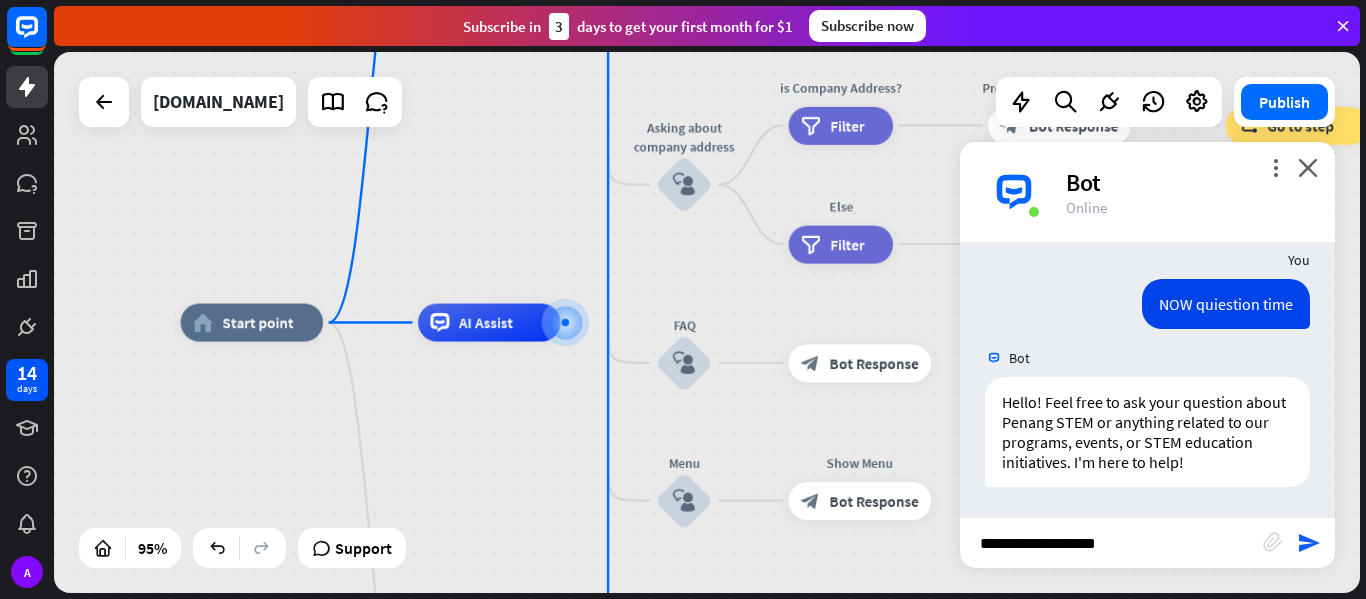 type on "**********" 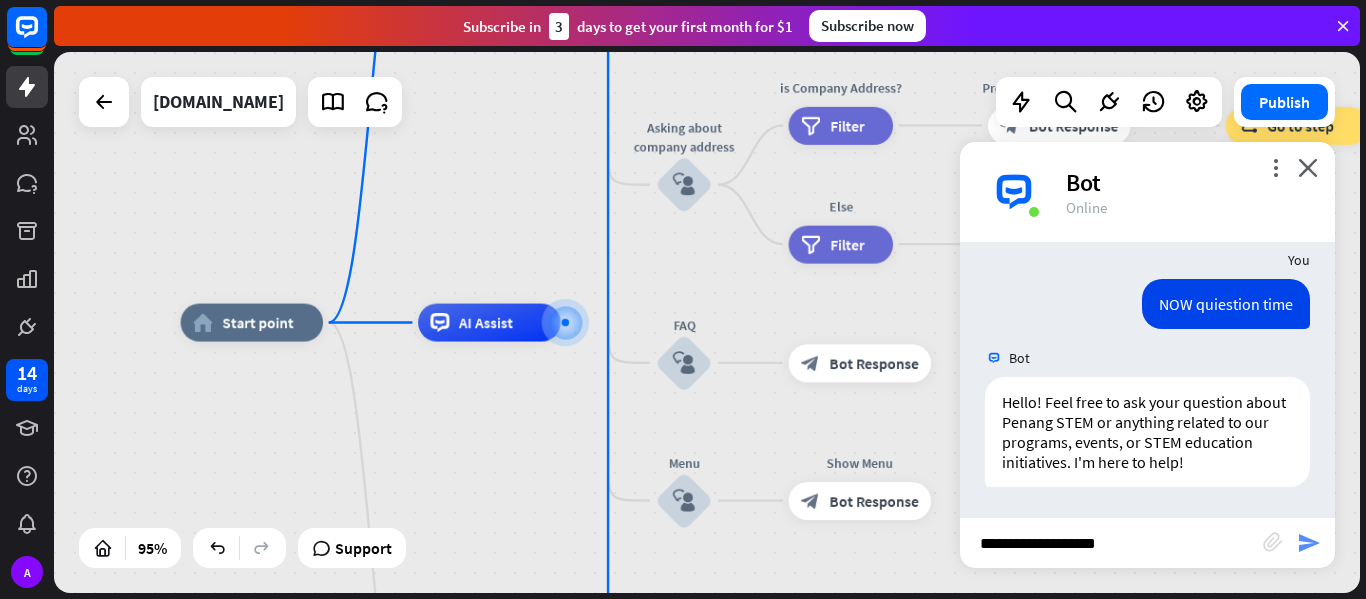 click on "send" at bounding box center [1309, 543] 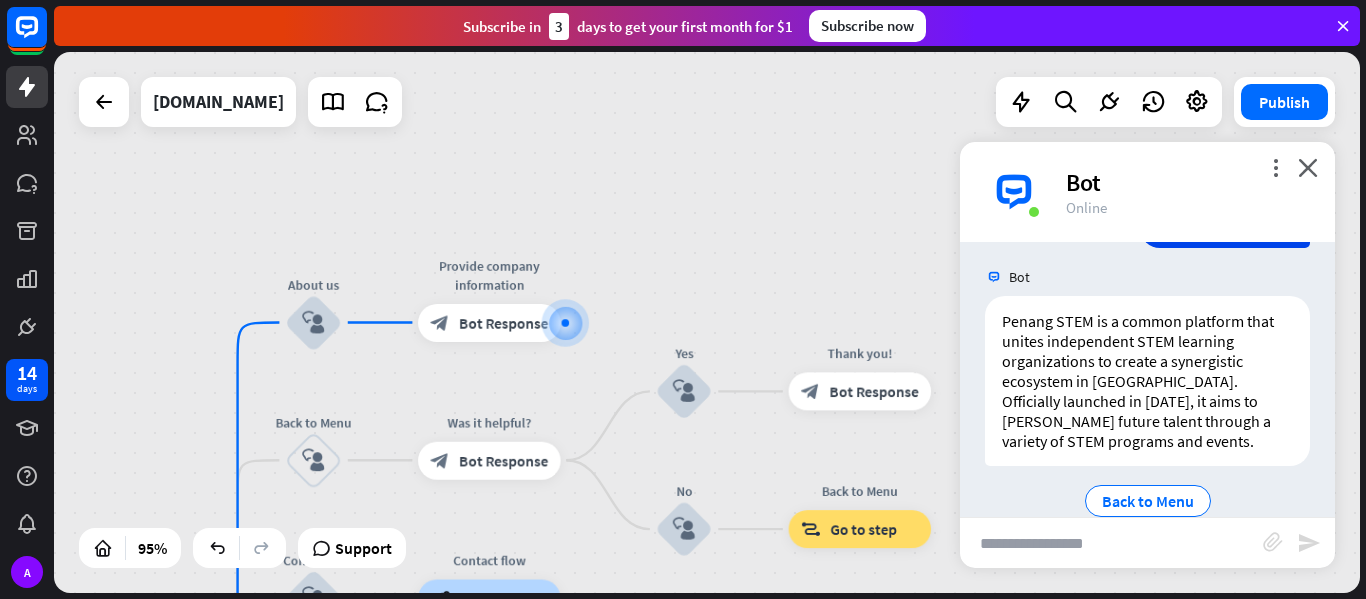 scroll, scrollTop: 1378, scrollLeft: 0, axis: vertical 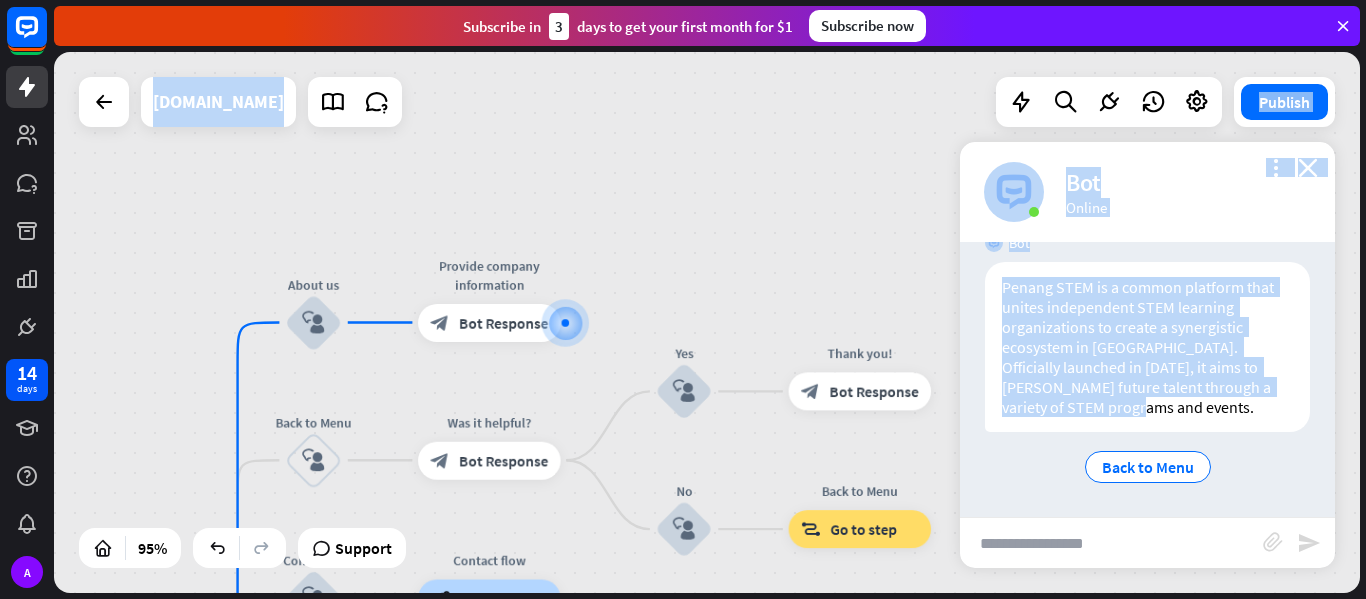 drag, startPoint x: 1365, startPoint y: 365, endPoint x: 1309, endPoint y: 426, distance: 82.80701 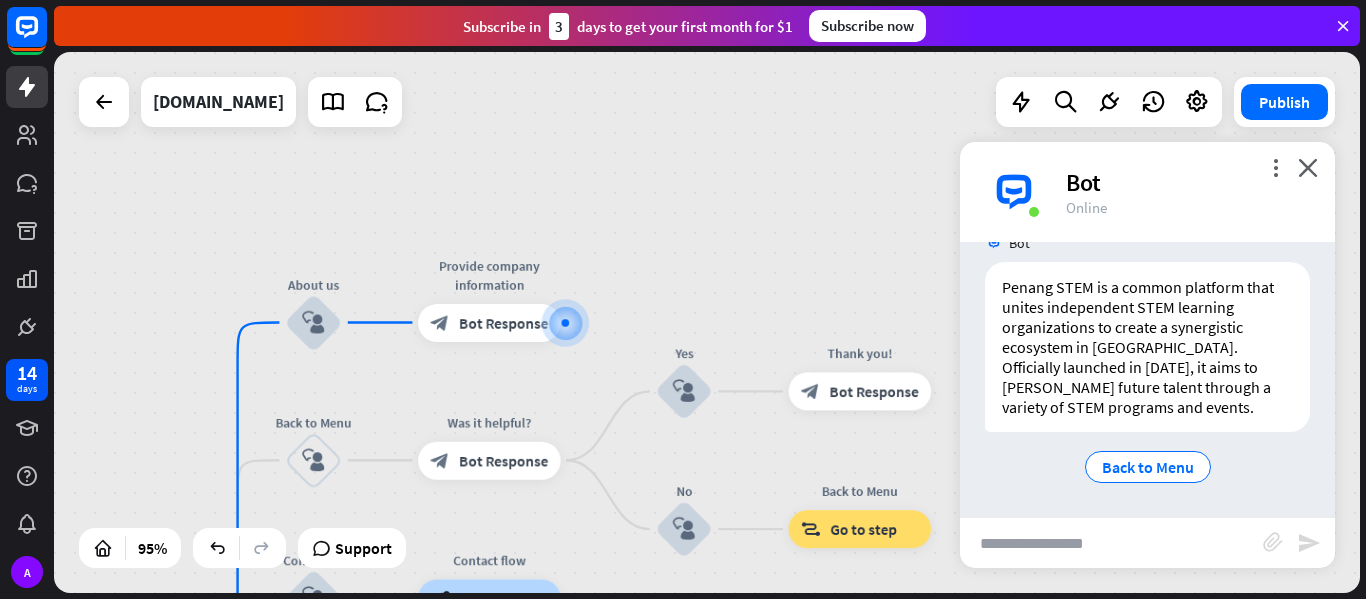 click at bounding box center [1111, 543] 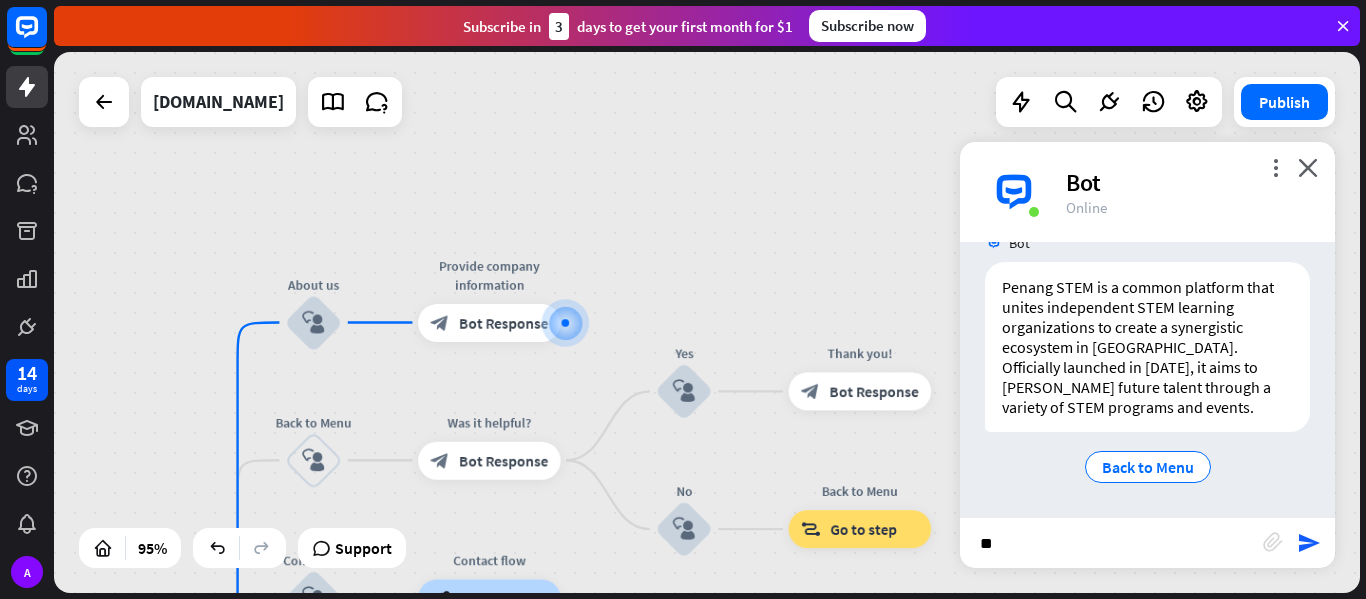 type on "**" 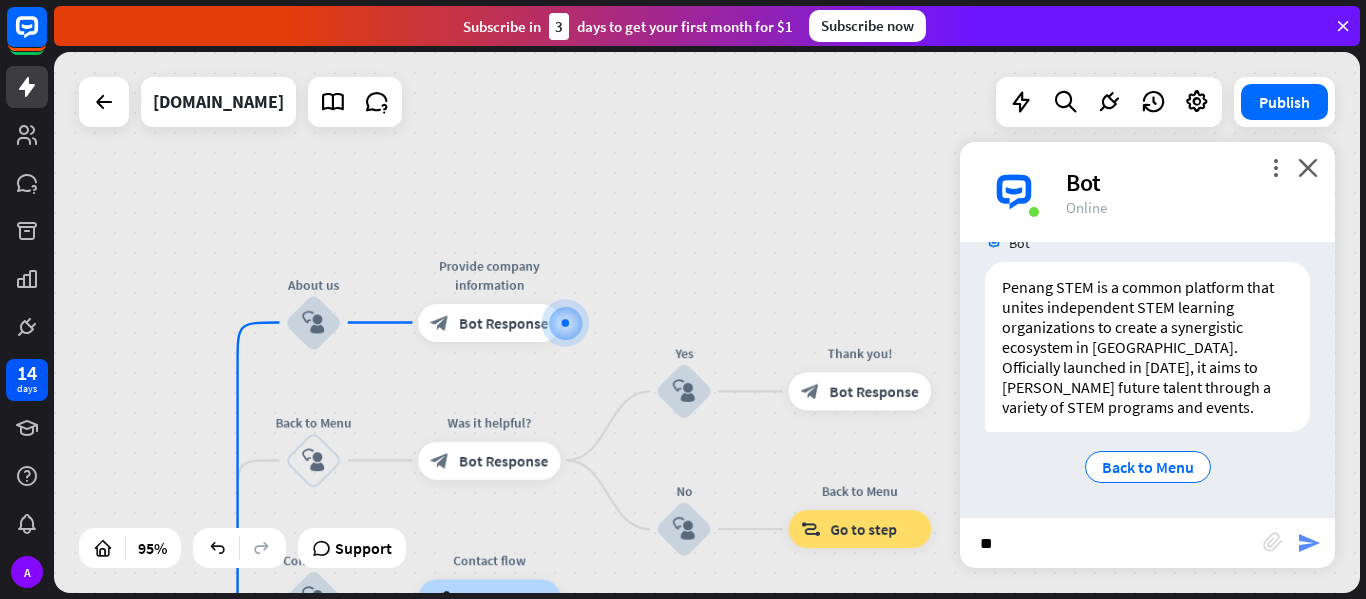 click on "**
block_attachment
send" at bounding box center (1147, 542) 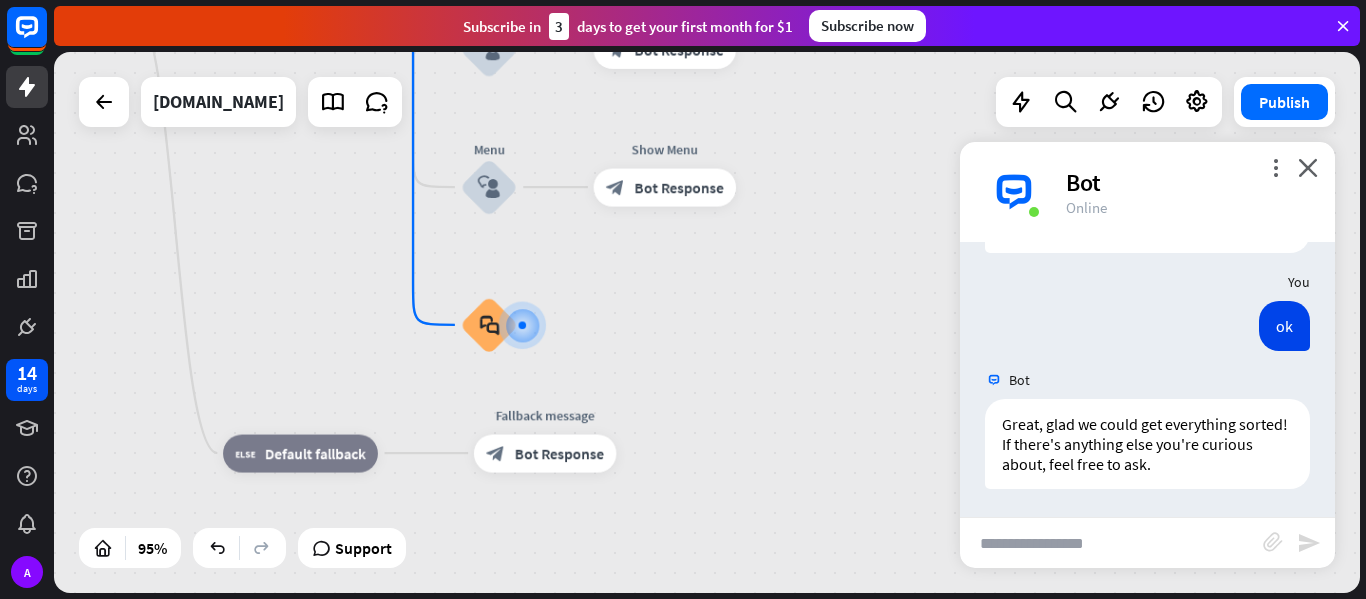 scroll, scrollTop: 1559, scrollLeft: 0, axis: vertical 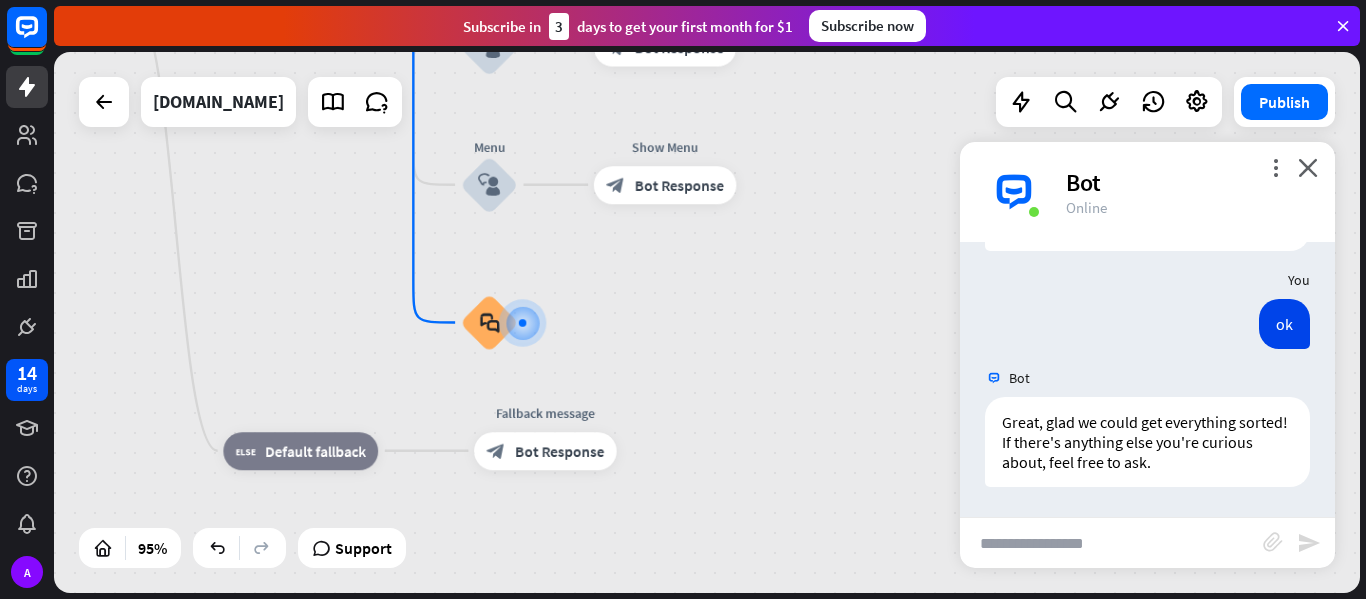 drag, startPoint x: 1079, startPoint y: 541, endPoint x: 1074, endPoint y: 550, distance: 10.29563 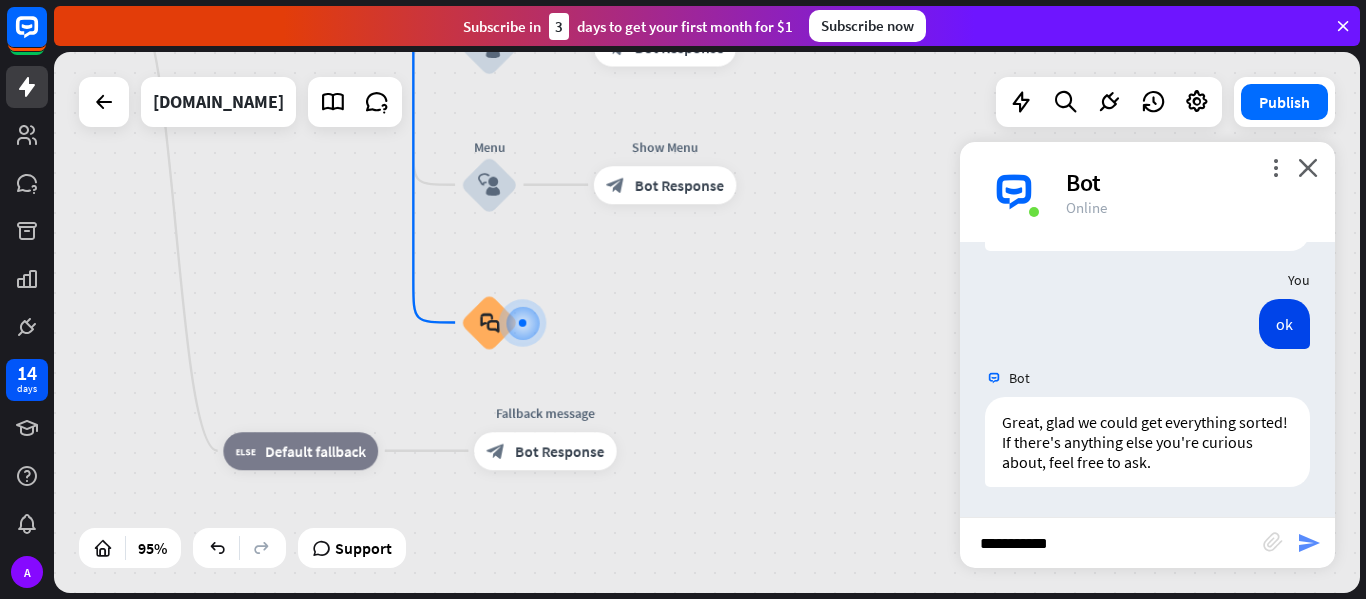 type on "**********" 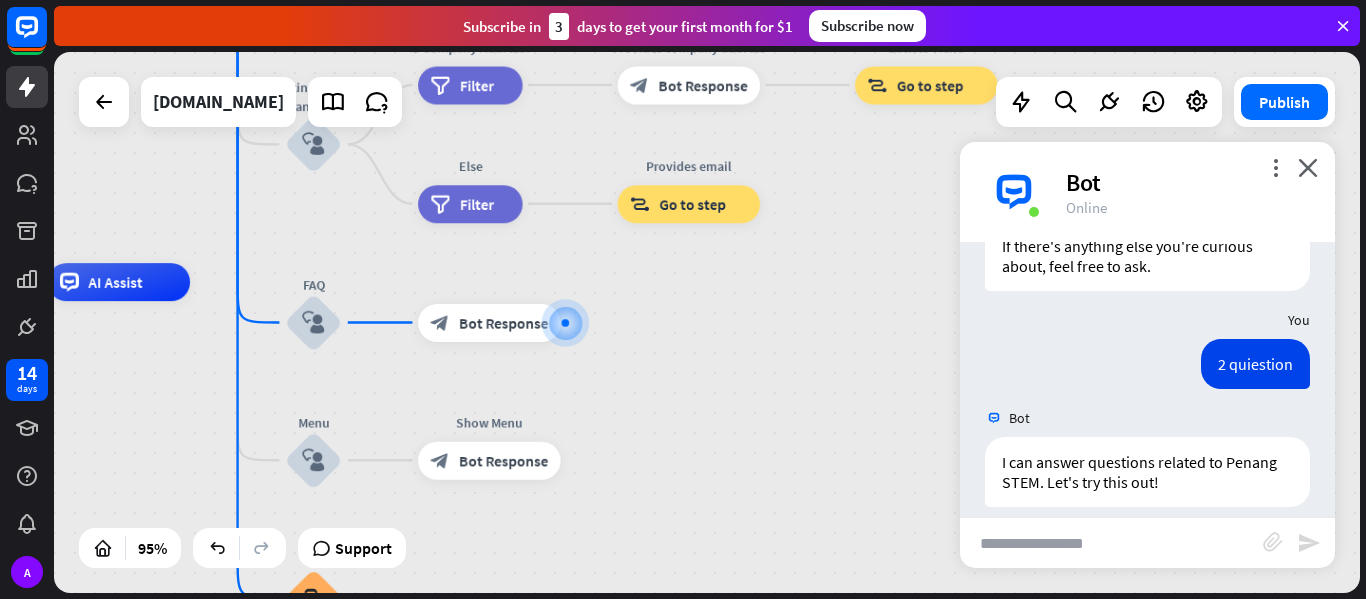 scroll, scrollTop: 1775, scrollLeft: 0, axis: vertical 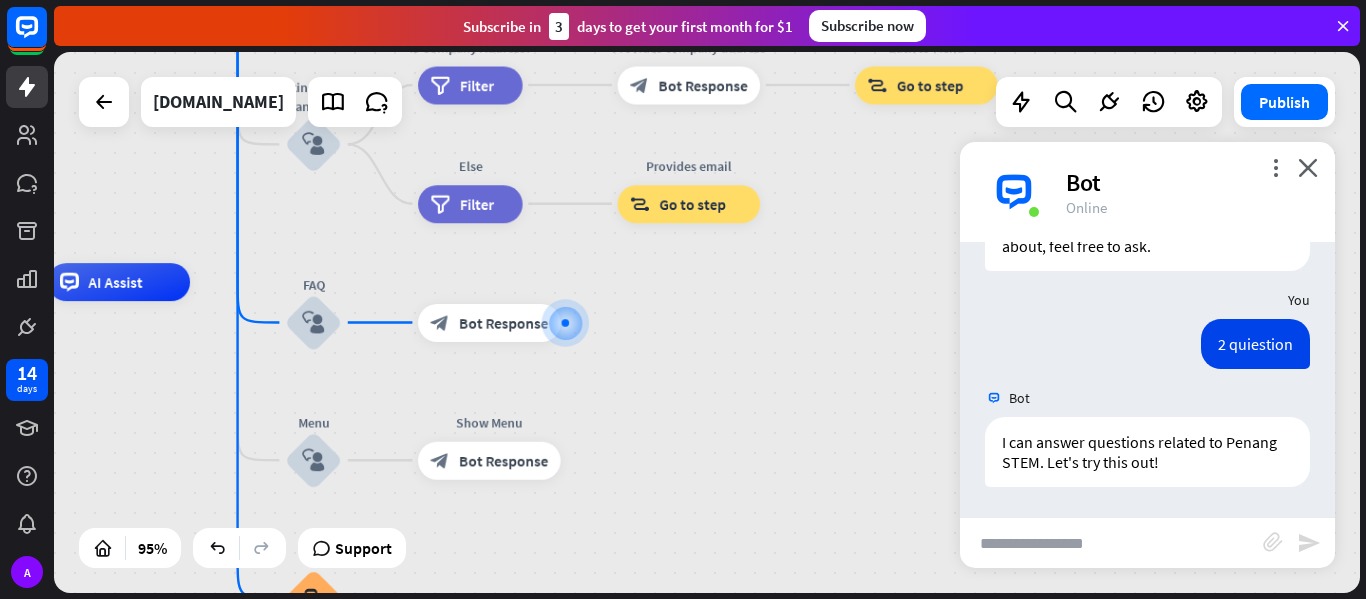 click at bounding box center (1111, 543) 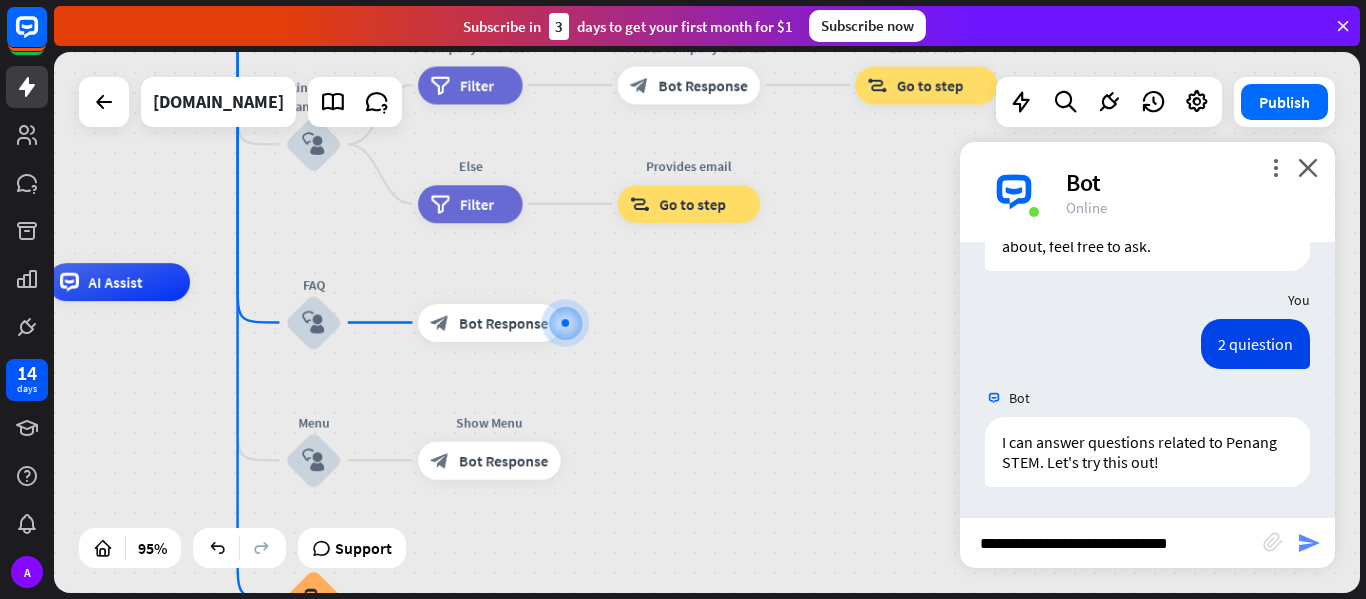 type on "**********" 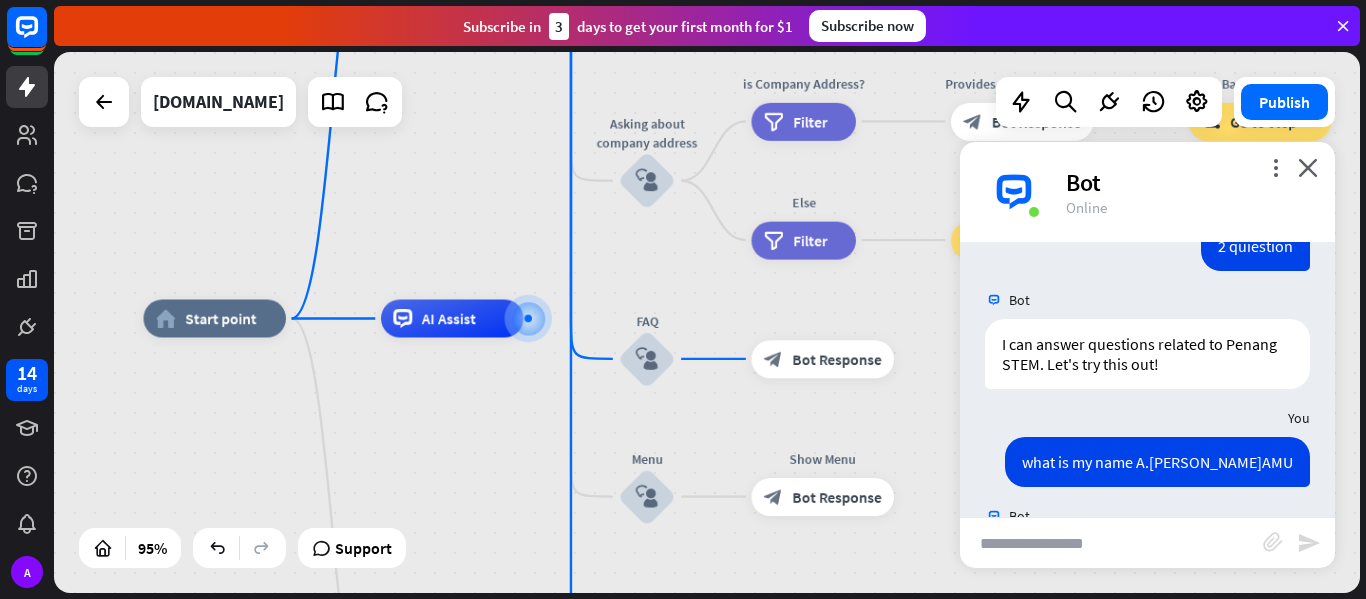 scroll, scrollTop: 2031, scrollLeft: 0, axis: vertical 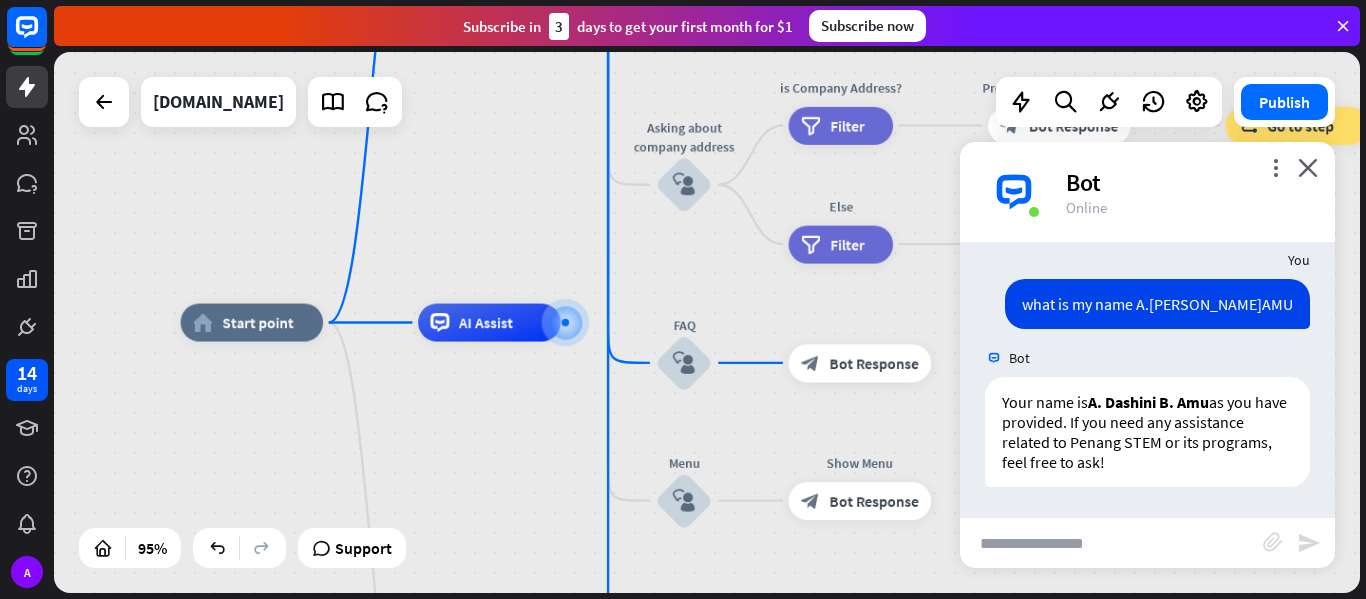 click at bounding box center (1111, 543) 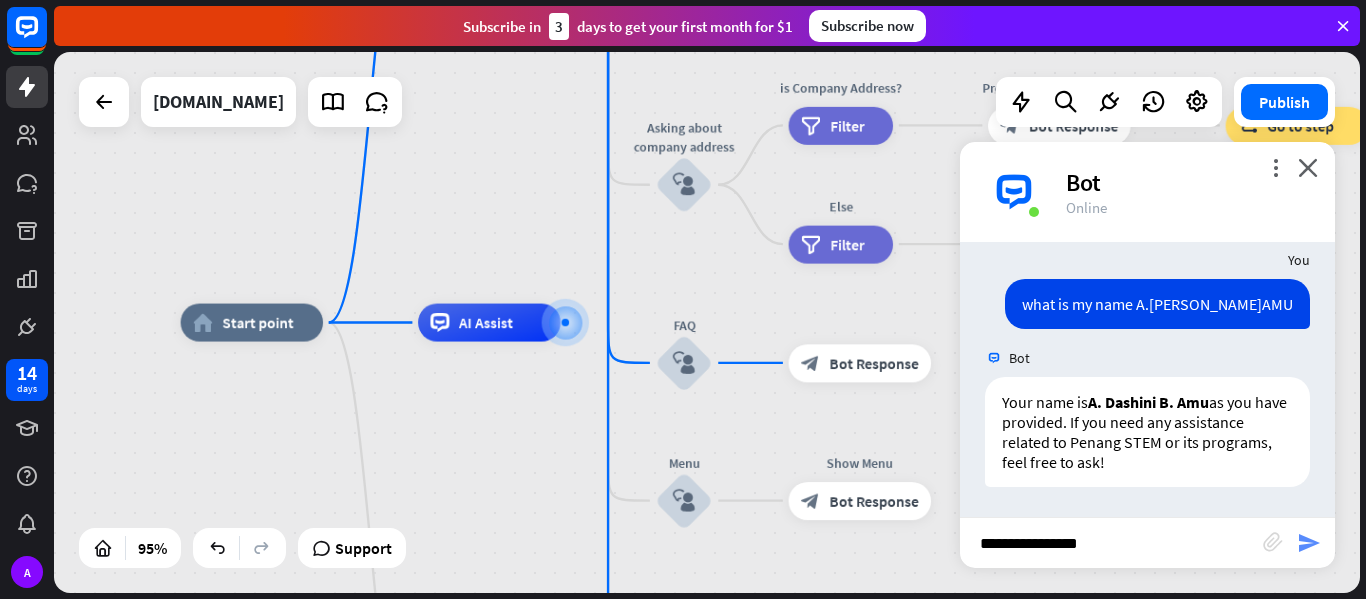 type on "**********" 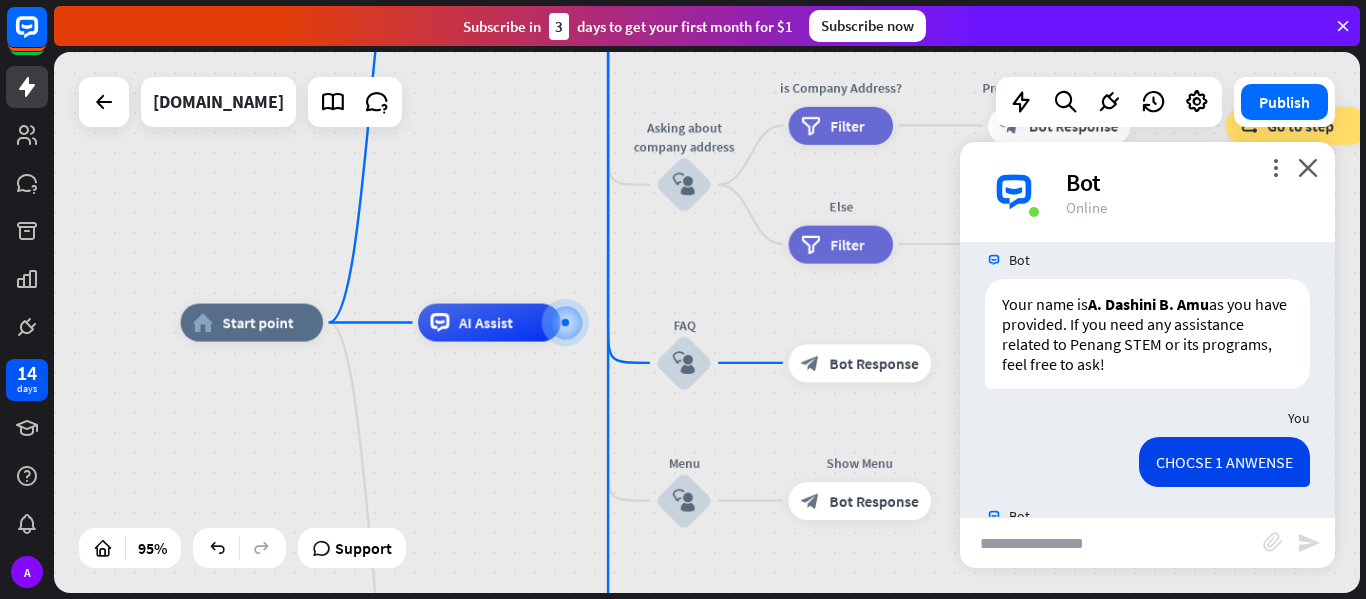 scroll, scrollTop: 2287, scrollLeft: 0, axis: vertical 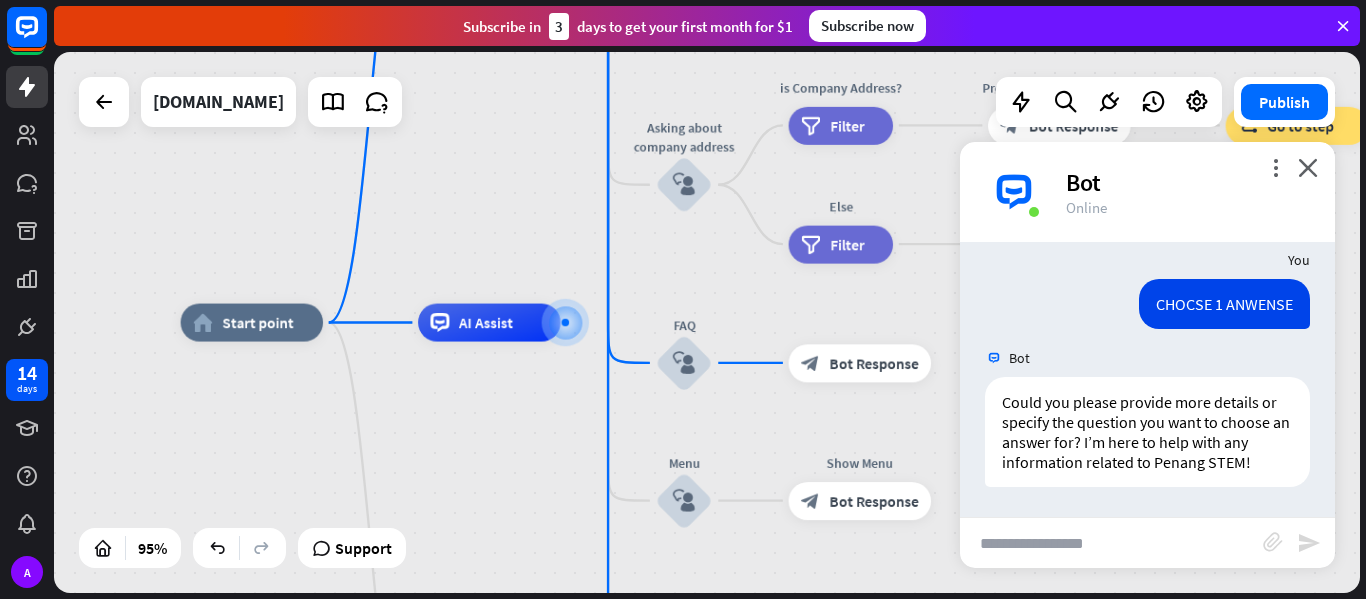 click at bounding box center (1111, 543) 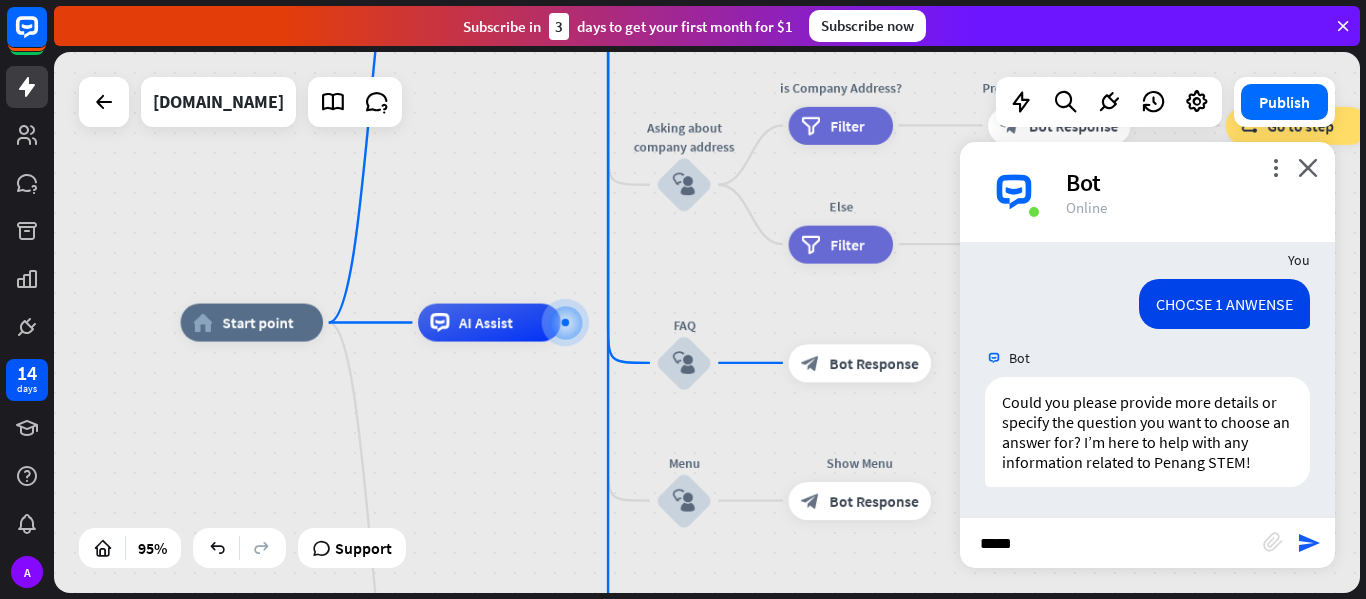 type on "*****" 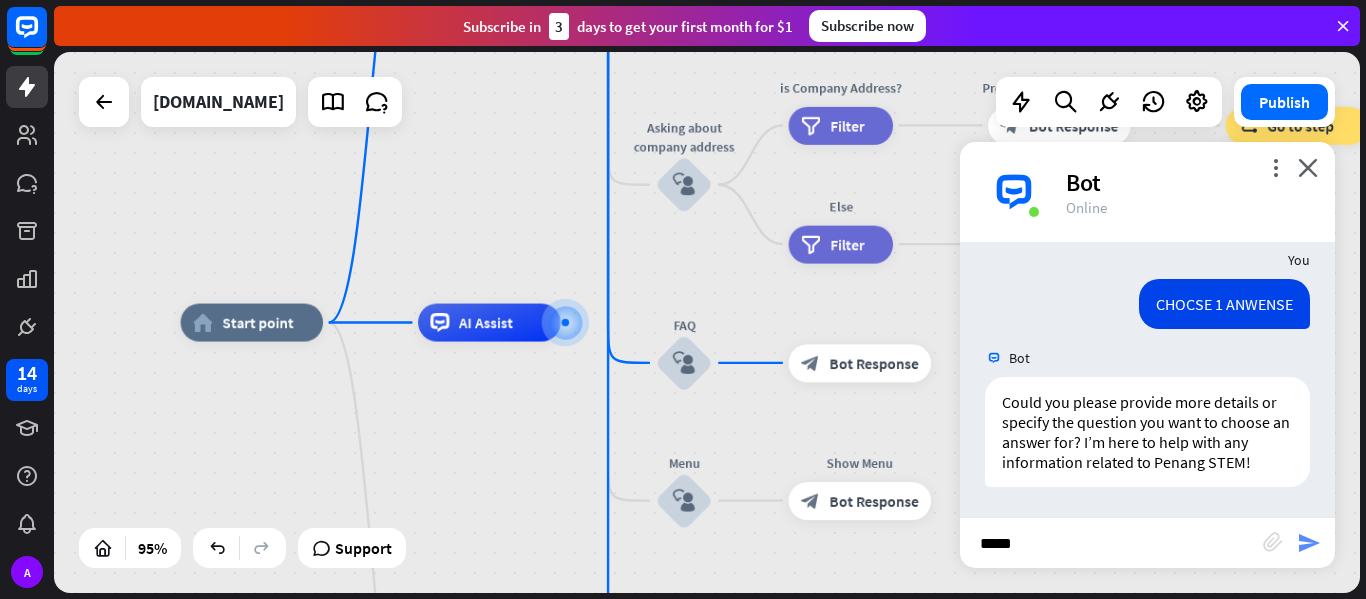 click on "send" at bounding box center (1309, 543) 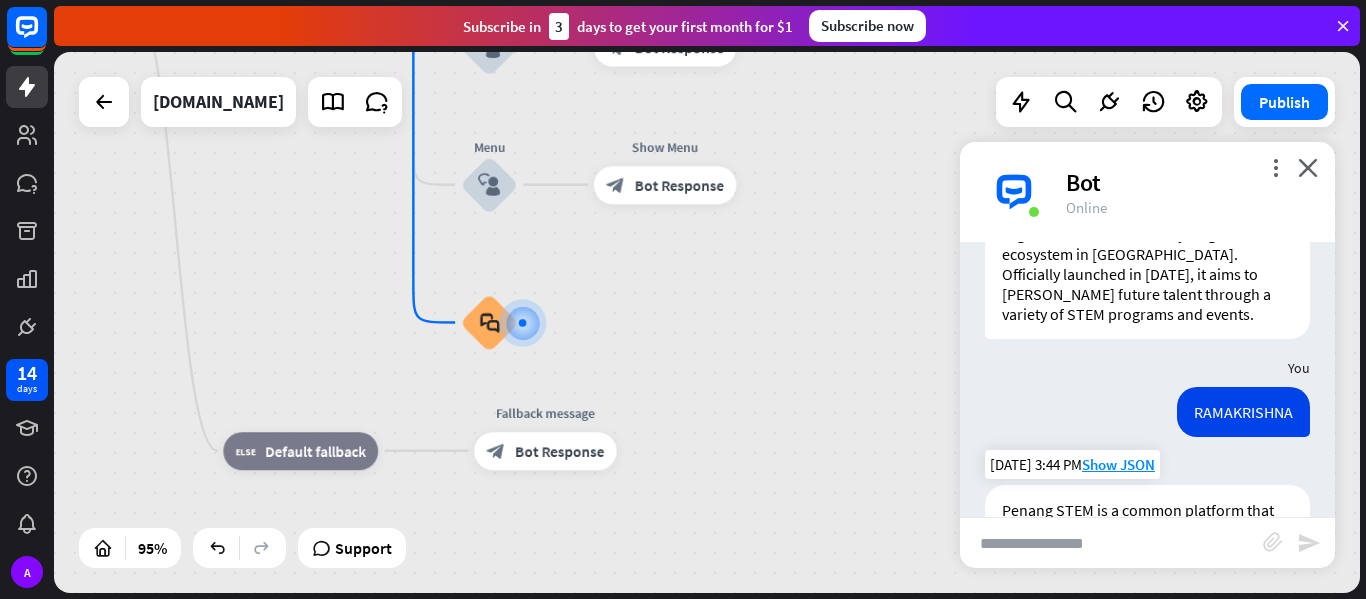 scroll, scrollTop: 683, scrollLeft: 0, axis: vertical 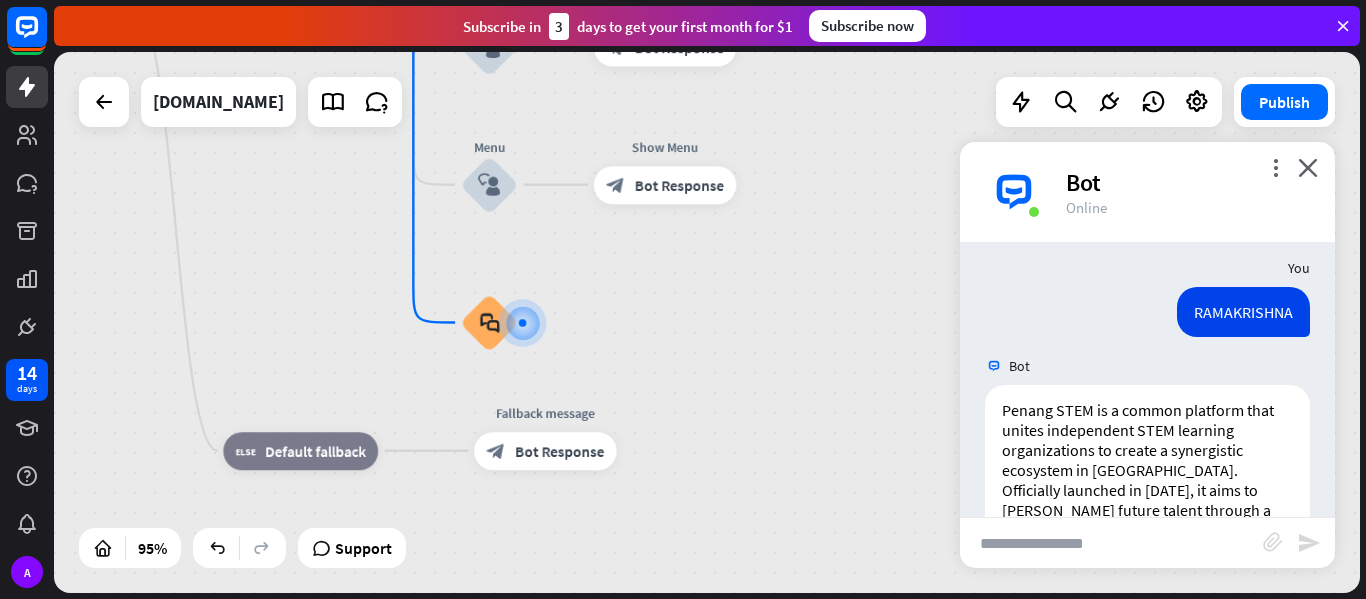 click at bounding box center [1111, 543] 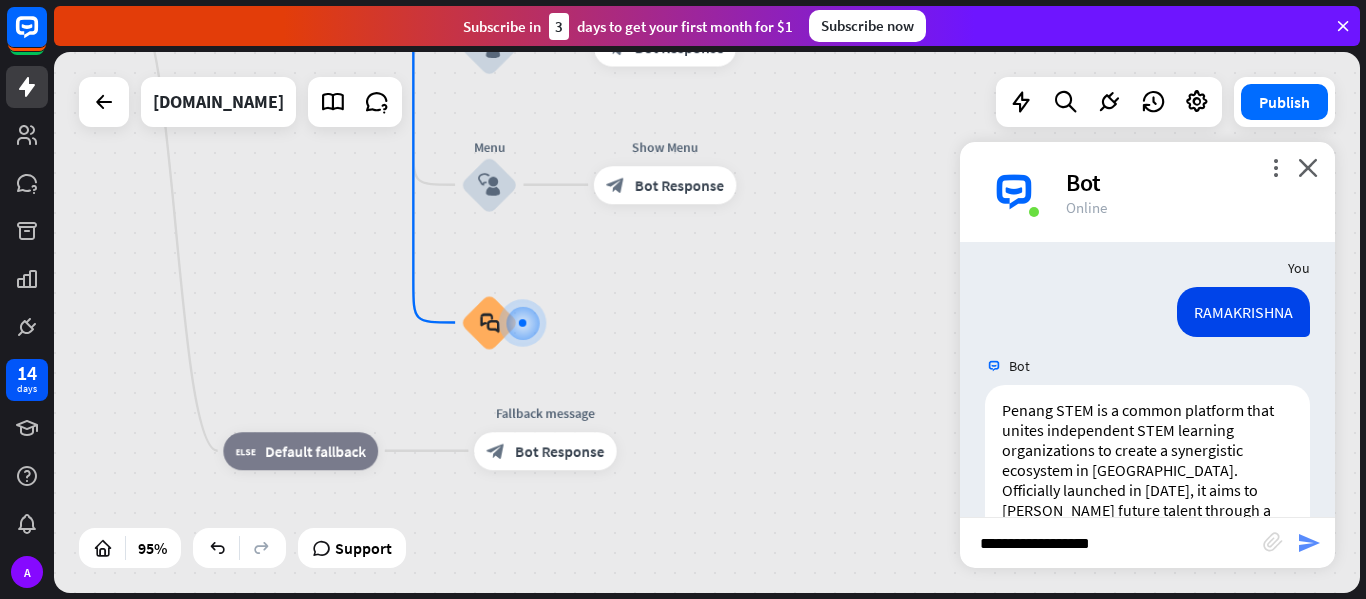 type on "**********" 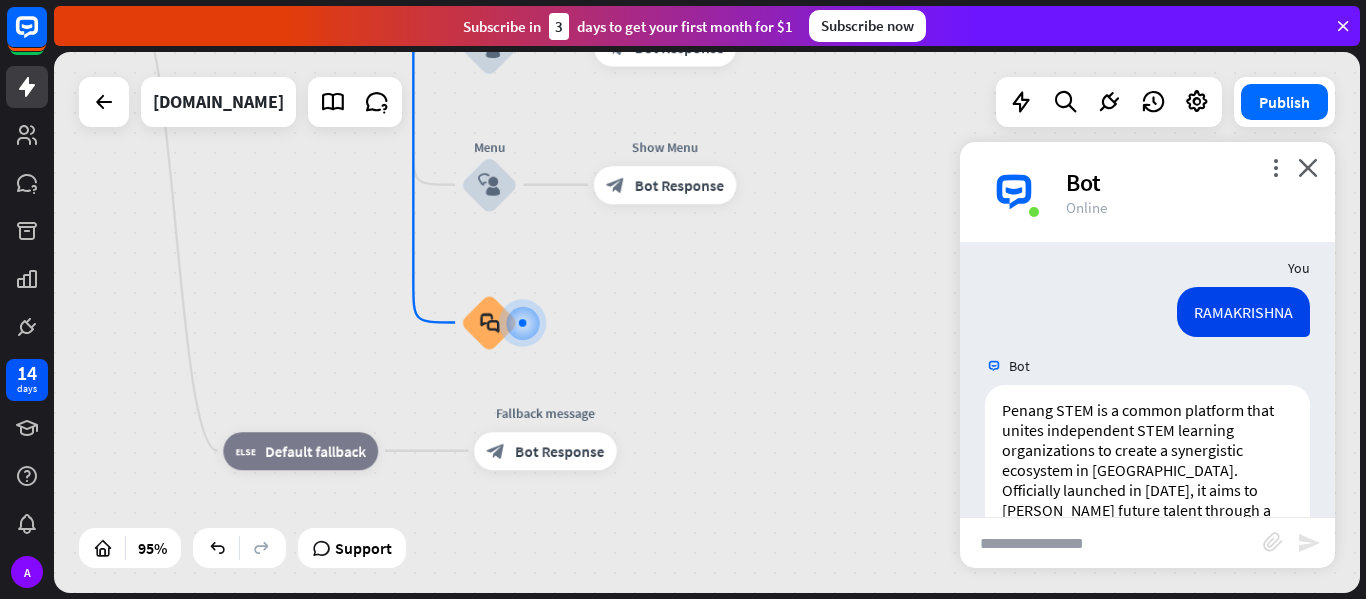 scroll, scrollTop: 2700, scrollLeft: 0, axis: vertical 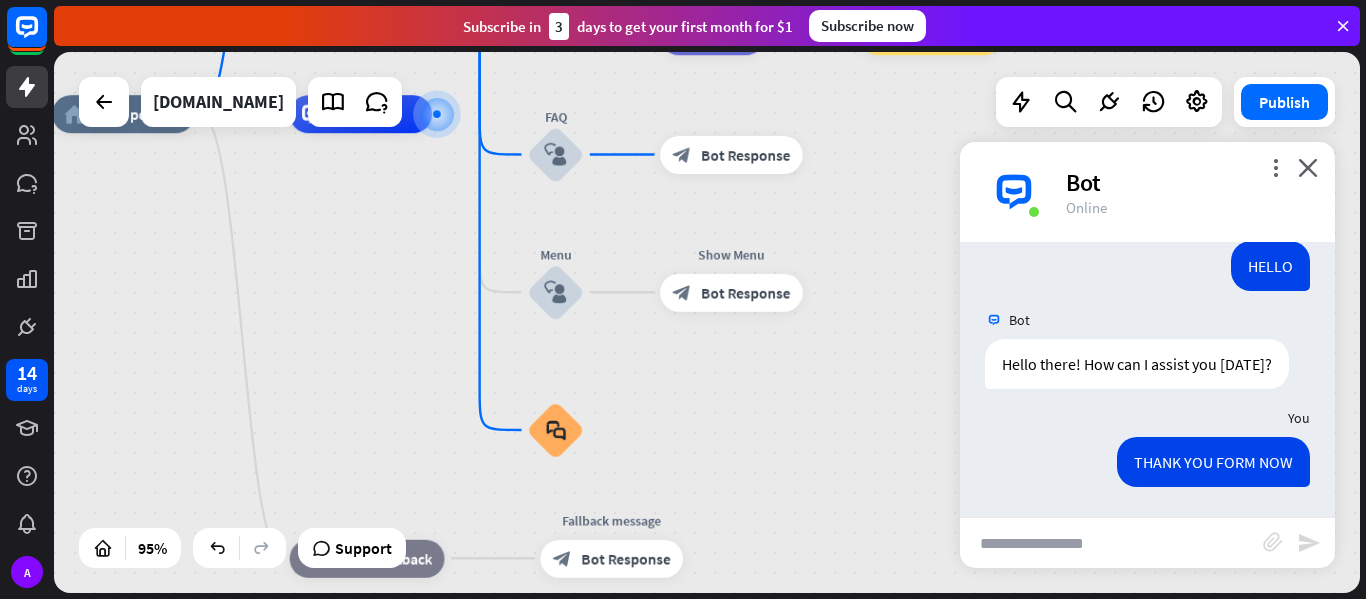 click at bounding box center [1111, 543] 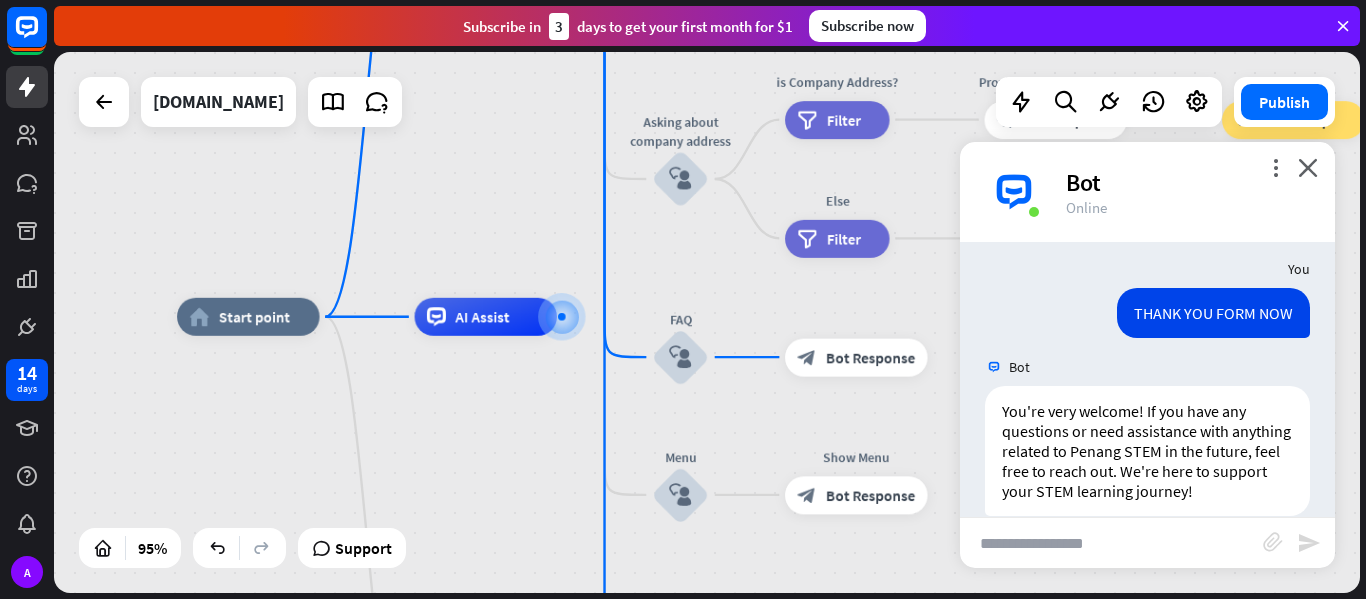 scroll, scrollTop: 2759, scrollLeft: 0, axis: vertical 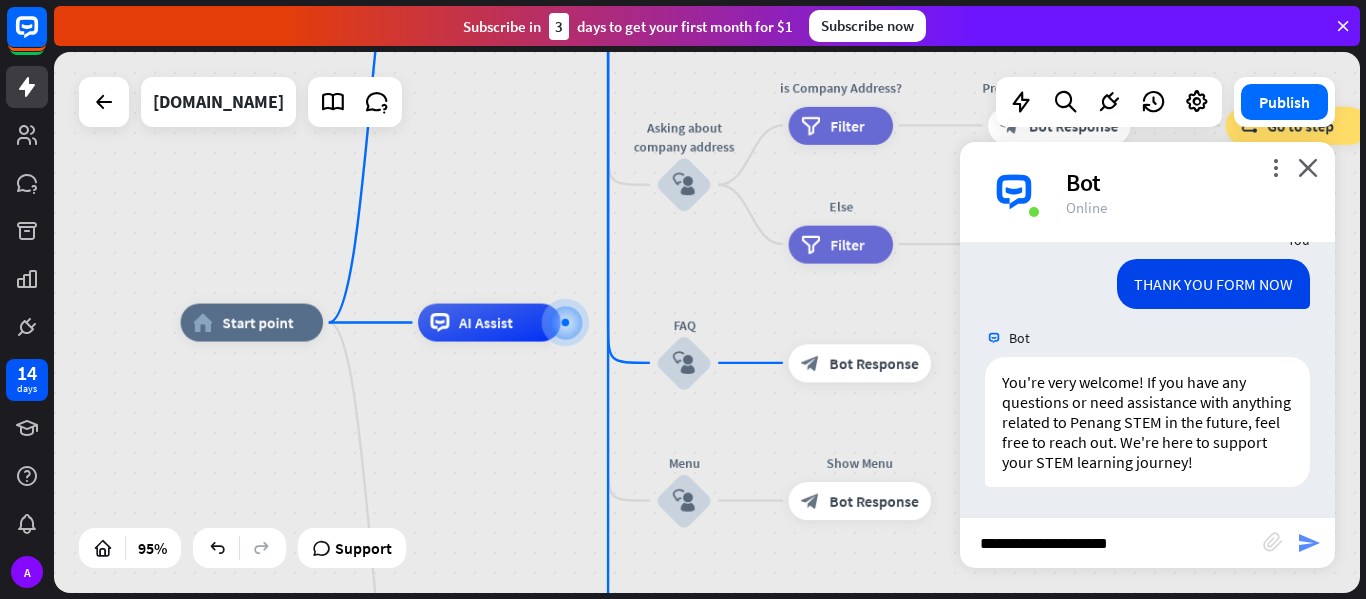 type on "**********" 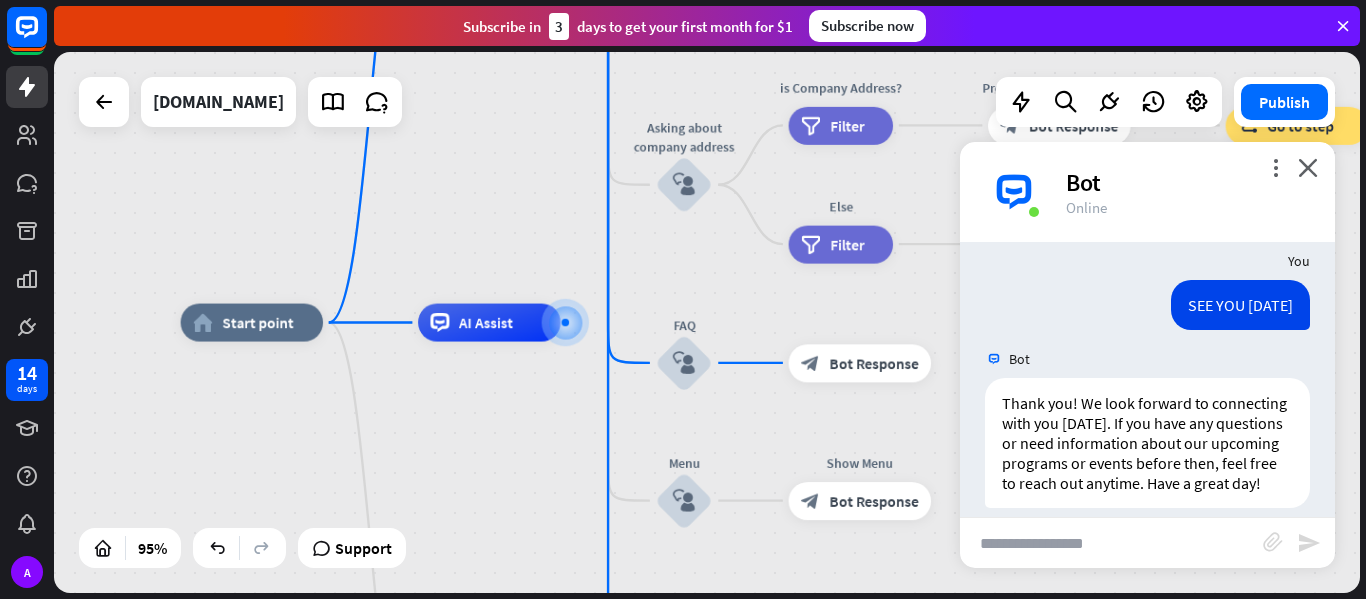 scroll, scrollTop: 3055, scrollLeft: 0, axis: vertical 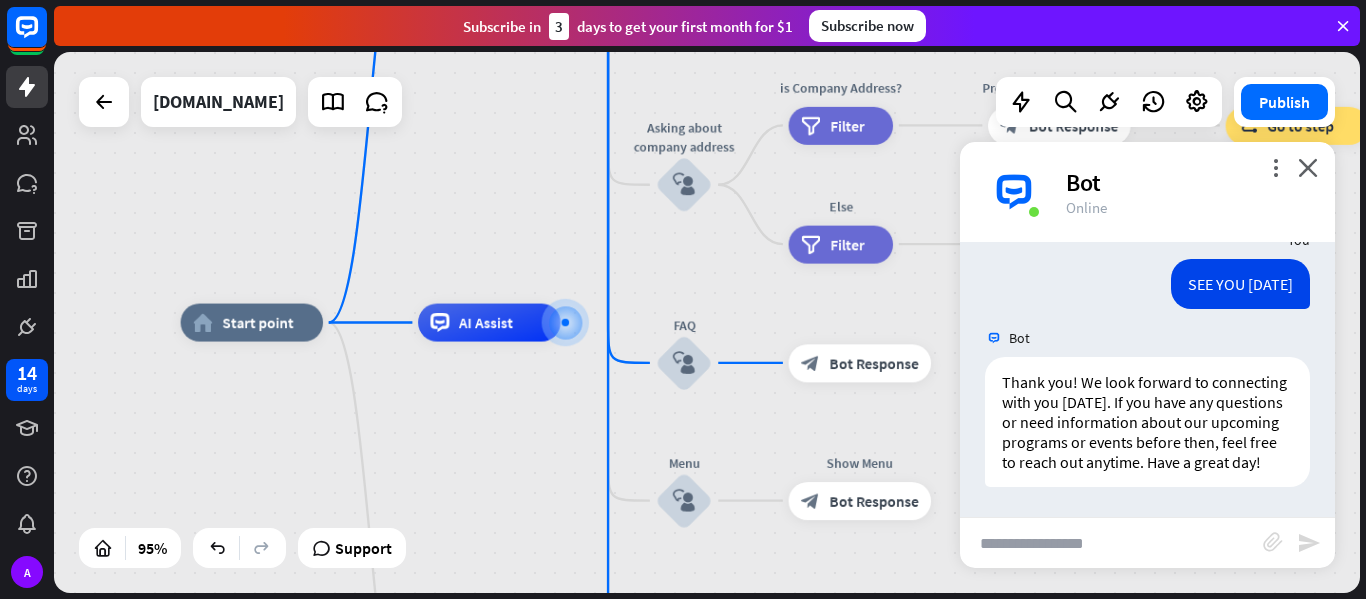 drag, startPoint x: 1086, startPoint y: 548, endPoint x: 1088, endPoint y: 563, distance: 15.132746 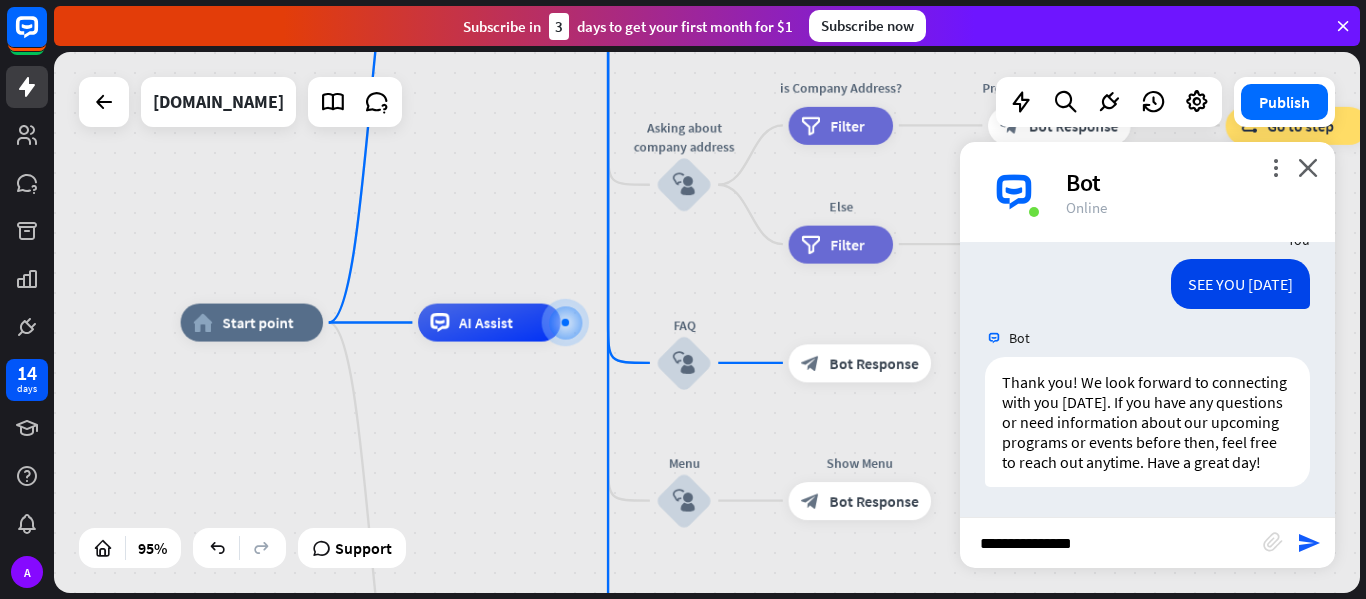 type on "**********" 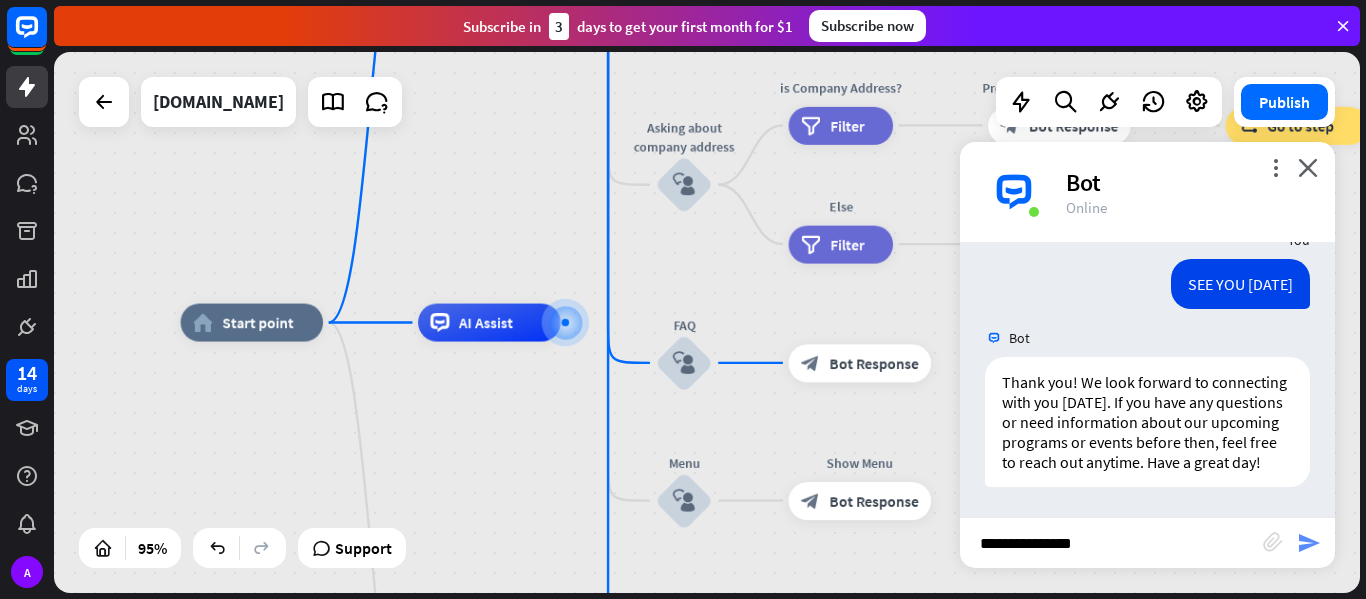 click on "send" at bounding box center [1309, 543] 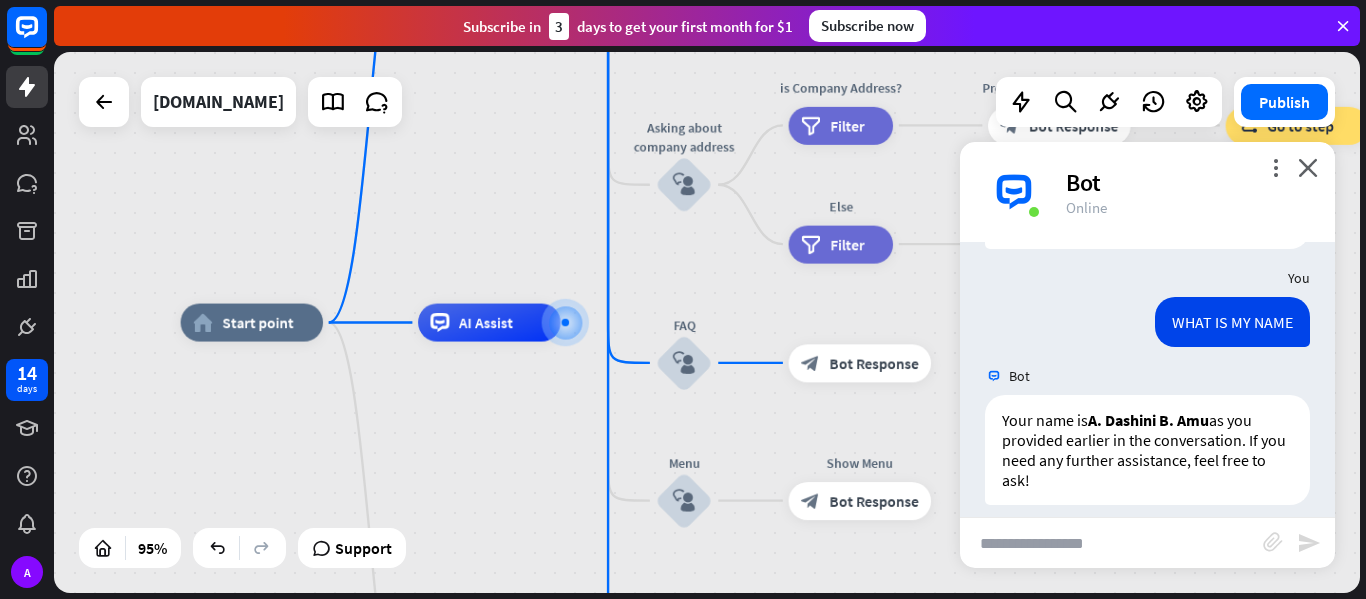 scroll, scrollTop: 3311, scrollLeft: 0, axis: vertical 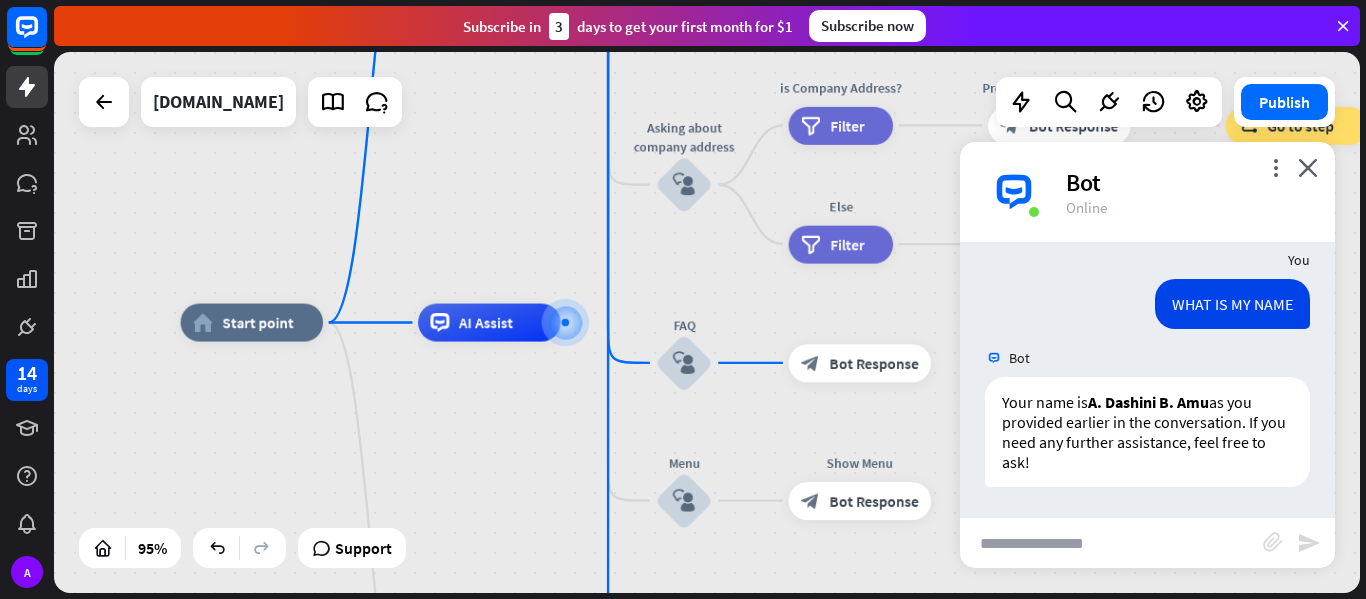 click at bounding box center [1111, 543] 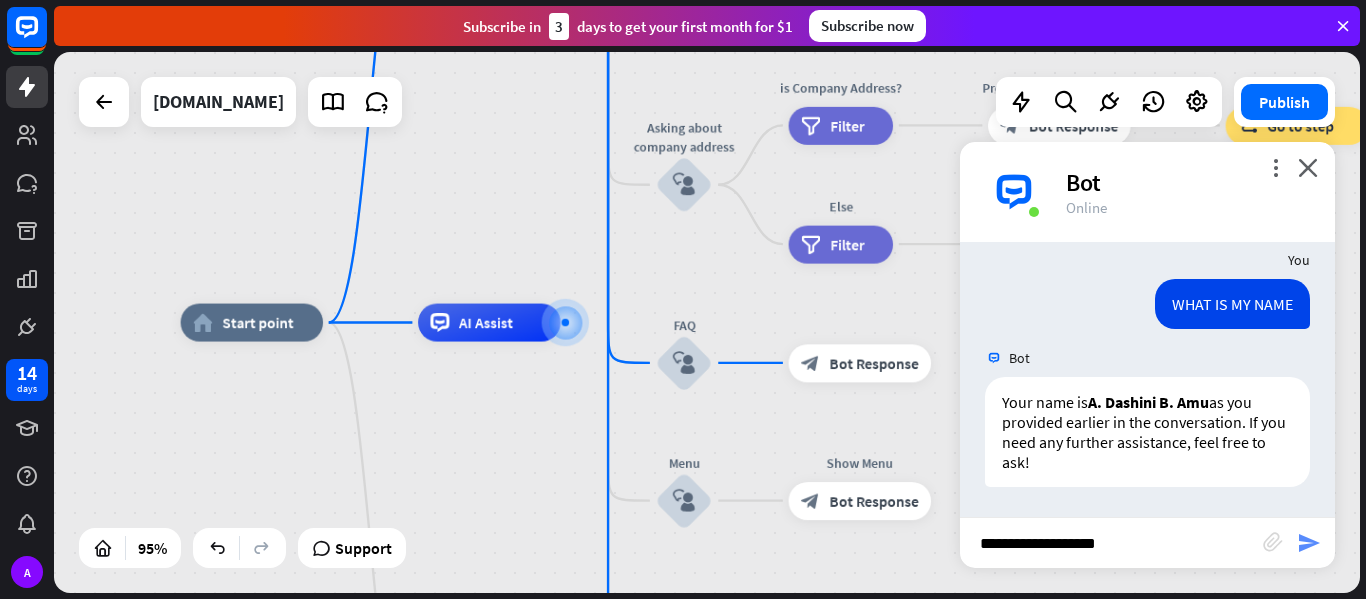 type on "**********" 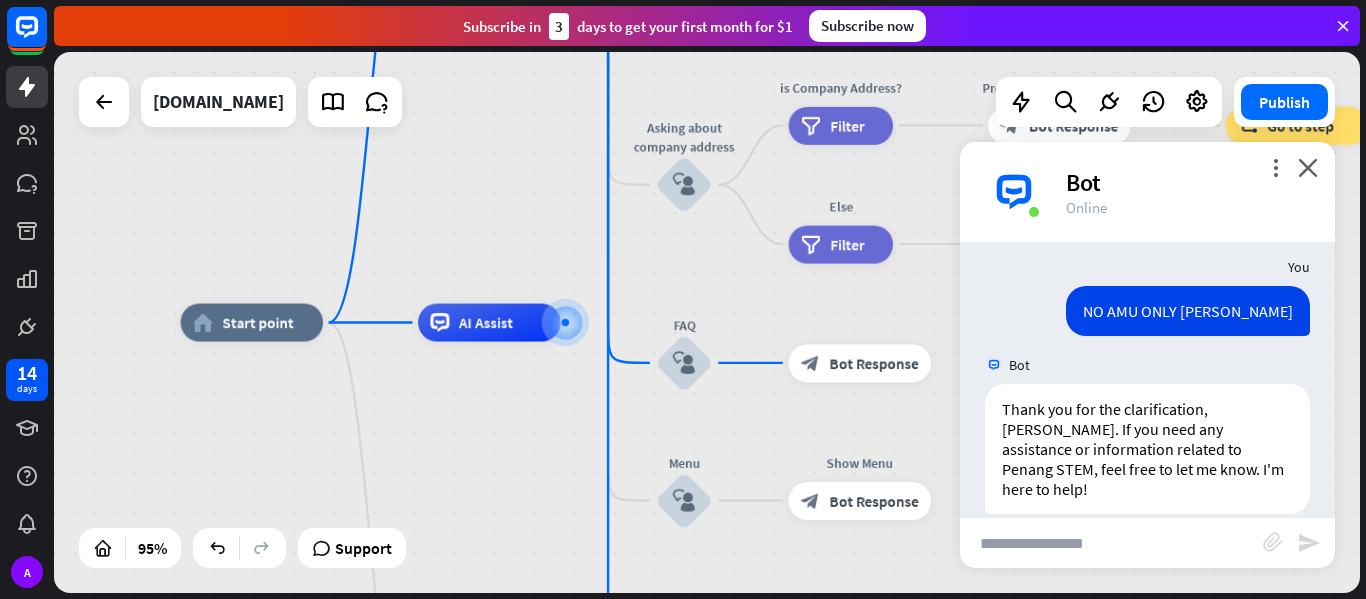 scroll, scrollTop: 3567, scrollLeft: 0, axis: vertical 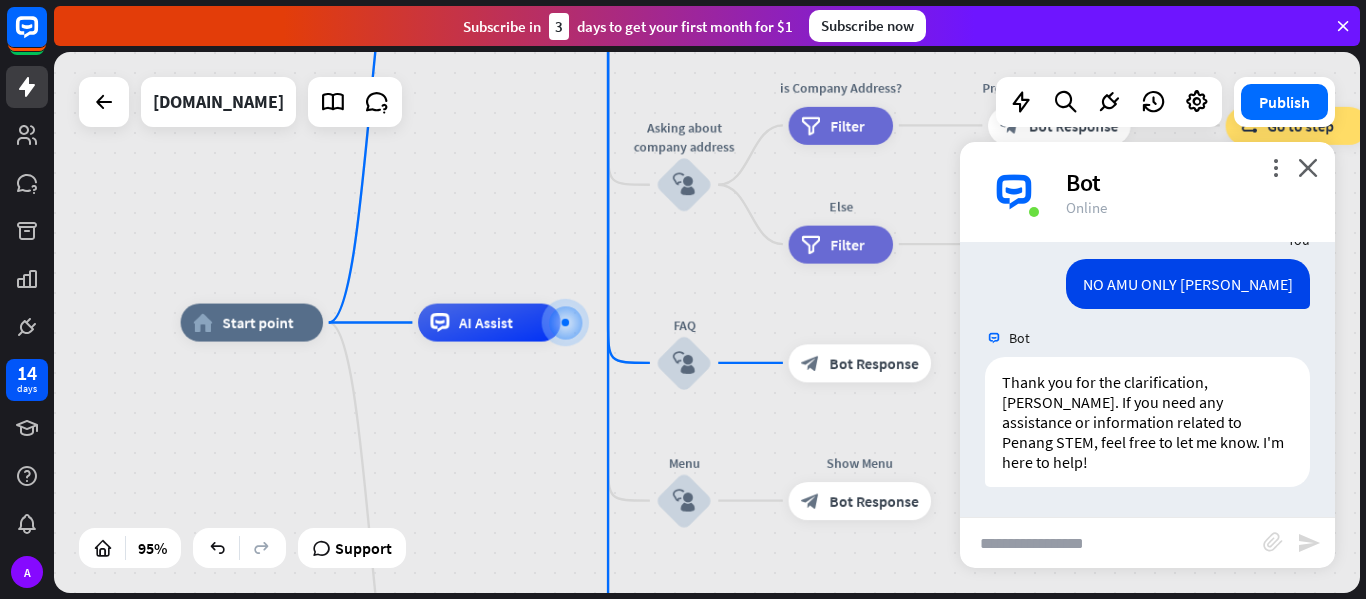 click at bounding box center [1111, 543] 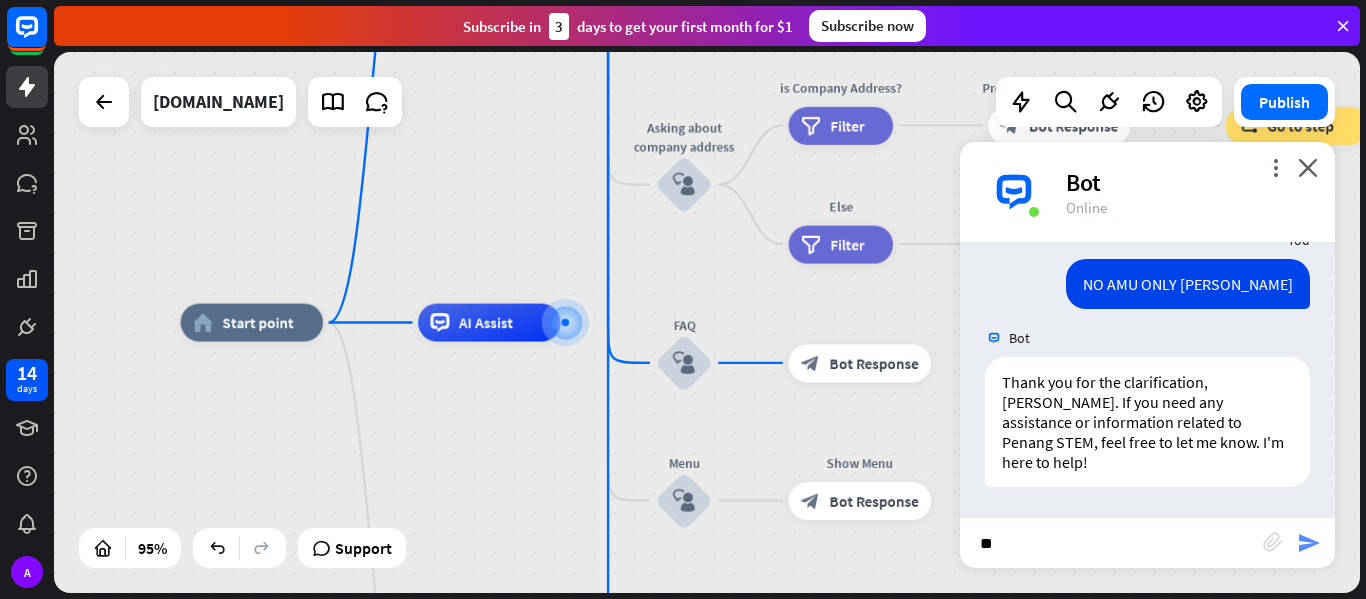 type on "**" 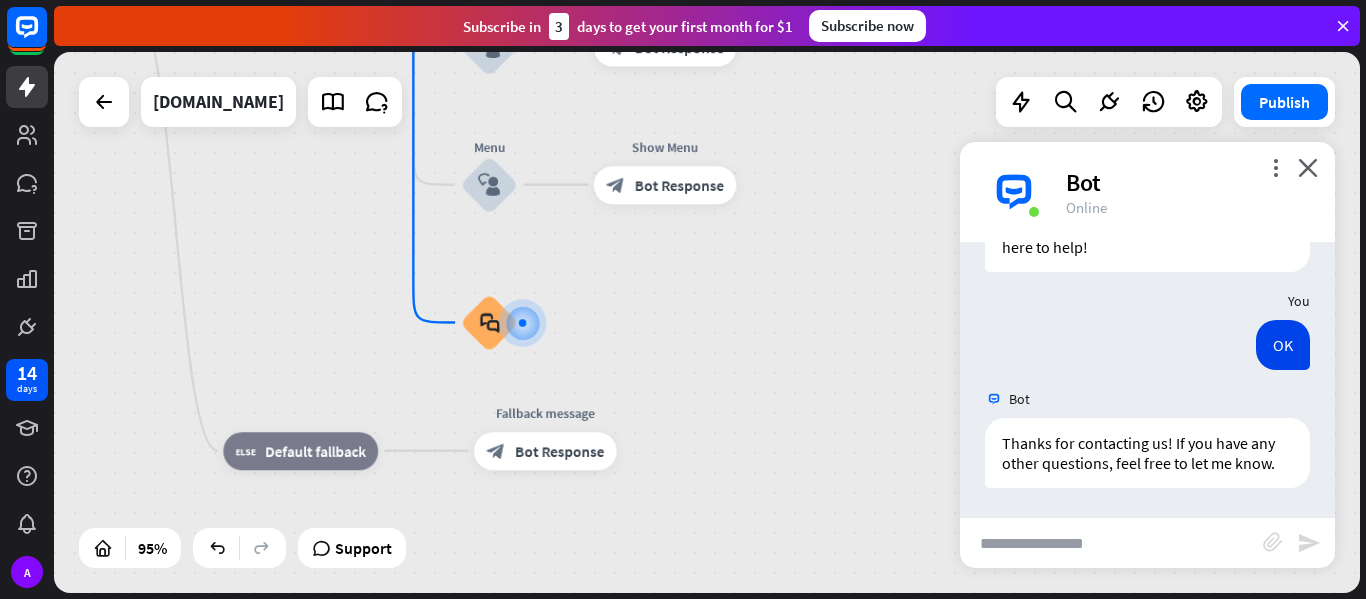 scroll, scrollTop: 3783, scrollLeft: 0, axis: vertical 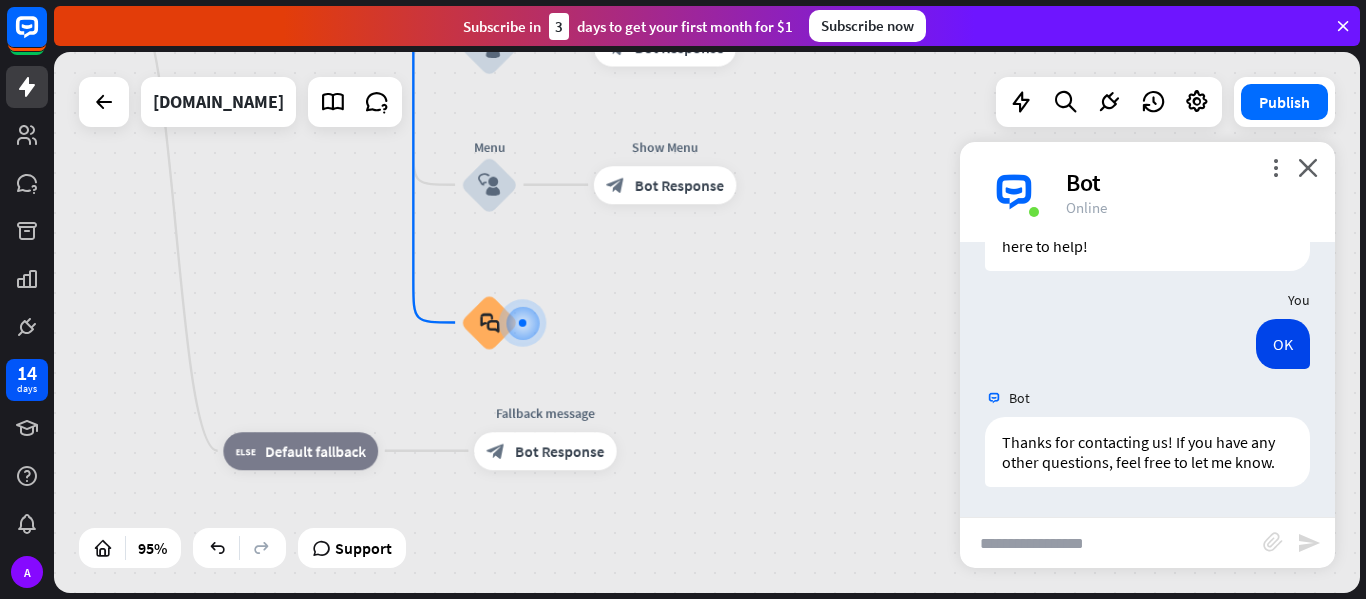 click at bounding box center (1111, 543) 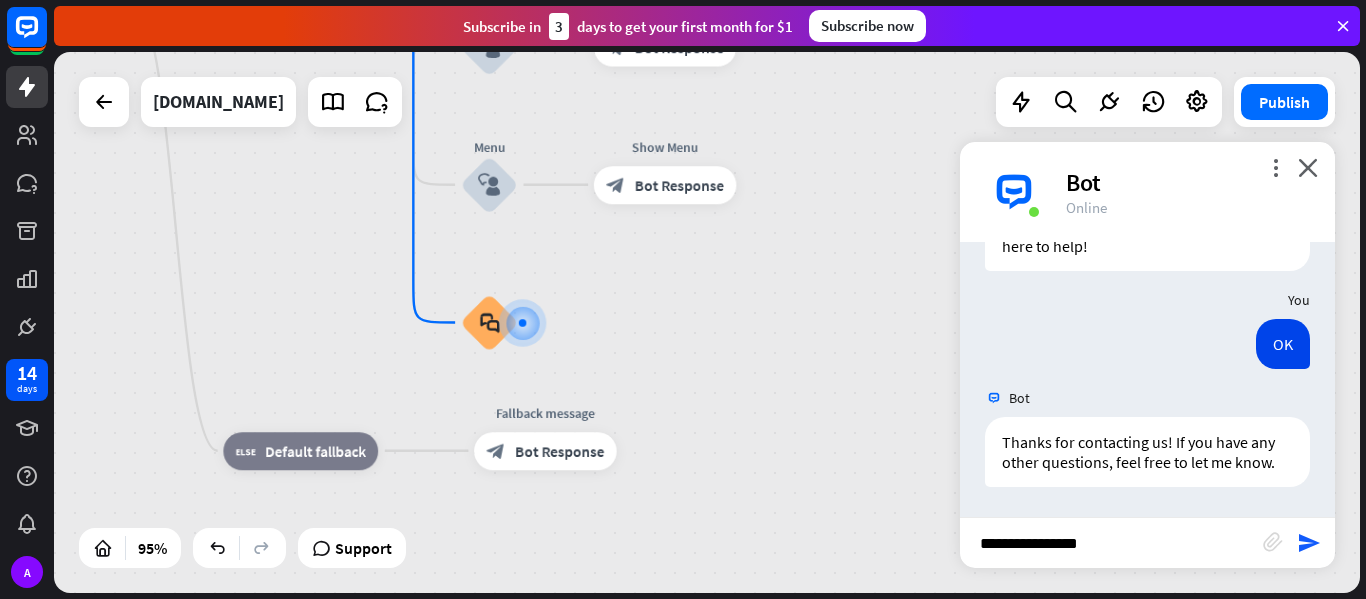 type on "**********" 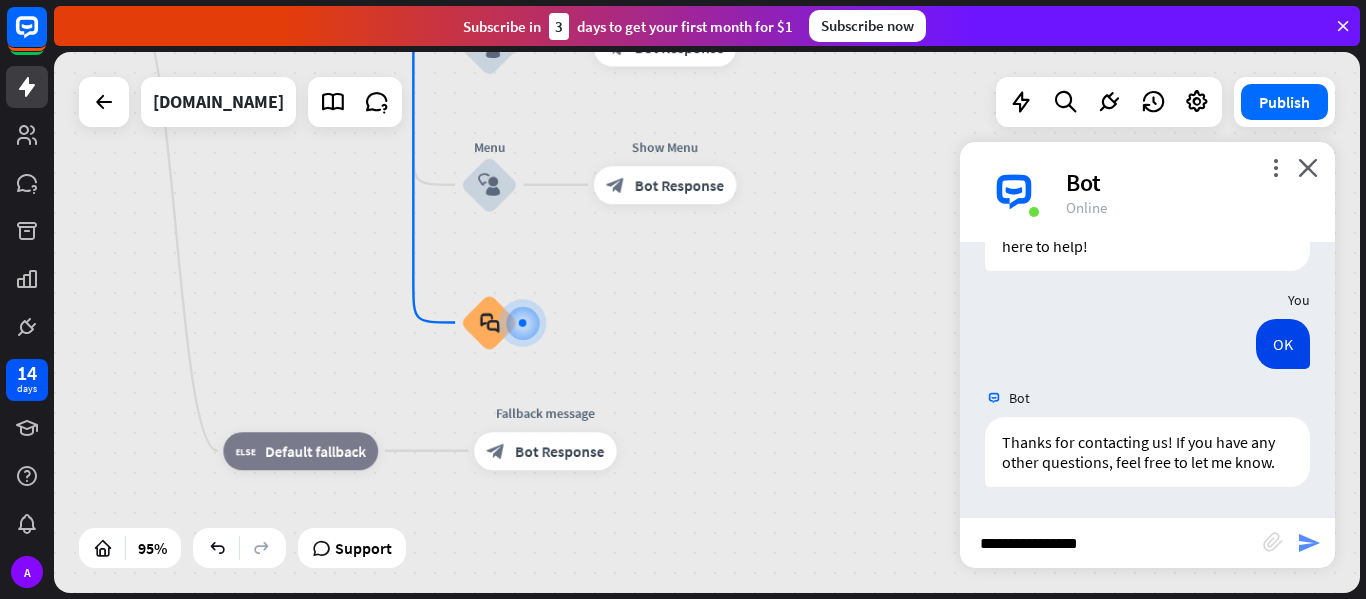 click on "**********" at bounding box center (1147, 542) 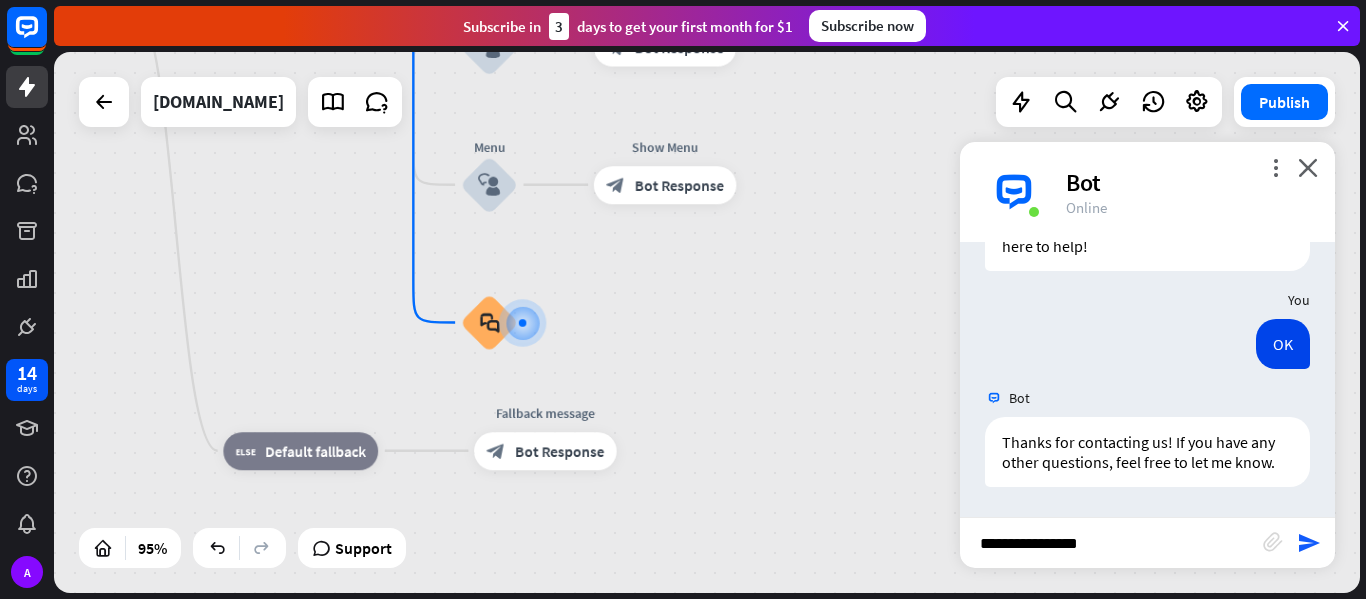 click on "**********" at bounding box center [1147, 542] 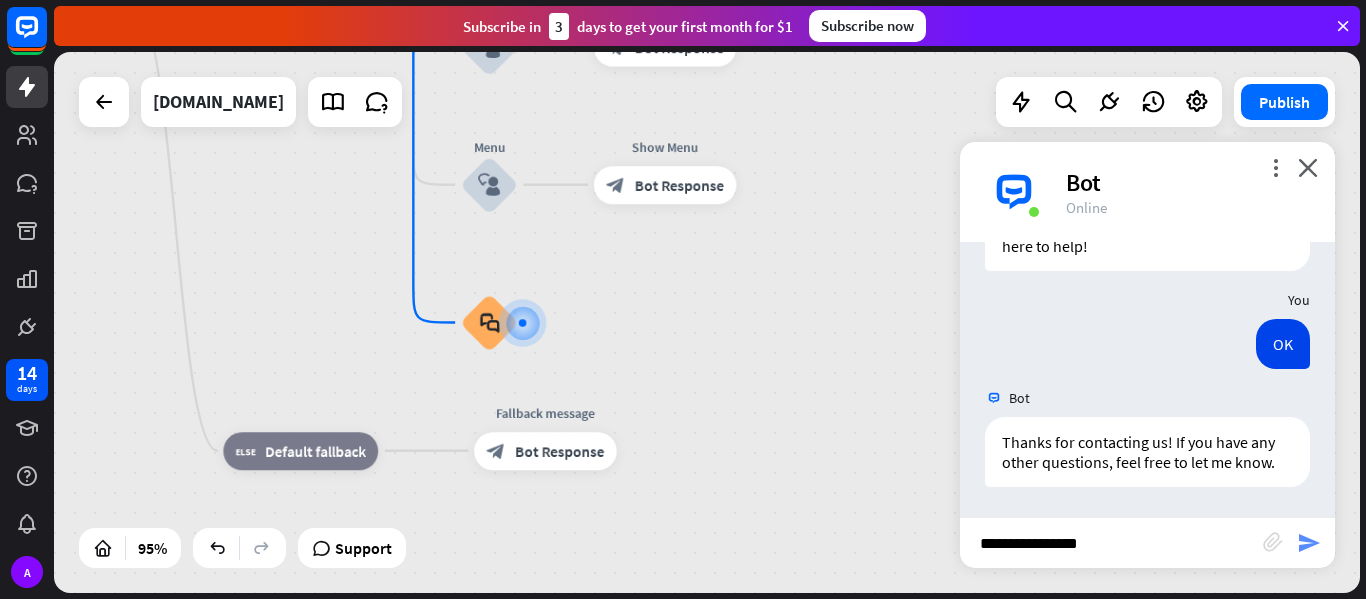 click on "send" at bounding box center [1309, 543] 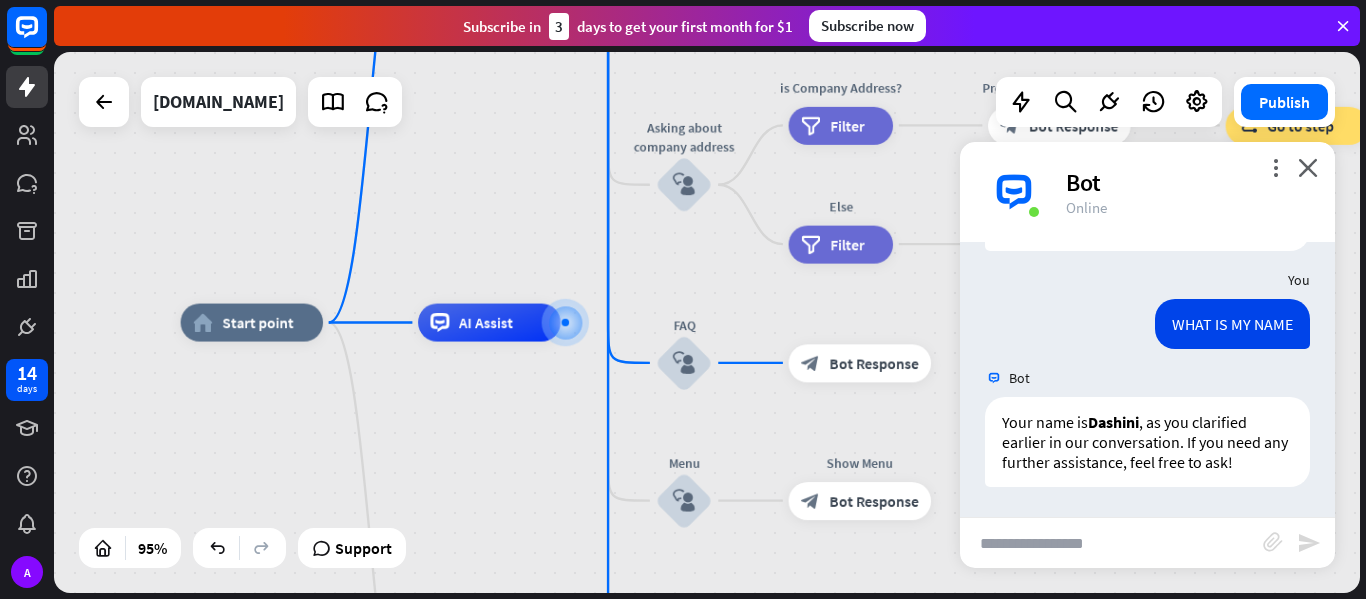 scroll, scrollTop: 4019, scrollLeft: 0, axis: vertical 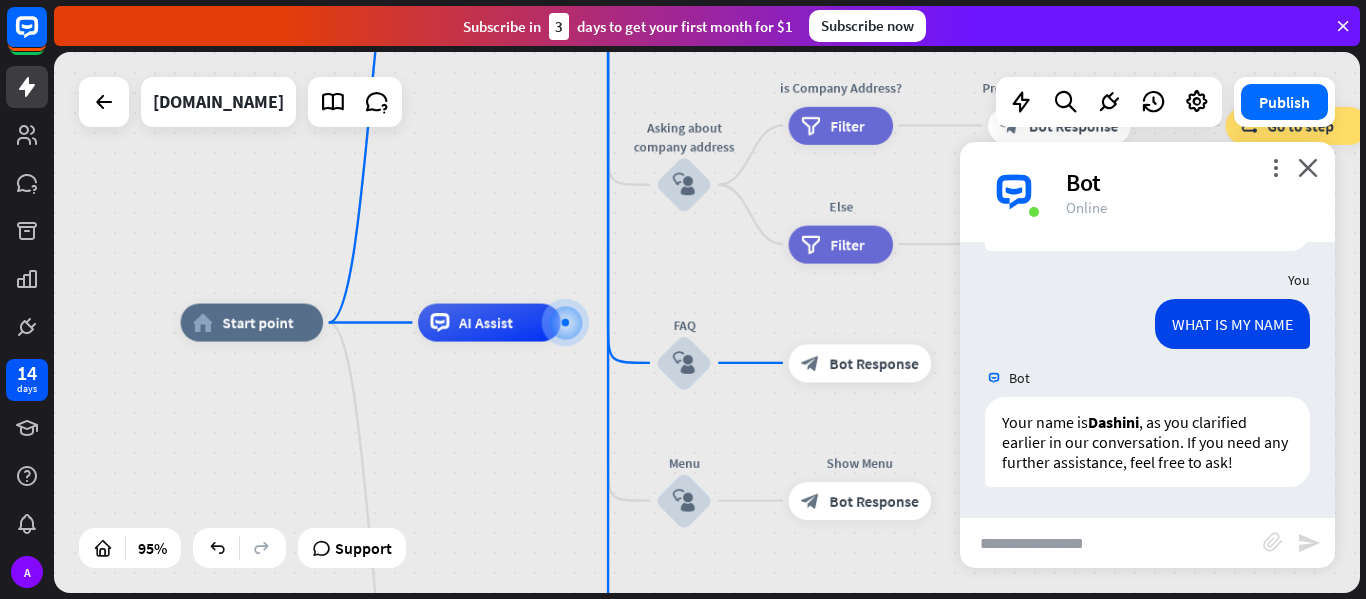 drag, startPoint x: 1087, startPoint y: 534, endPoint x: 1097, endPoint y: 555, distance: 23.259407 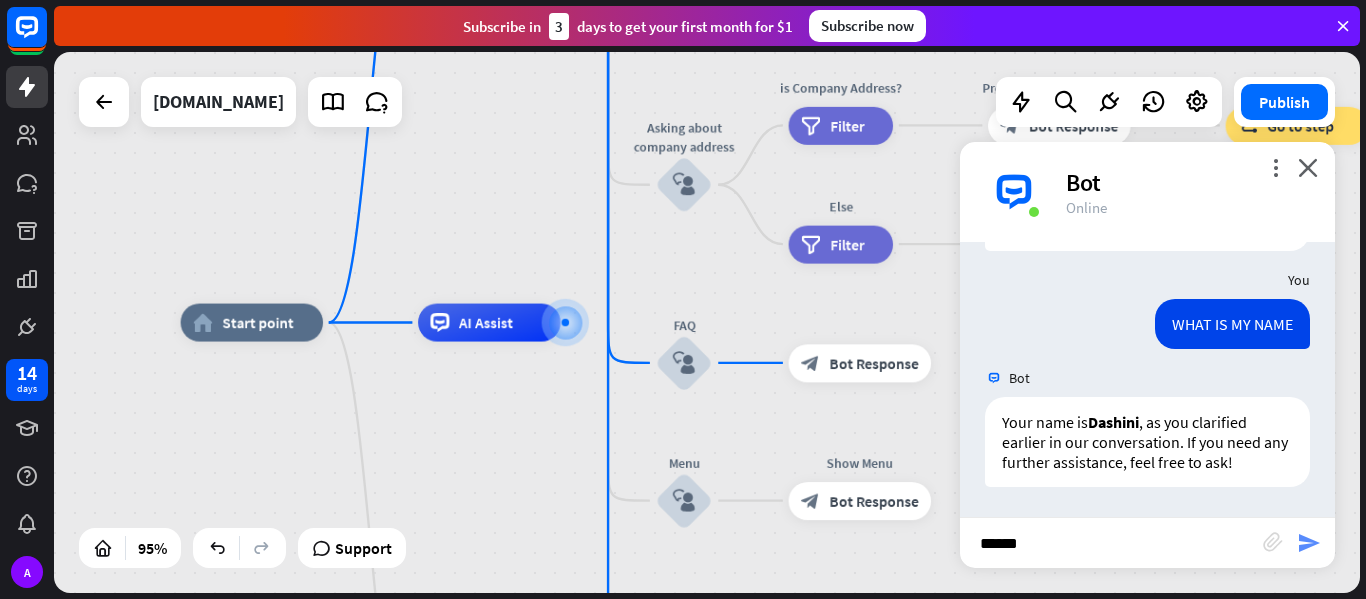 type on "******" 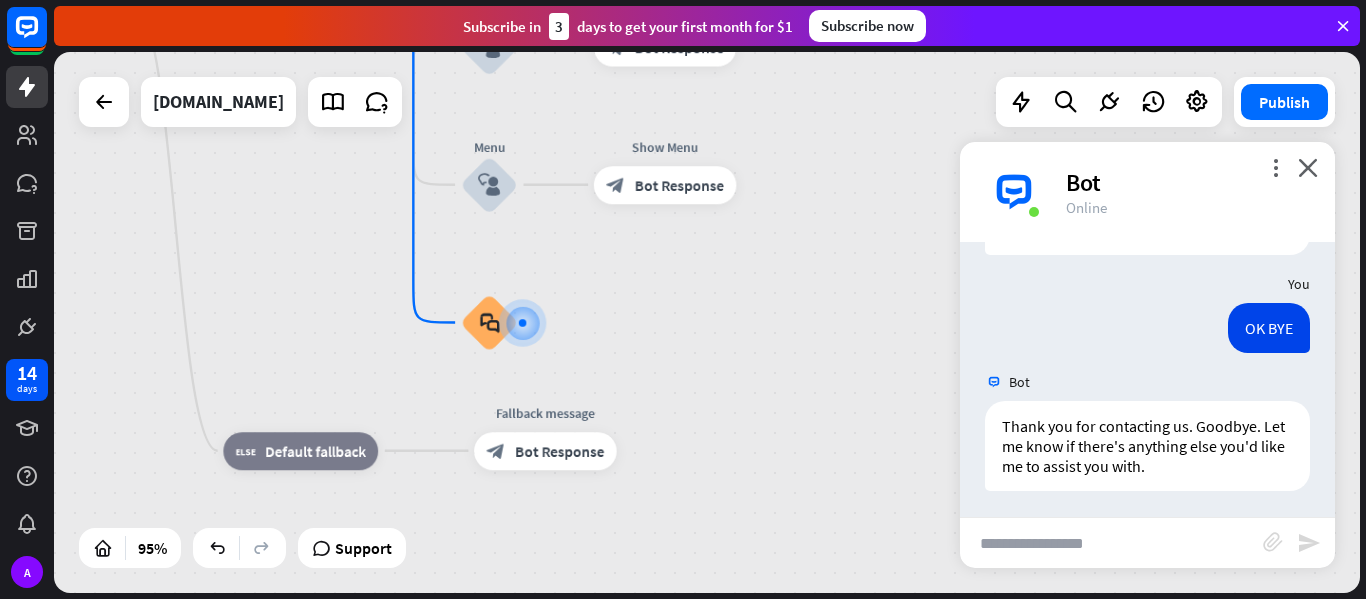 scroll, scrollTop: 4255, scrollLeft: 0, axis: vertical 